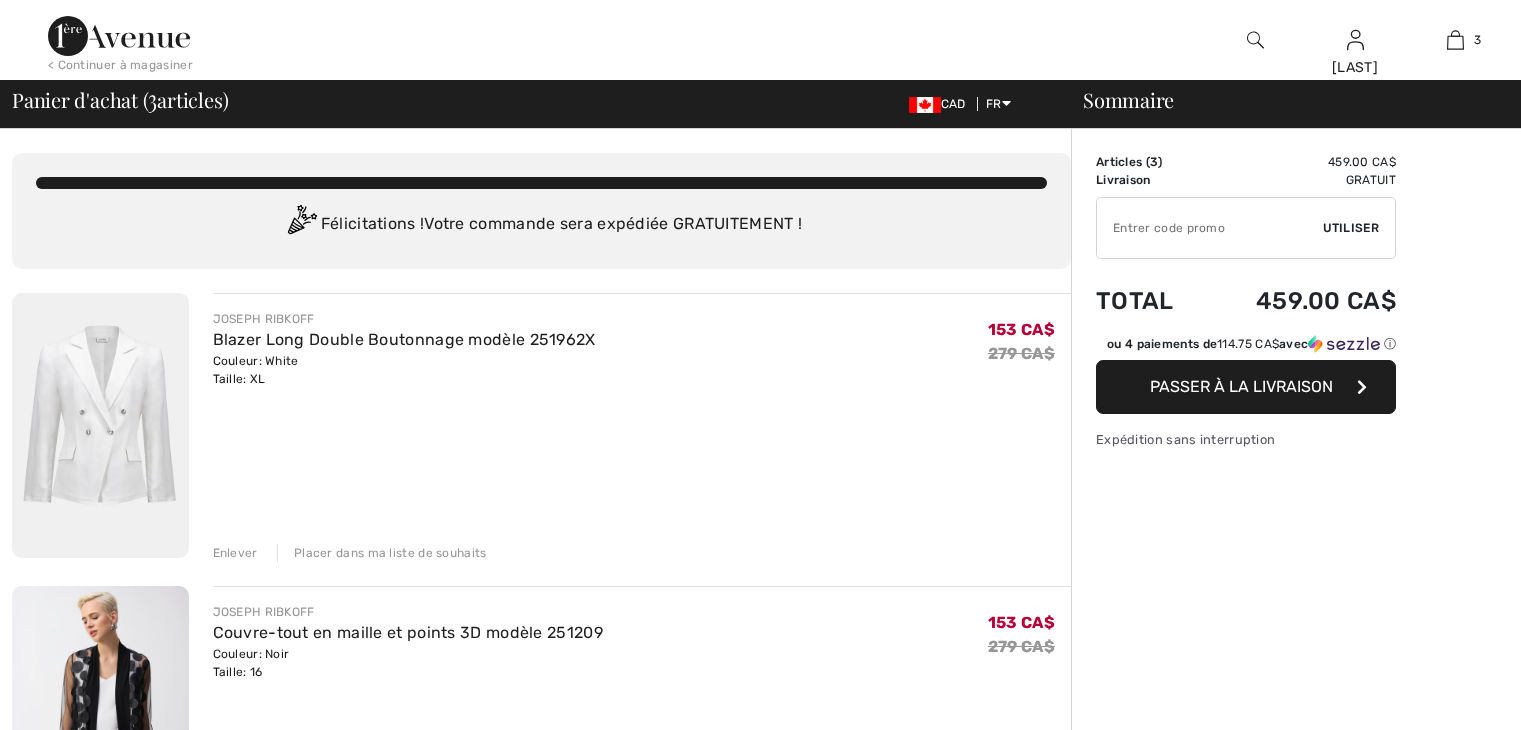 scroll, scrollTop: 0, scrollLeft: 0, axis: both 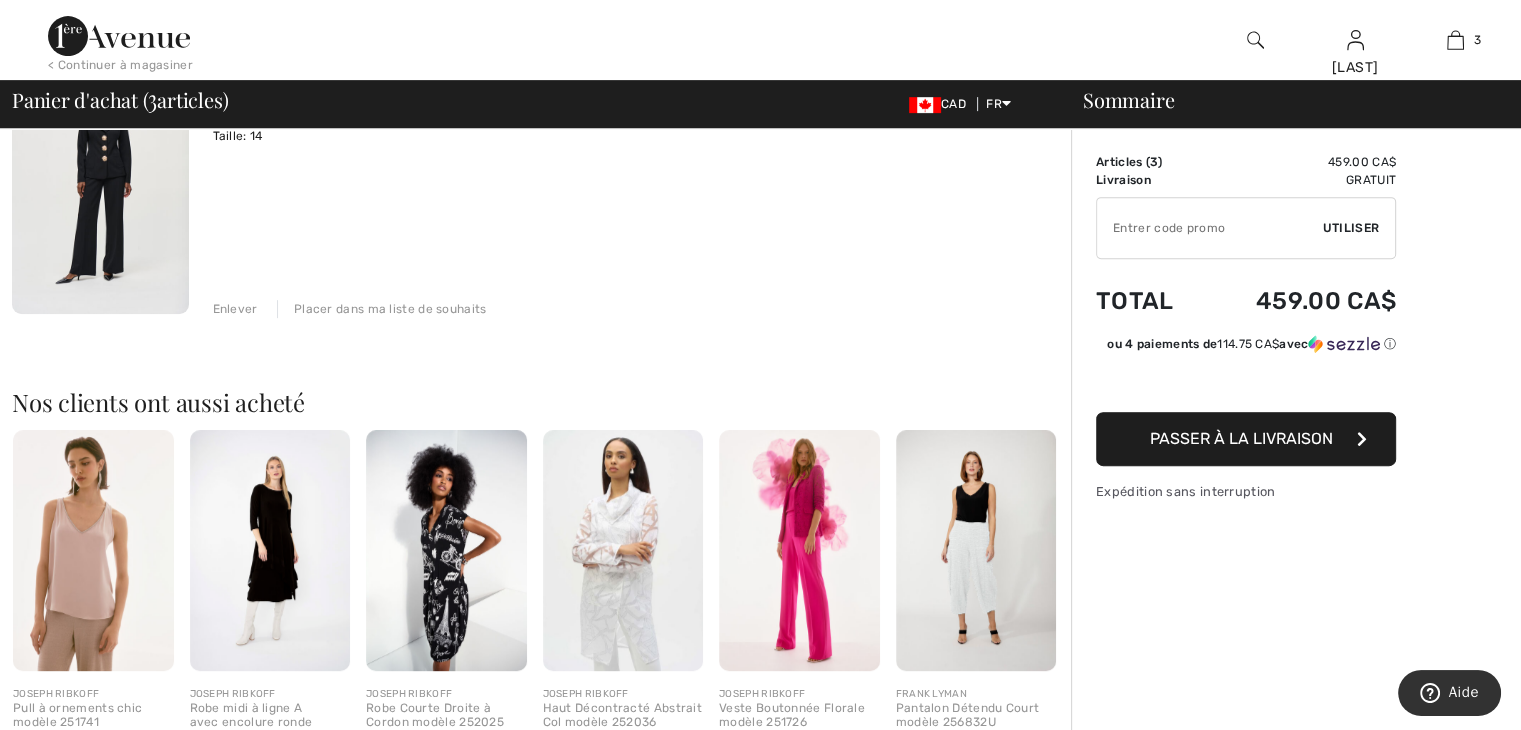 click at bounding box center (623, 550) 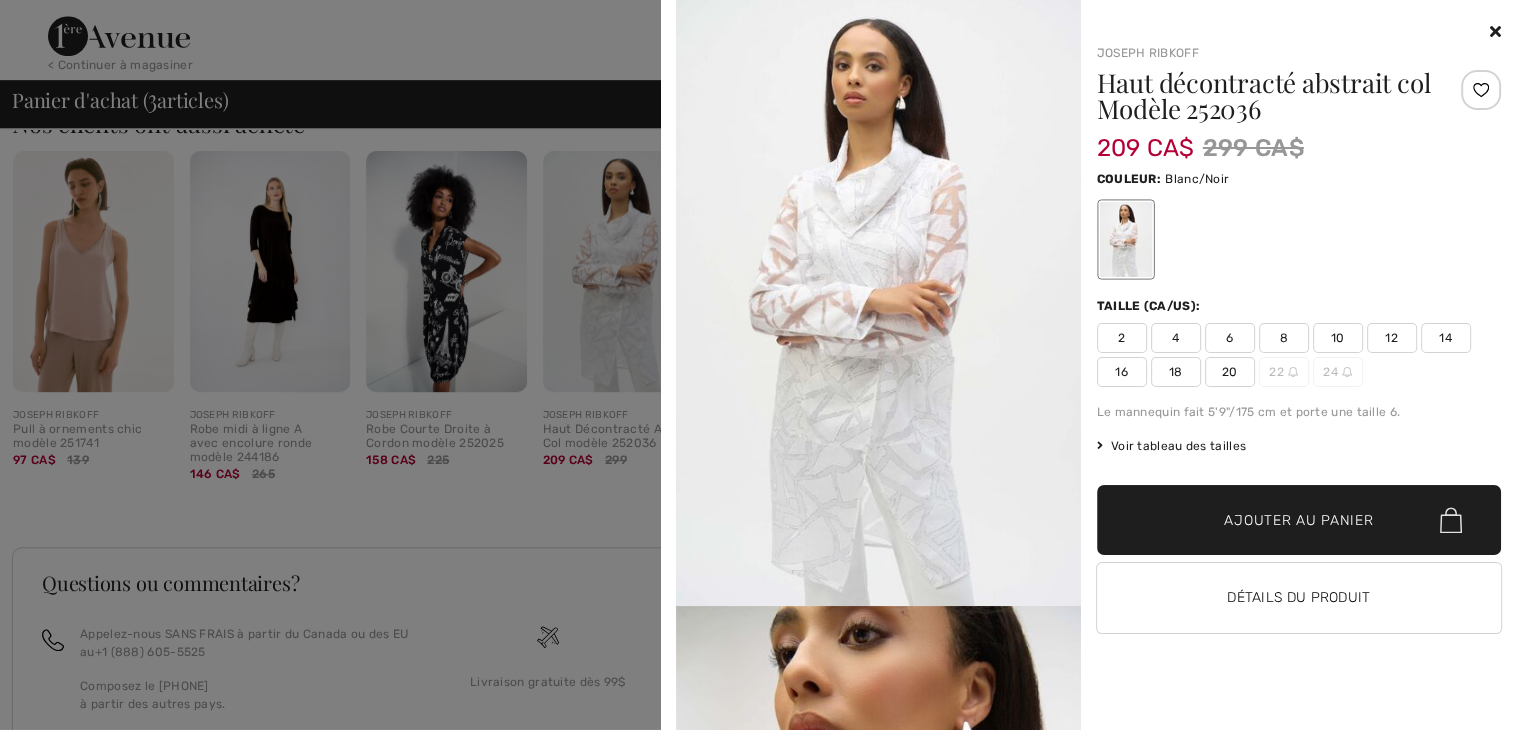scroll, scrollTop: 1272, scrollLeft: 0, axis: vertical 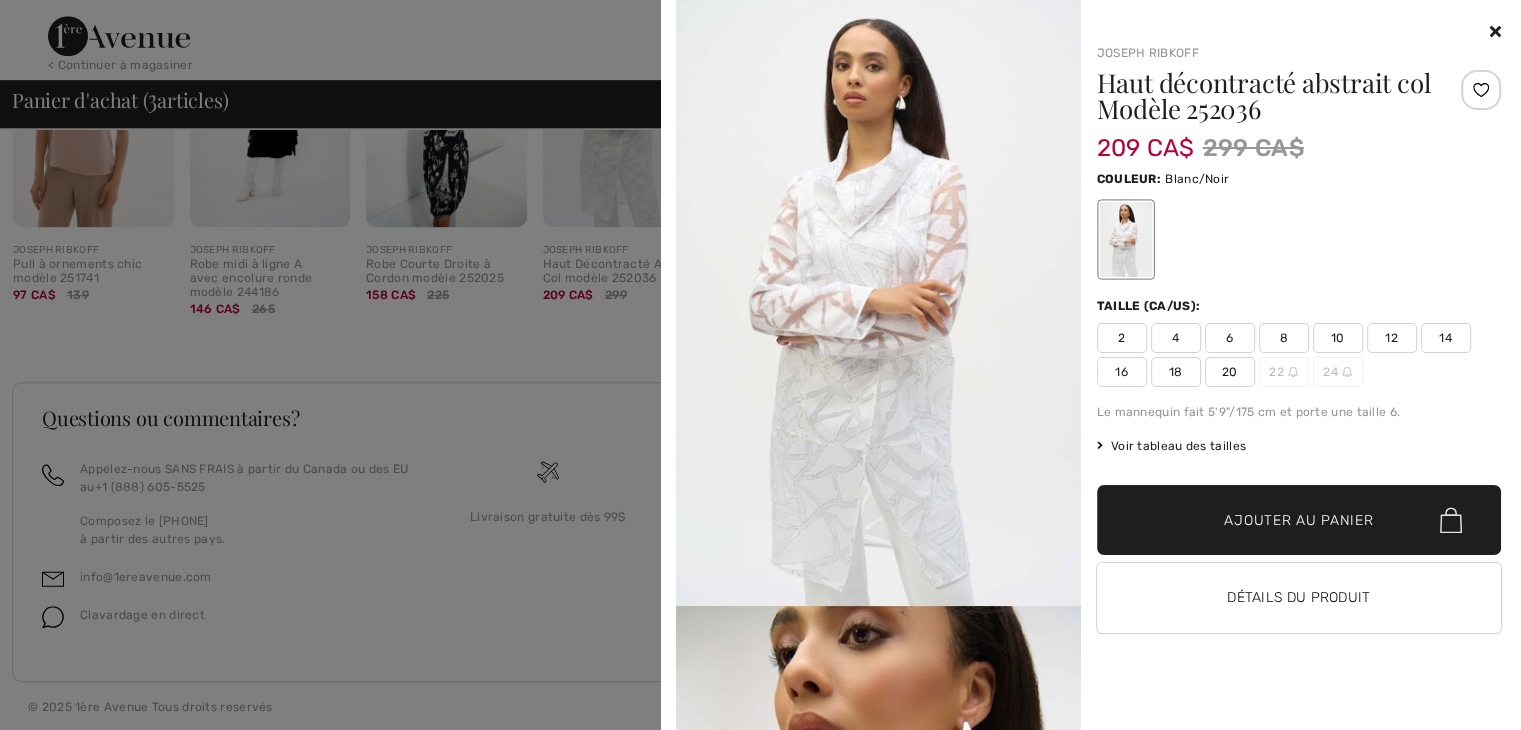 click at bounding box center [1495, 31] 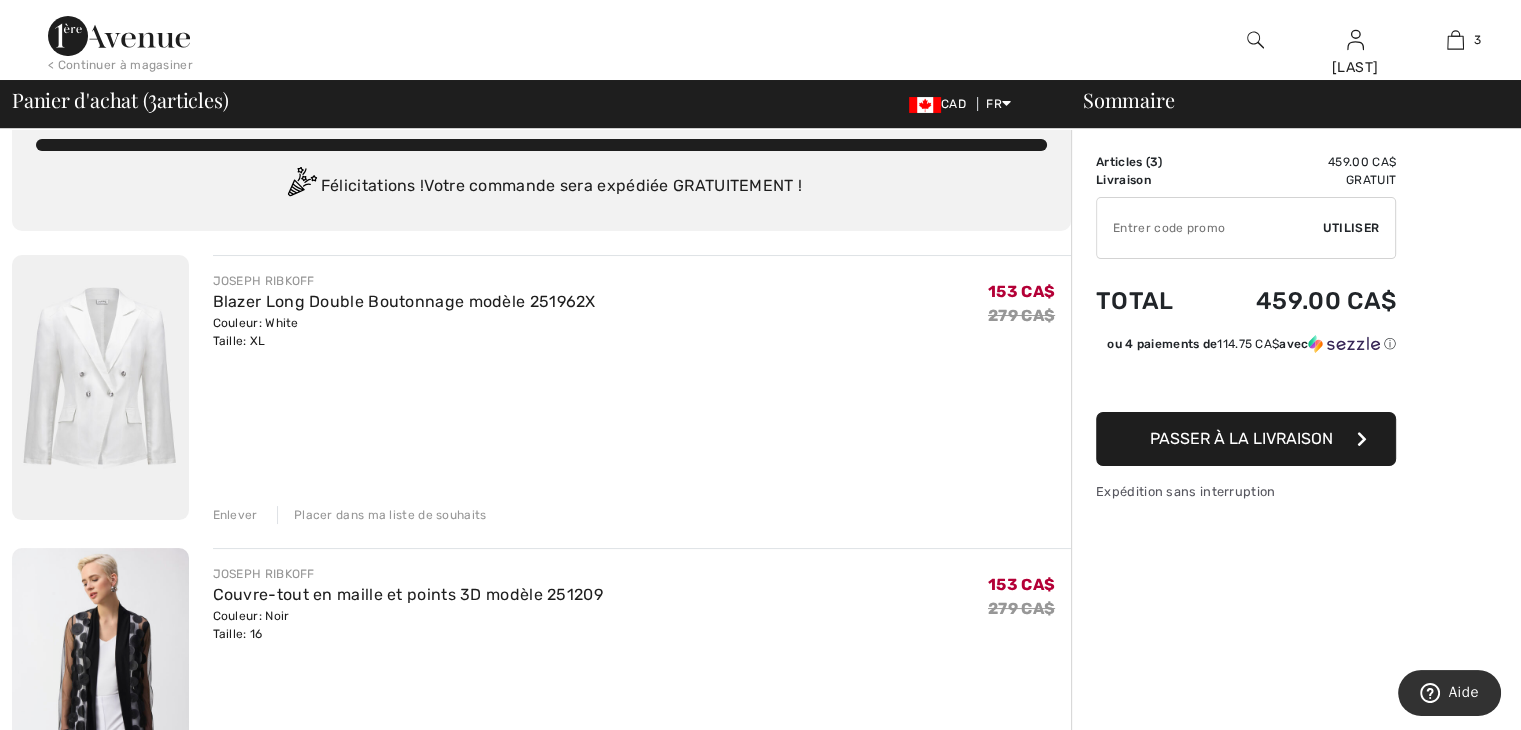 scroll, scrollTop: 0, scrollLeft: 0, axis: both 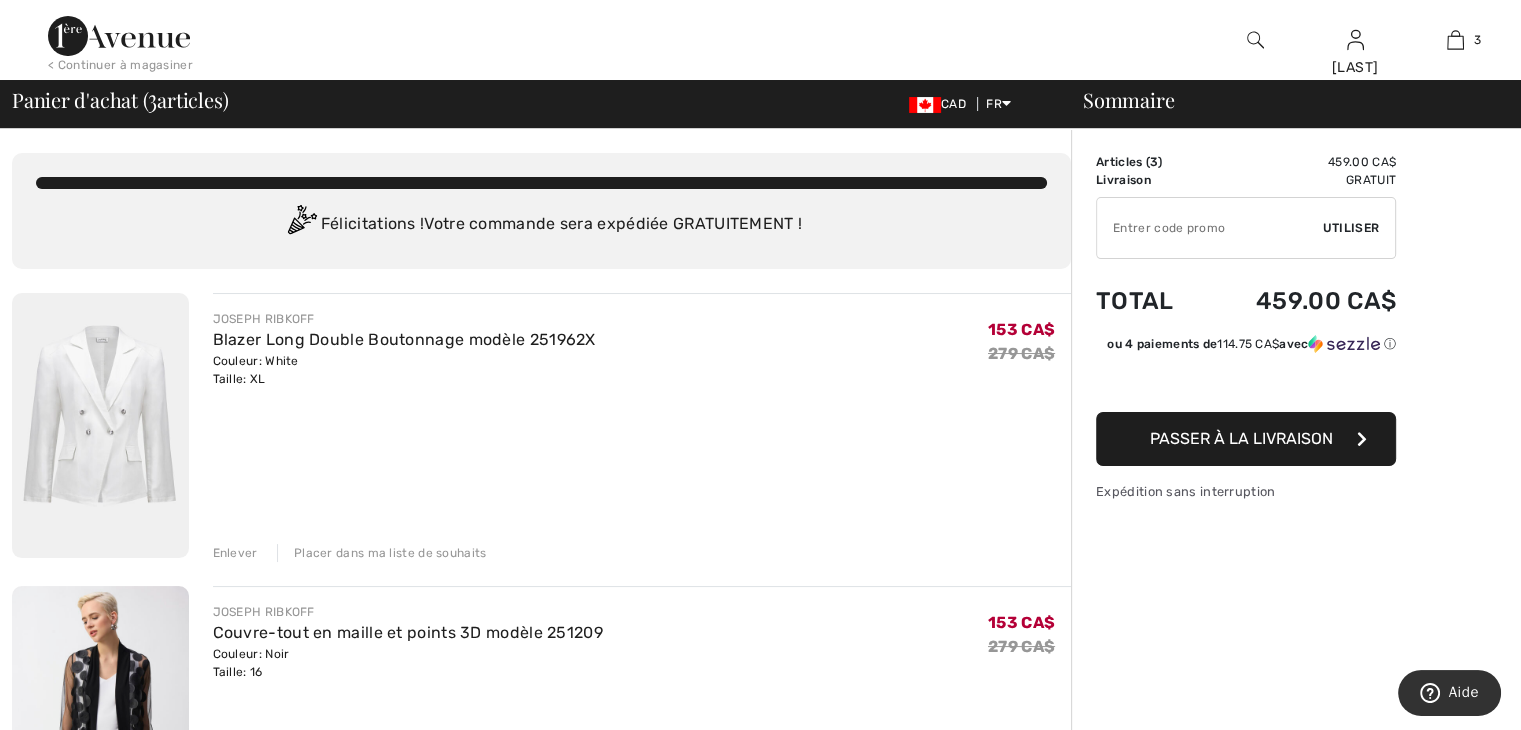 click at bounding box center [100, 425] 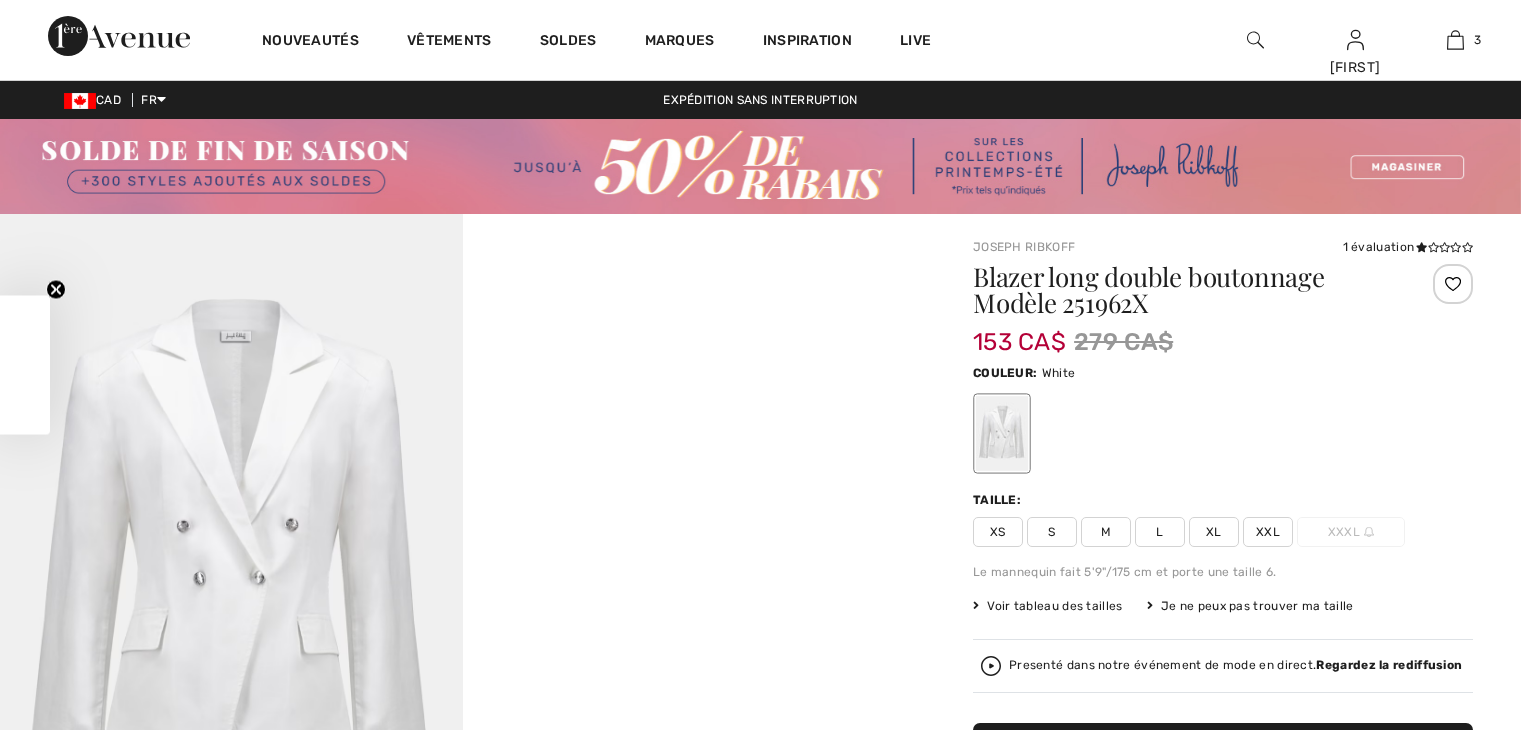 scroll, scrollTop: 0, scrollLeft: 0, axis: both 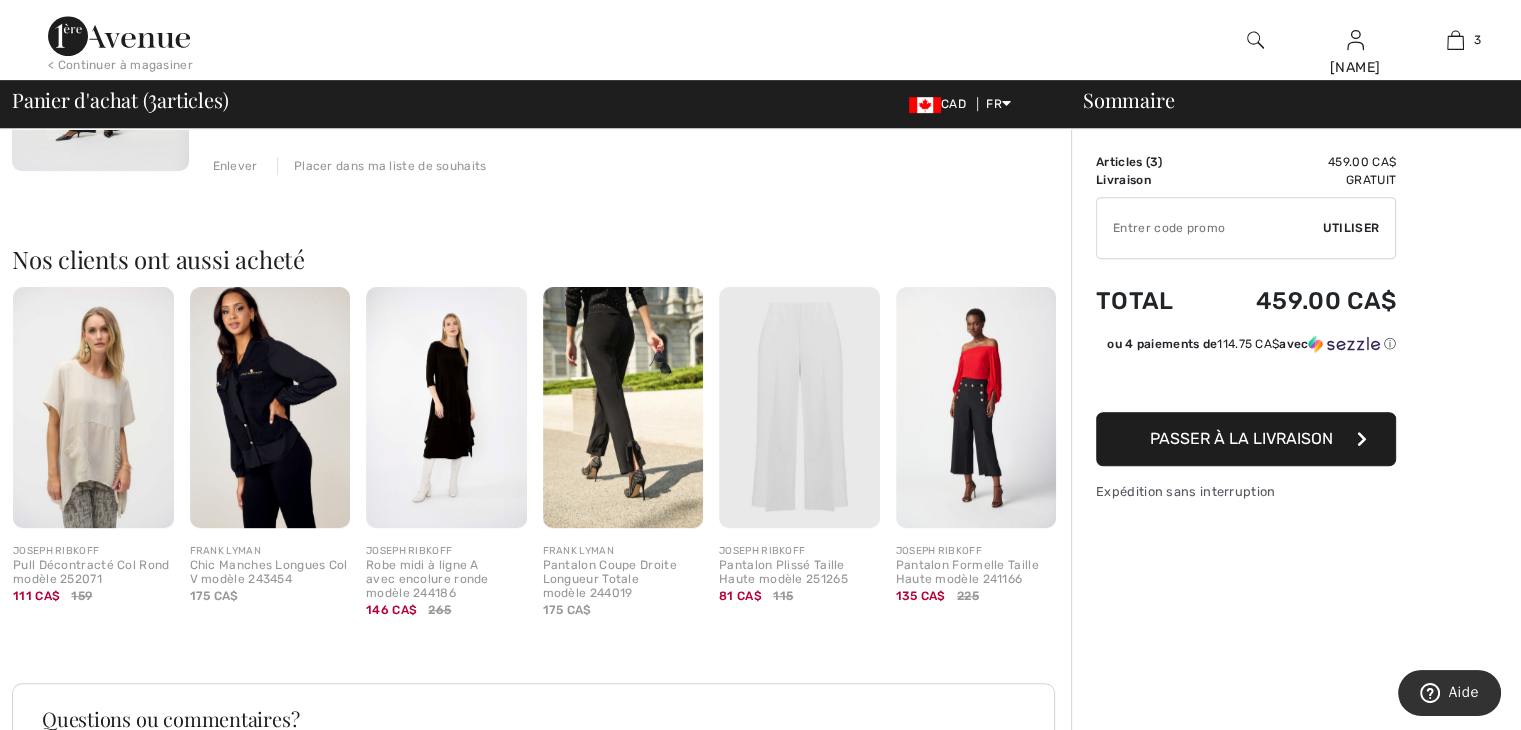 click at bounding box center (799, 407) 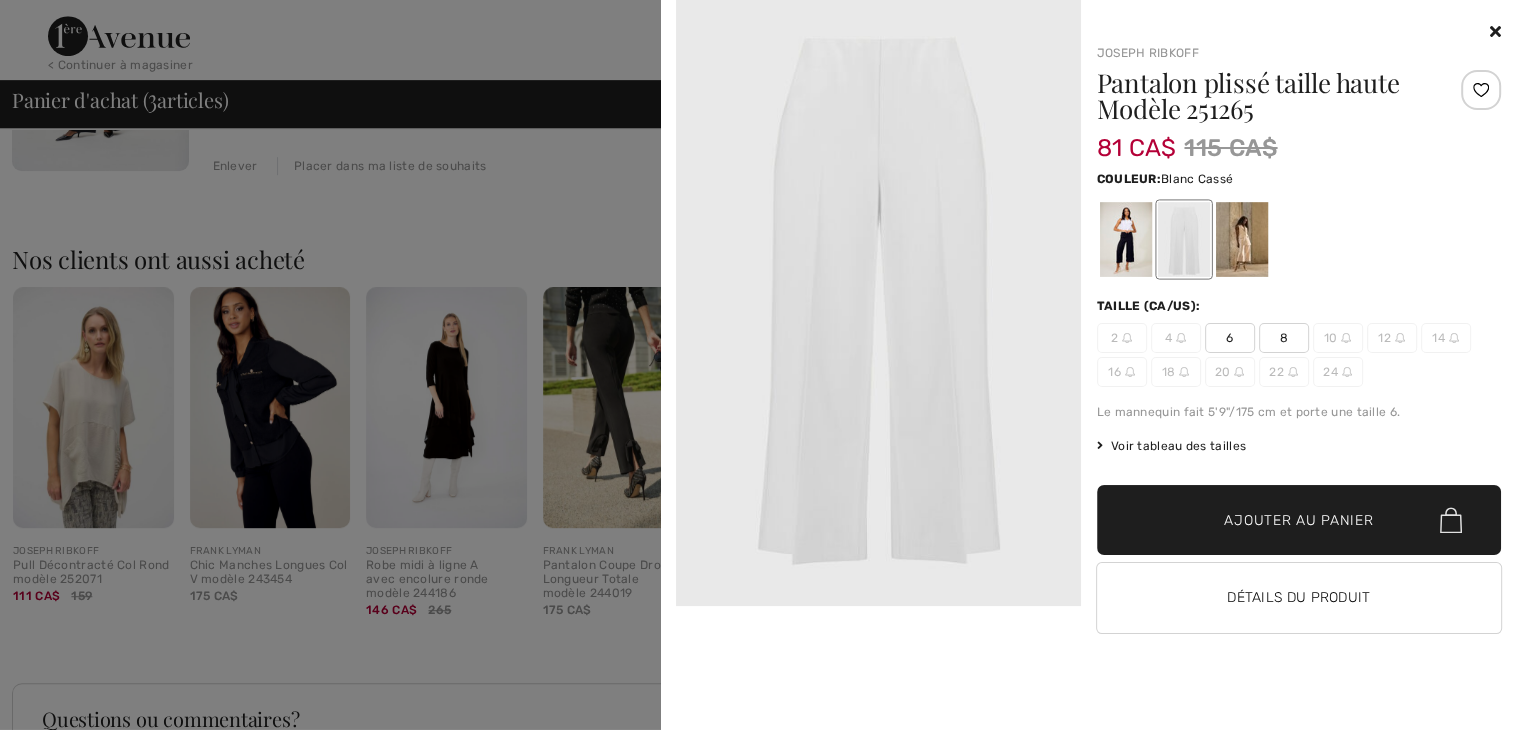 click at bounding box center (1495, 31) 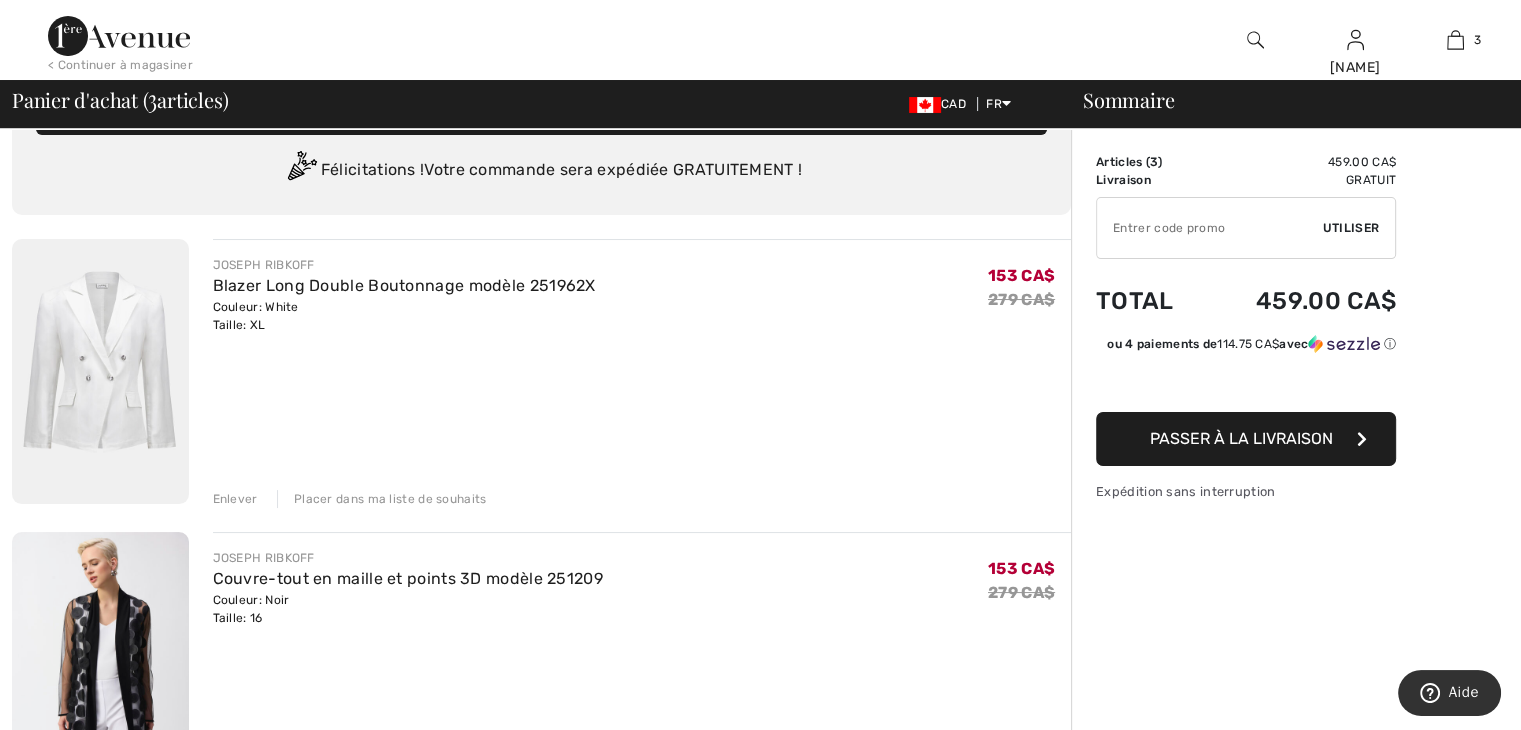 scroll, scrollTop: 0, scrollLeft: 0, axis: both 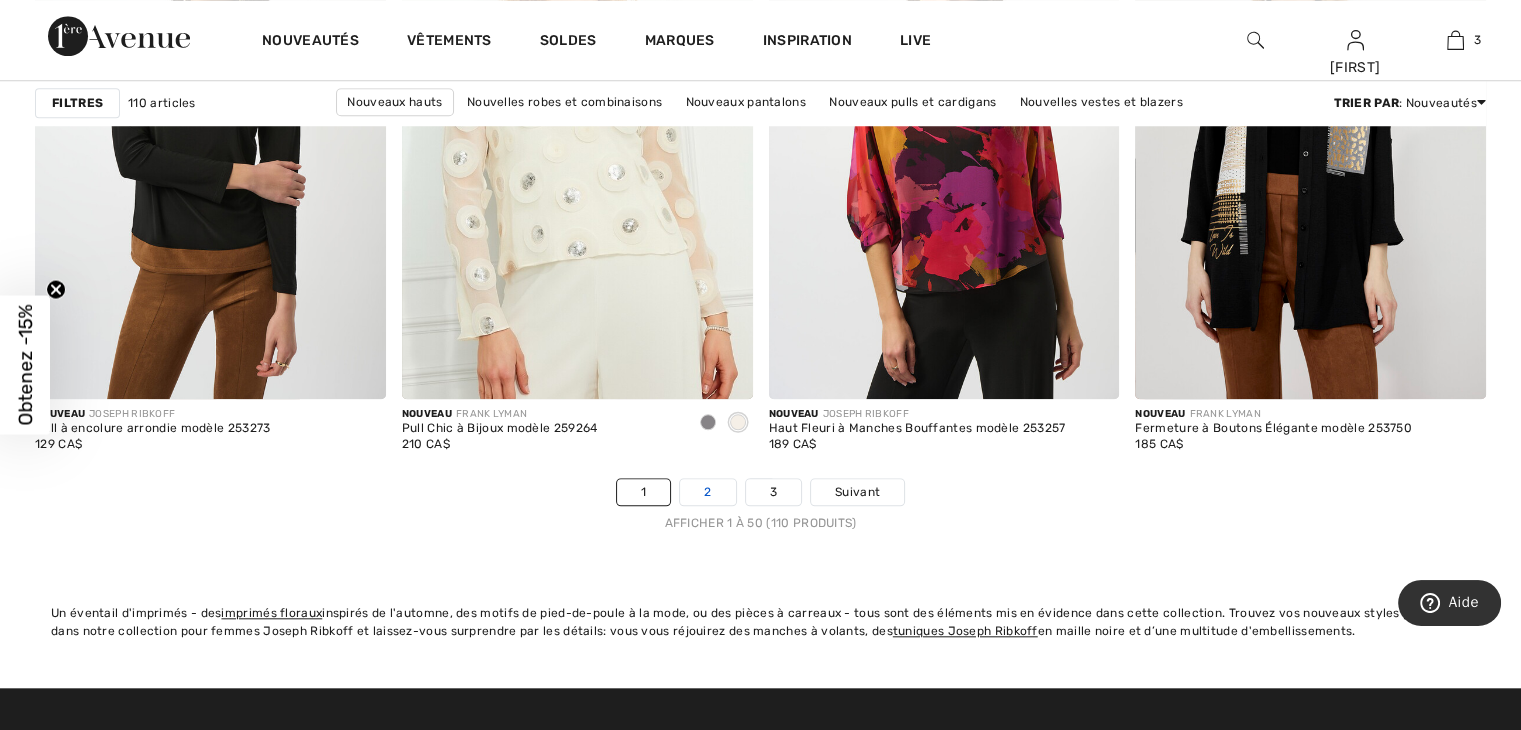 click on "2" at bounding box center [707, 492] 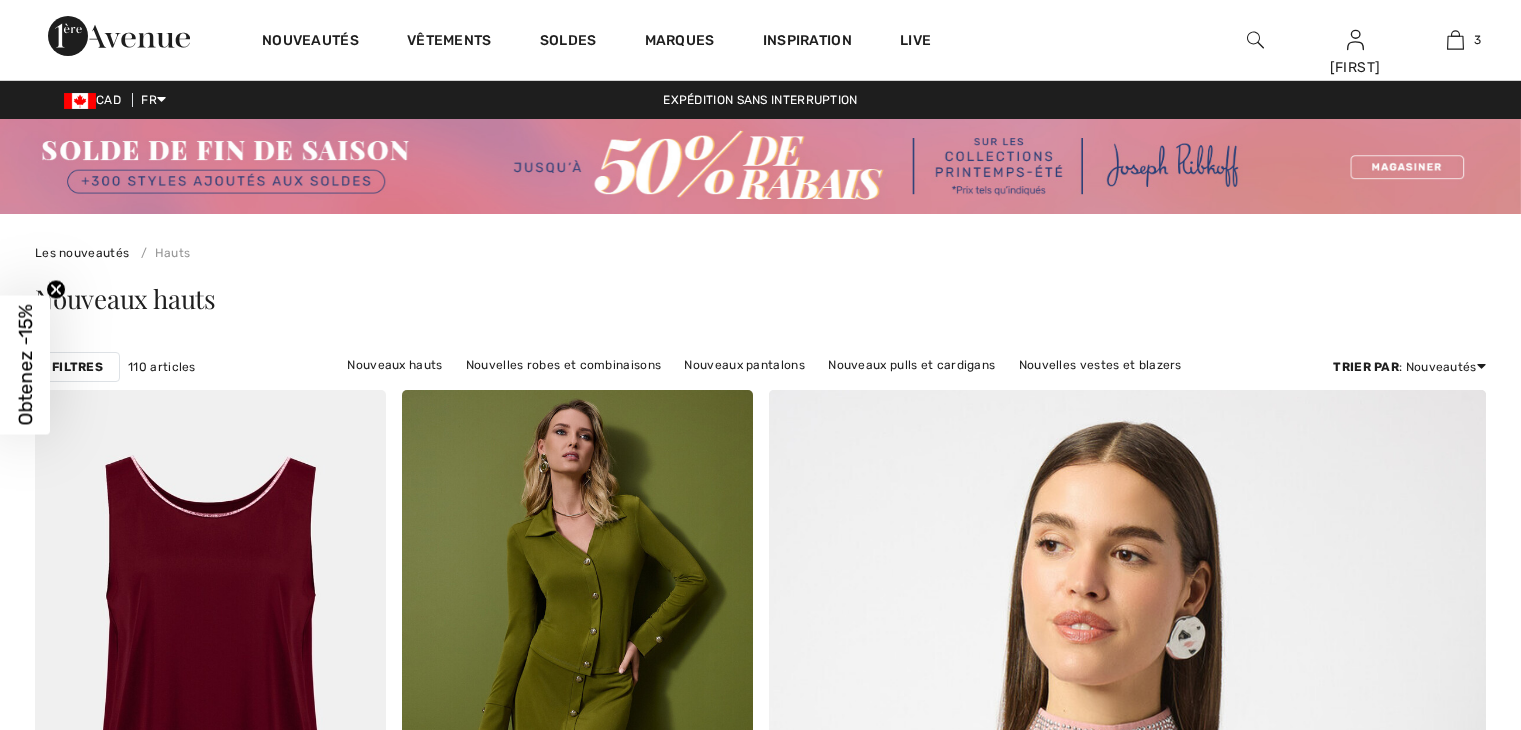 scroll, scrollTop: 0, scrollLeft: 0, axis: both 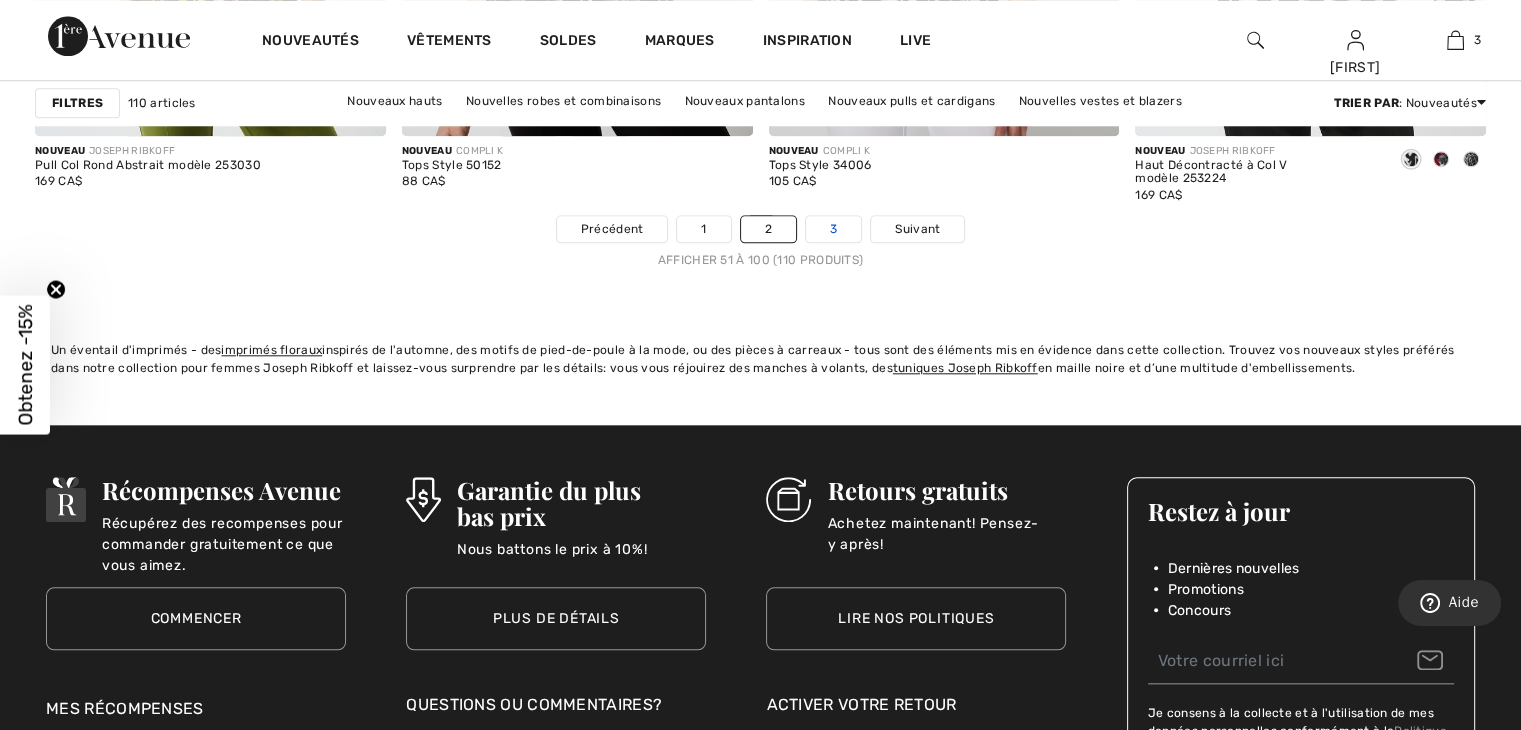 click on "3" at bounding box center [833, 229] 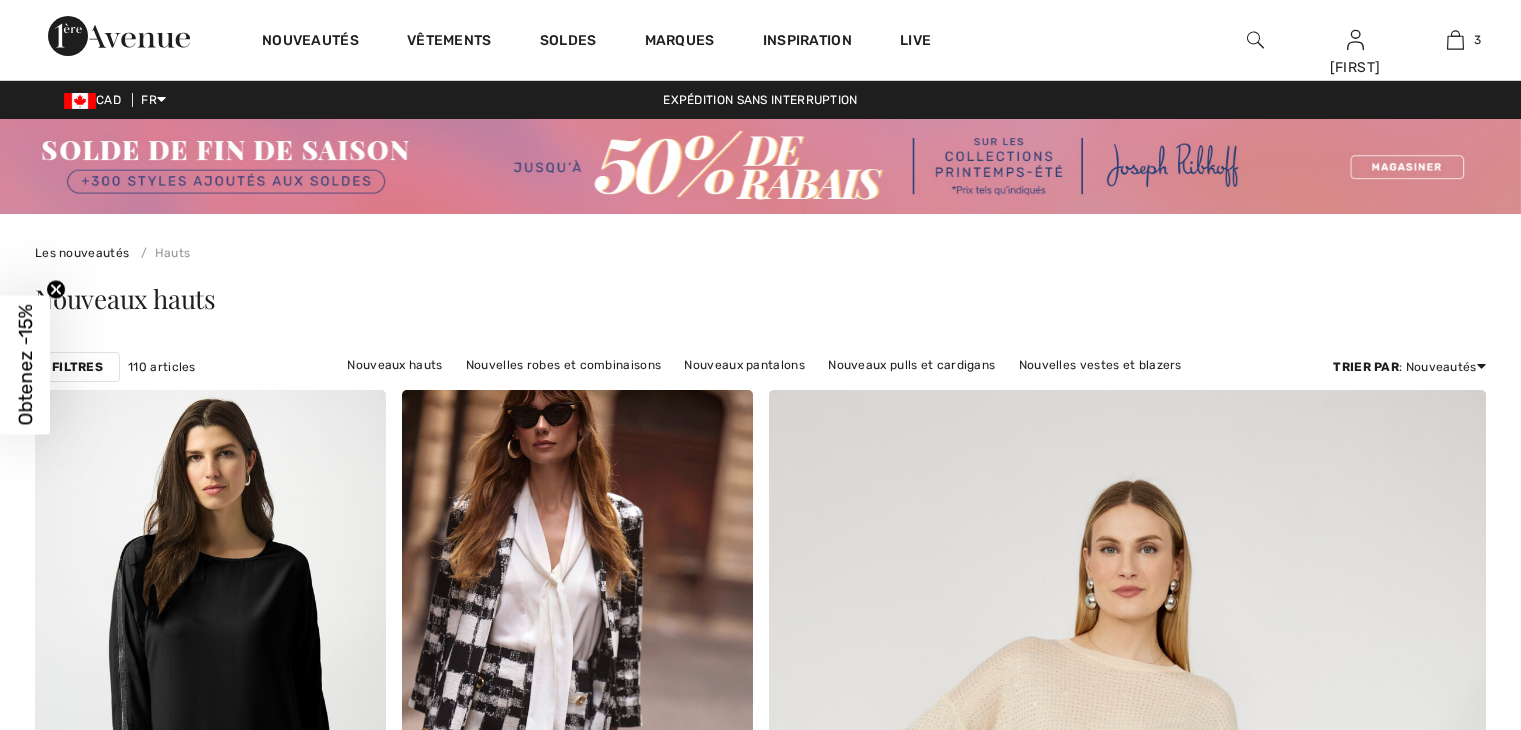 scroll, scrollTop: 0, scrollLeft: 0, axis: both 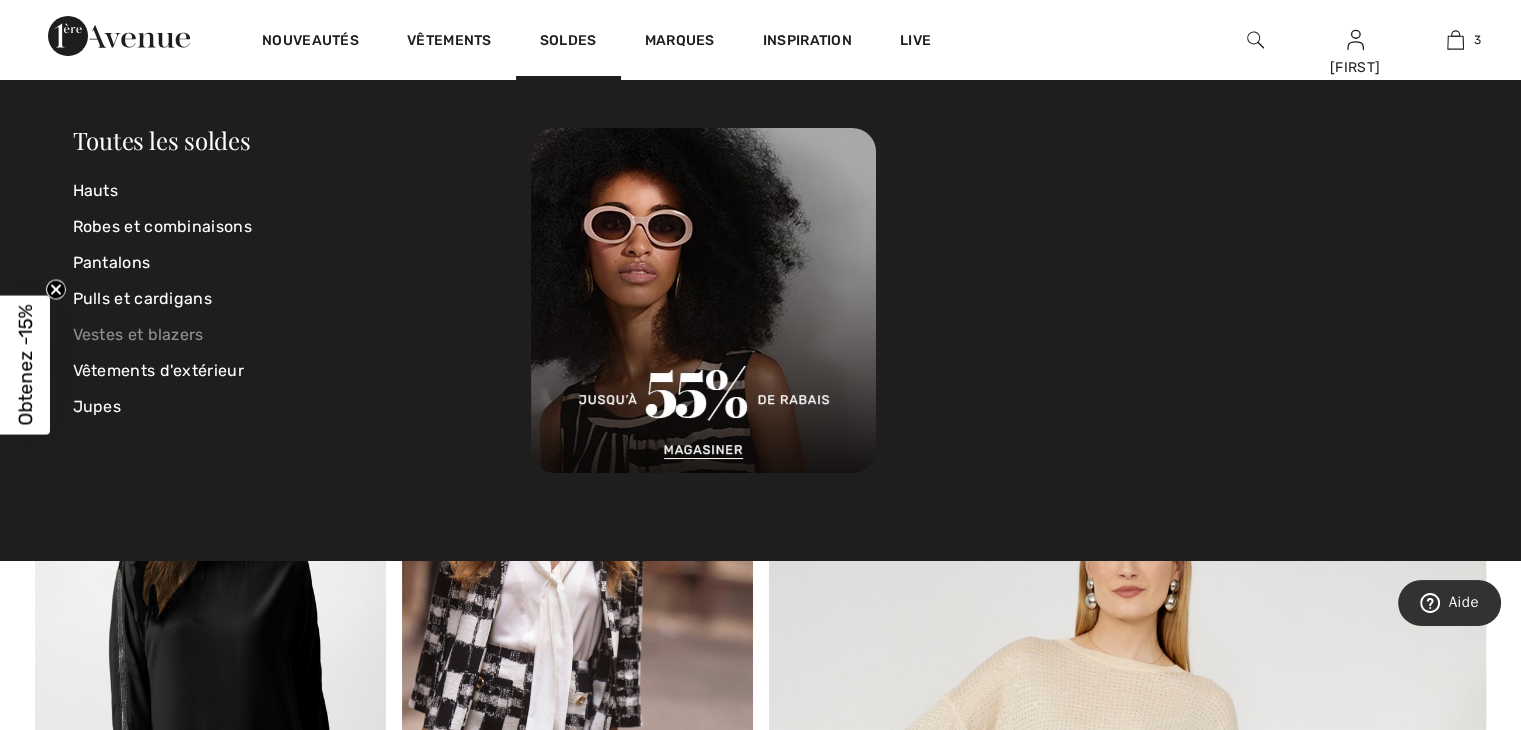 click on "Vestes et blazers" at bounding box center (302, 335) 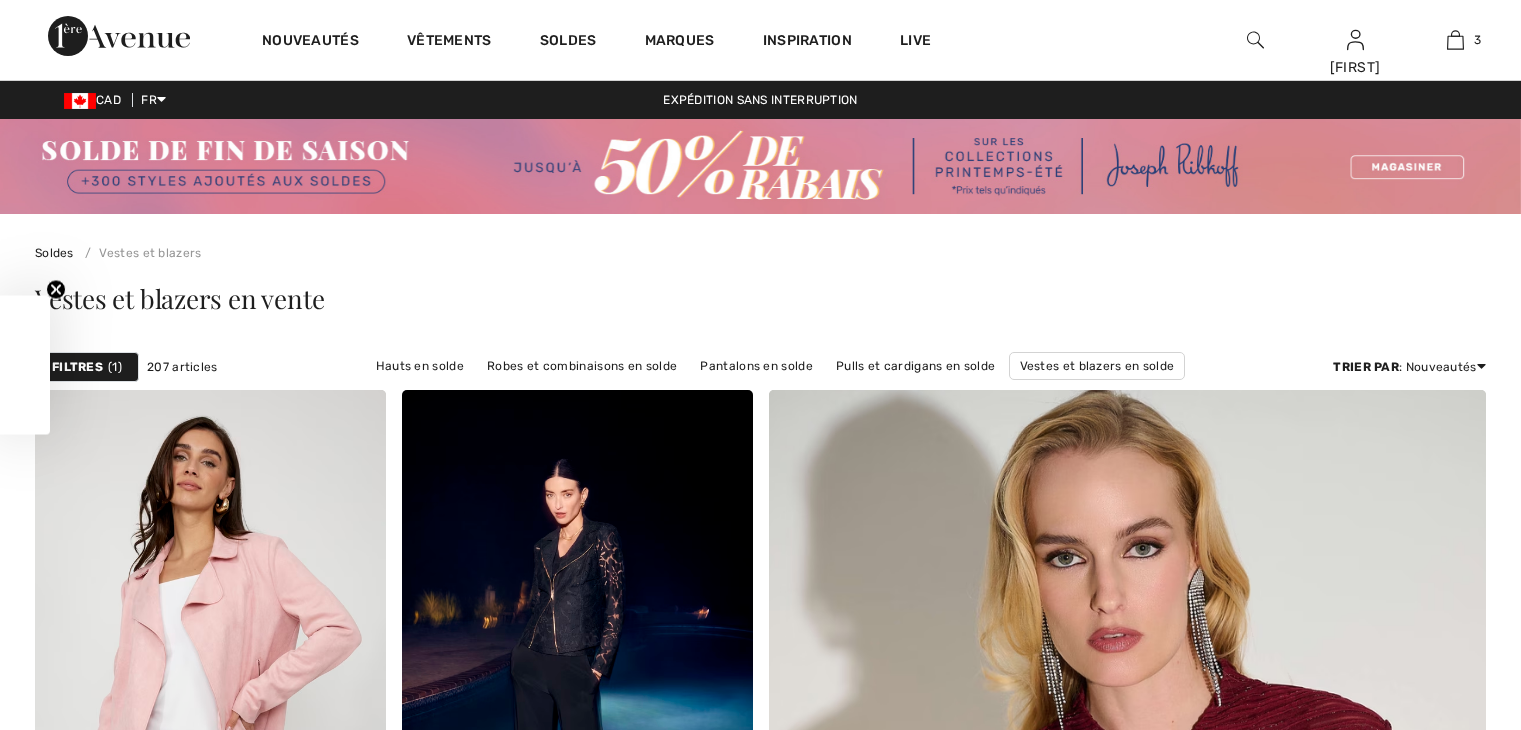 scroll, scrollTop: 0, scrollLeft: 0, axis: both 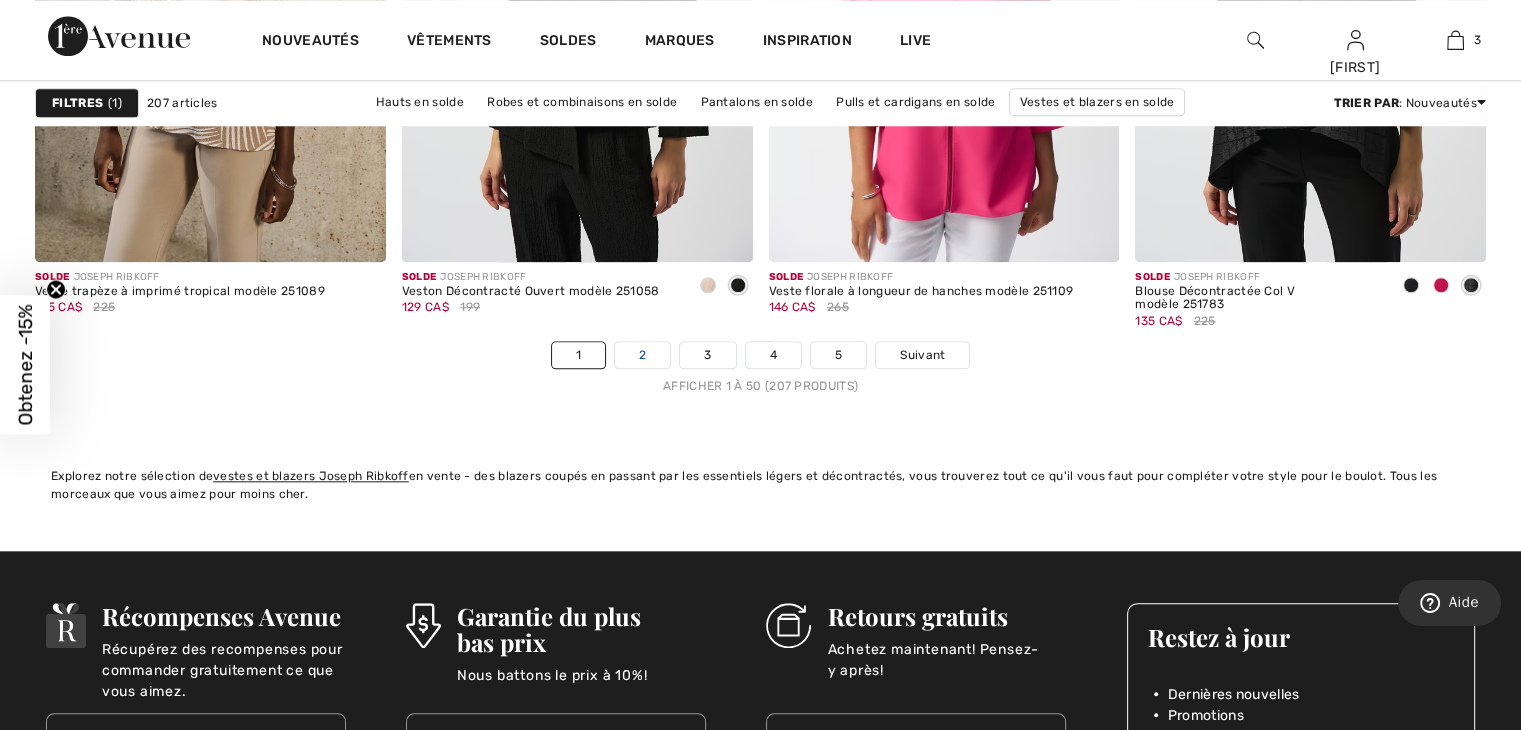 click on "2" at bounding box center [642, 355] 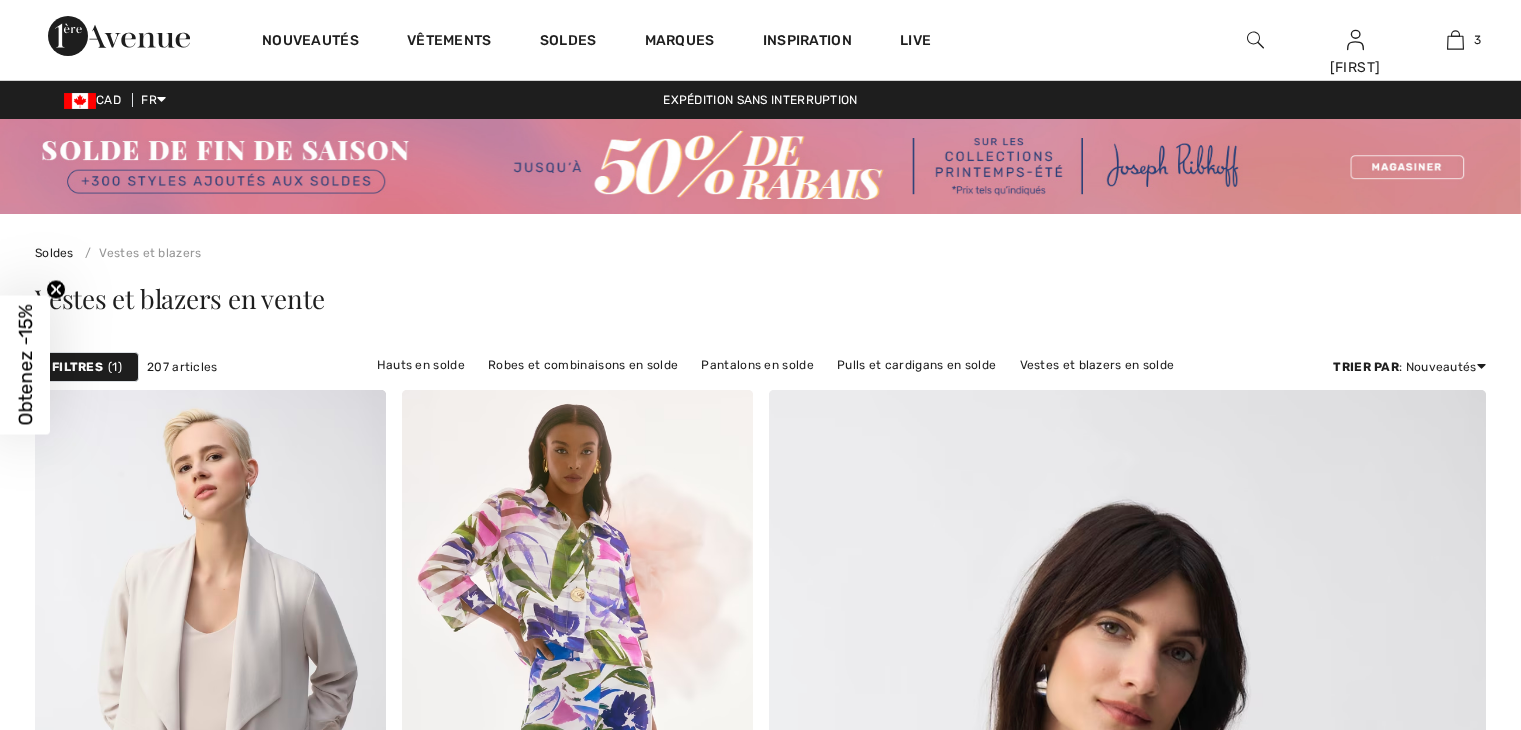 scroll, scrollTop: 0, scrollLeft: 0, axis: both 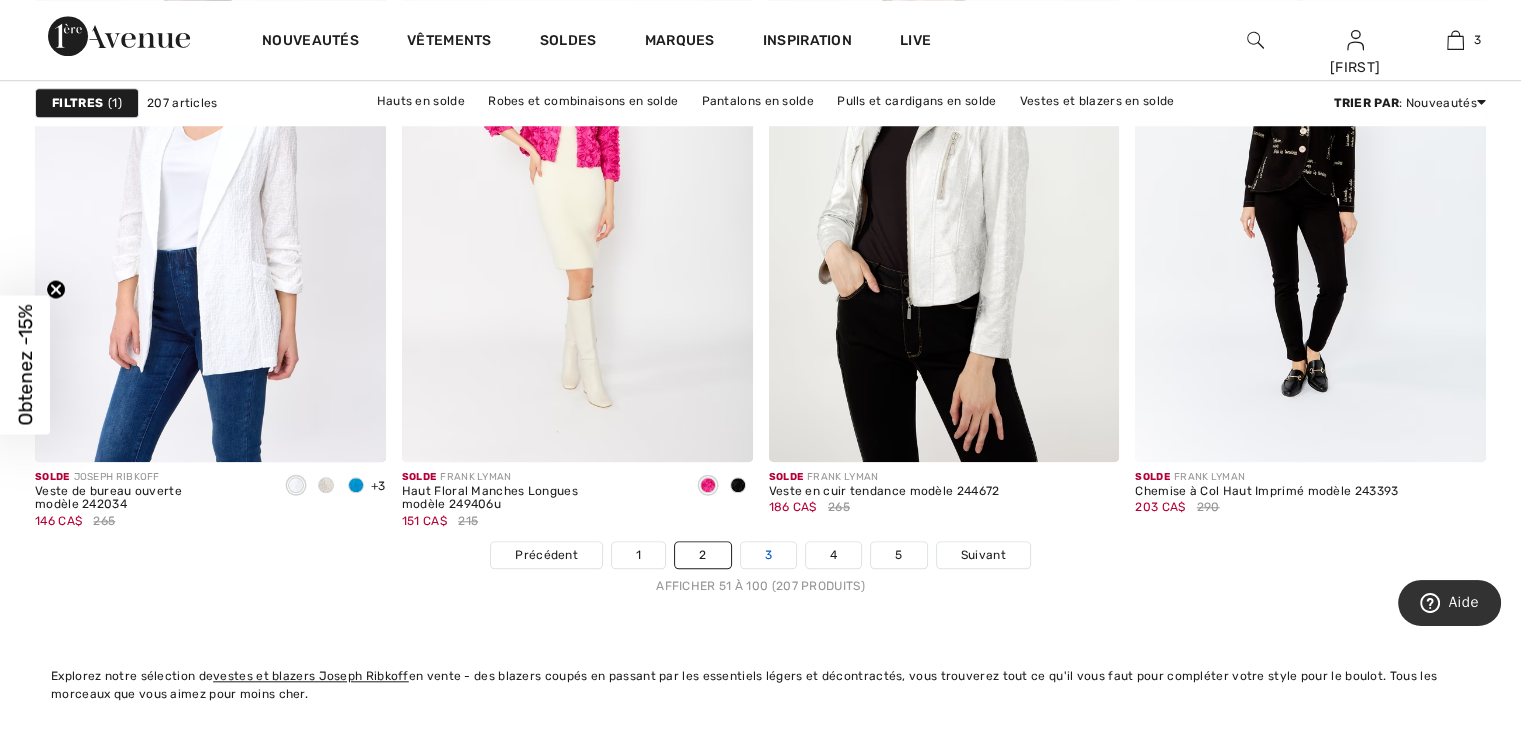 click on "3" at bounding box center (768, 555) 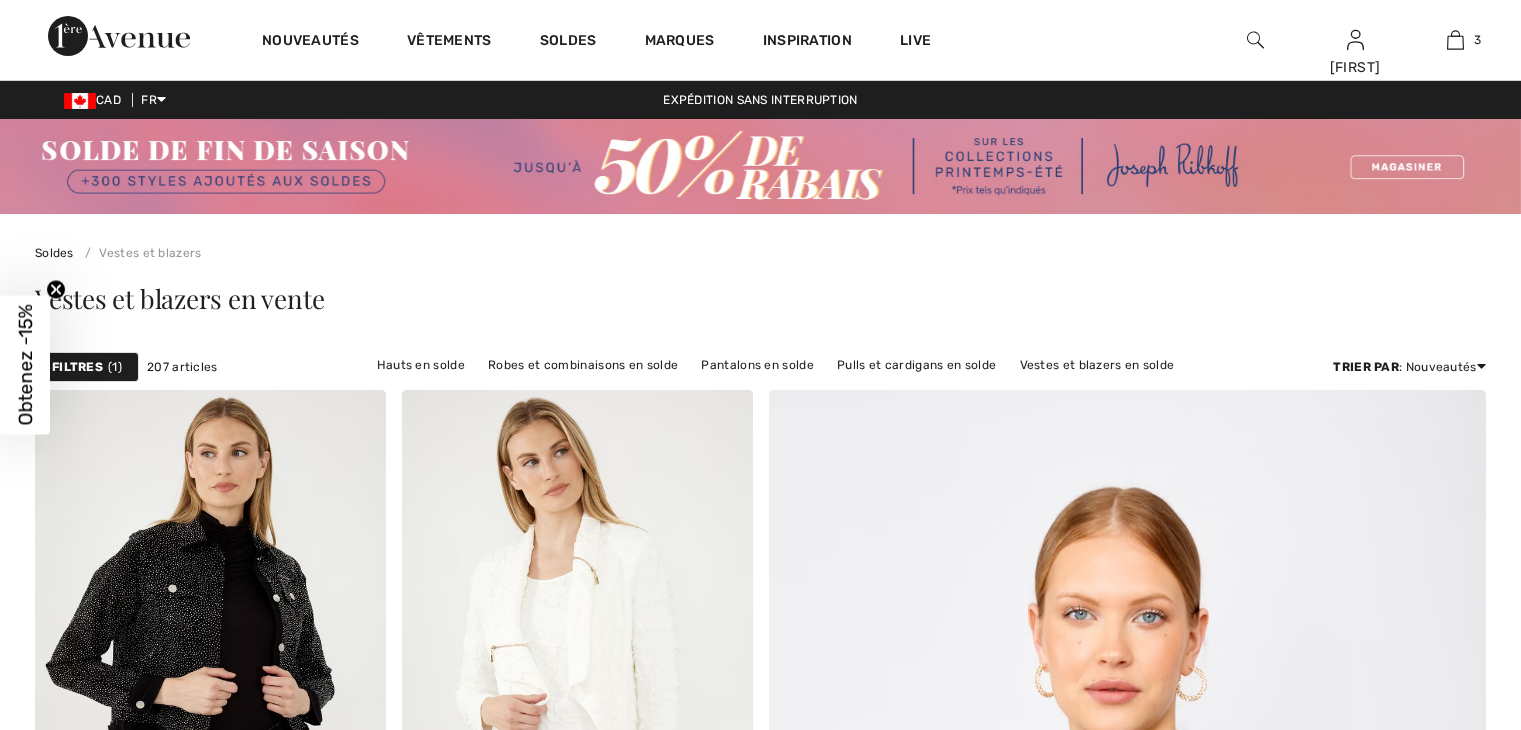 scroll, scrollTop: 0, scrollLeft: 0, axis: both 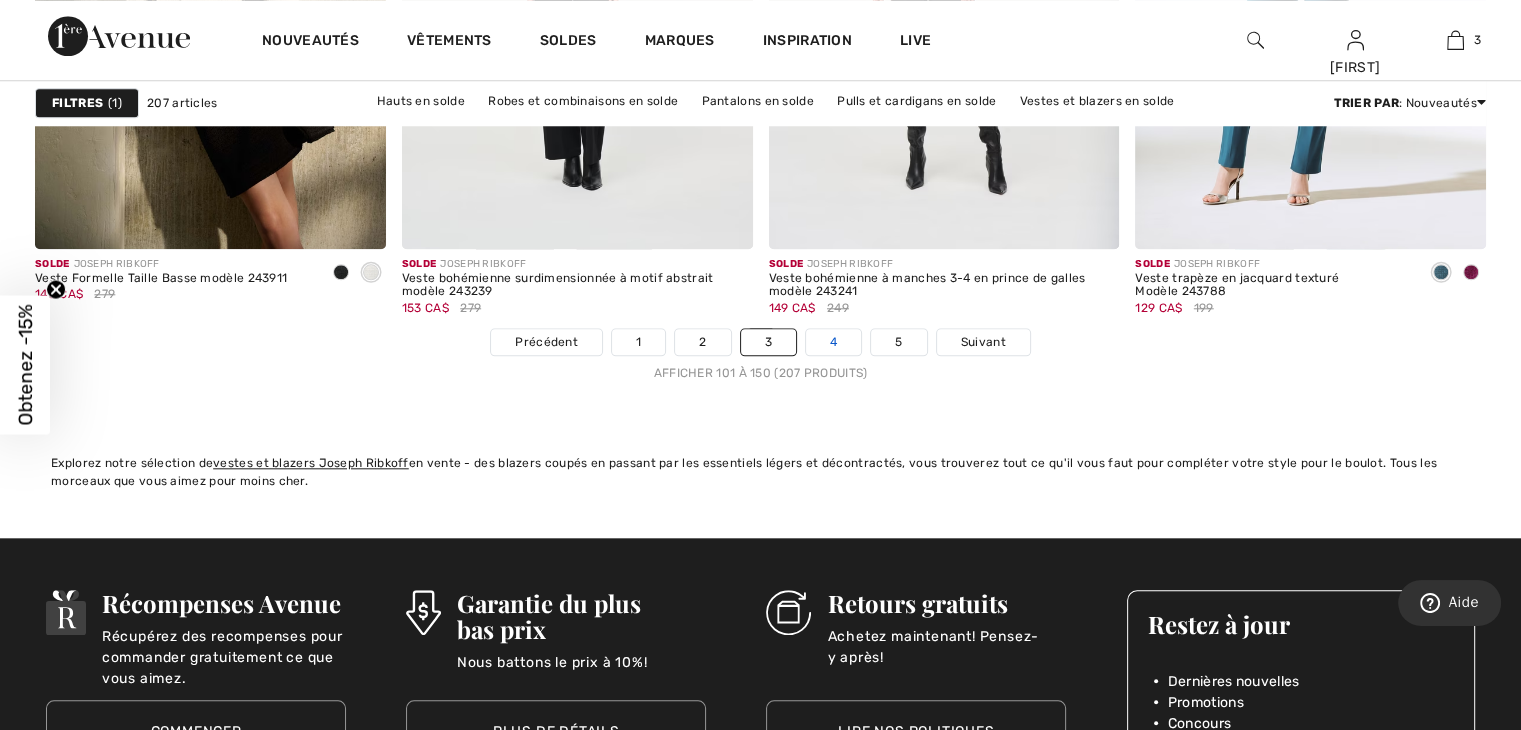 click on "4" at bounding box center (833, 342) 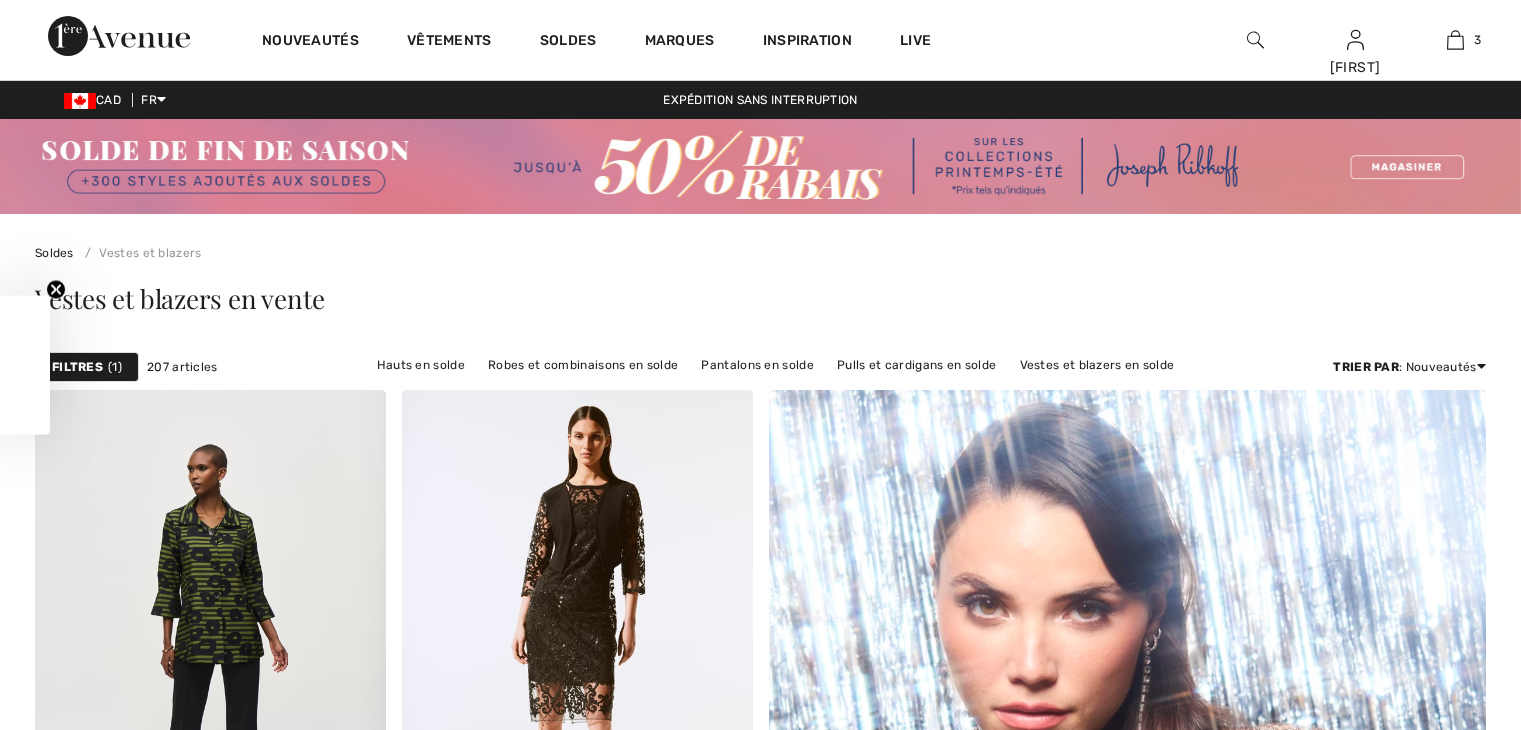 scroll, scrollTop: 0, scrollLeft: 0, axis: both 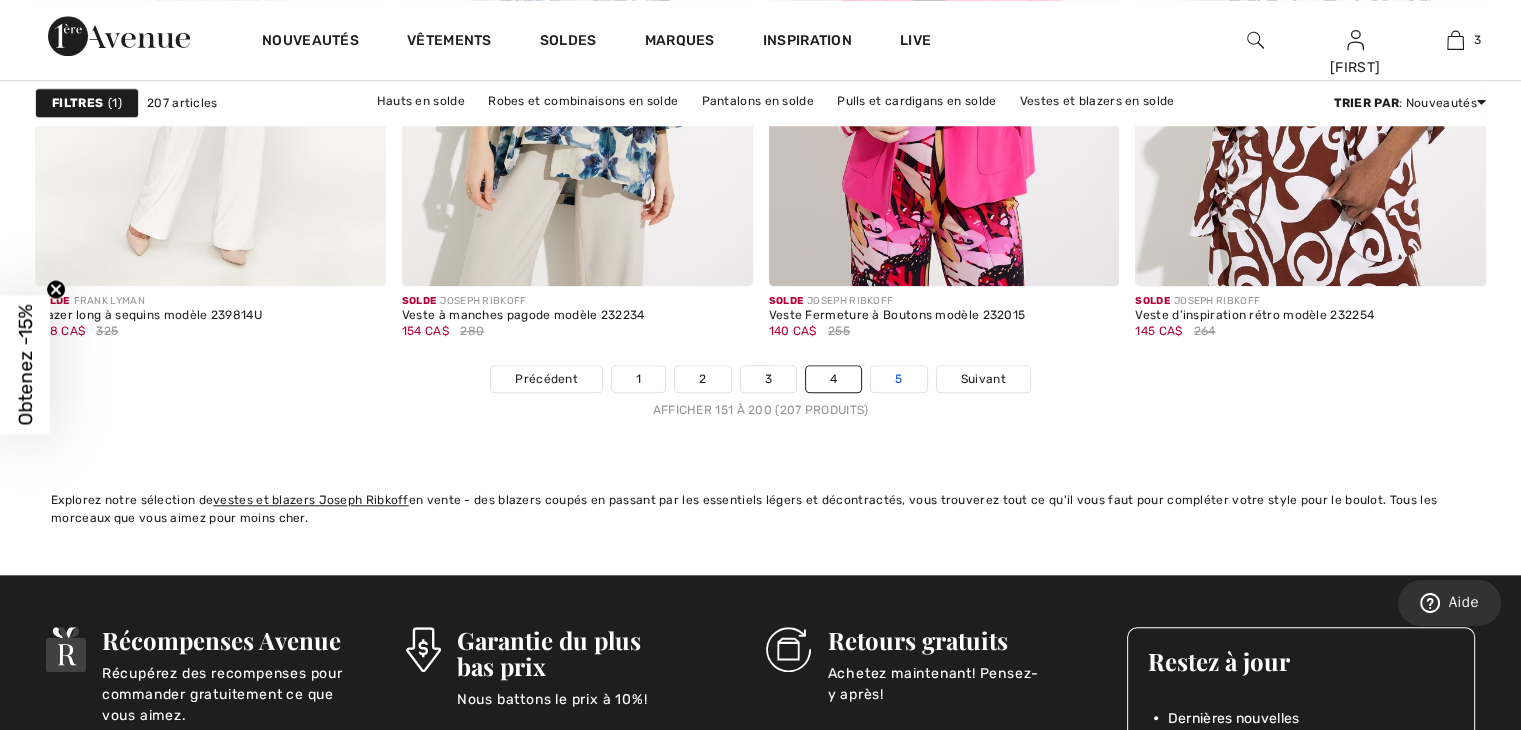 click on "5" at bounding box center [898, 379] 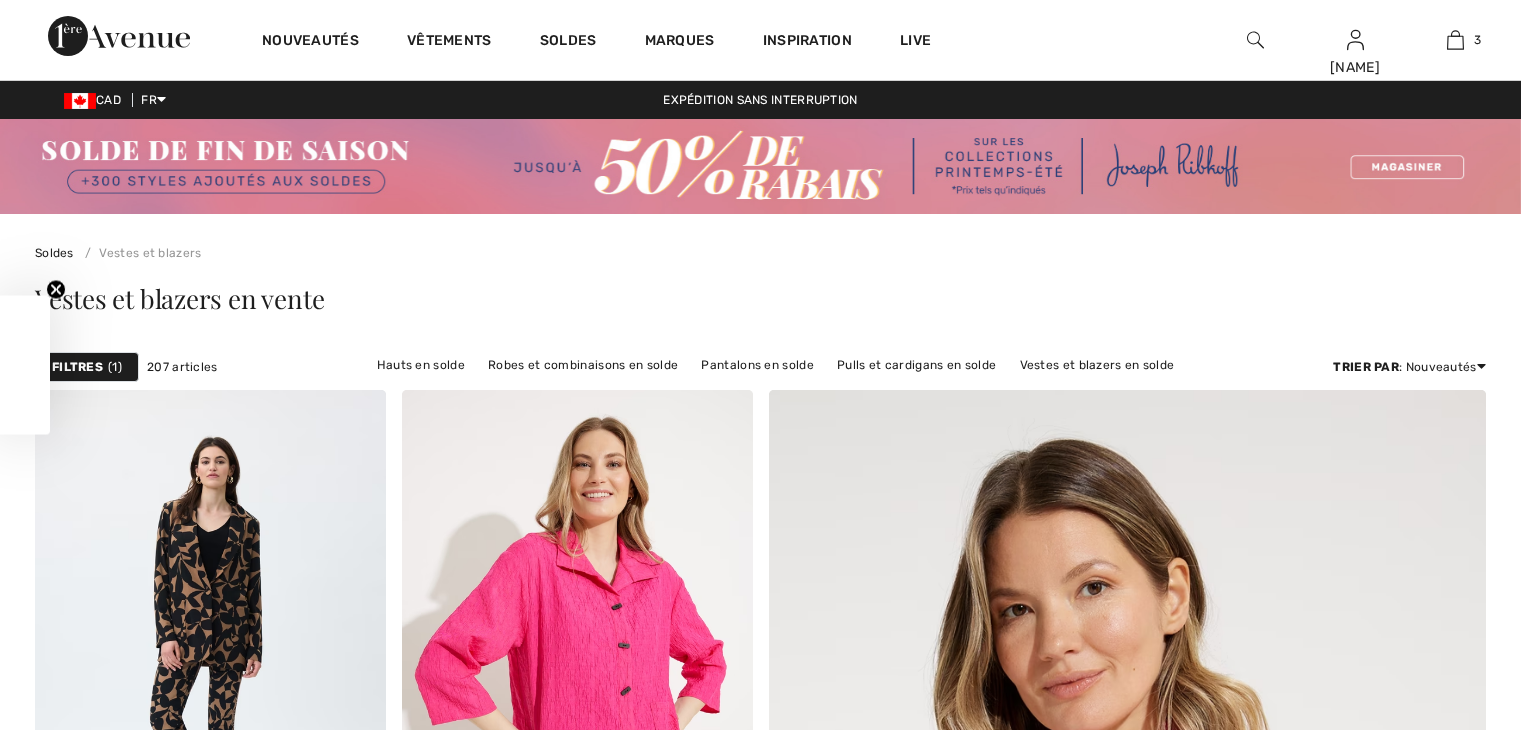scroll, scrollTop: 0, scrollLeft: 0, axis: both 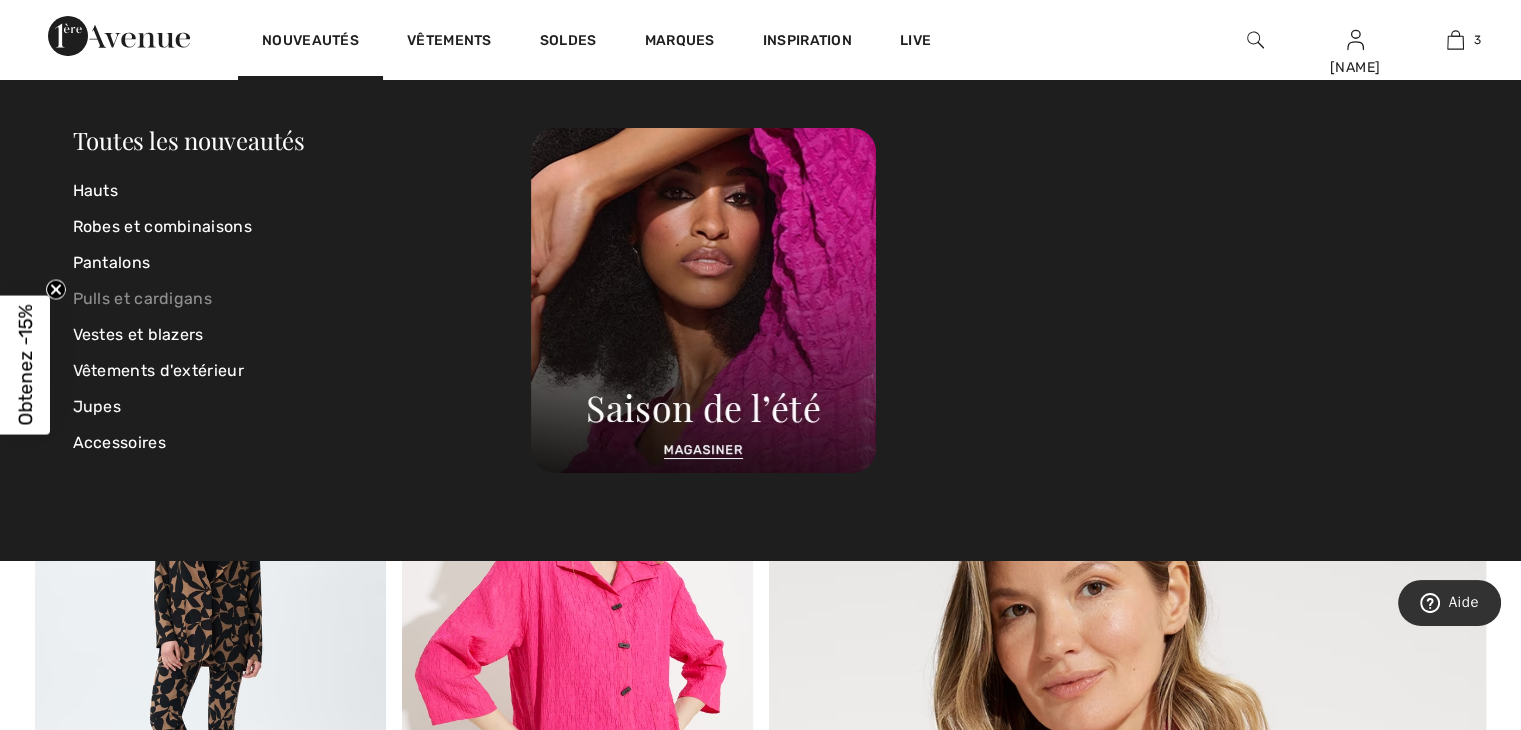 click on "Pulls et cardigans" at bounding box center (302, 299) 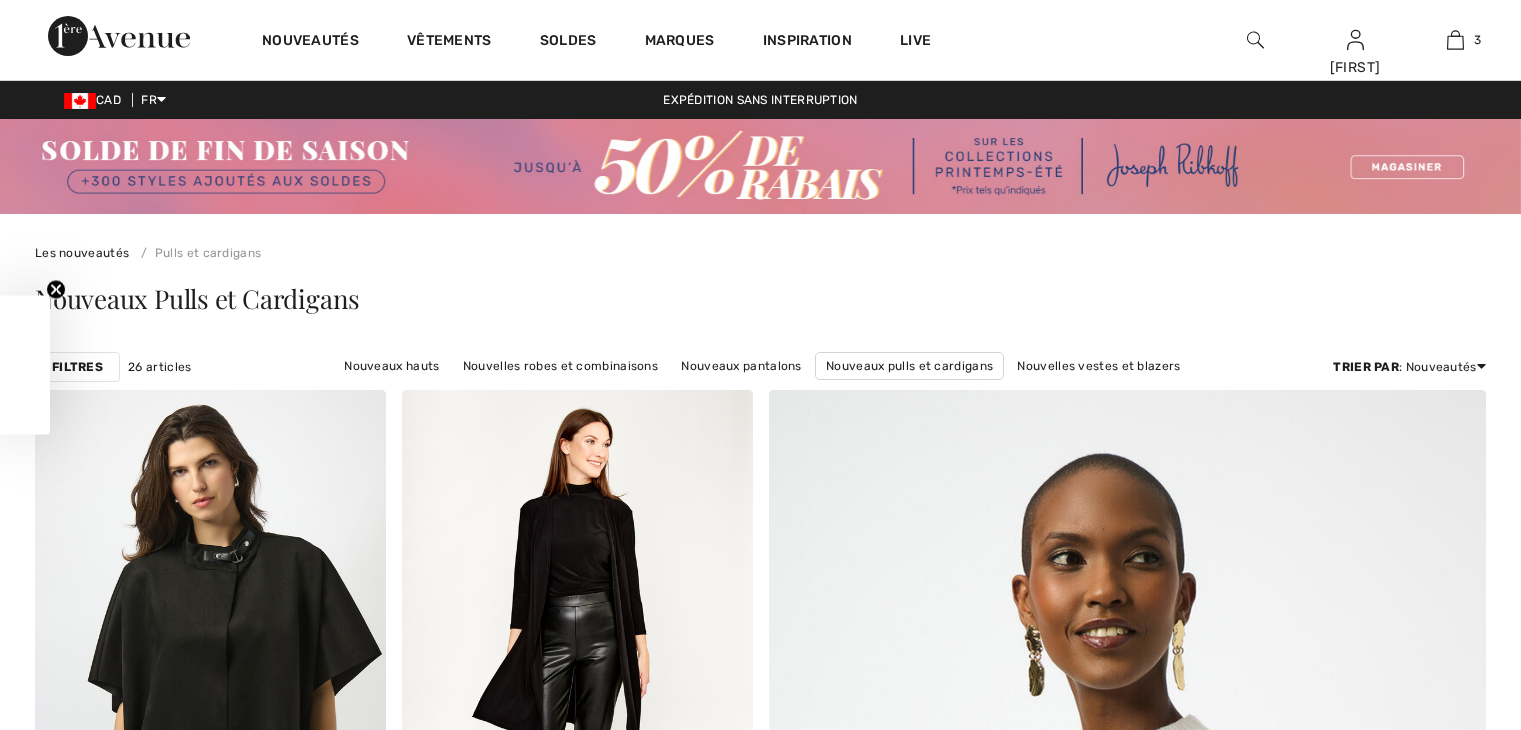 scroll, scrollTop: 0, scrollLeft: 0, axis: both 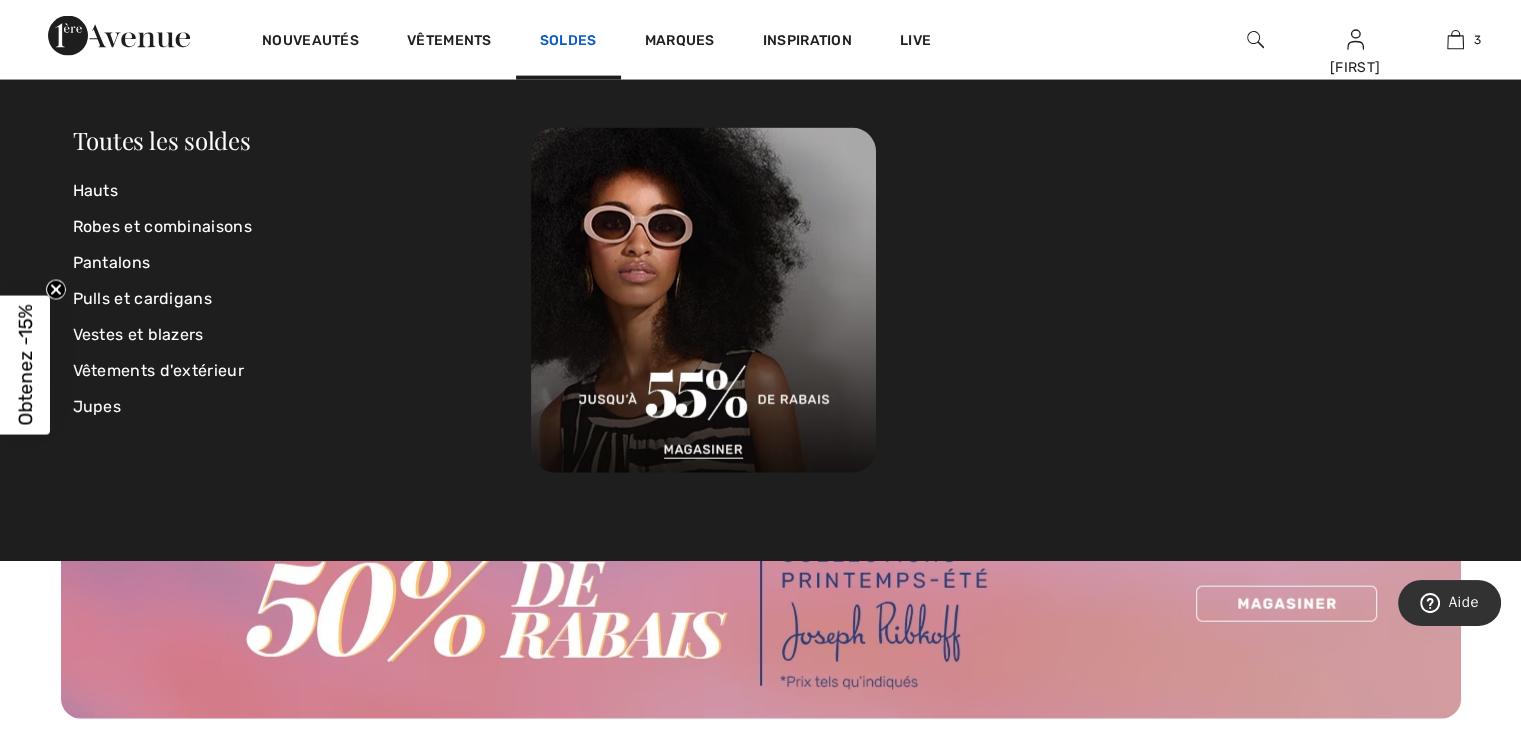 click on "Soldes" at bounding box center (568, 42) 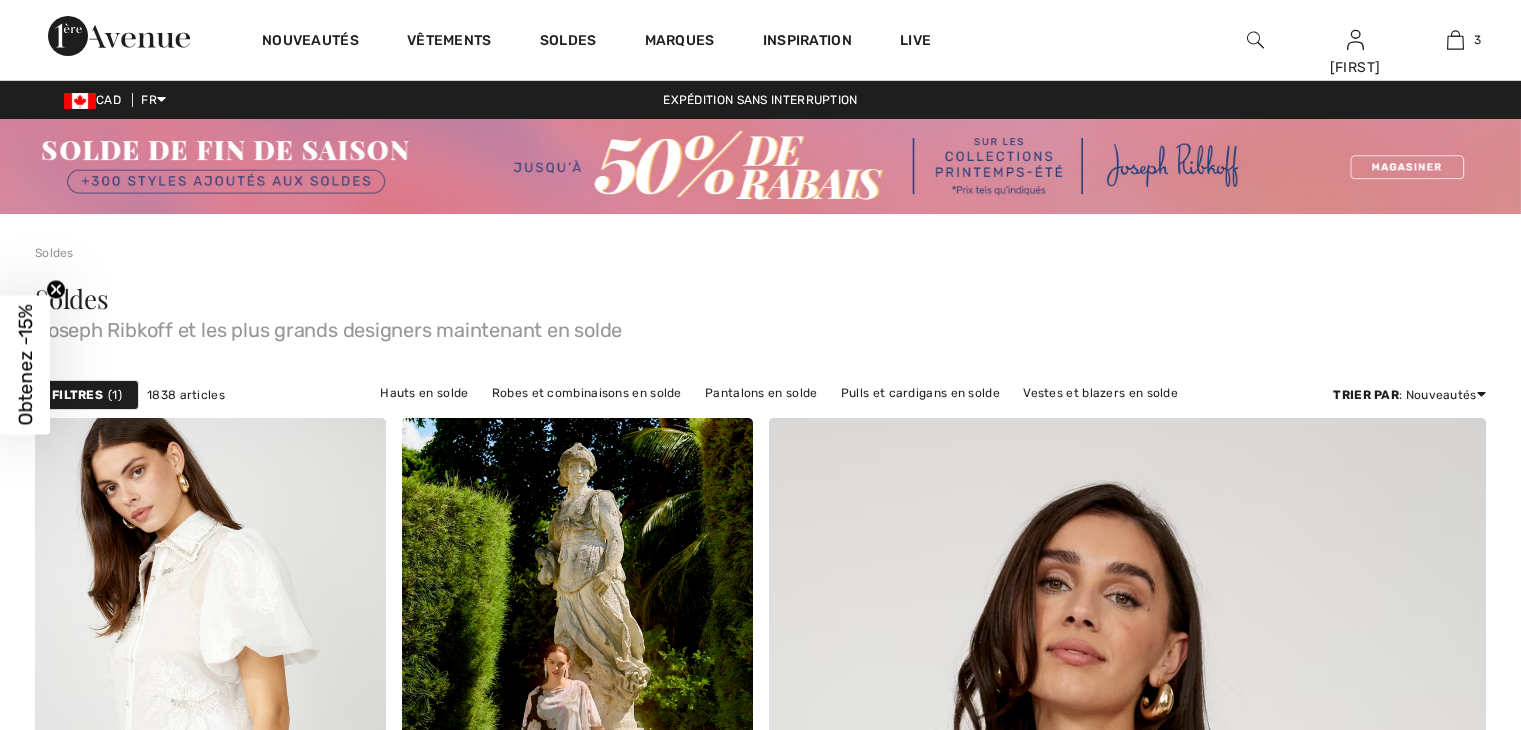 scroll, scrollTop: 0, scrollLeft: 0, axis: both 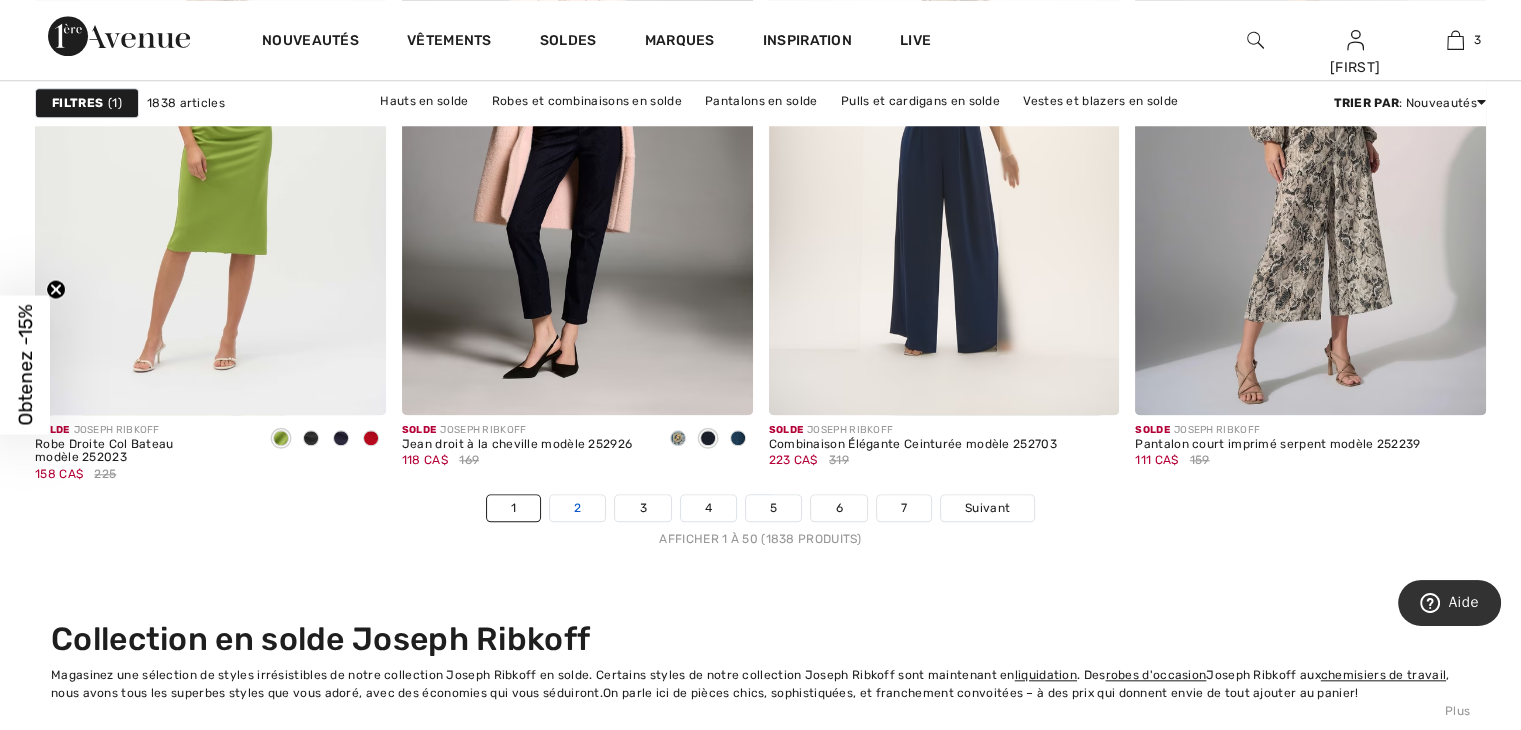 click on "2" at bounding box center (577, 508) 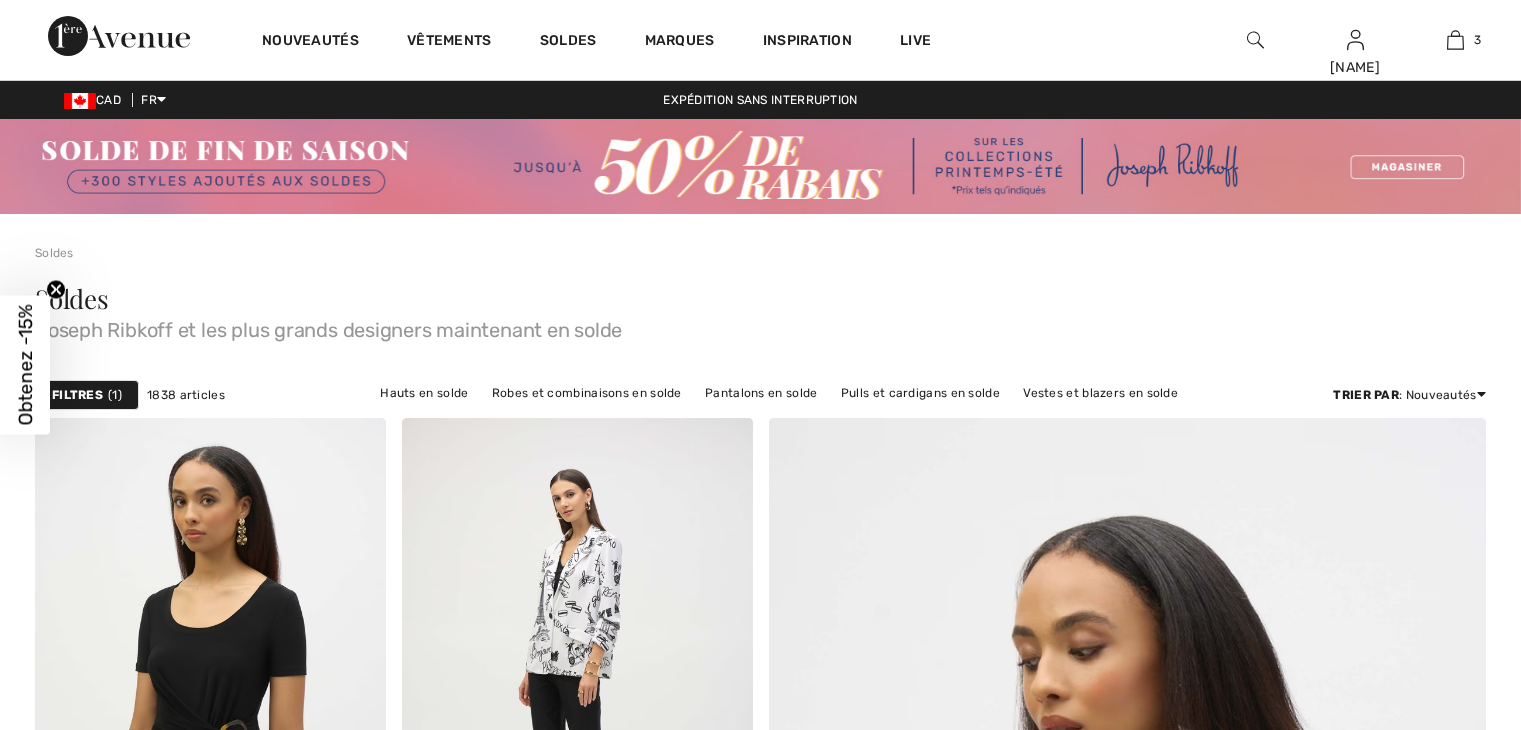 scroll, scrollTop: 0, scrollLeft: 0, axis: both 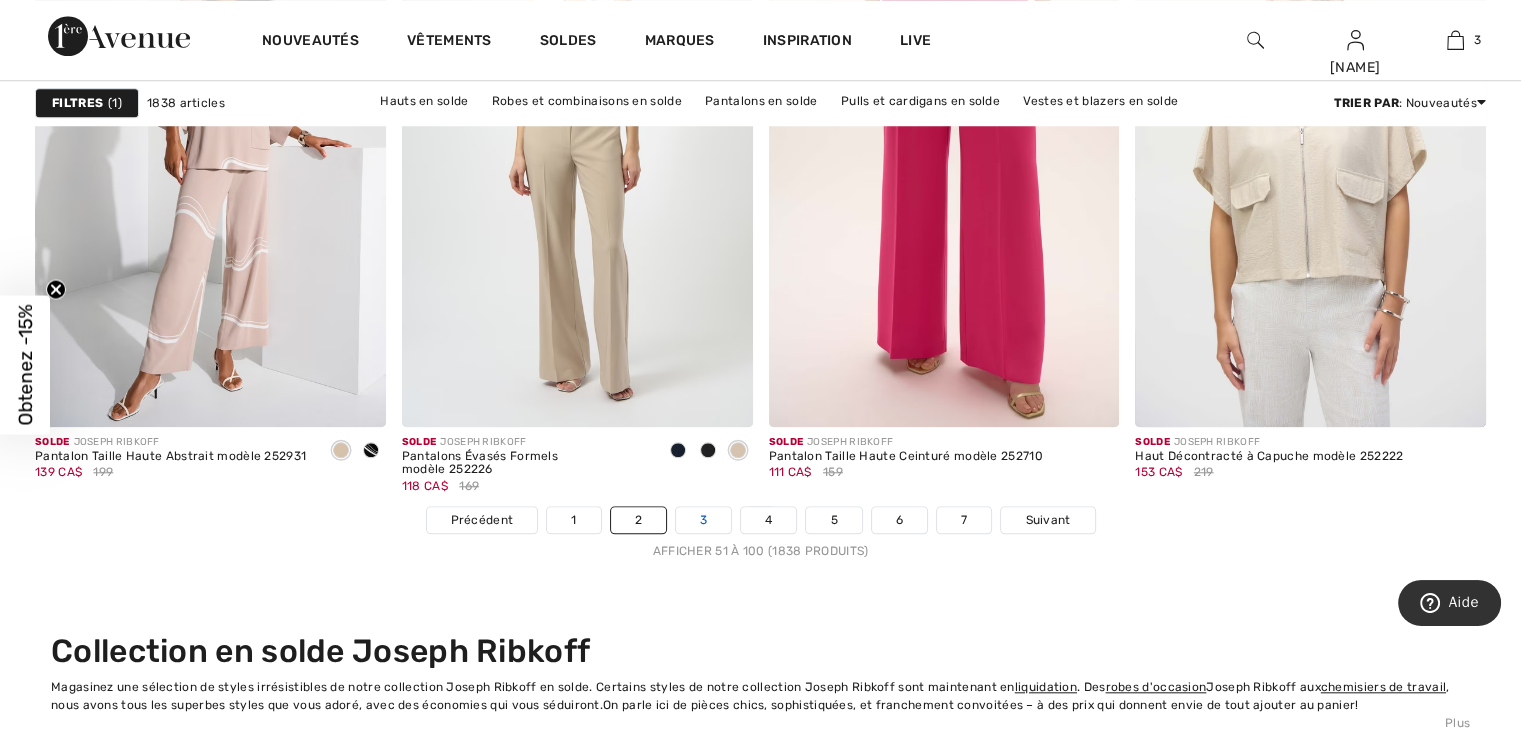 click on "3" at bounding box center [703, 520] 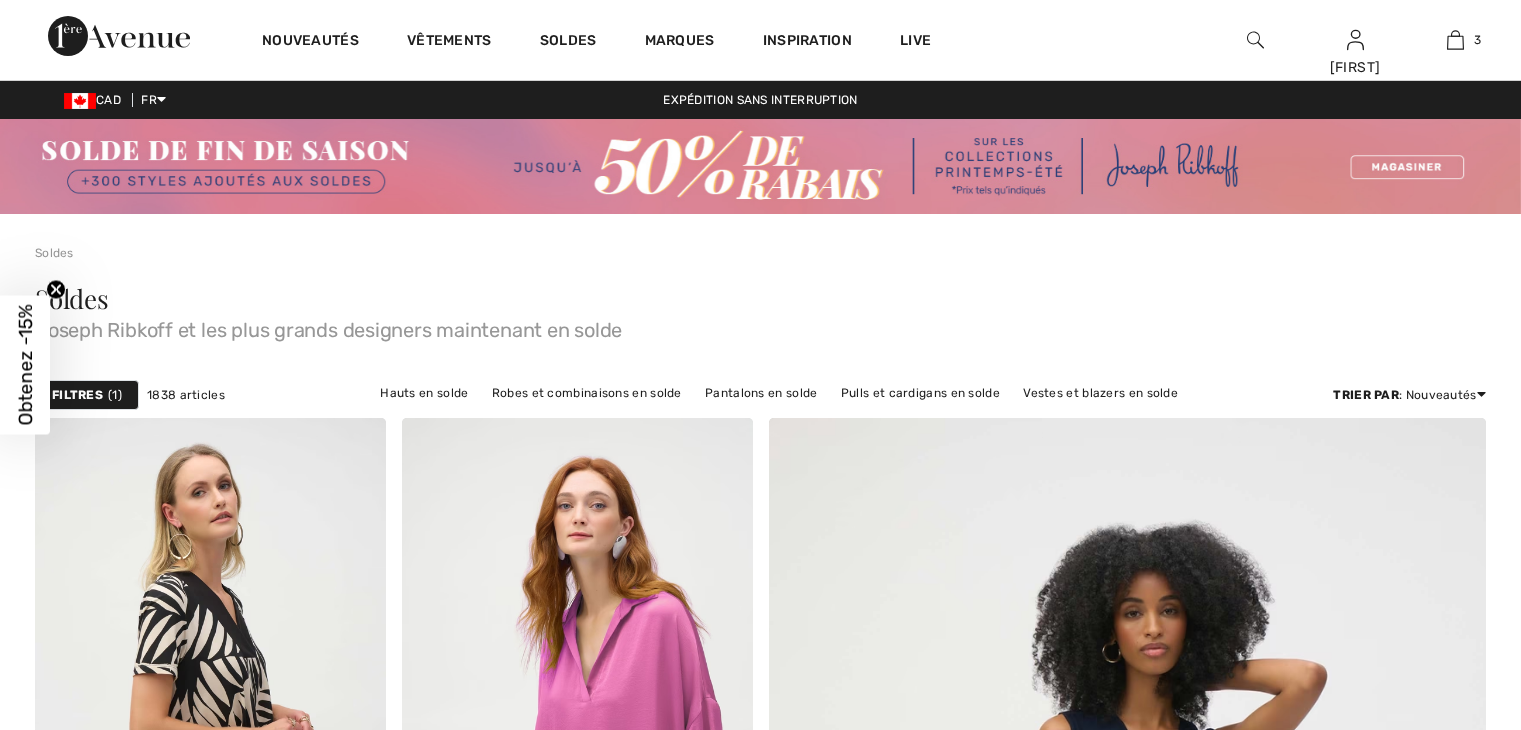 scroll, scrollTop: 0, scrollLeft: 0, axis: both 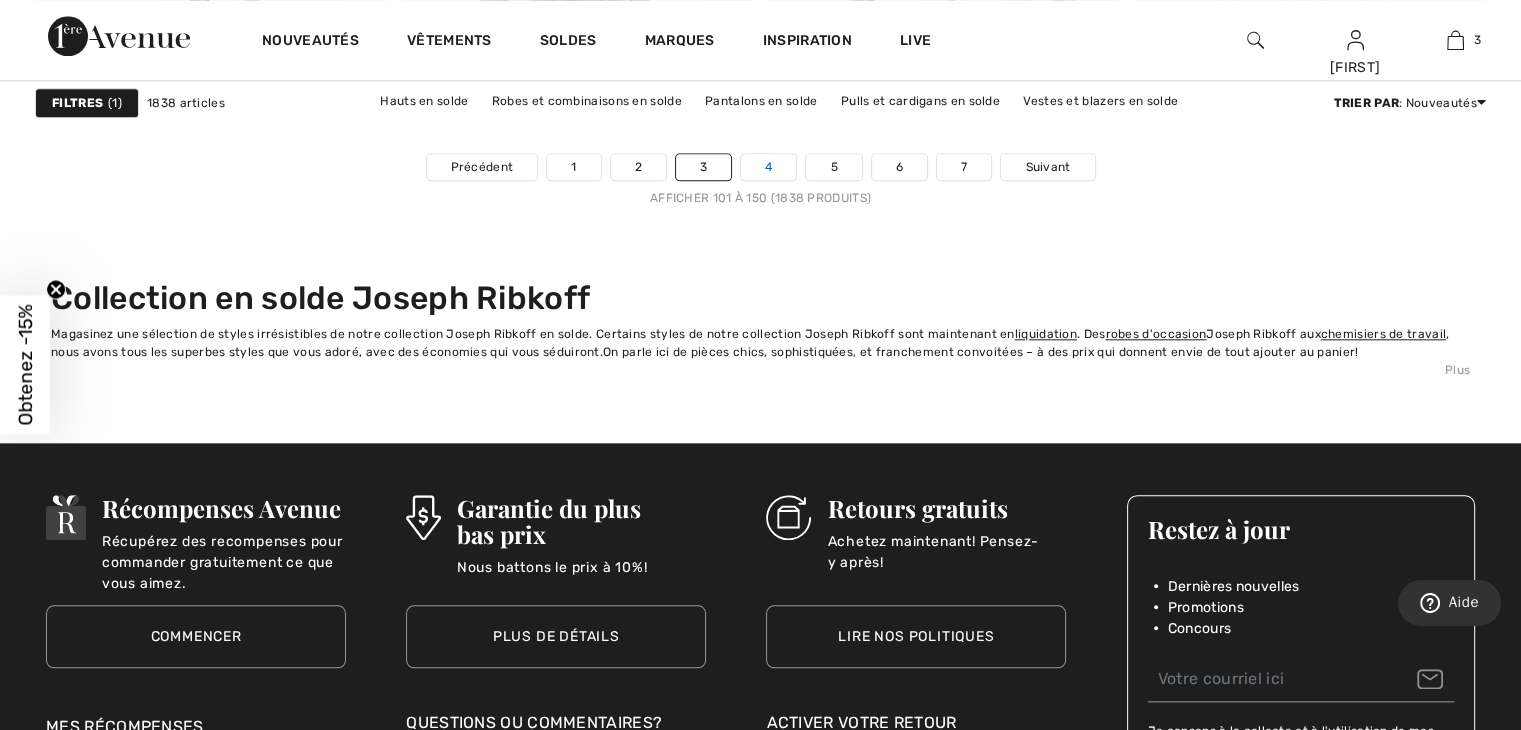 click on "4" at bounding box center (768, 167) 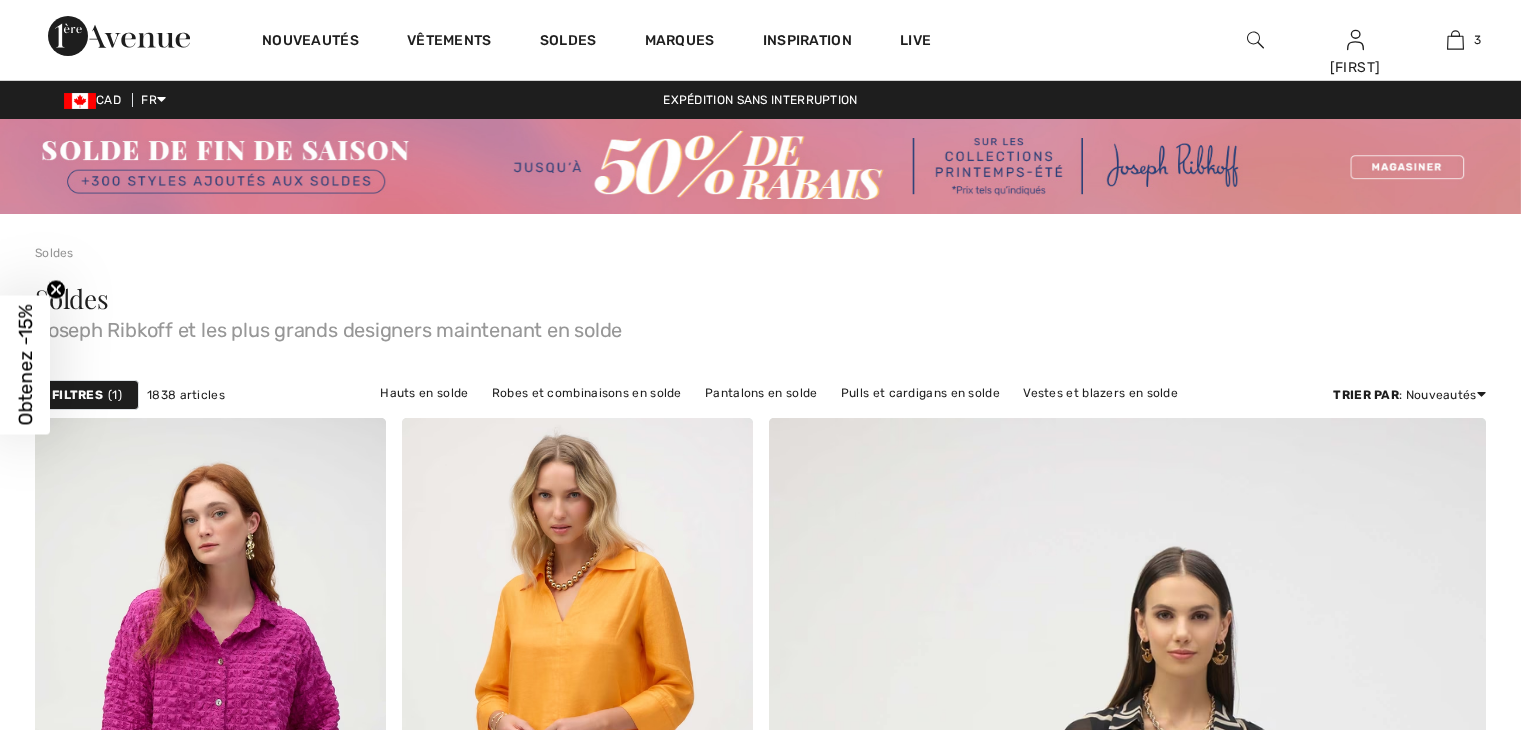 scroll, scrollTop: 0, scrollLeft: 0, axis: both 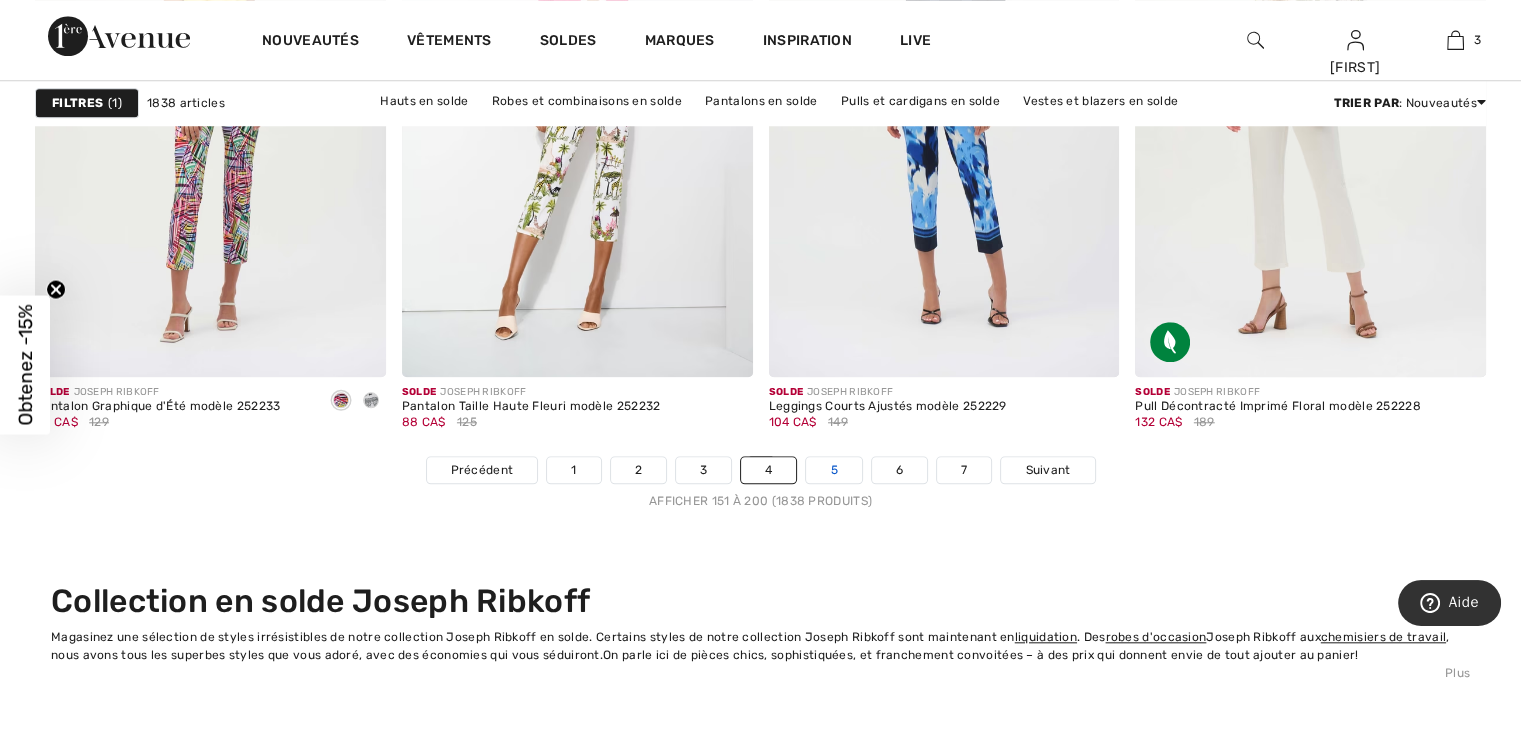 click on "5" at bounding box center (833, 470) 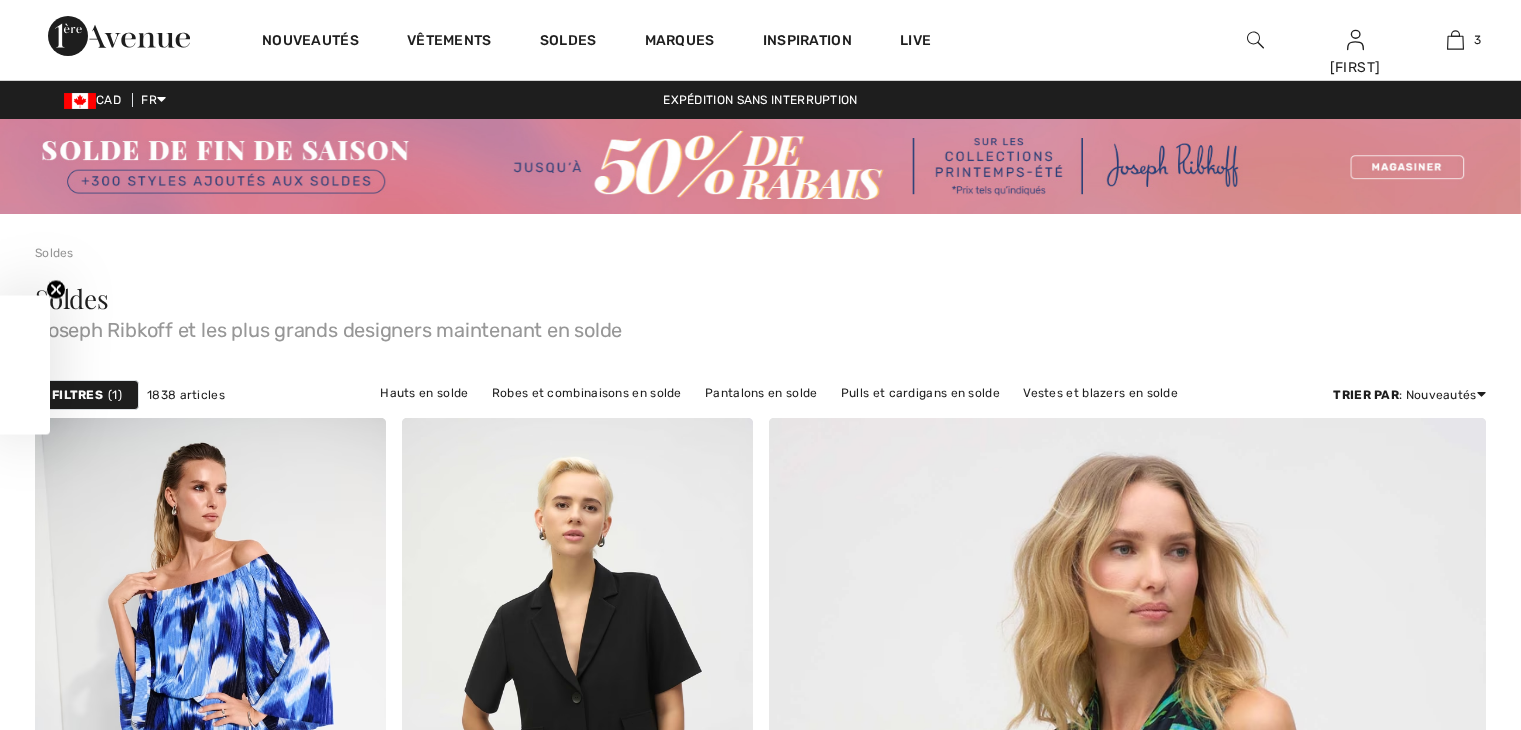 scroll, scrollTop: 0, scrollLeft: 0, axis: both 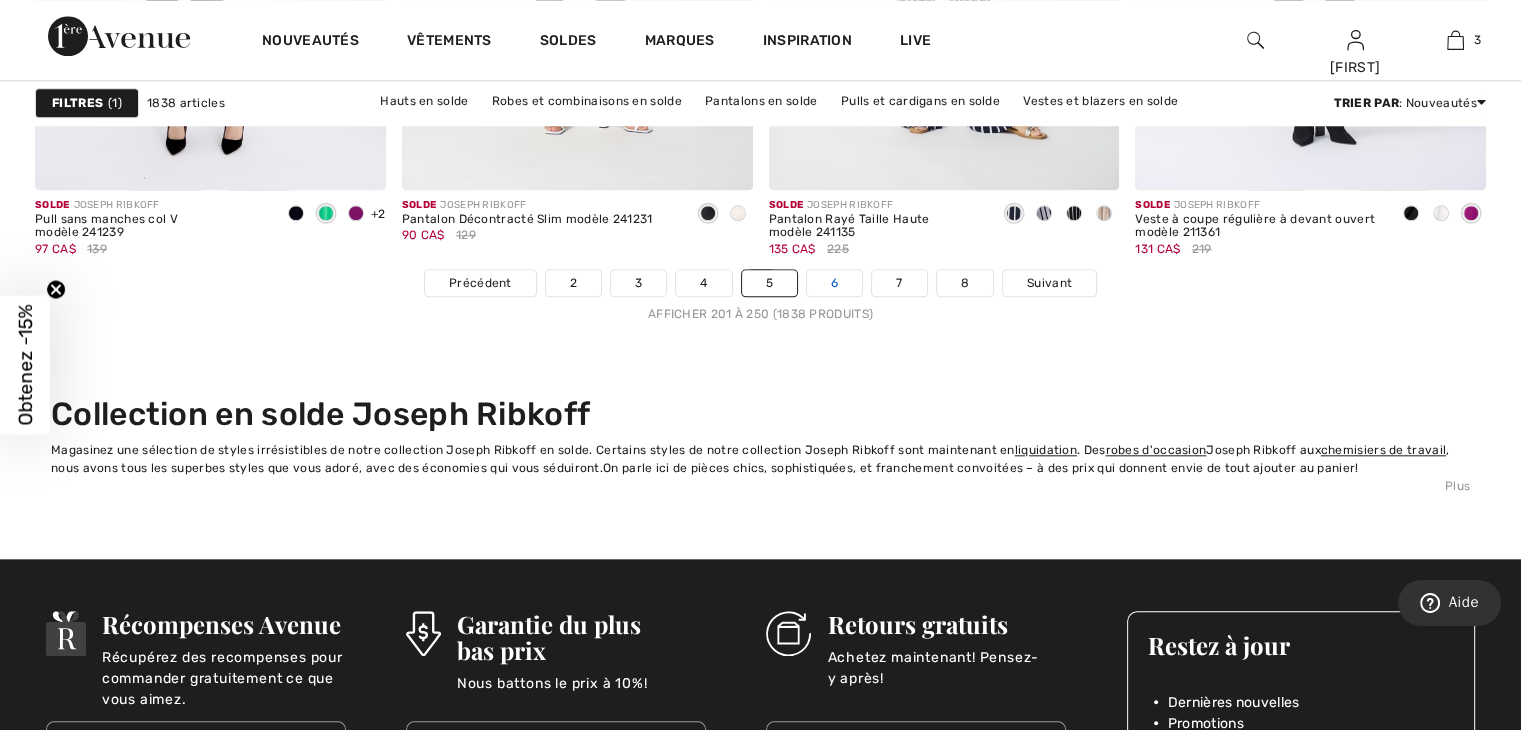 click on "6" at bounding box center [834, 283] 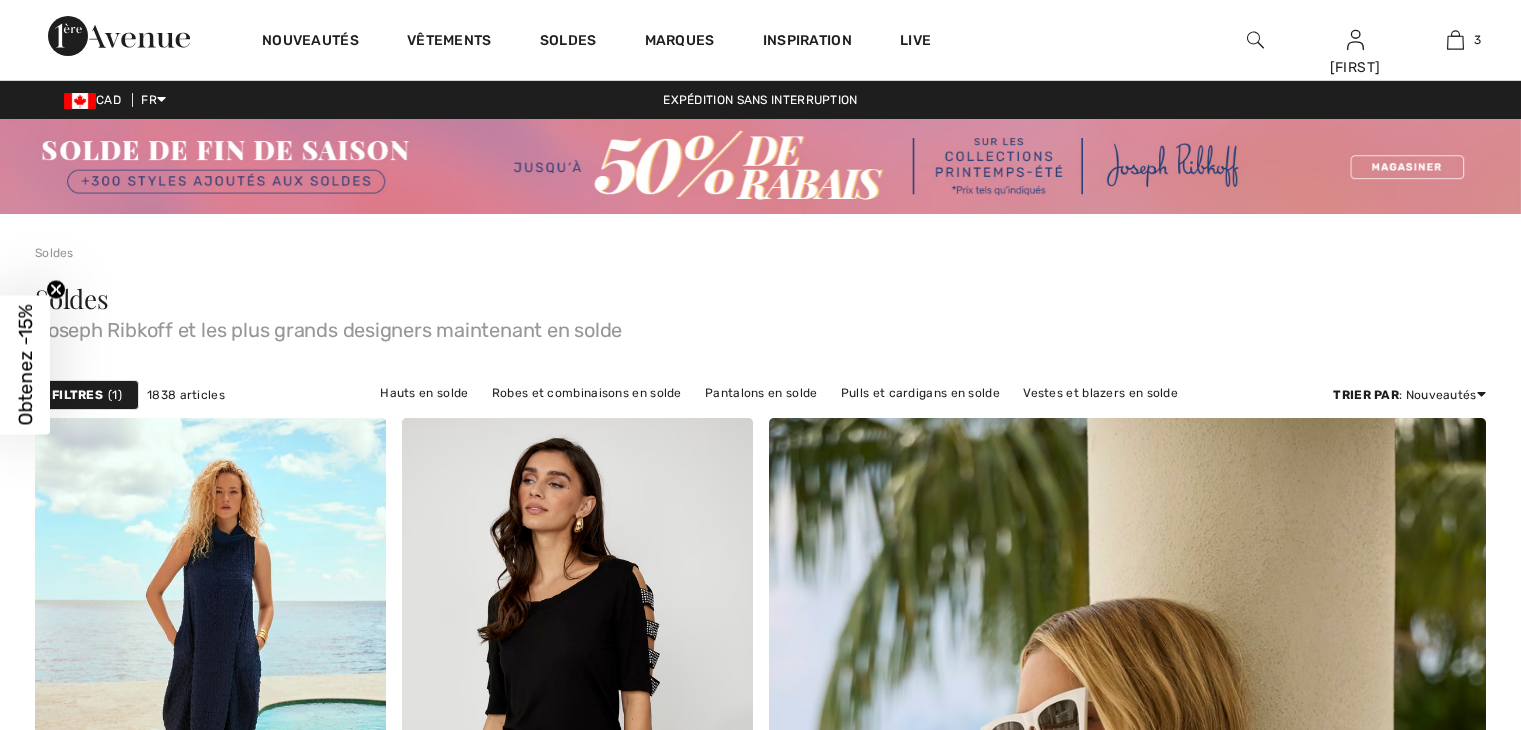 scroll, scrollTop: 0, scrollLeft: 0, axis: both 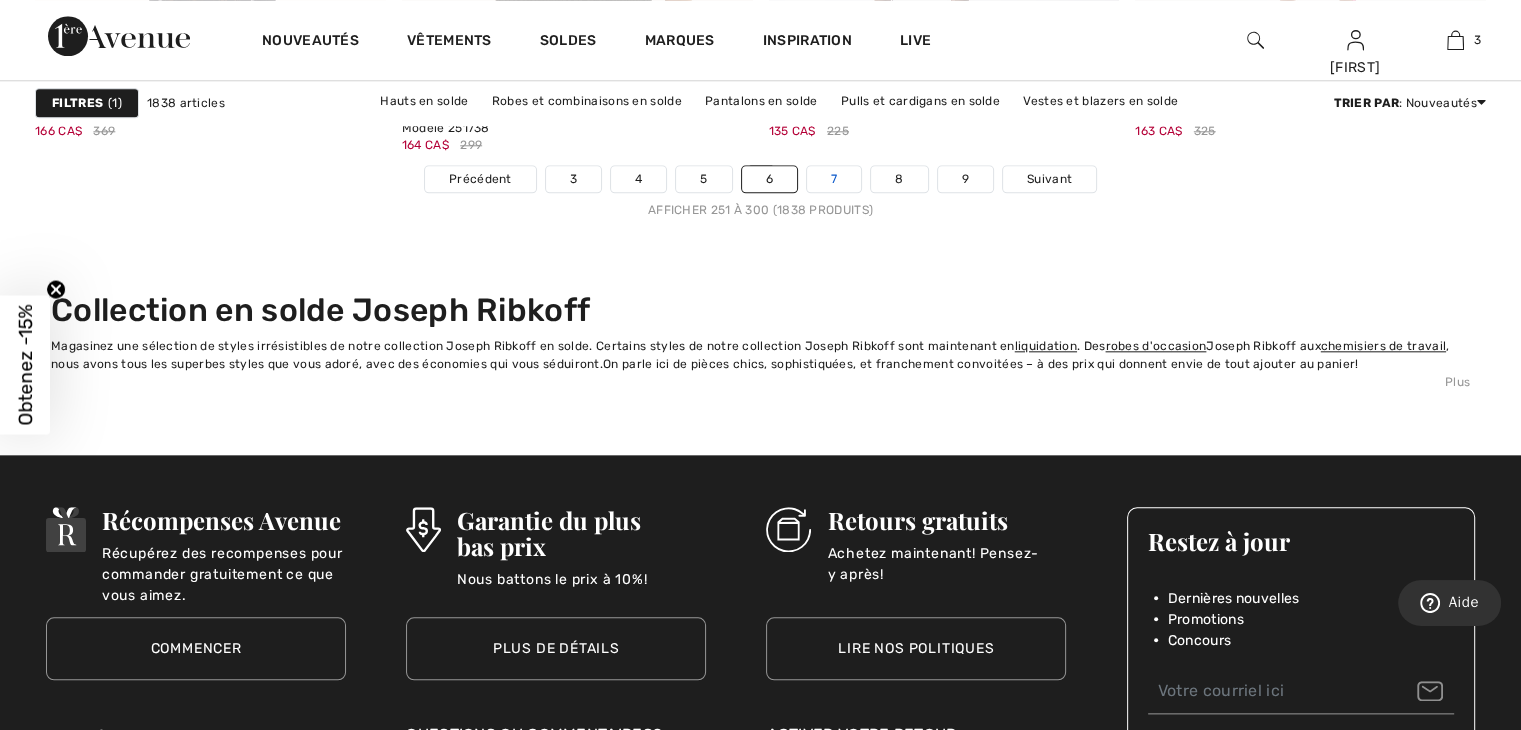 click on "7" at bounding box center (834, 179) 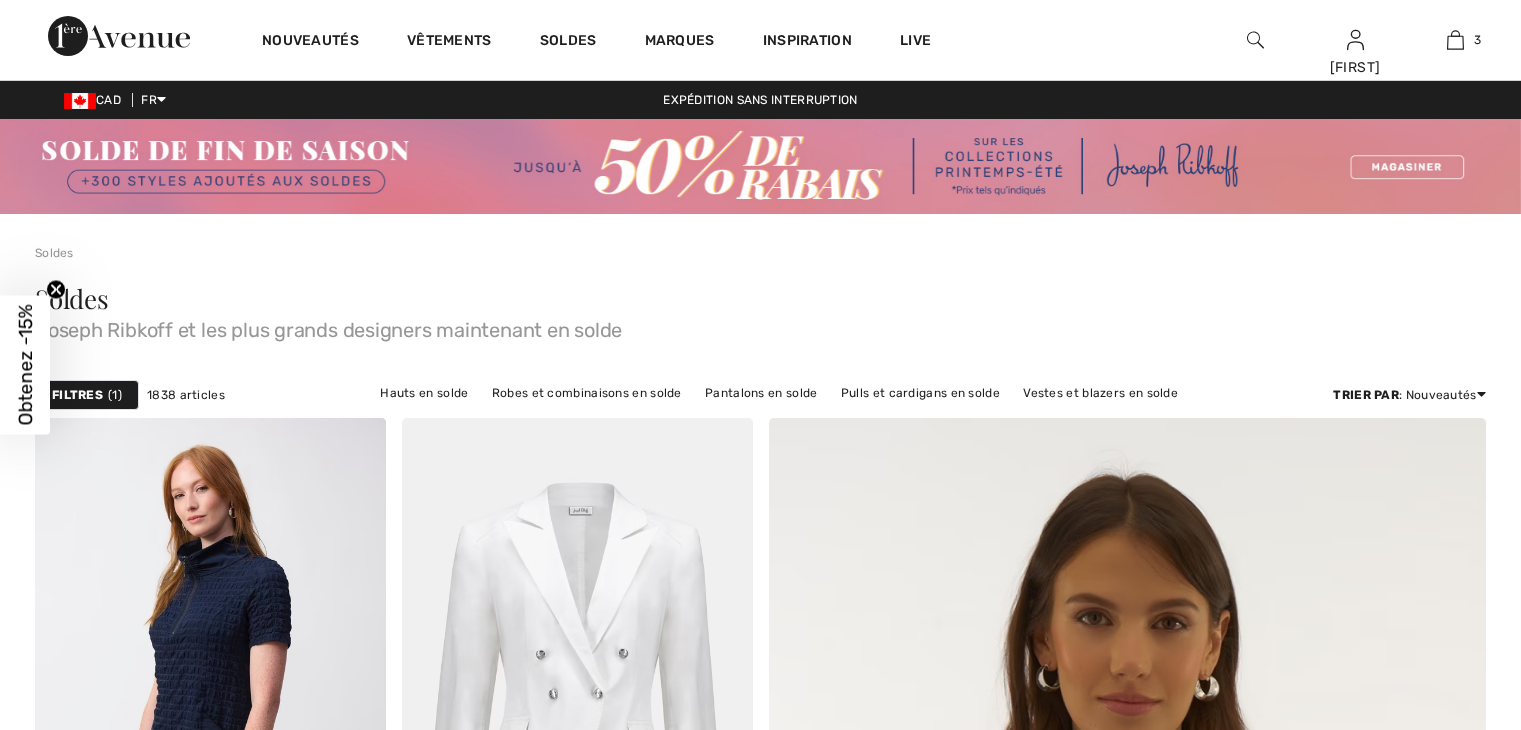 scroll, scrollTop: 0, scrollLeft: 0, axis: both 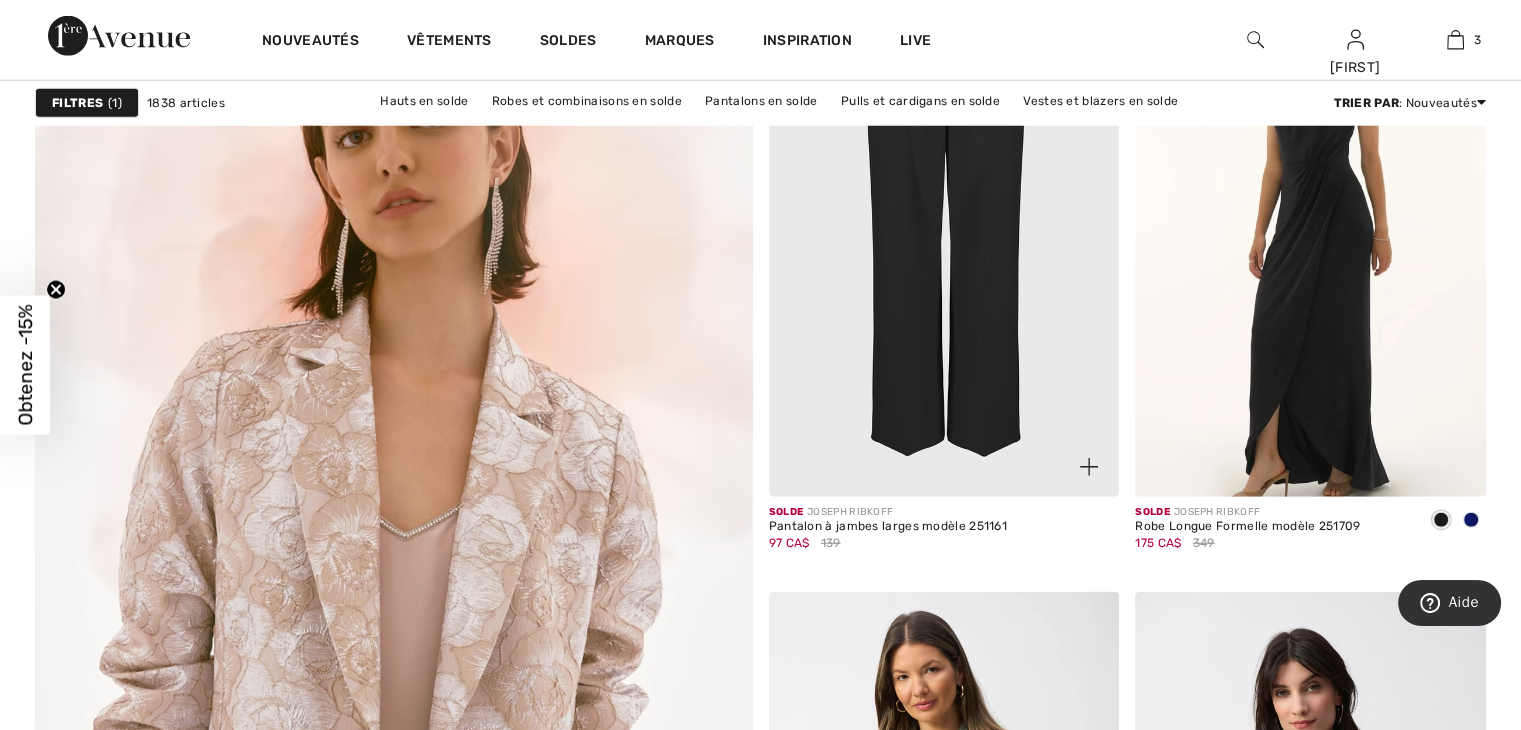 click at bounding box center (944, 234) 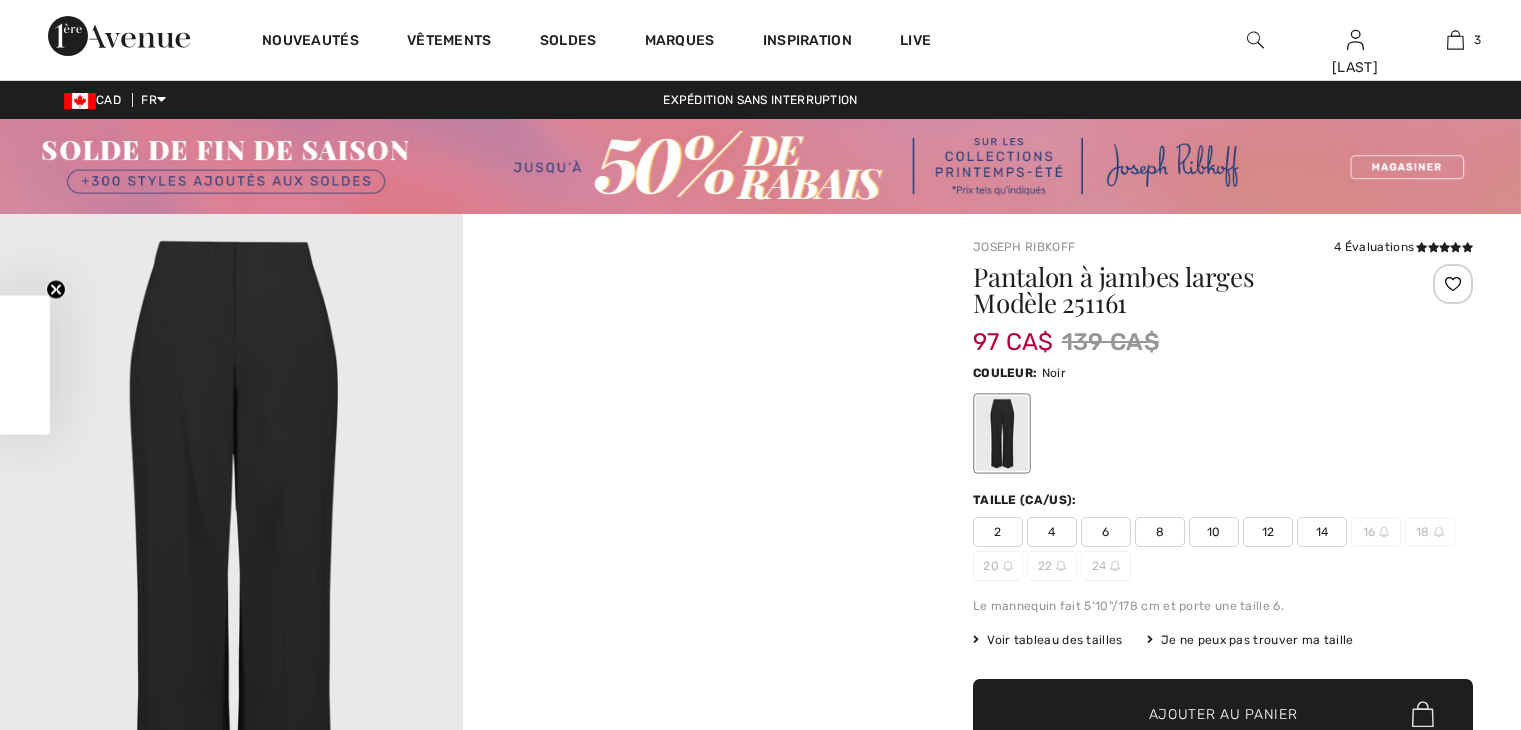 scroll, scrollTop: 0, scrollLeft: 0, axis: both 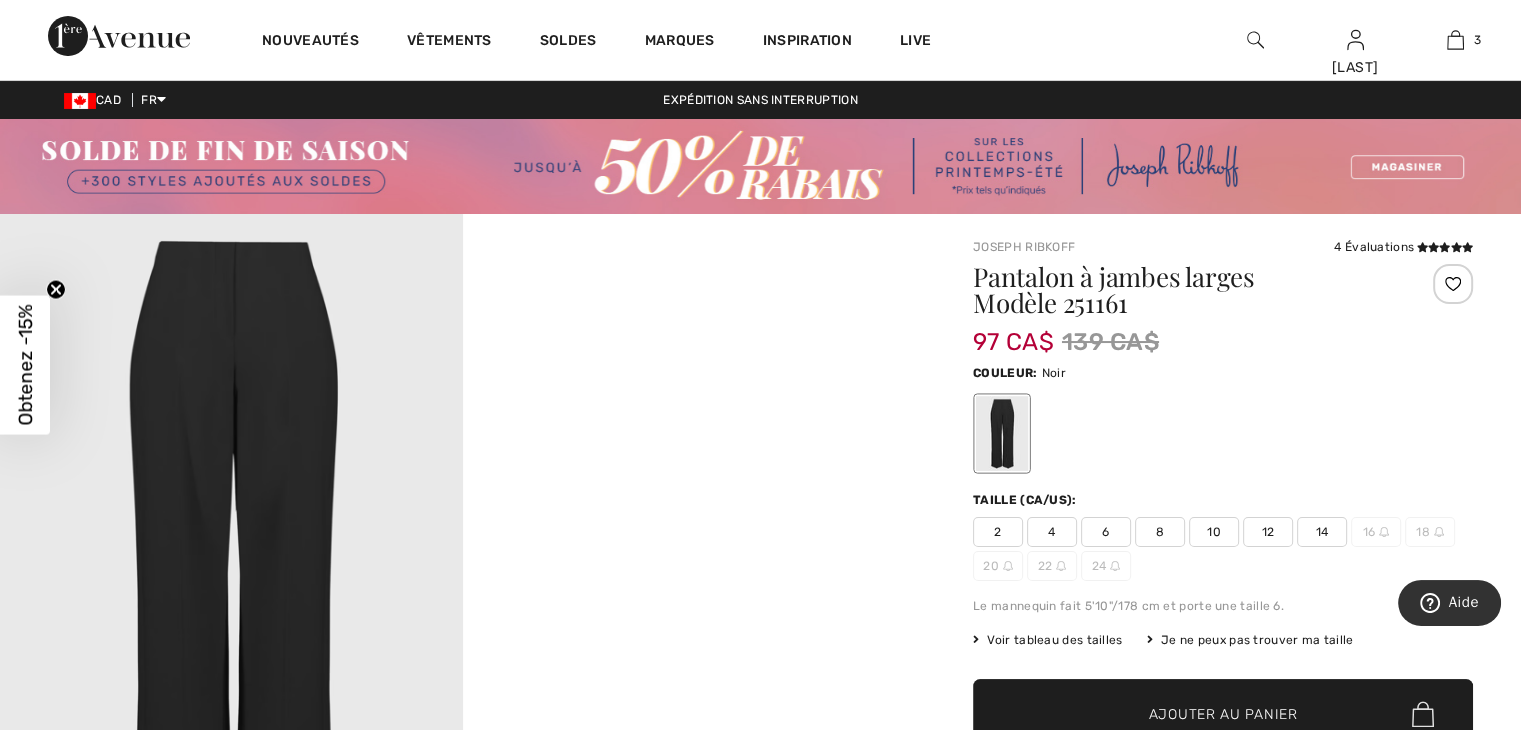 click on "14" at bounding box center (1322, 532) 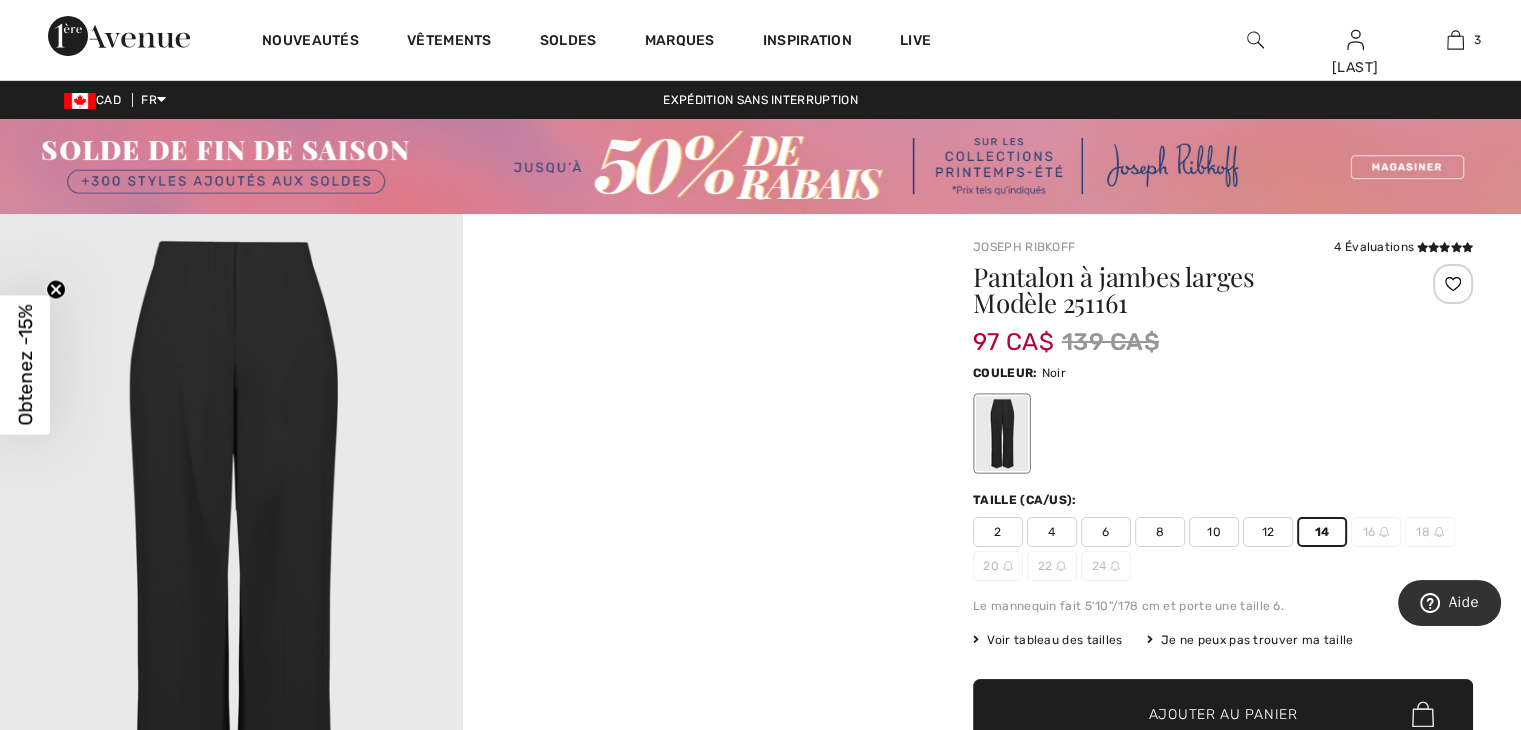 click on "✔ Ajouté au panier
Ajouter au panier" at bounding box center [1223, 714] 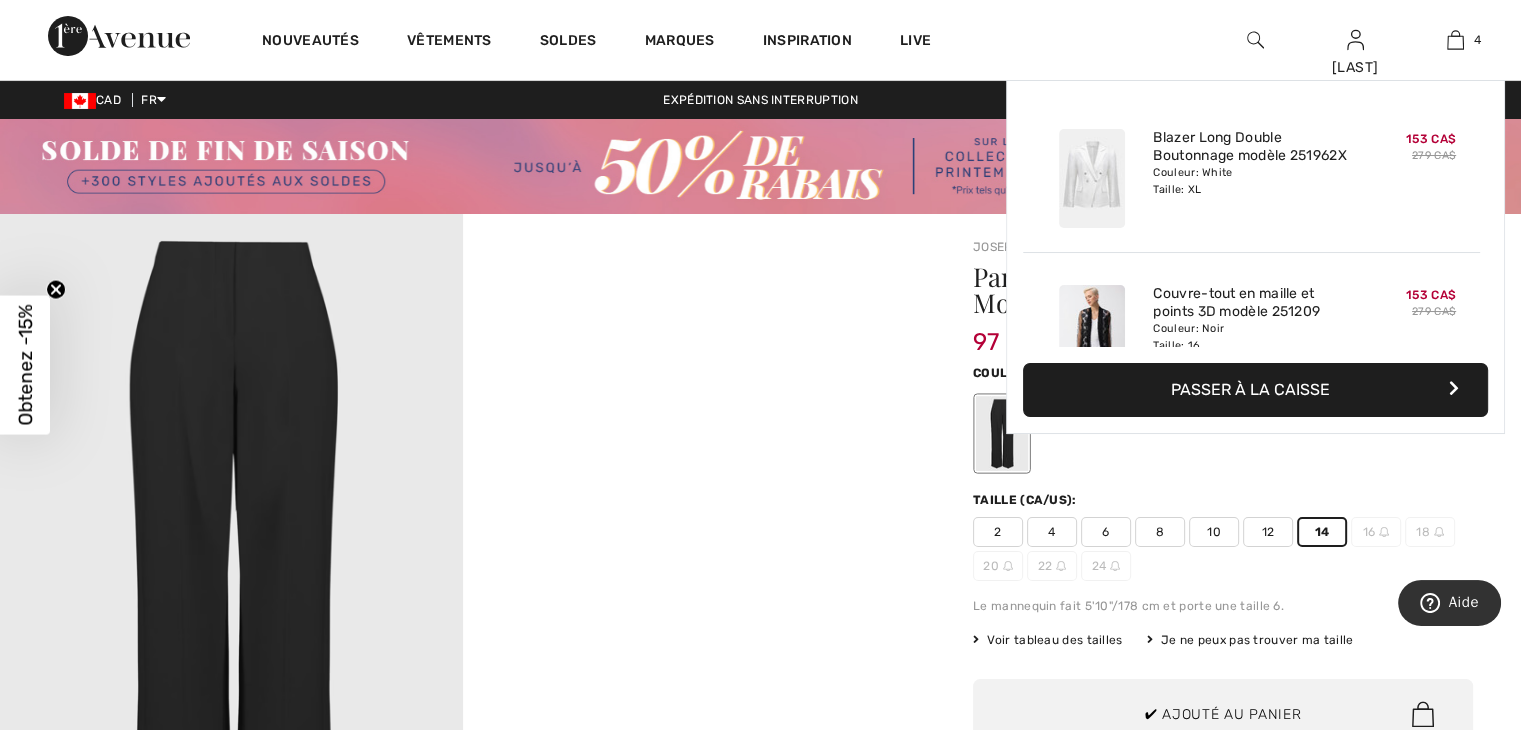 scroll, scrollTop: 0, scrollLeft: 0, axis: both 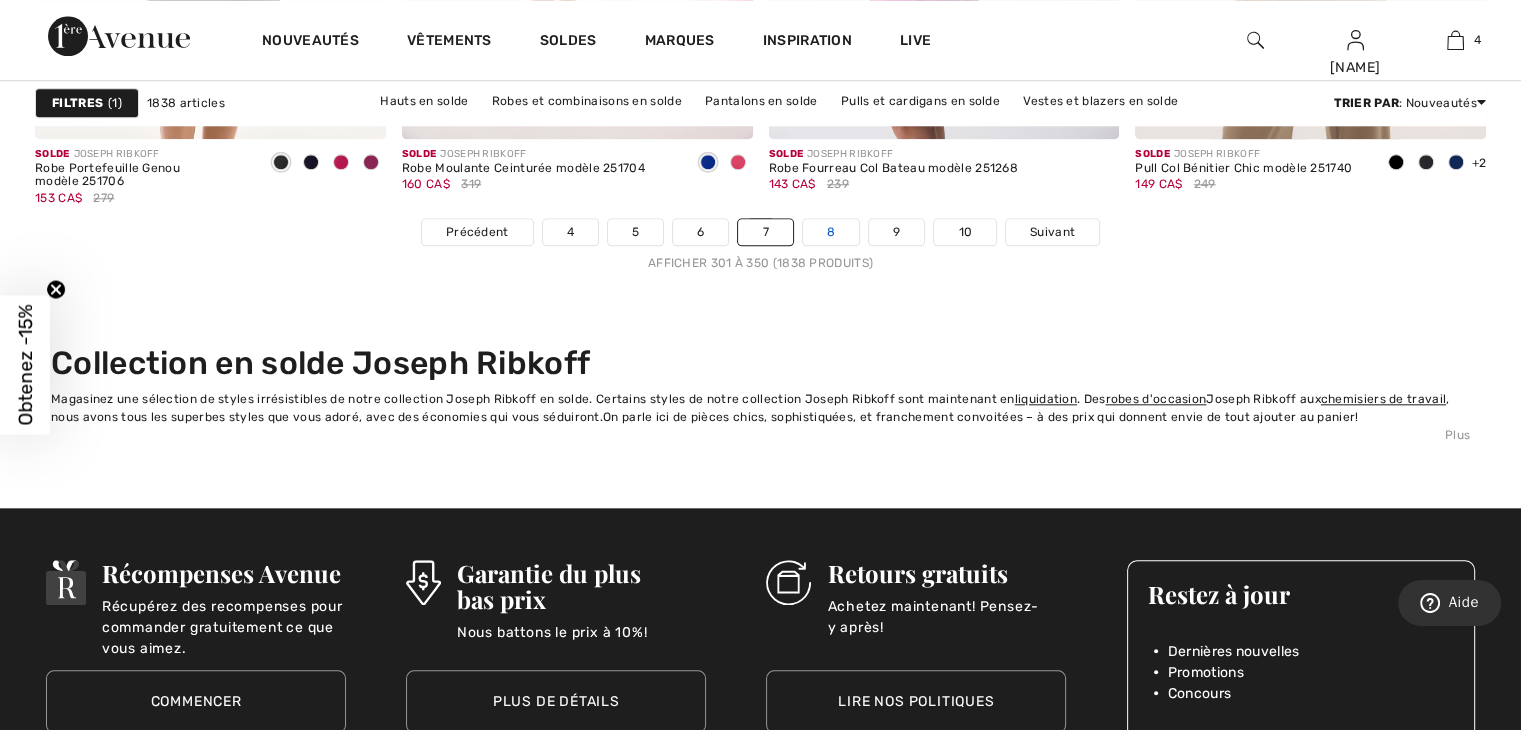 click on "8" at bounding box center (831, 232) 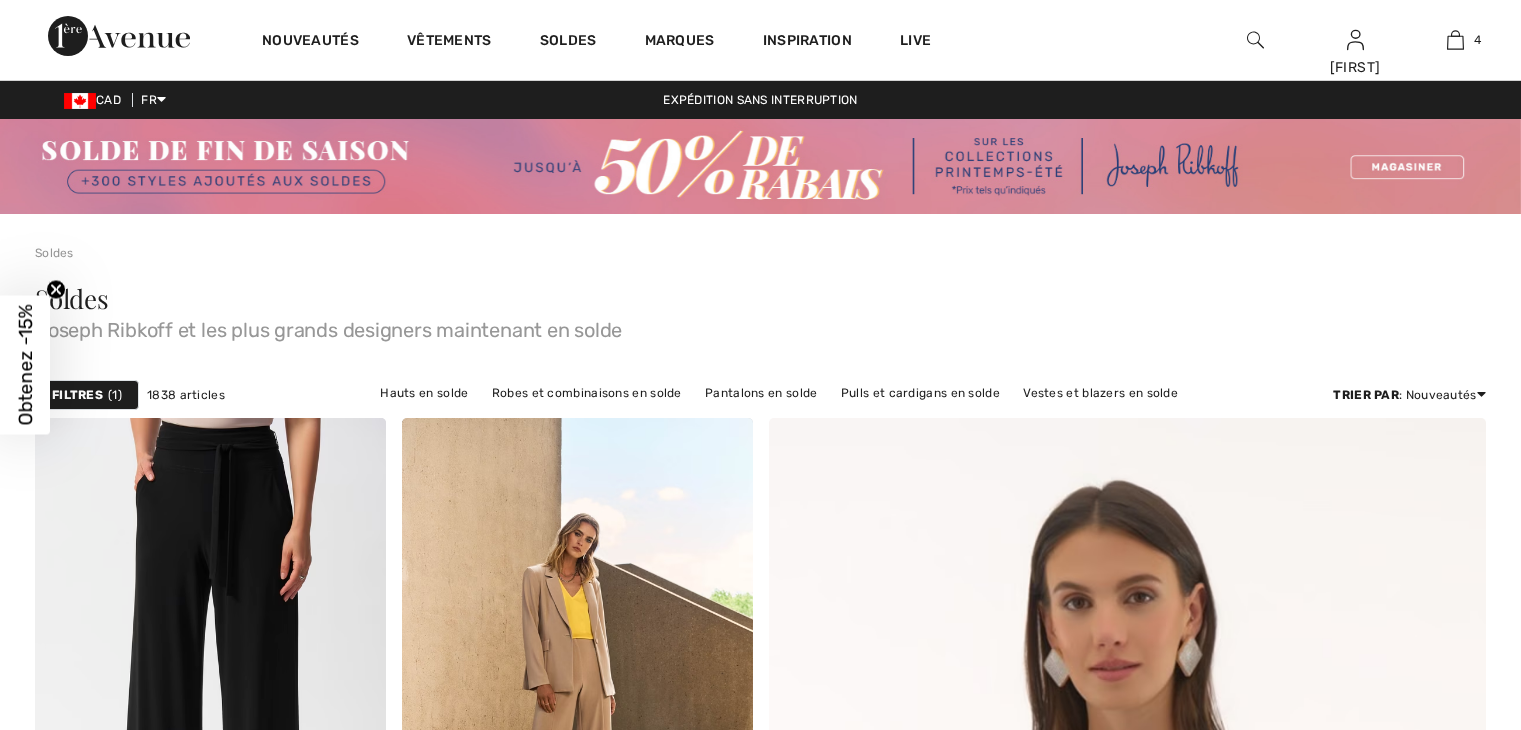 scroll, scrollTop: 0, scrollLeft: 0, axis: both 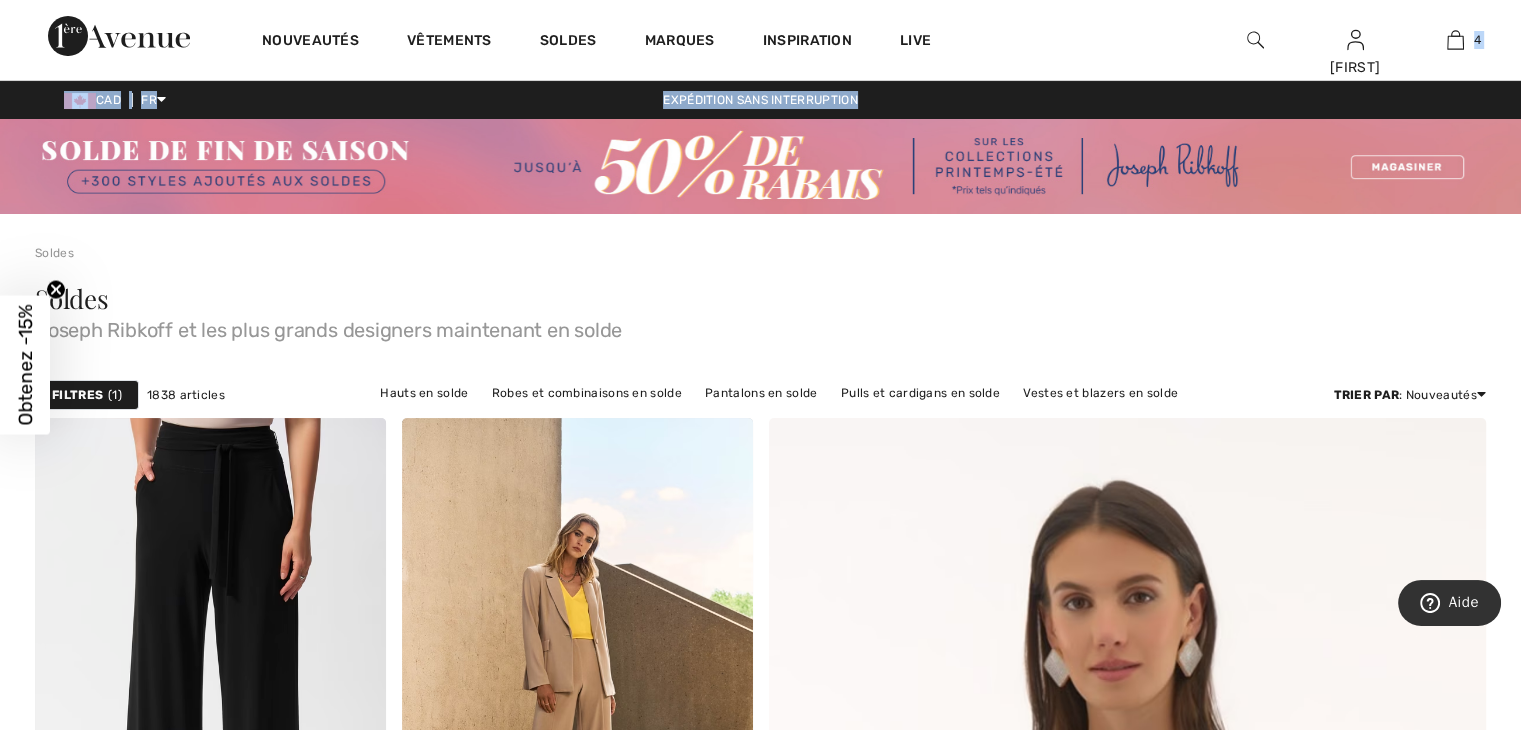 drag, startPoint x: 1519, startPoint y: 47, endPoint x: 1535, endPoint y: 100, distance: 55.362442 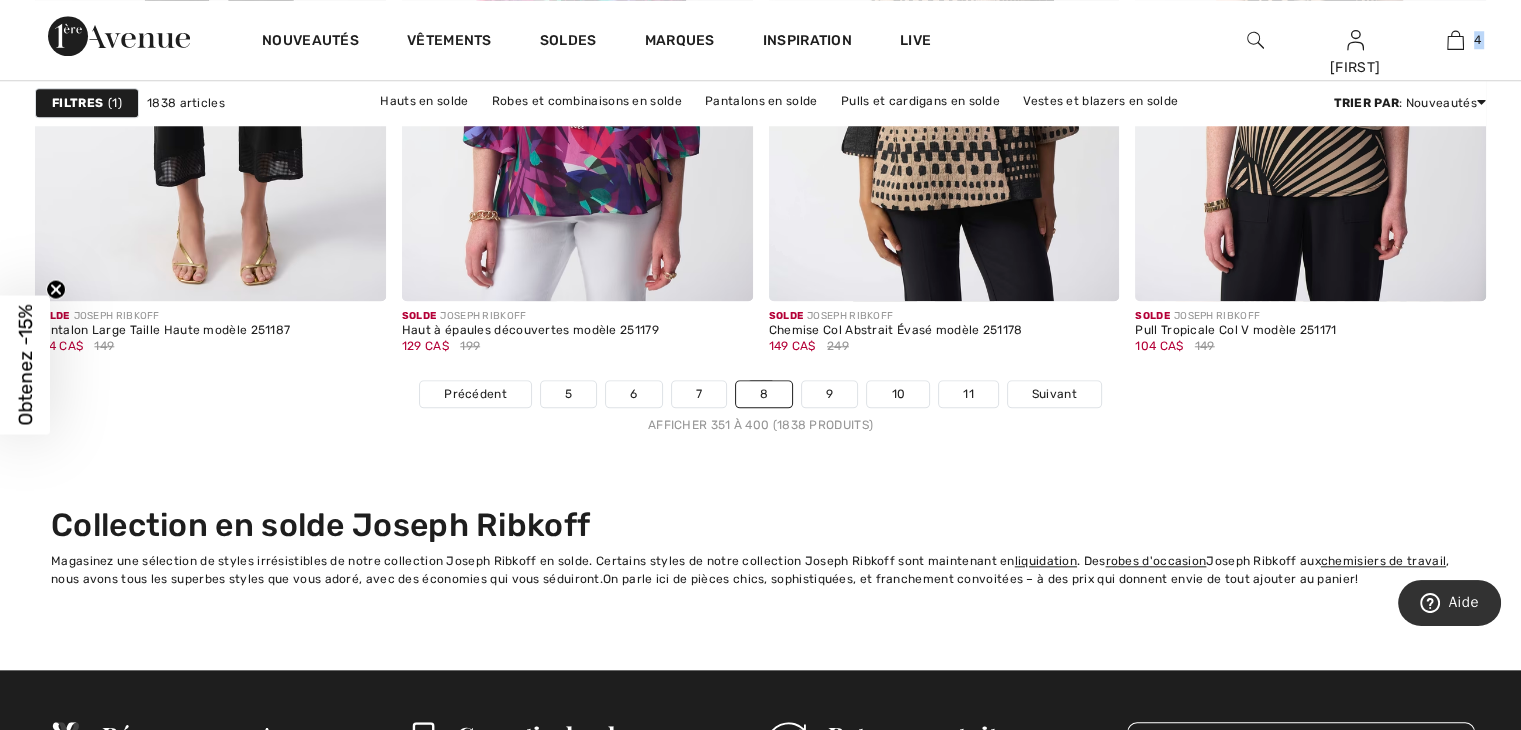 scroll, scrollTop: 9548, scrollLeft: 0, axis: vertical 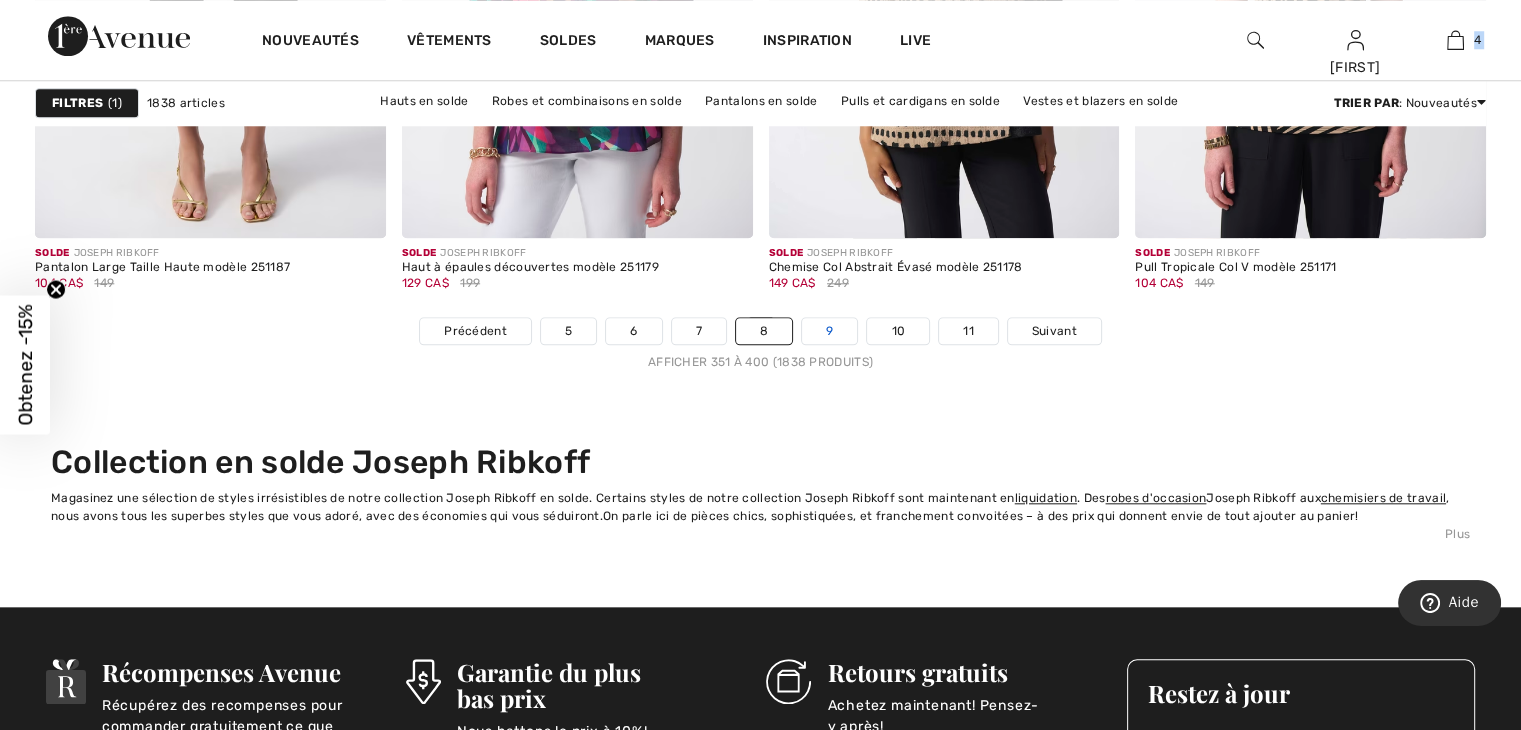 click on "9" at bounding box center (829, 331) 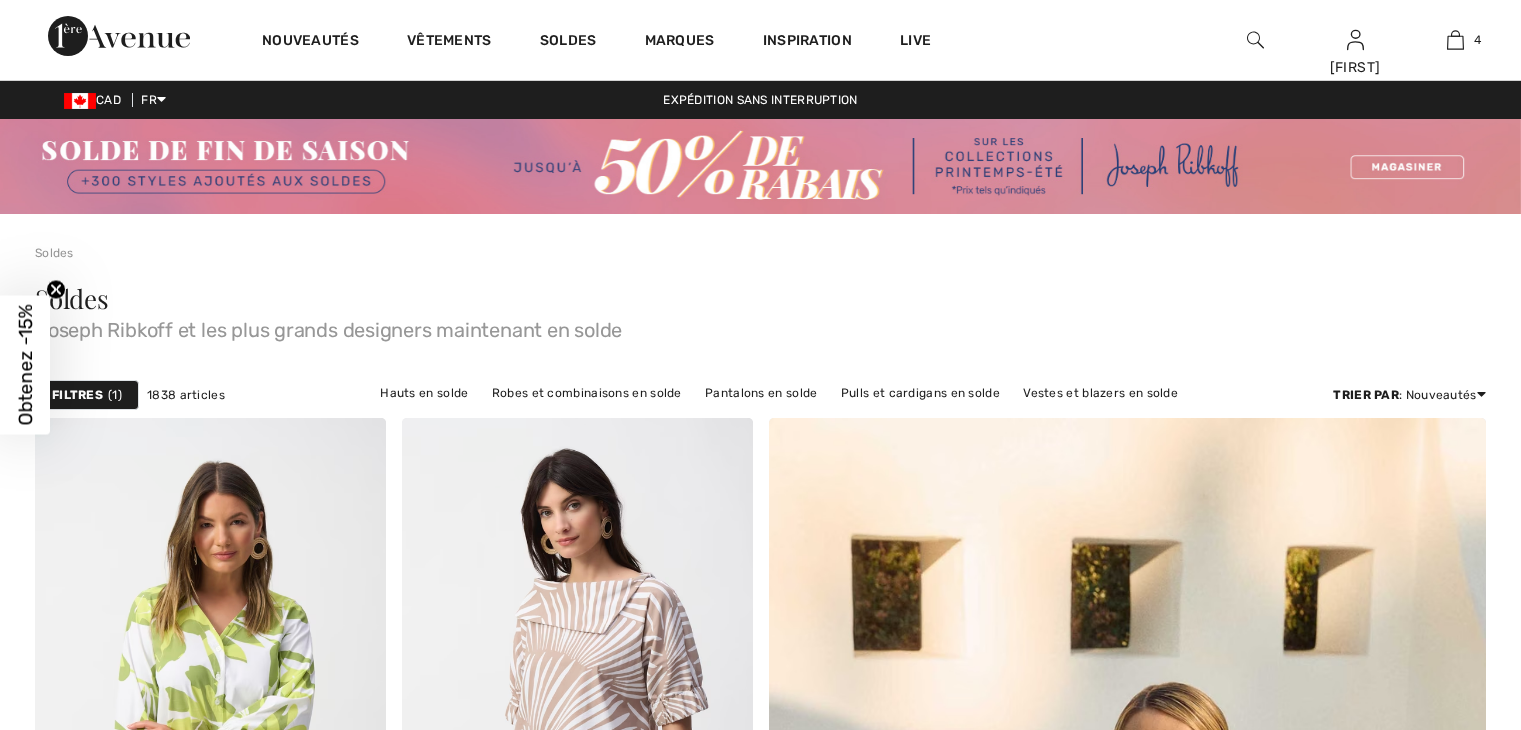 scroll, scrollTop: 0, scrollLeft: 0, axis: both 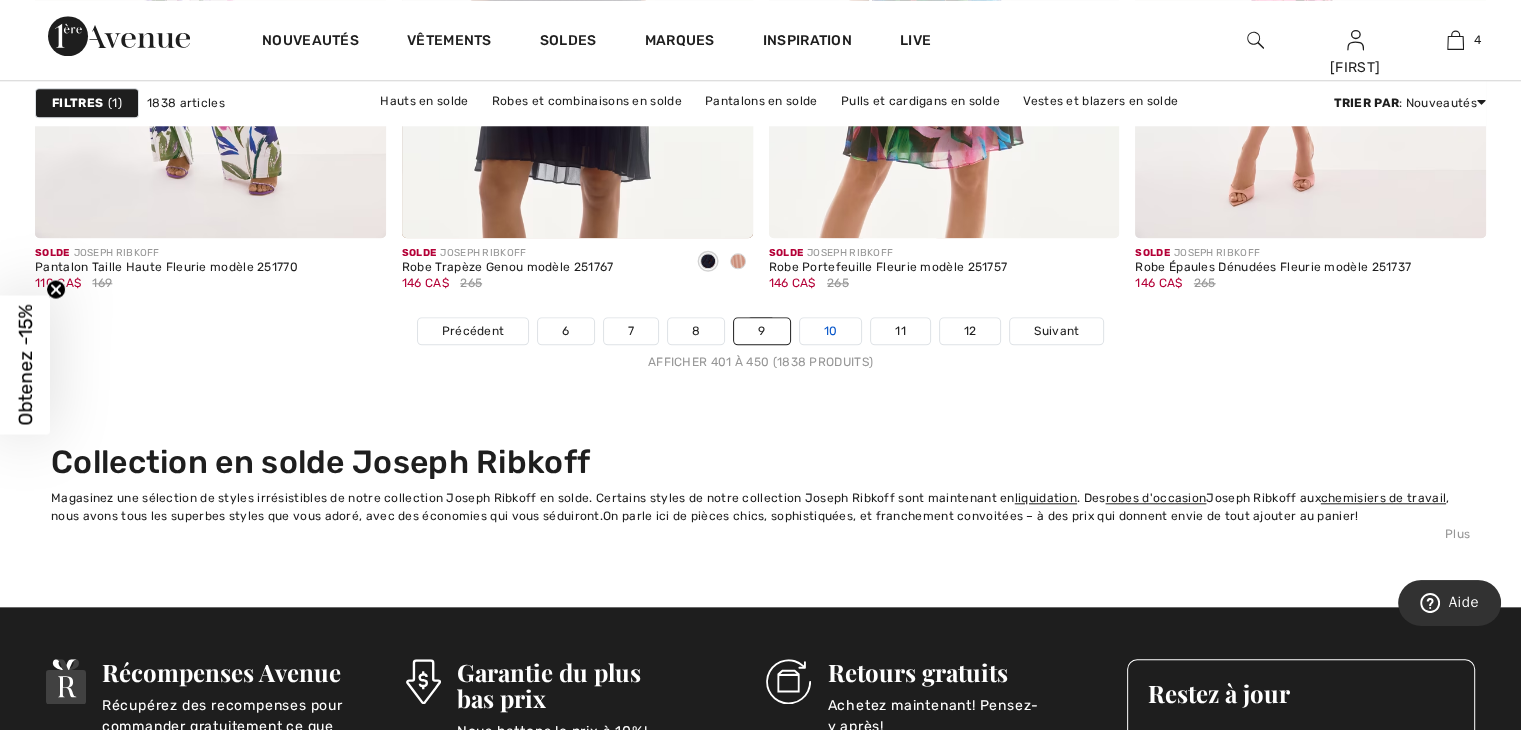 click on "10" at bounding box center [831, 331] 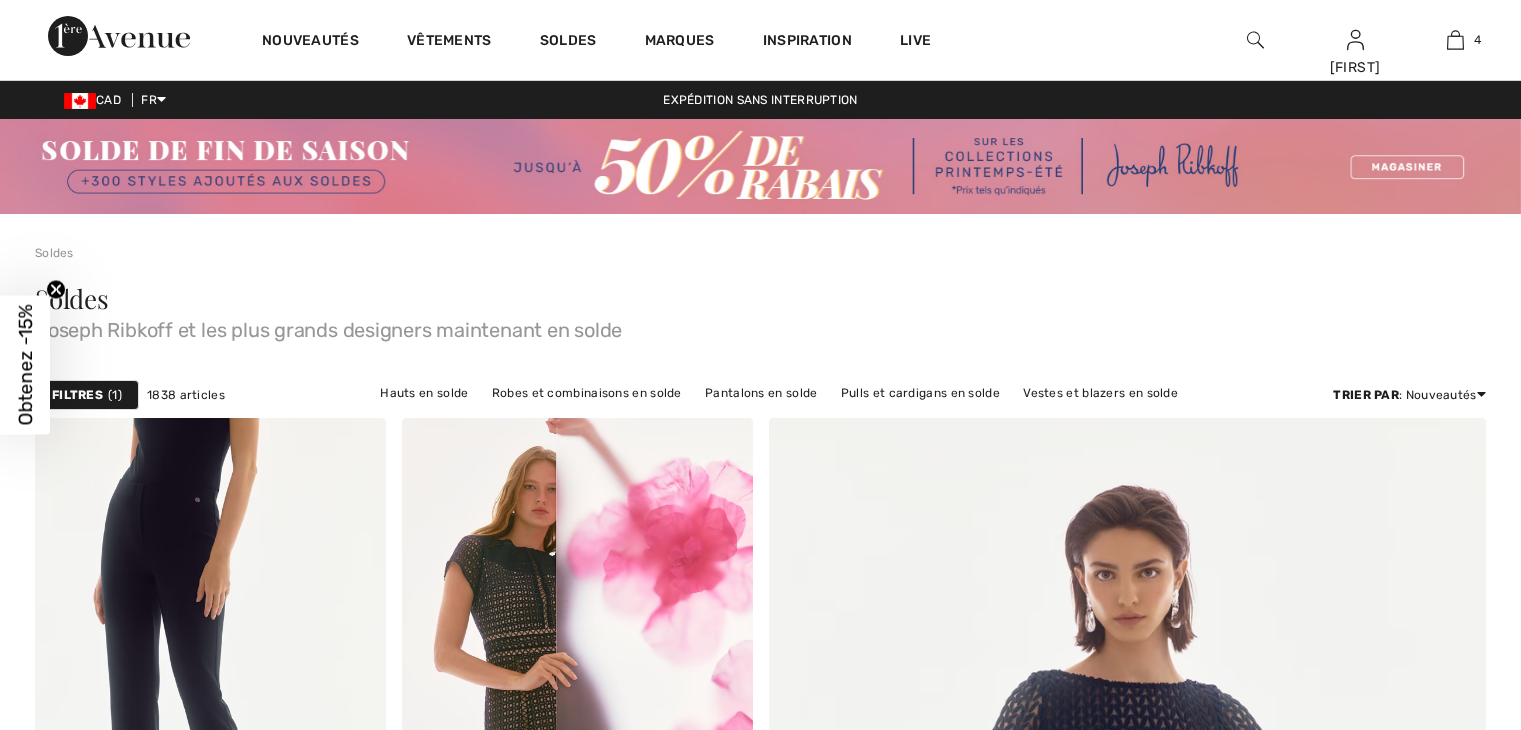 scroll, scrollTop: 0, scrollLeft: 0, axis: both 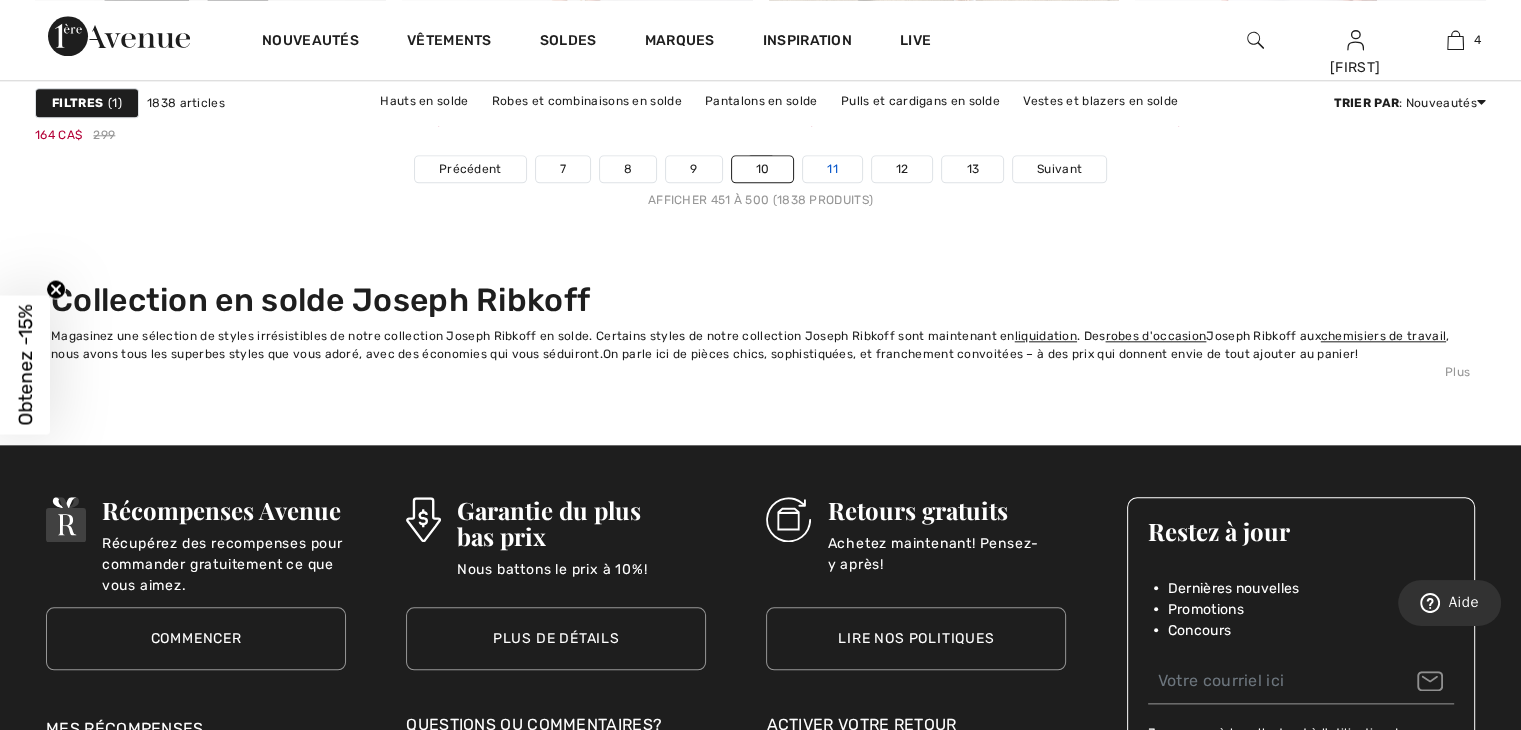 click on "11" at bounding box center (832, 169) 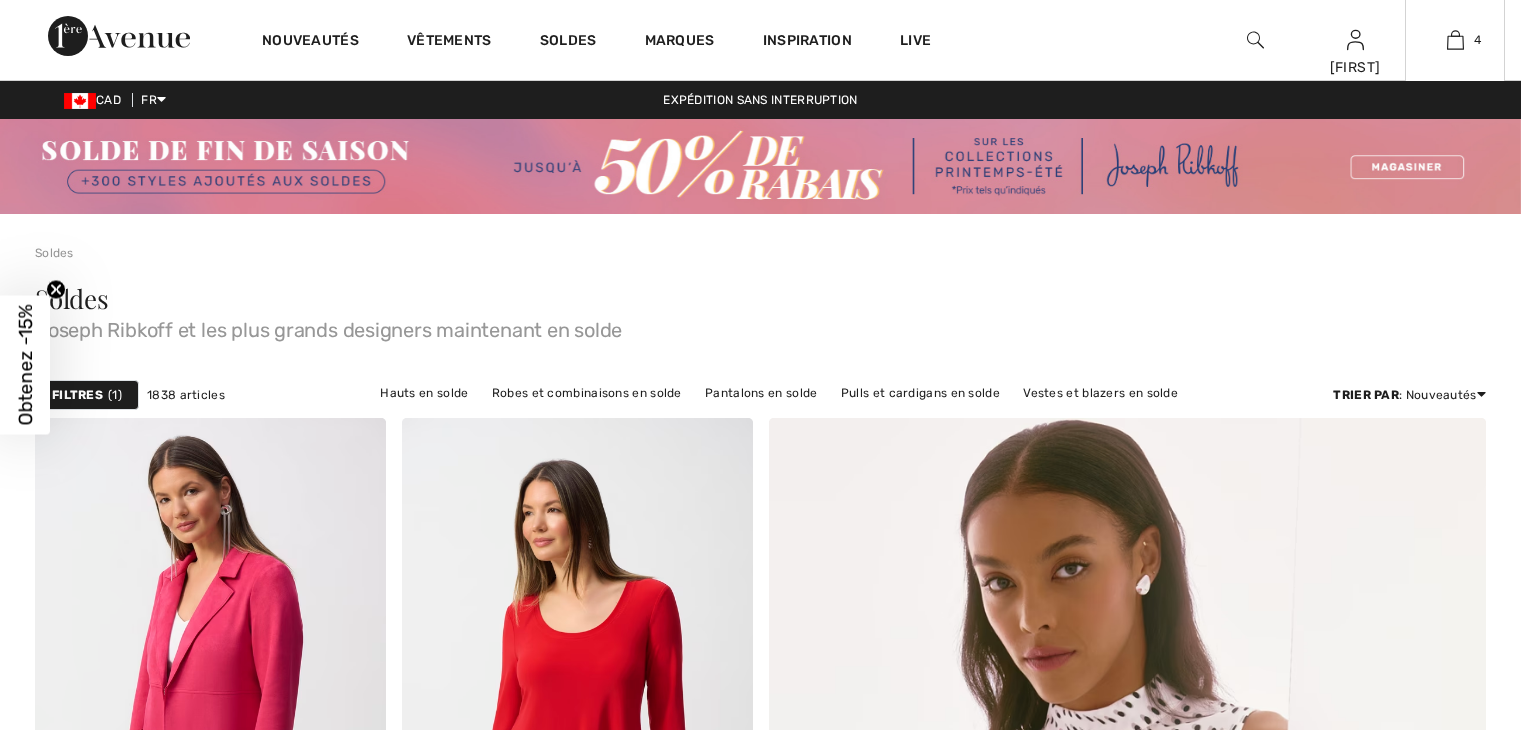 scroll, scrollTop: 0, scrollLeft: 0, axis: both 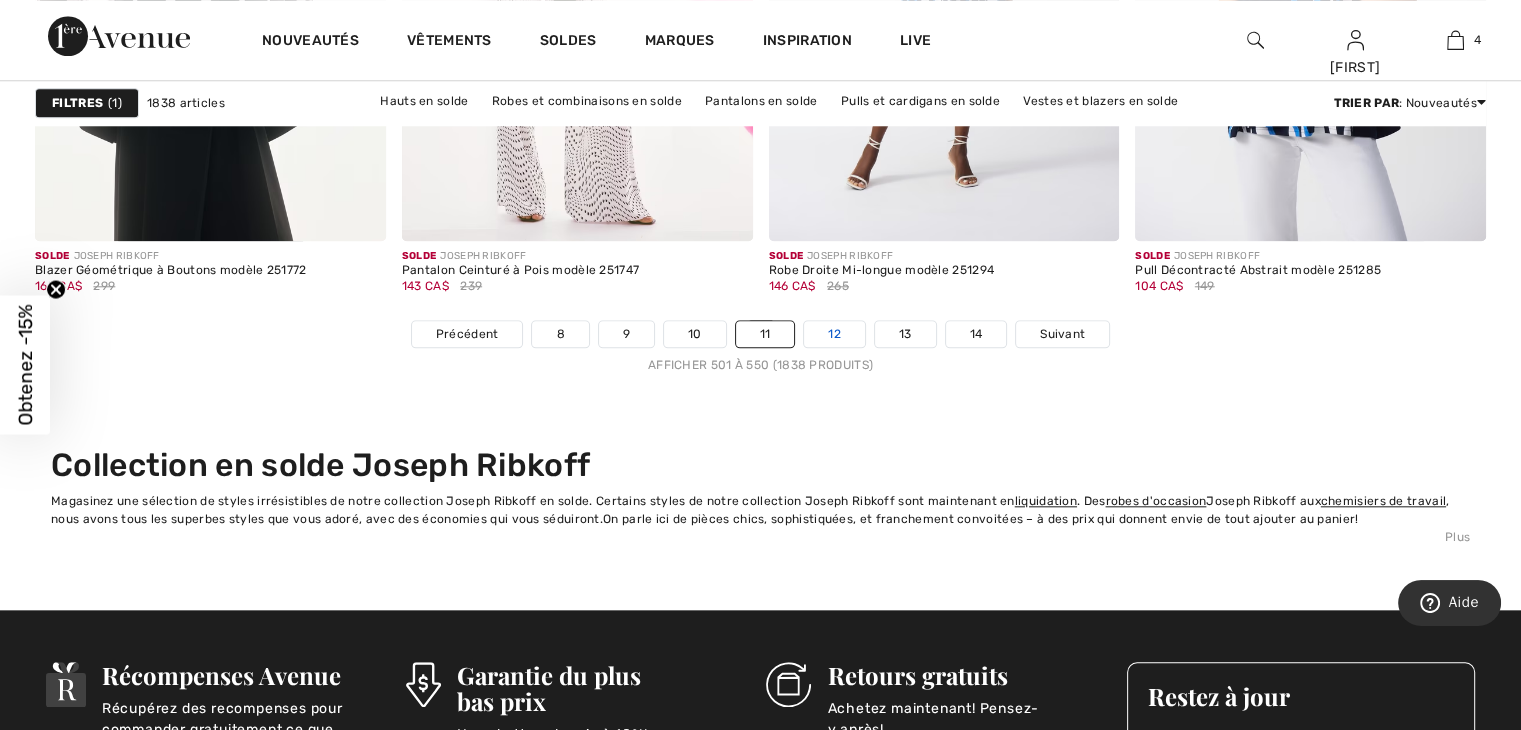 click on "12" at bounding box center (834, 334) 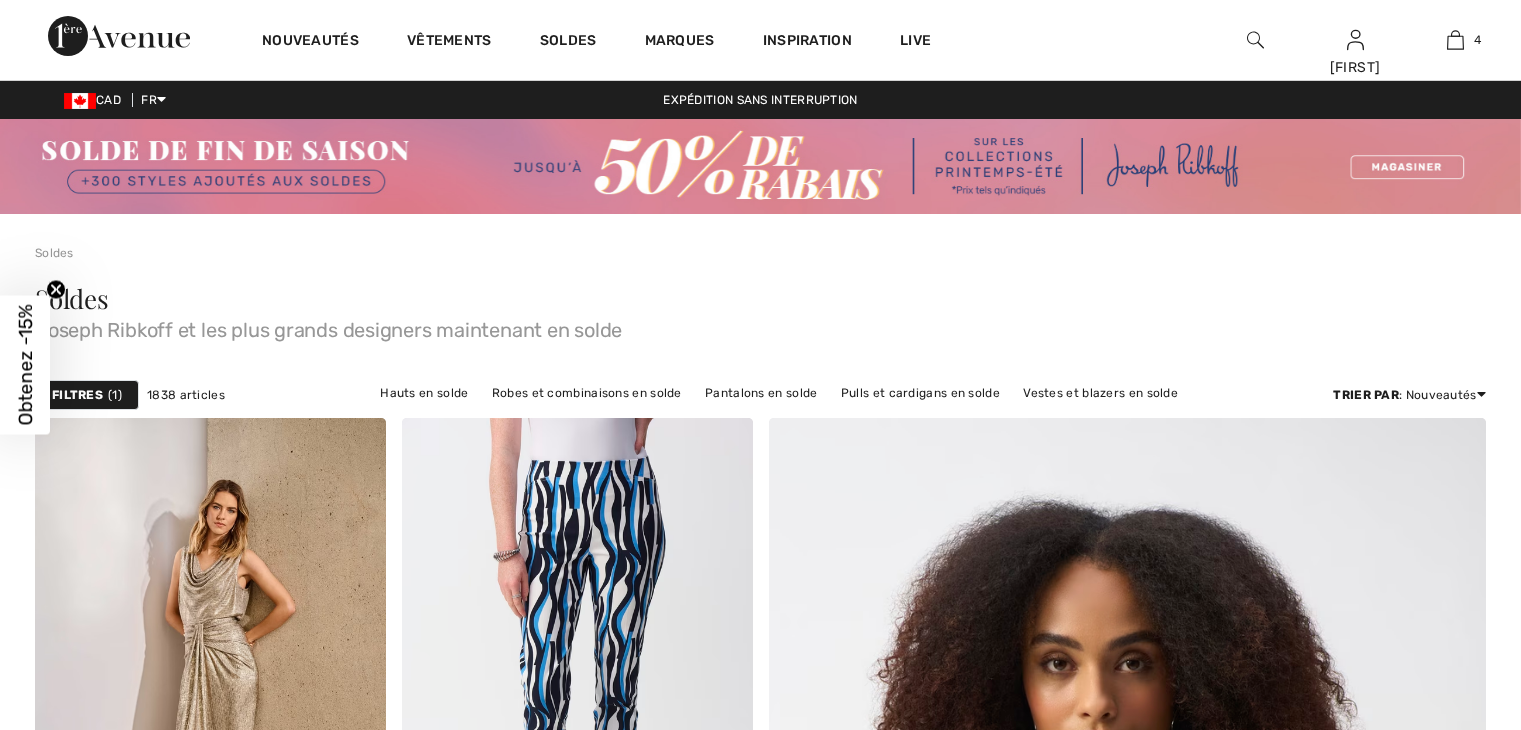 scroll, scrollTop: 0, scrollLeft: 0, axis: both 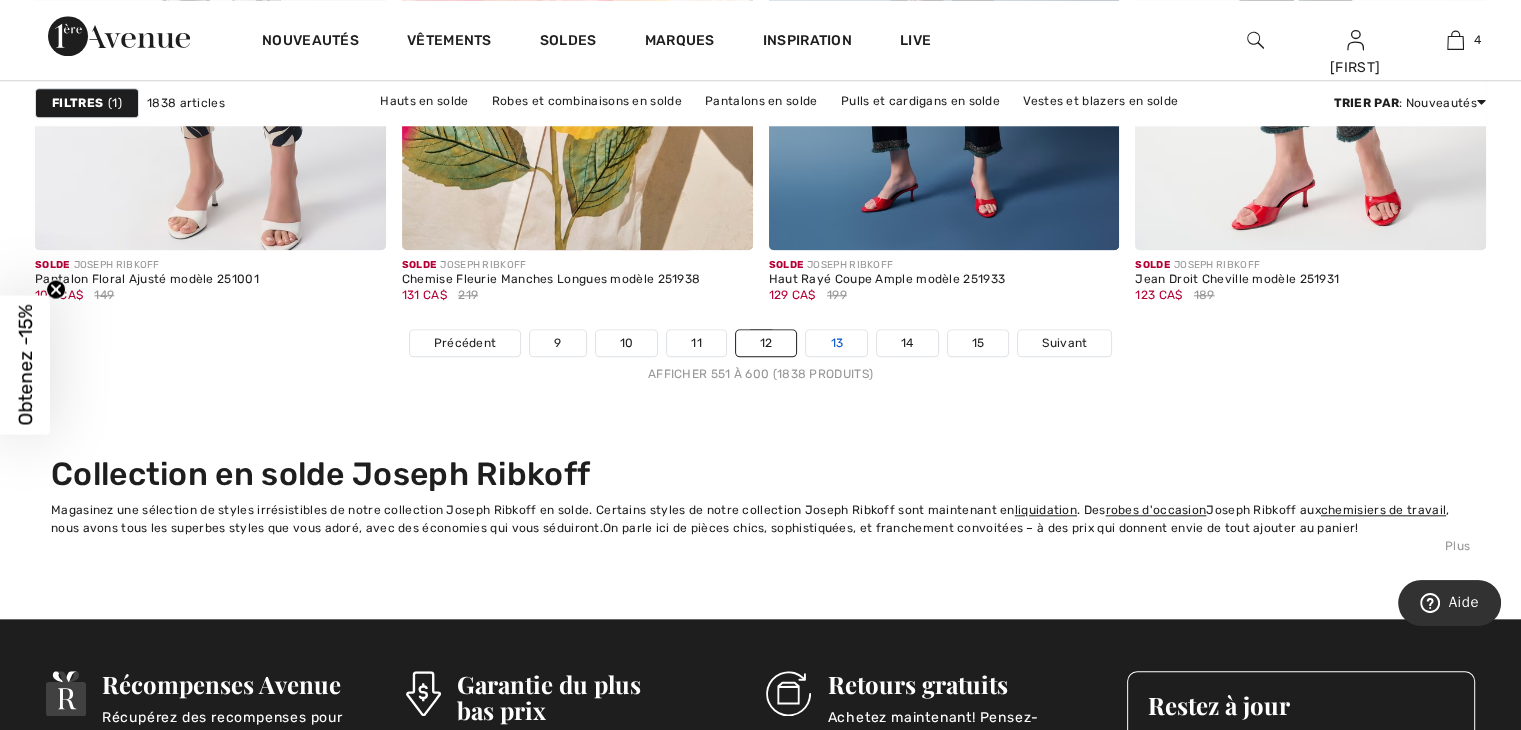 click on "13" at bounding box center (836, 343) 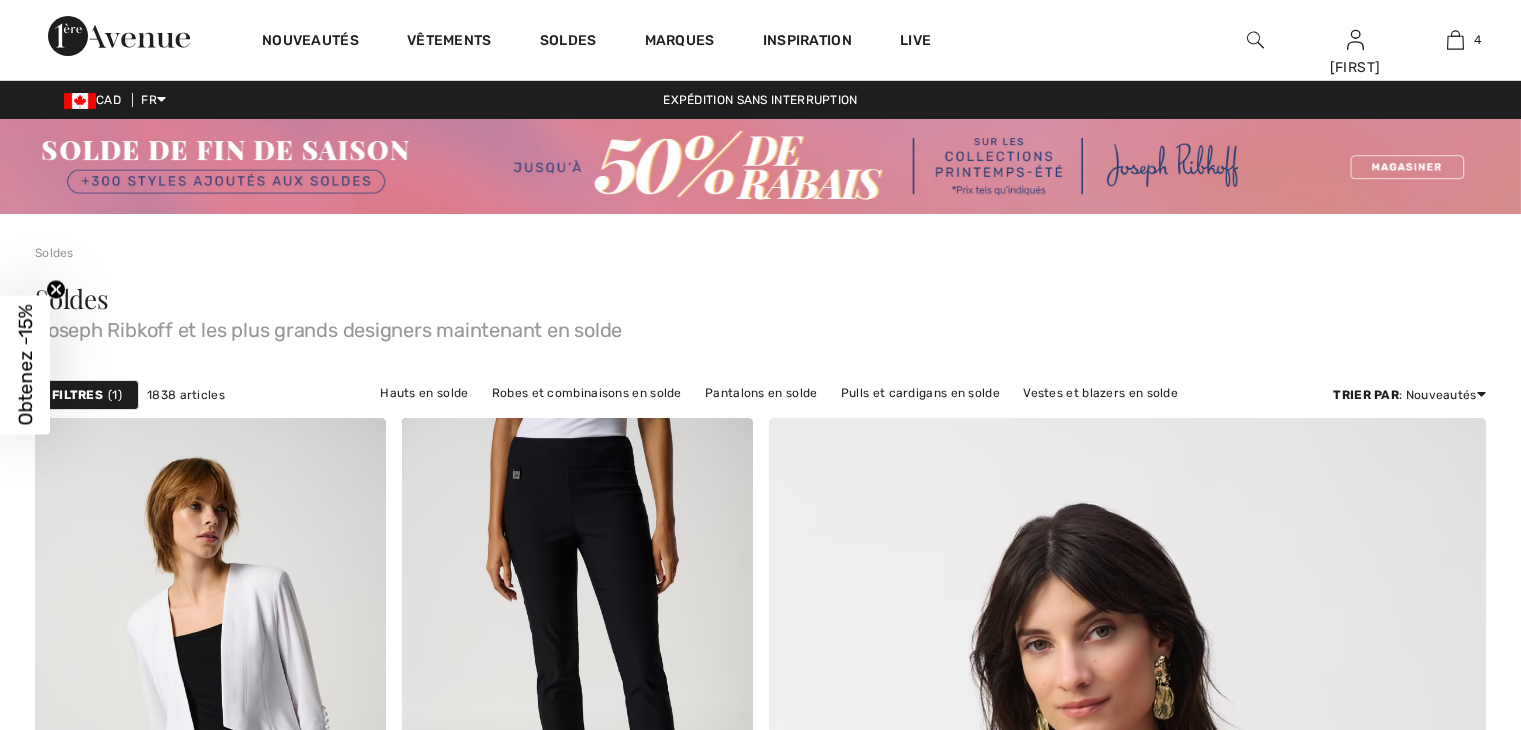scroll, scrollTop: 0, scrollLeft: 0, axis: both 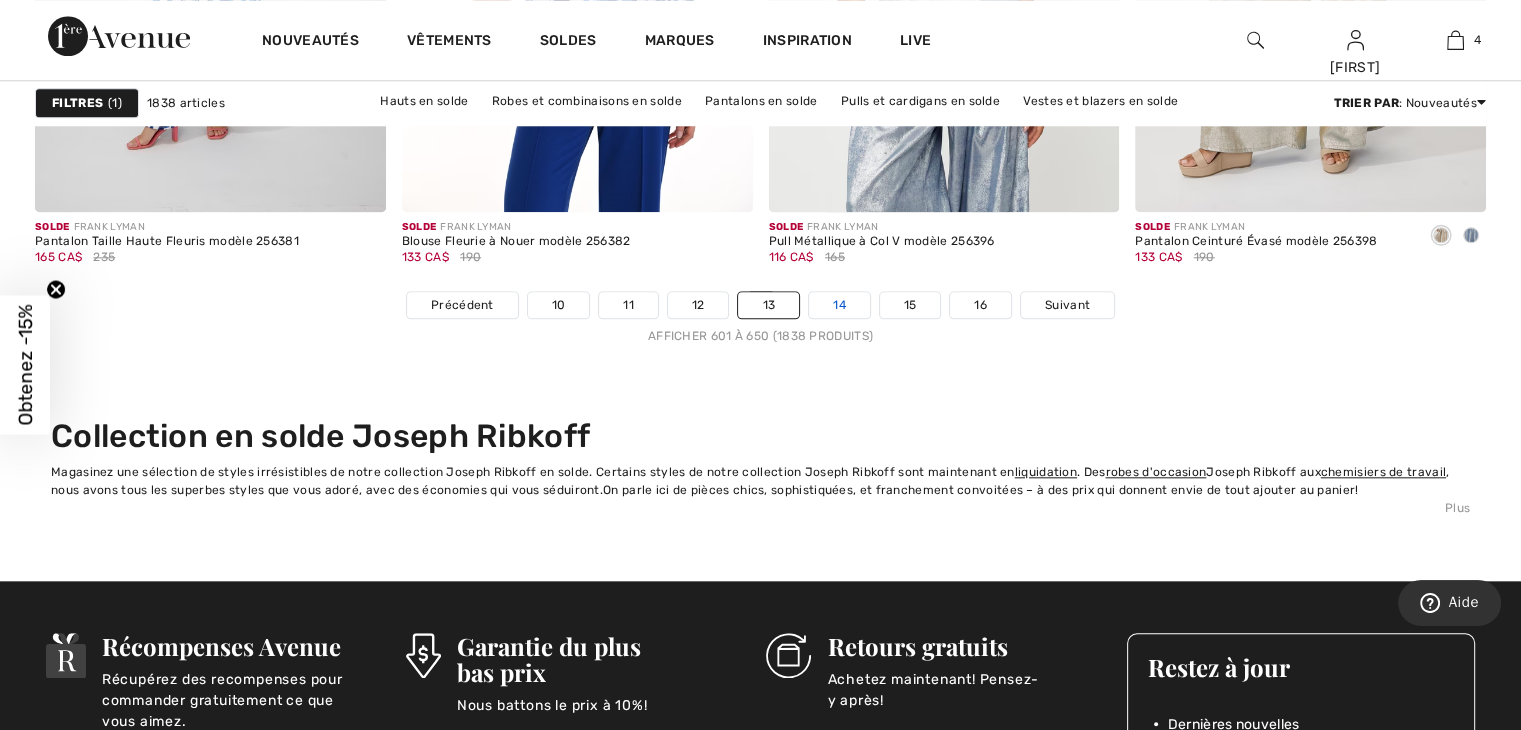 click on "14" at bounding box center [839, 305] 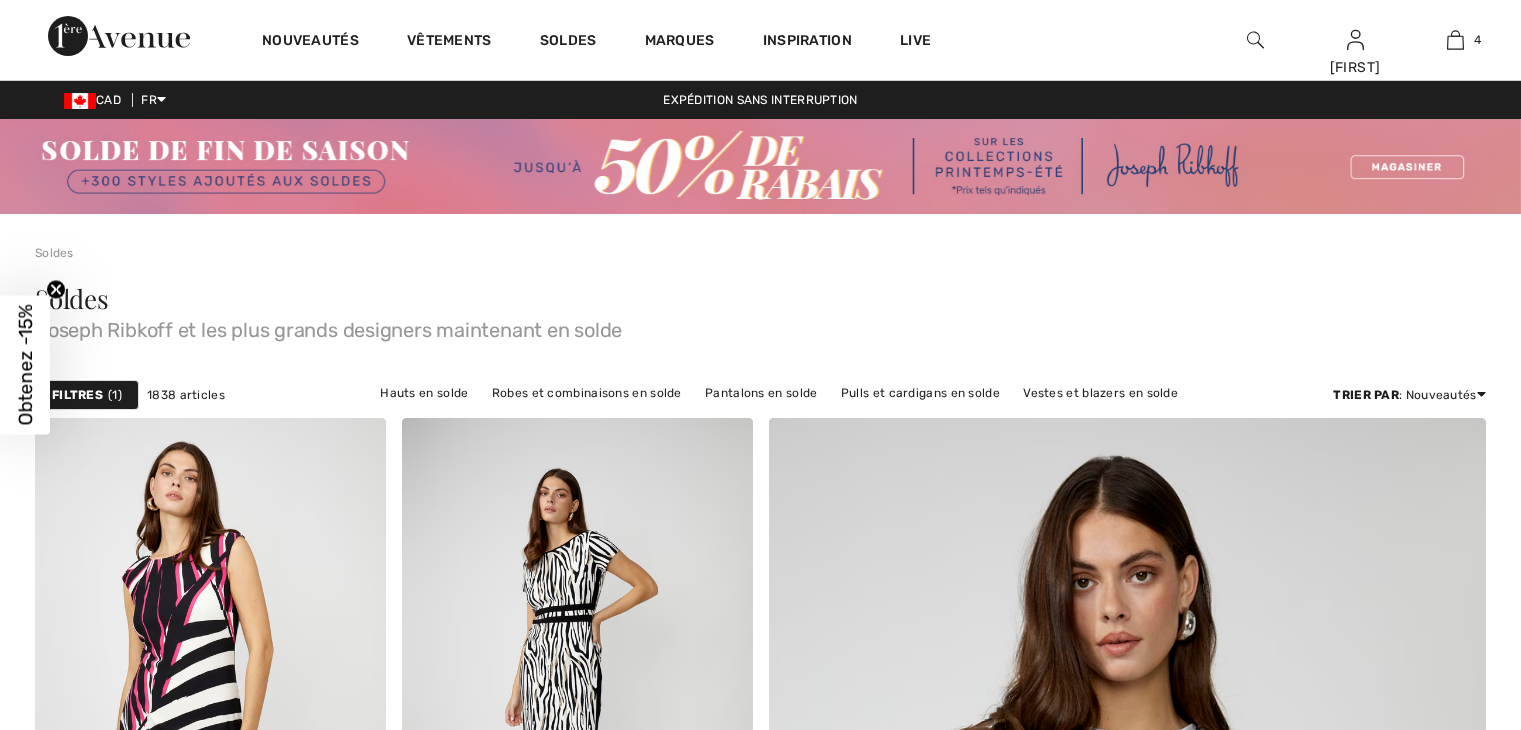 scroll, scrollTop: 0, scrollLeft: 0, axis: both 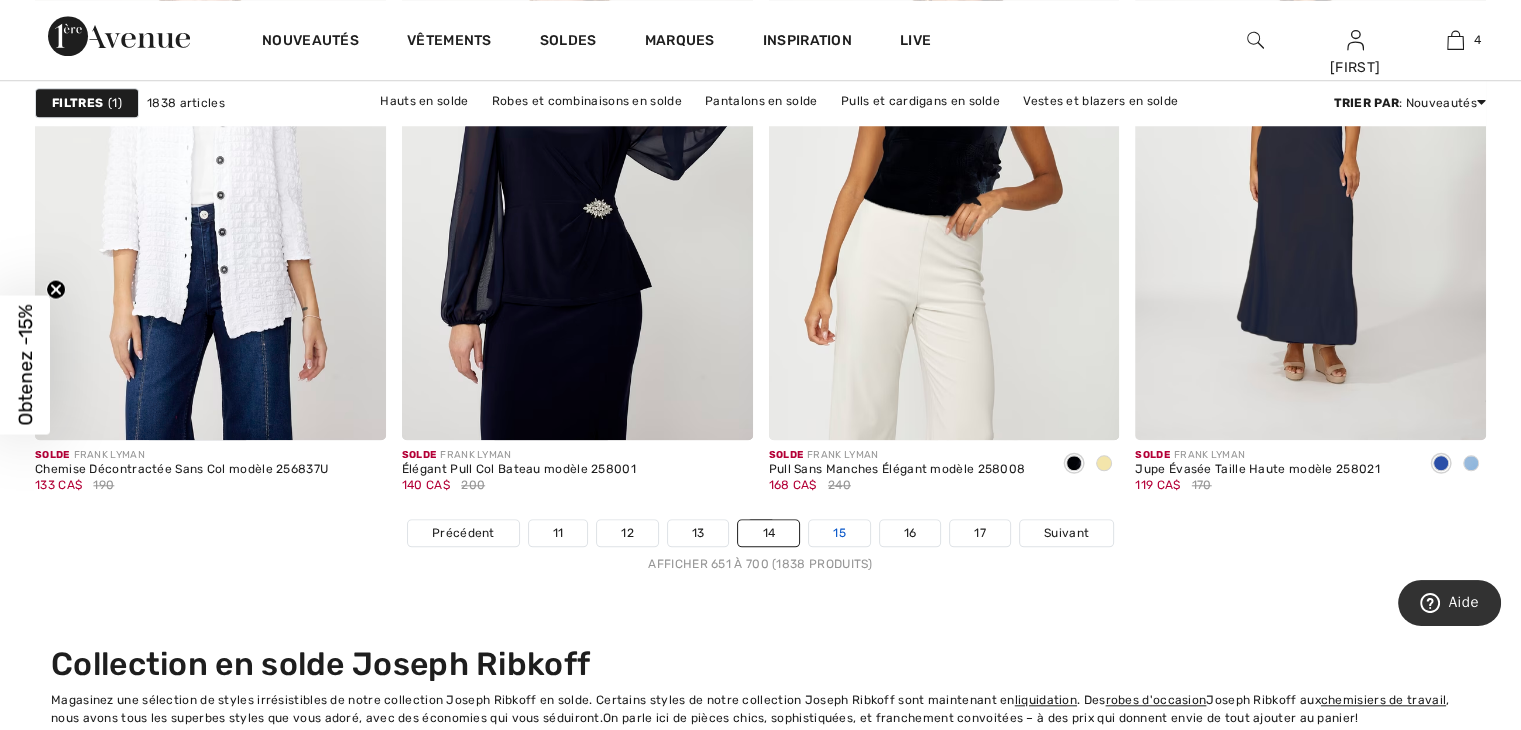 click on "15" at bounding box center [839, 533] 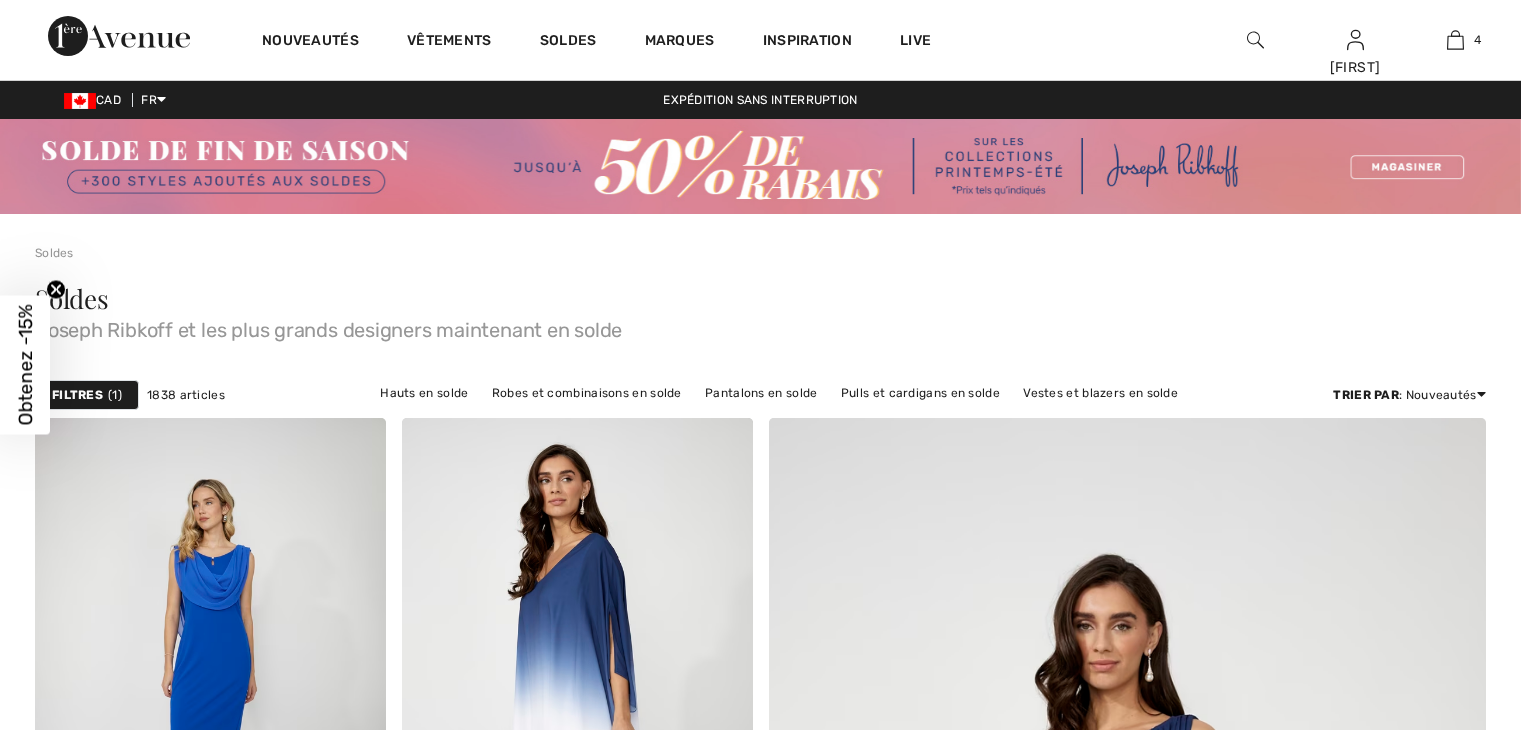 scroll, scrollTop: 0, scrollLeft: 0, axis: both 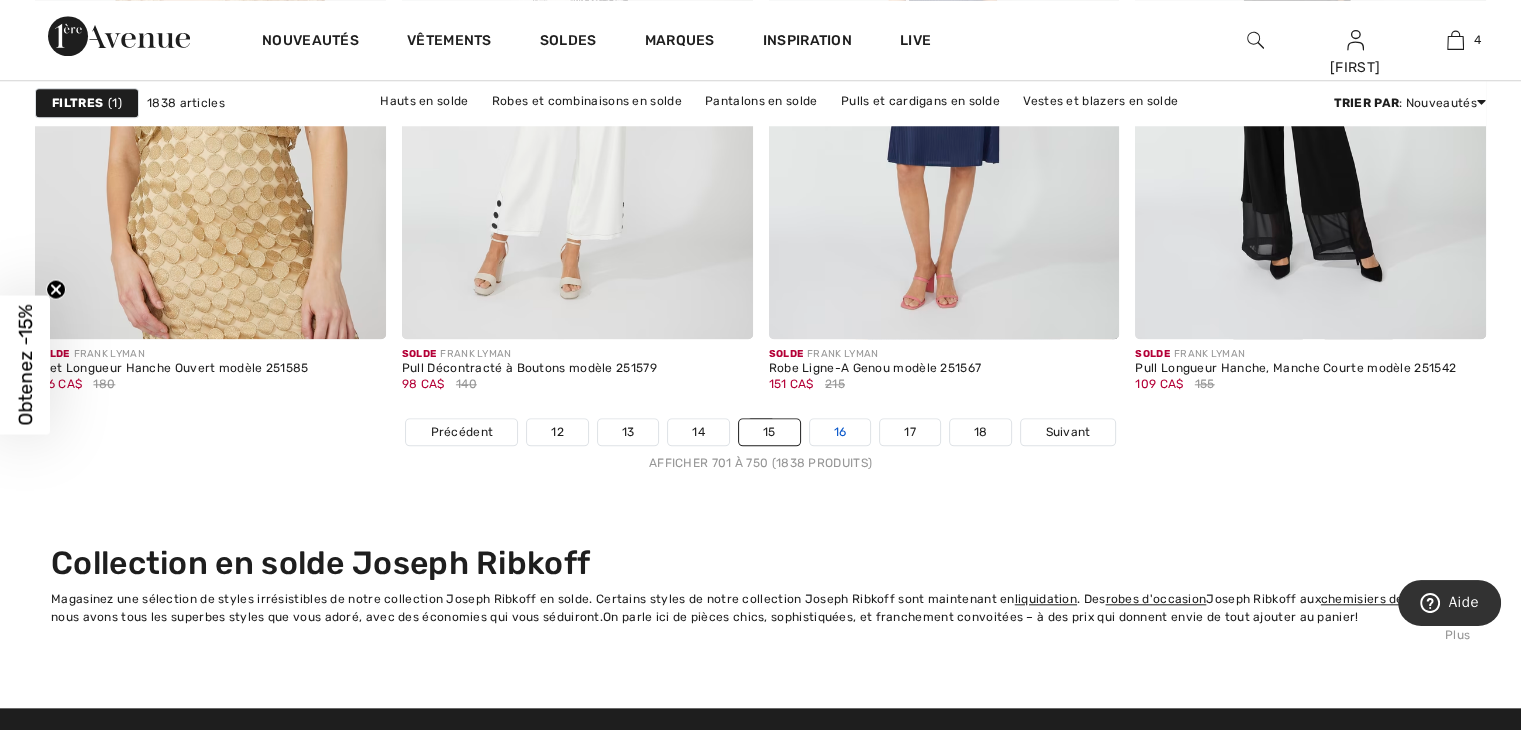 click on "16" at bounding box center [840, 432] 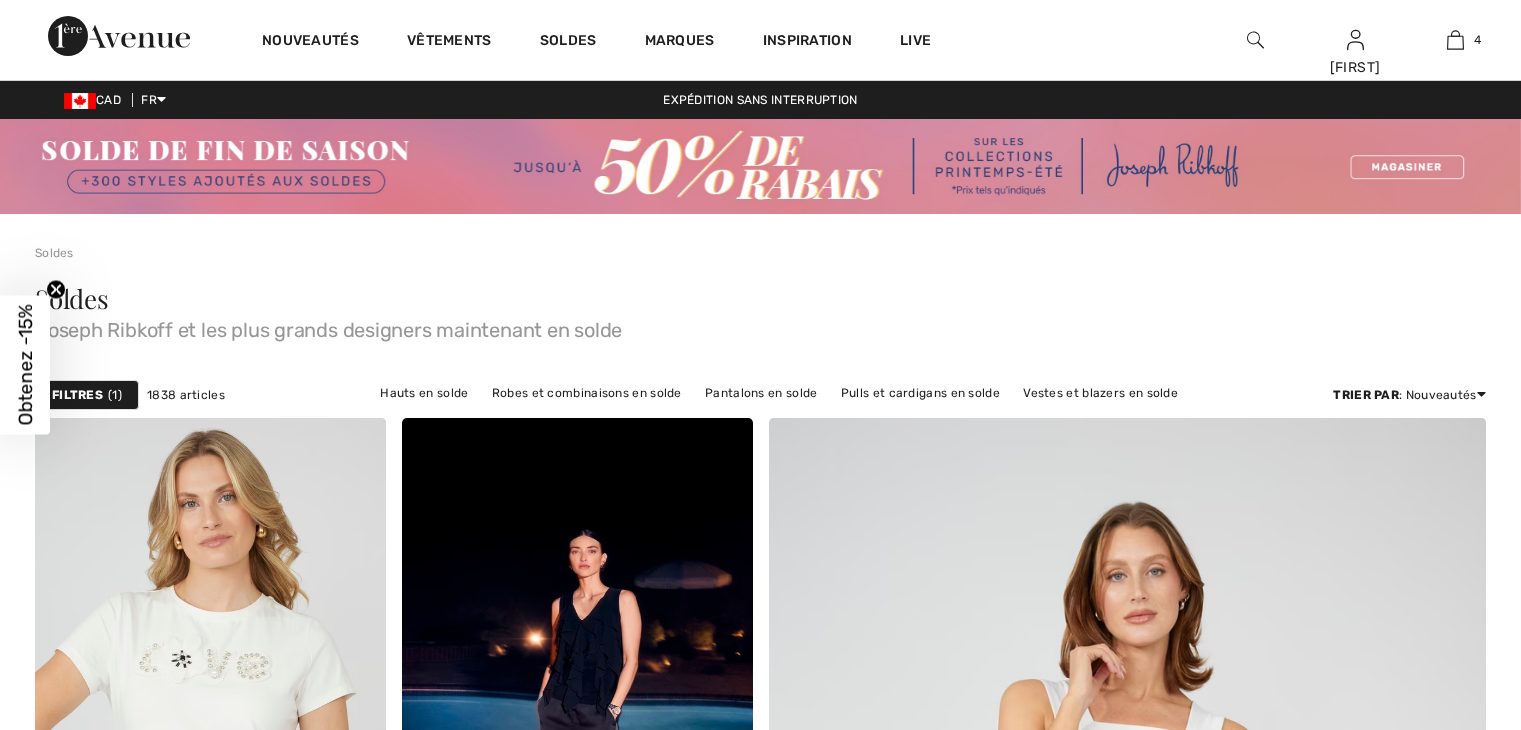 scroll, scrollTop: 0, scrollLeft: 0, axis: both 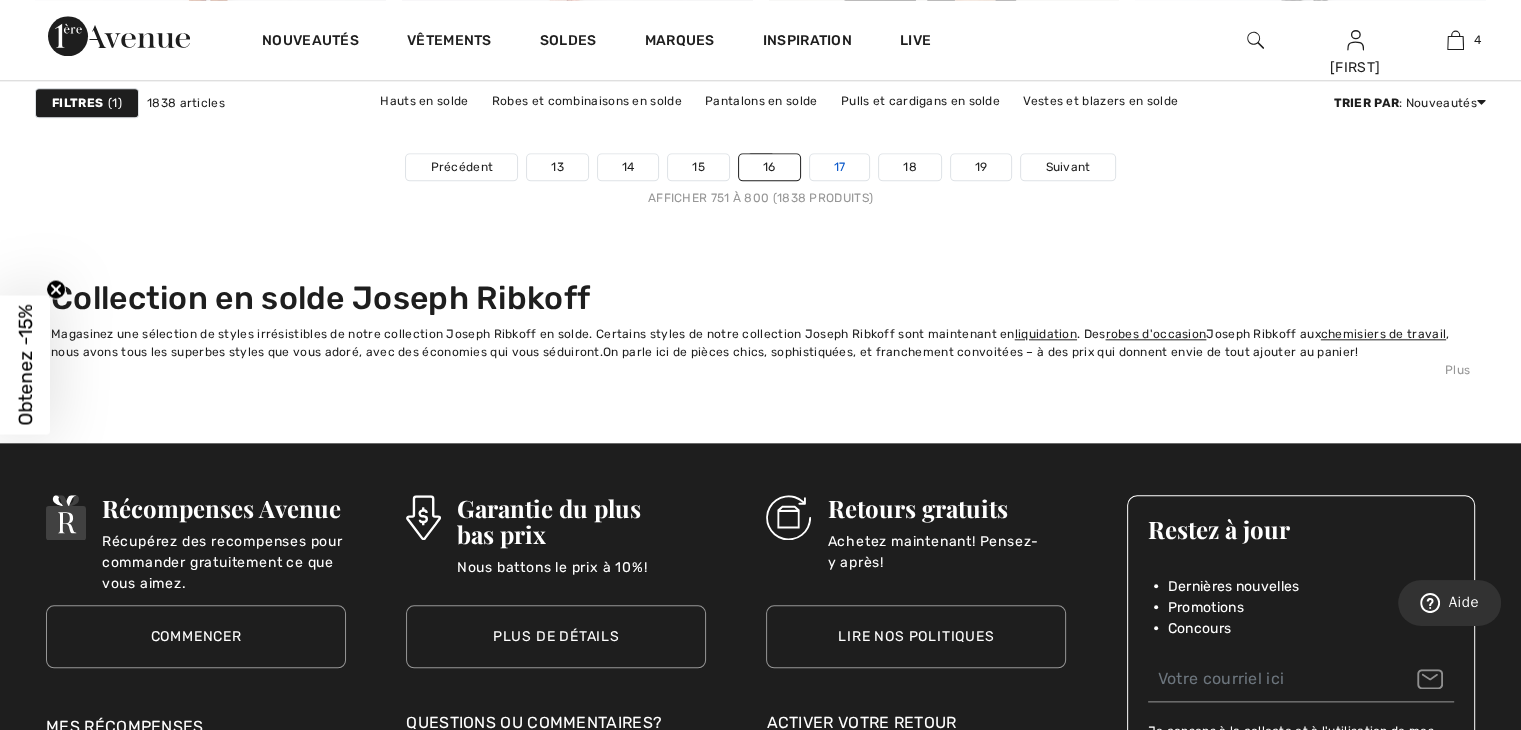 click on "17" at bounding box center [840, 167] 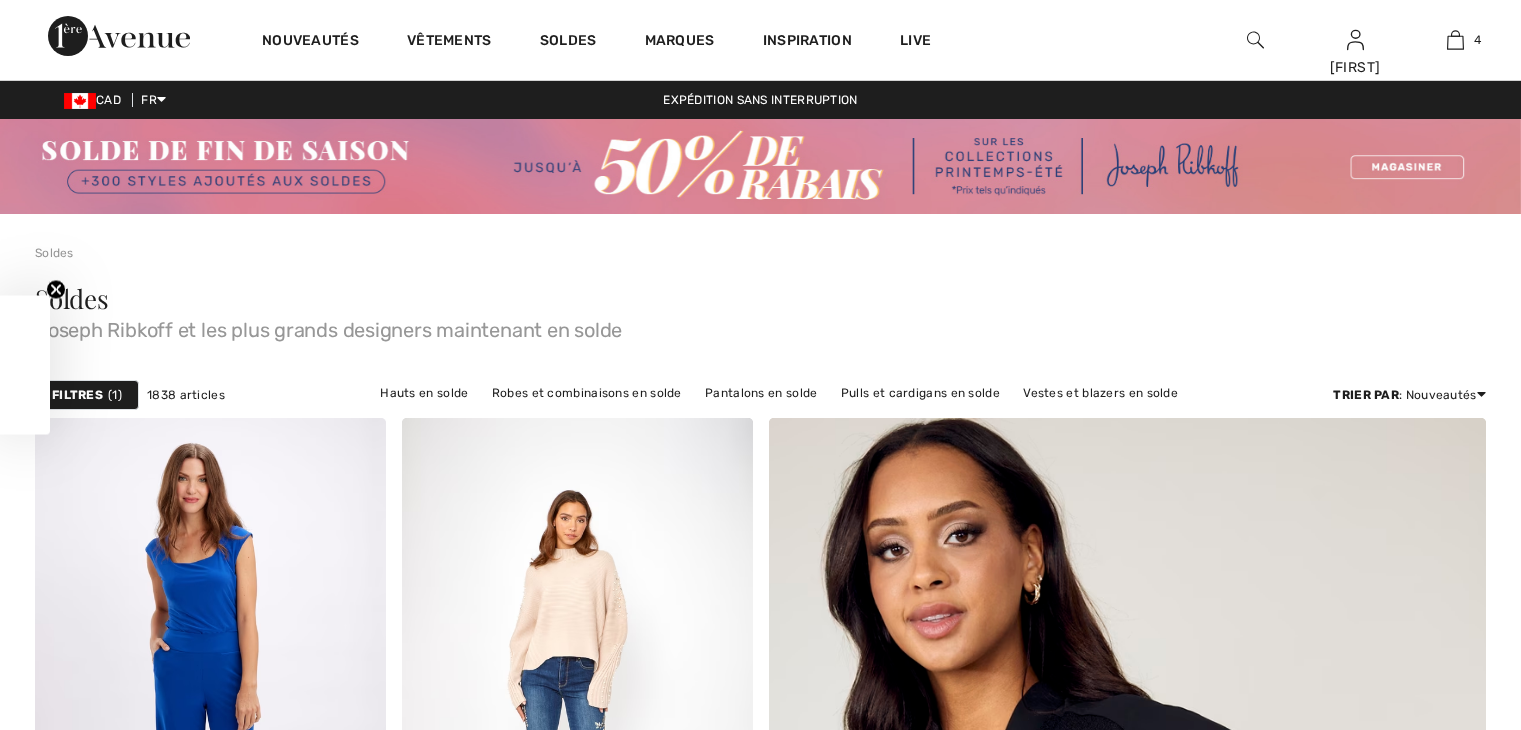 scroll, scrollTop: 0, scrollLeft: 0, axis: both 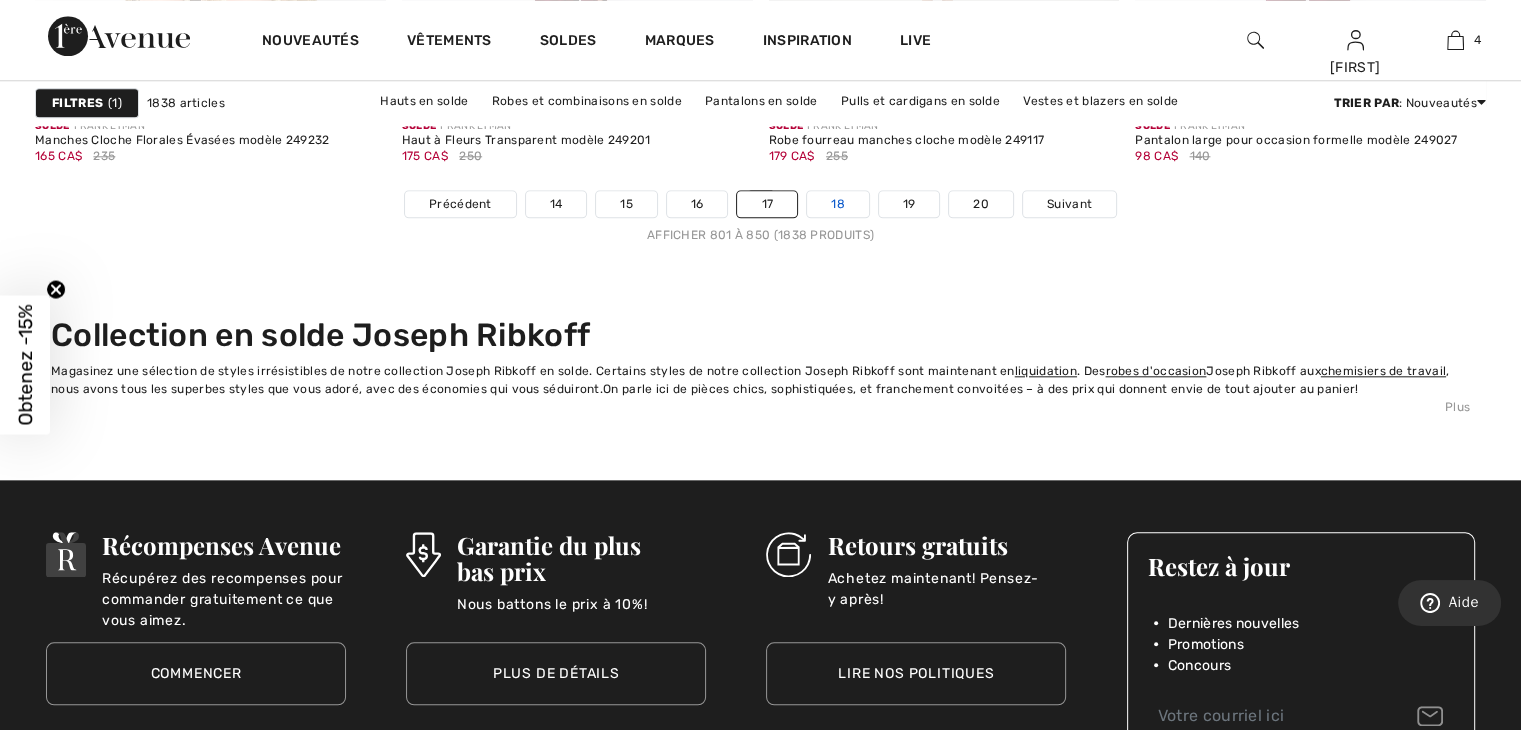 click on "18" at bounding box center [838, 204] 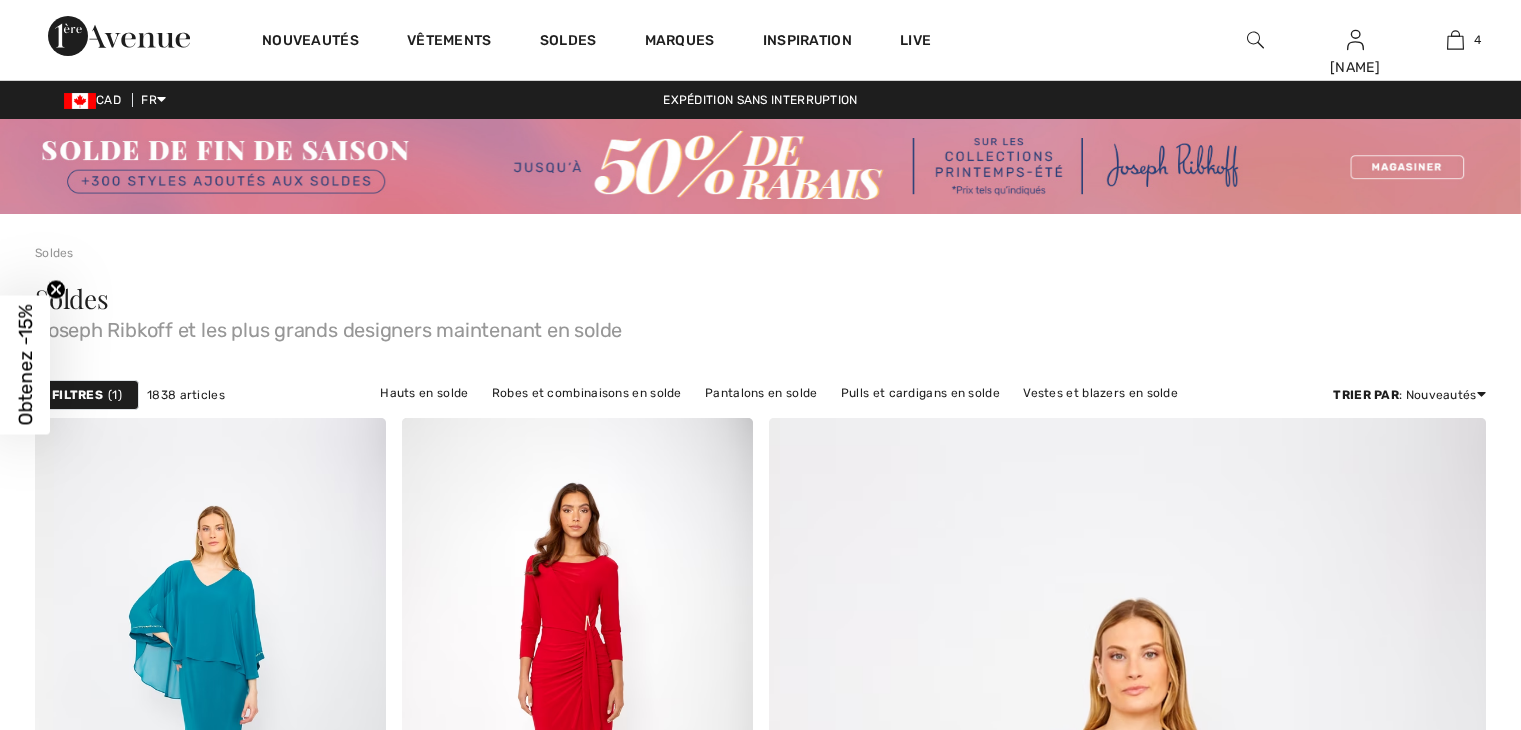 scroll, scrollTop: 0, scrollLeft: 0, axis: both 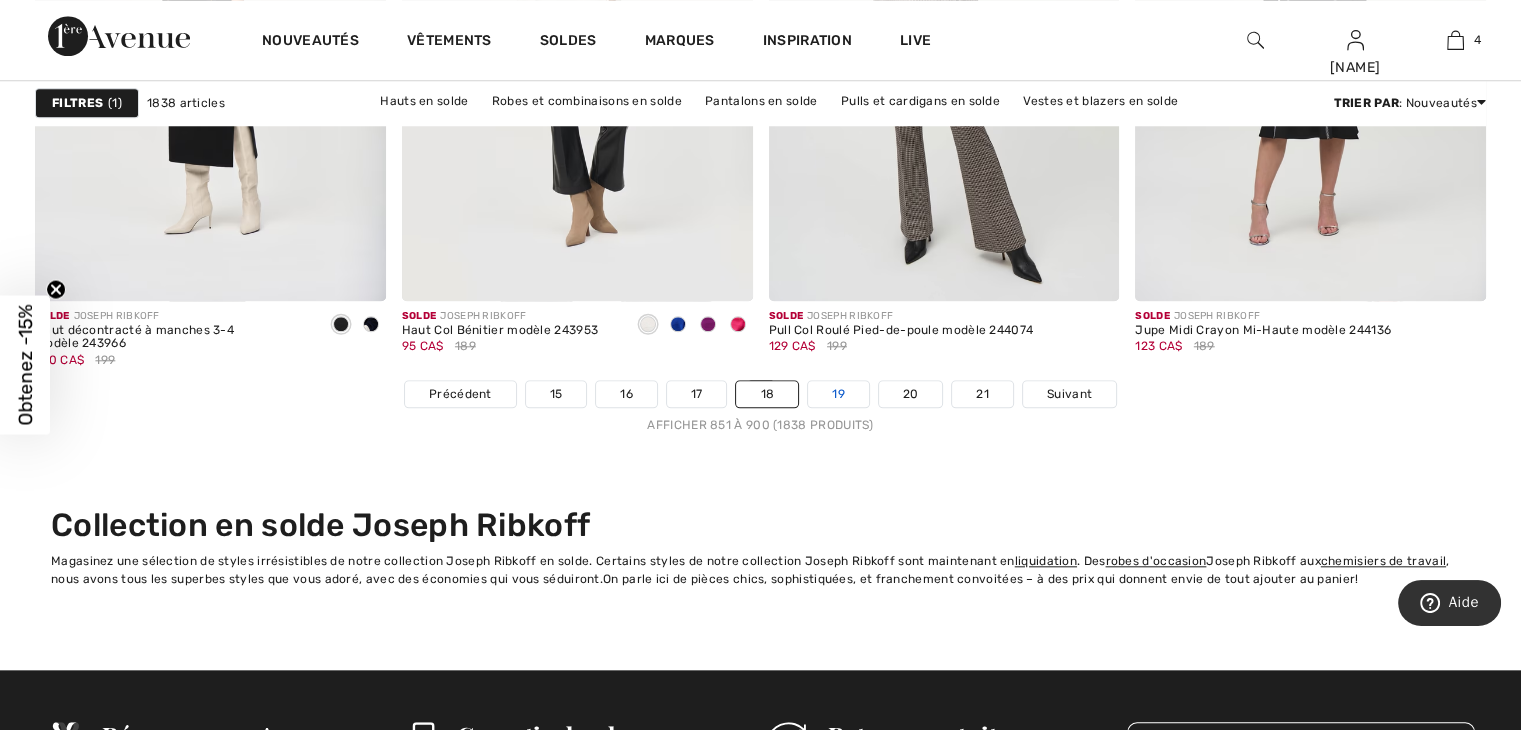 click on "19" at bounding box center [838, 394] 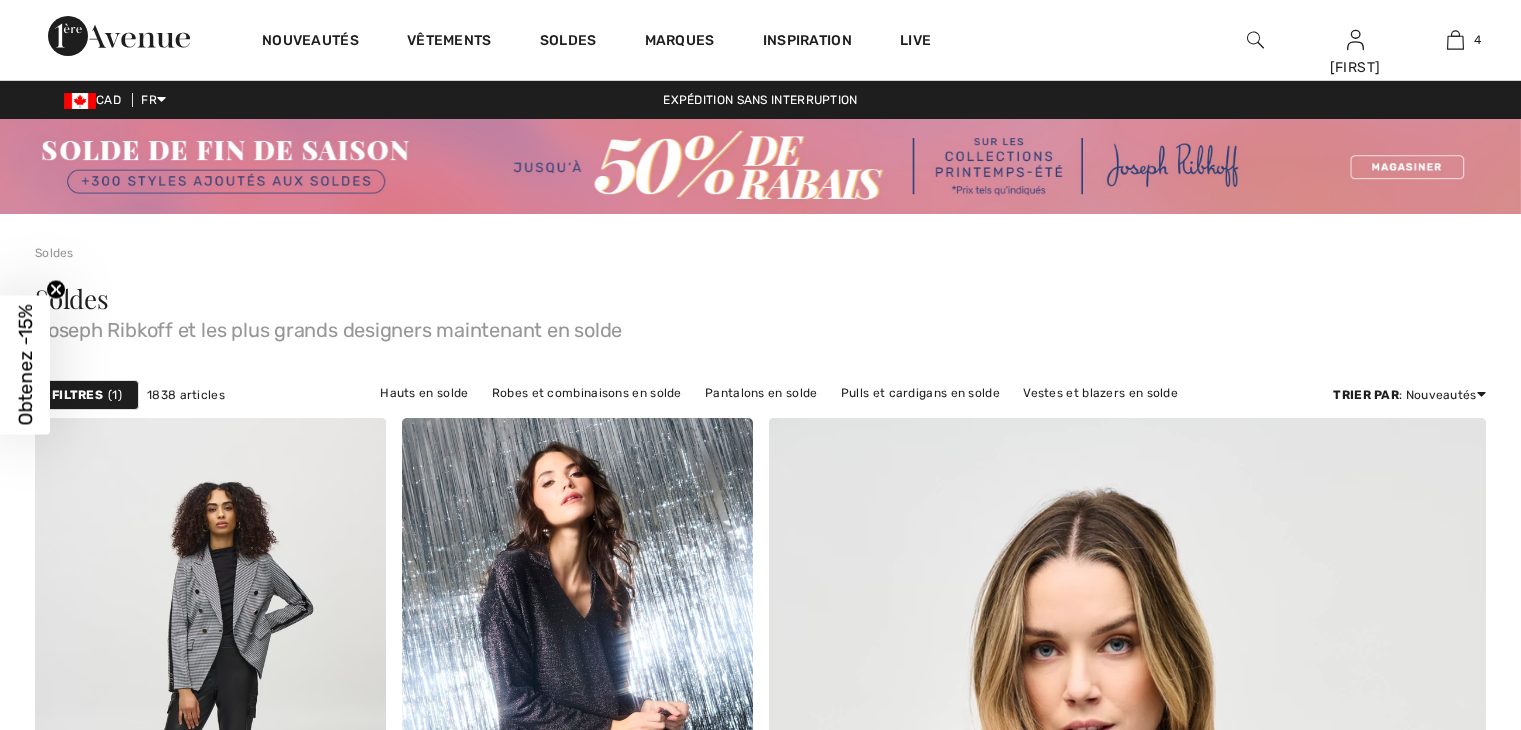 scroll, scrollTop: 0, scrollLeft: 0, axis: both 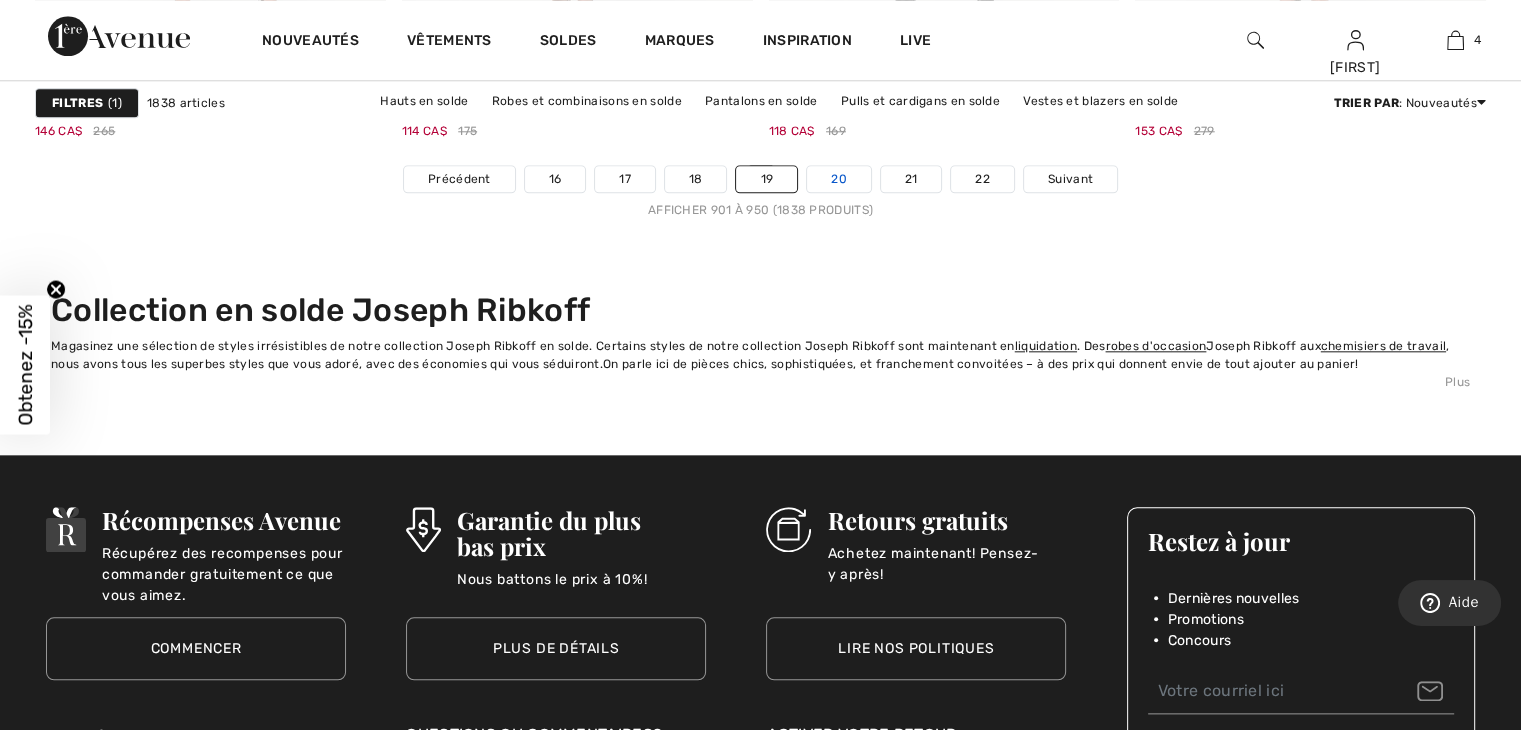 click on "20" at bounding box center (839, 179) 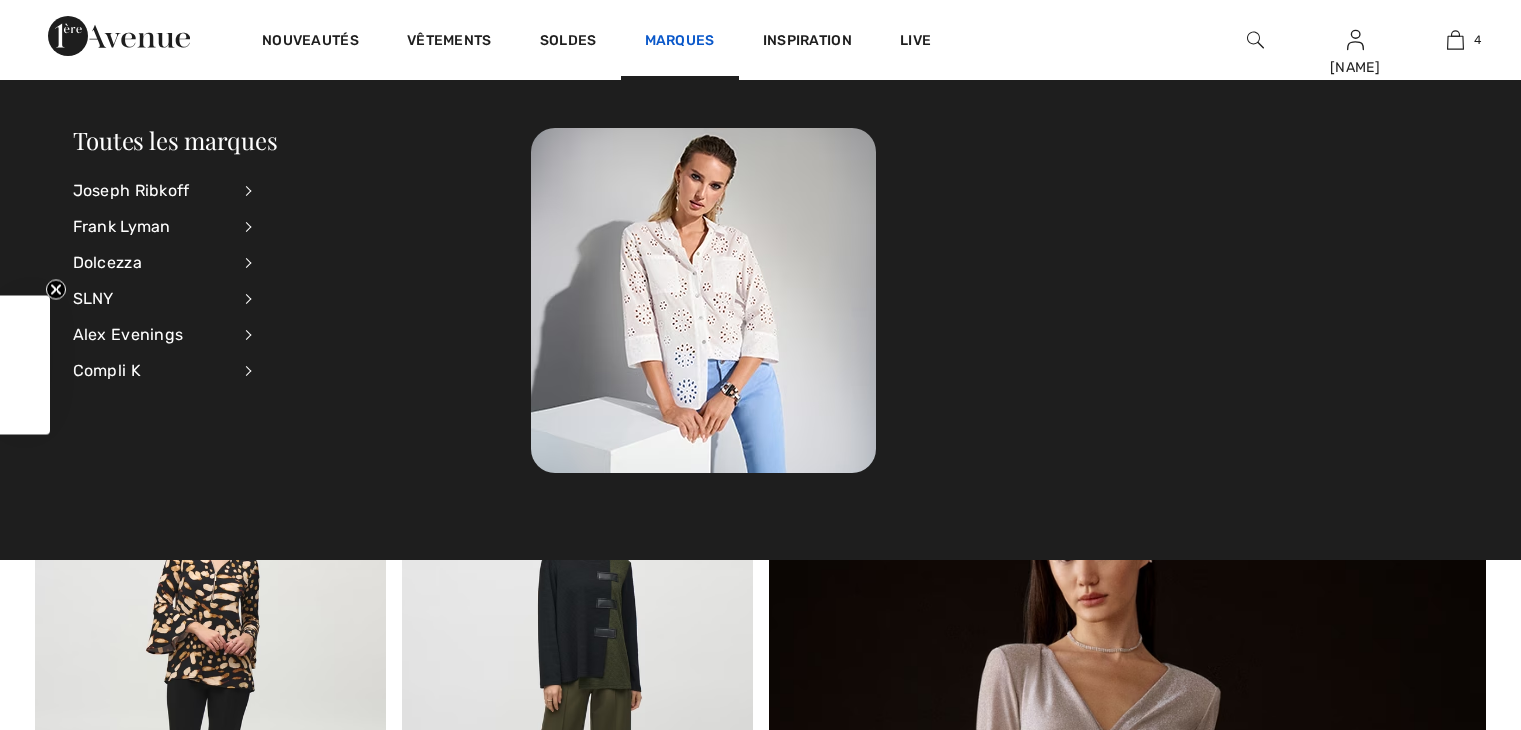 scroll, scrollTop: 0, scrollLeft: 0, axis: both 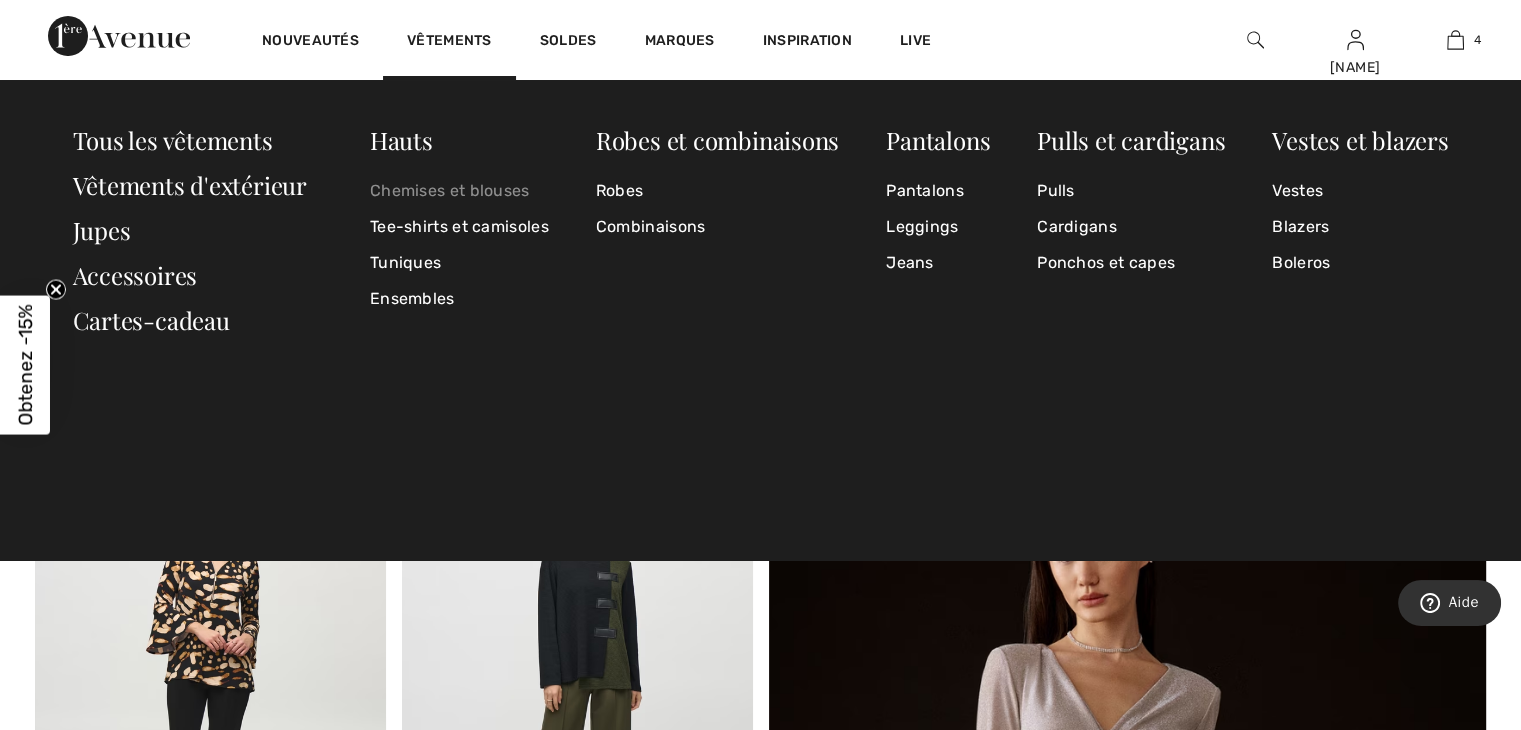 click on "Chemises et blouses" at bounding box center [459, 191] 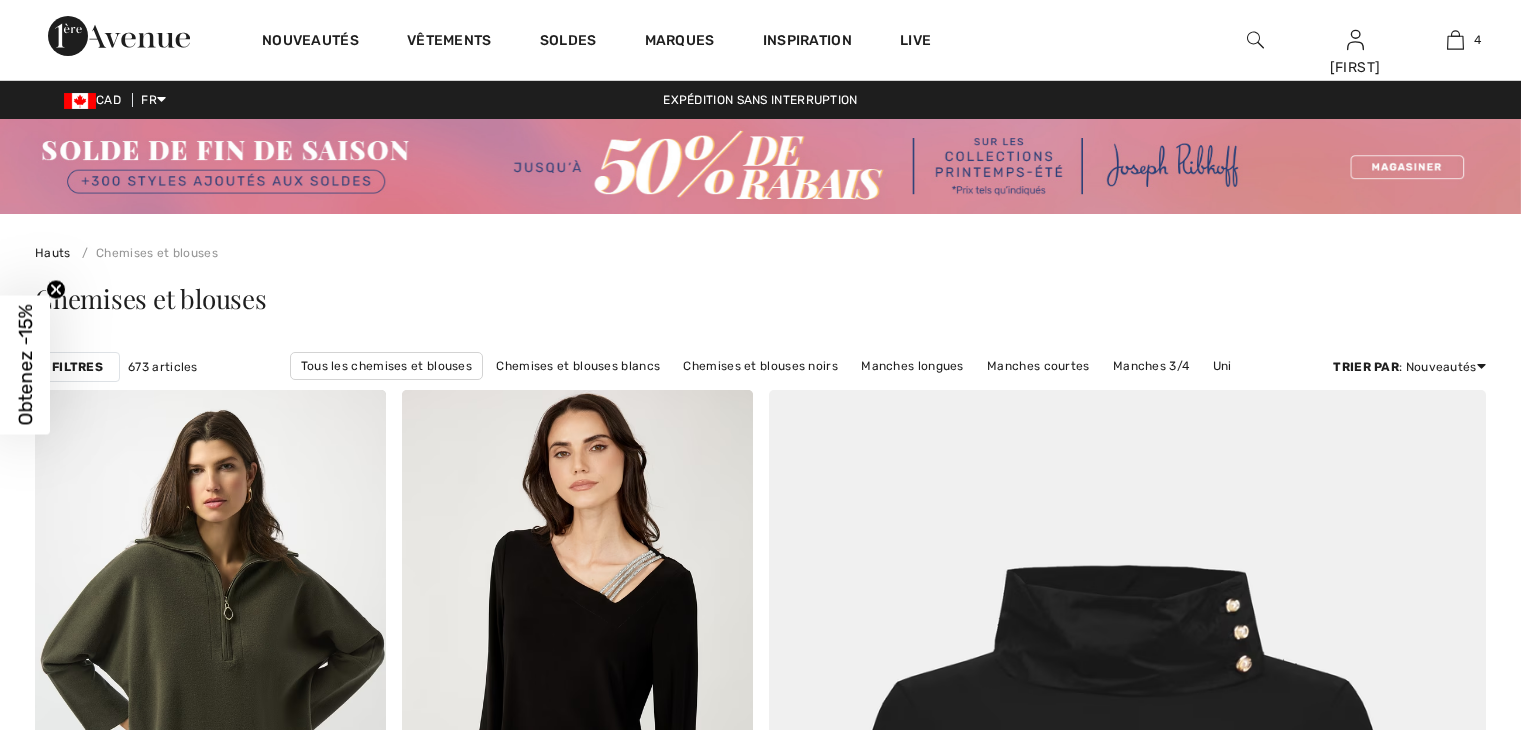 scroll, scrollTop: 0, scrollLeft: 0, axis: both 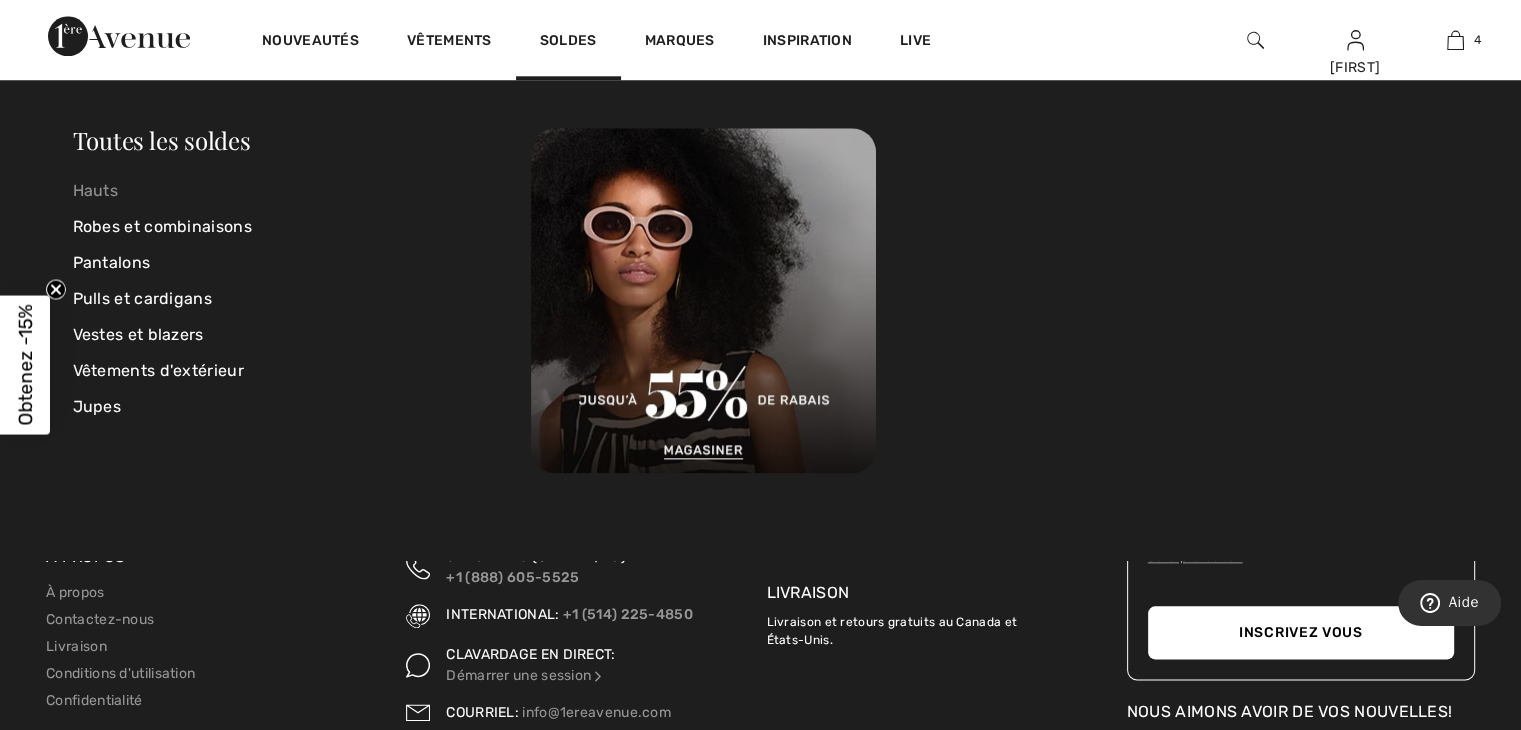 click on "Hauts" at bounding box center (302, 191) 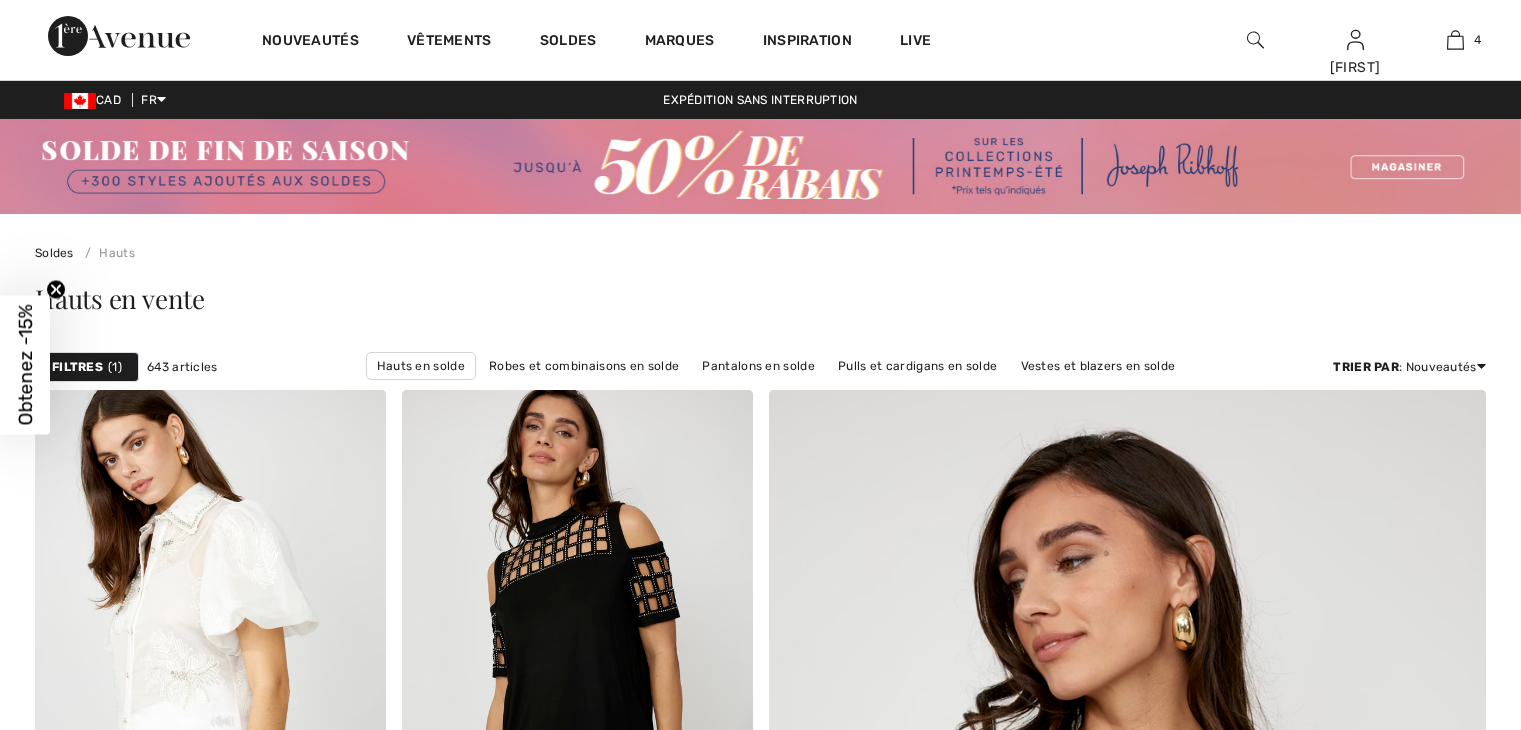 scroll, scrollTop: 0, scrollLeft: 0, axis: both 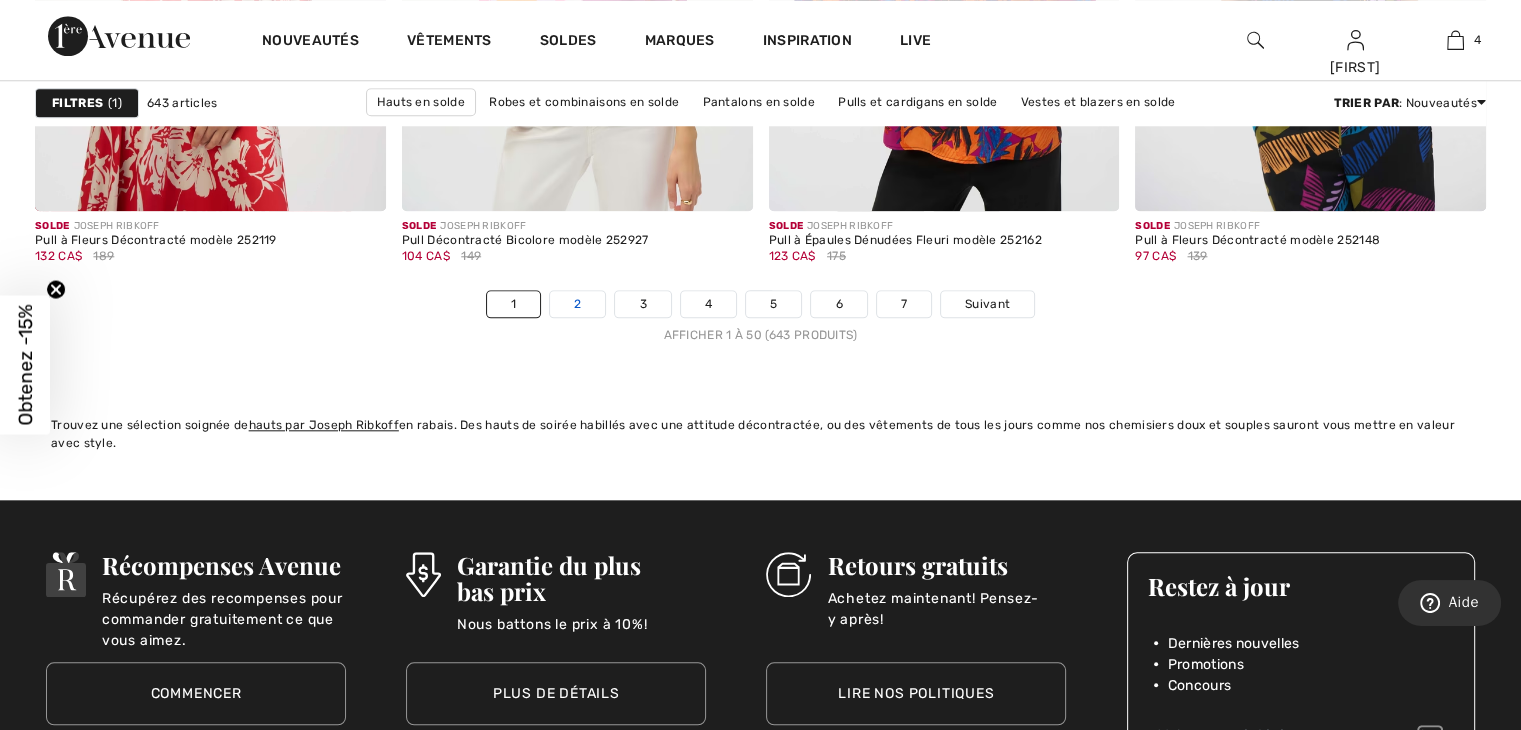 click on "2" at bounding box center [577, 304] 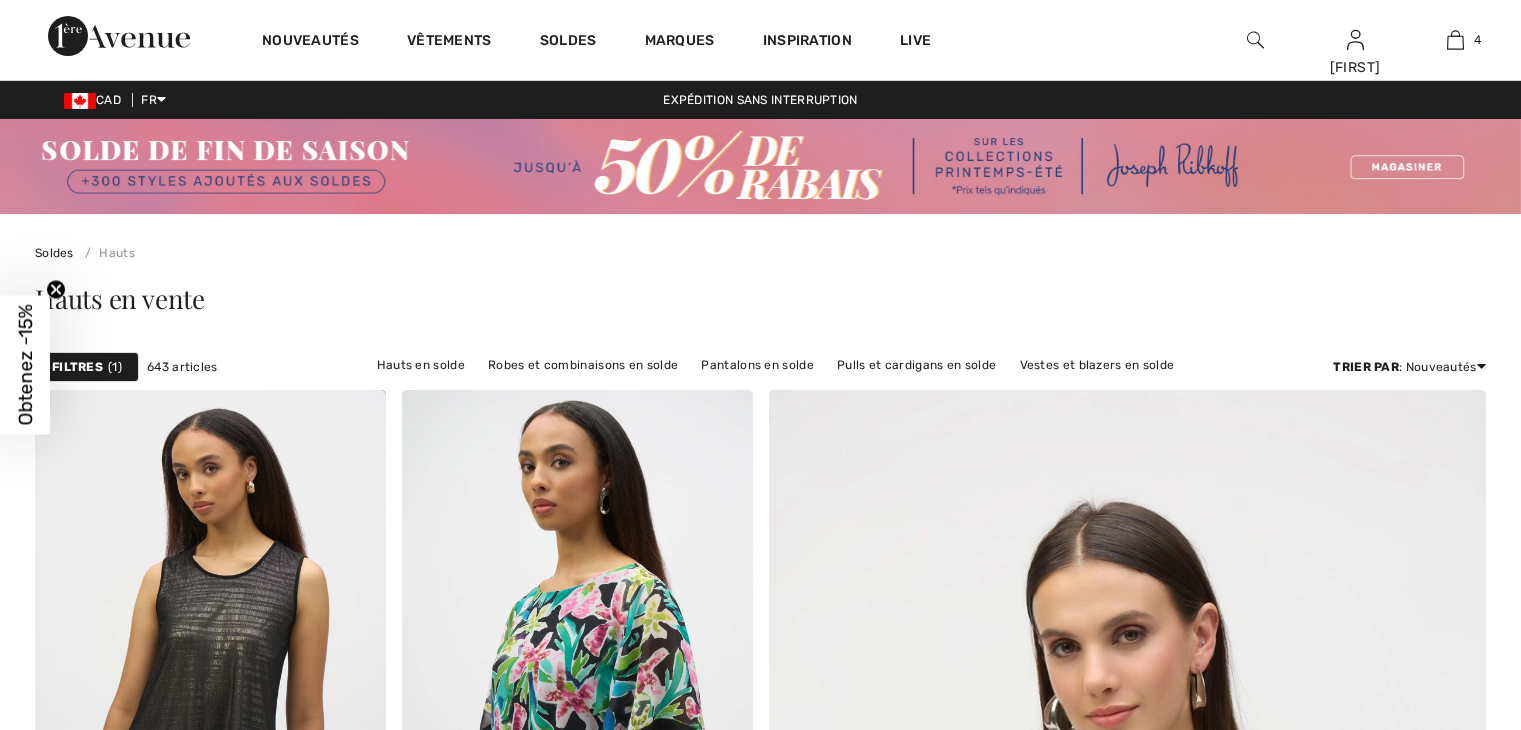 scroll, scrollTop: 0, scrollLeft: 0, axis: both 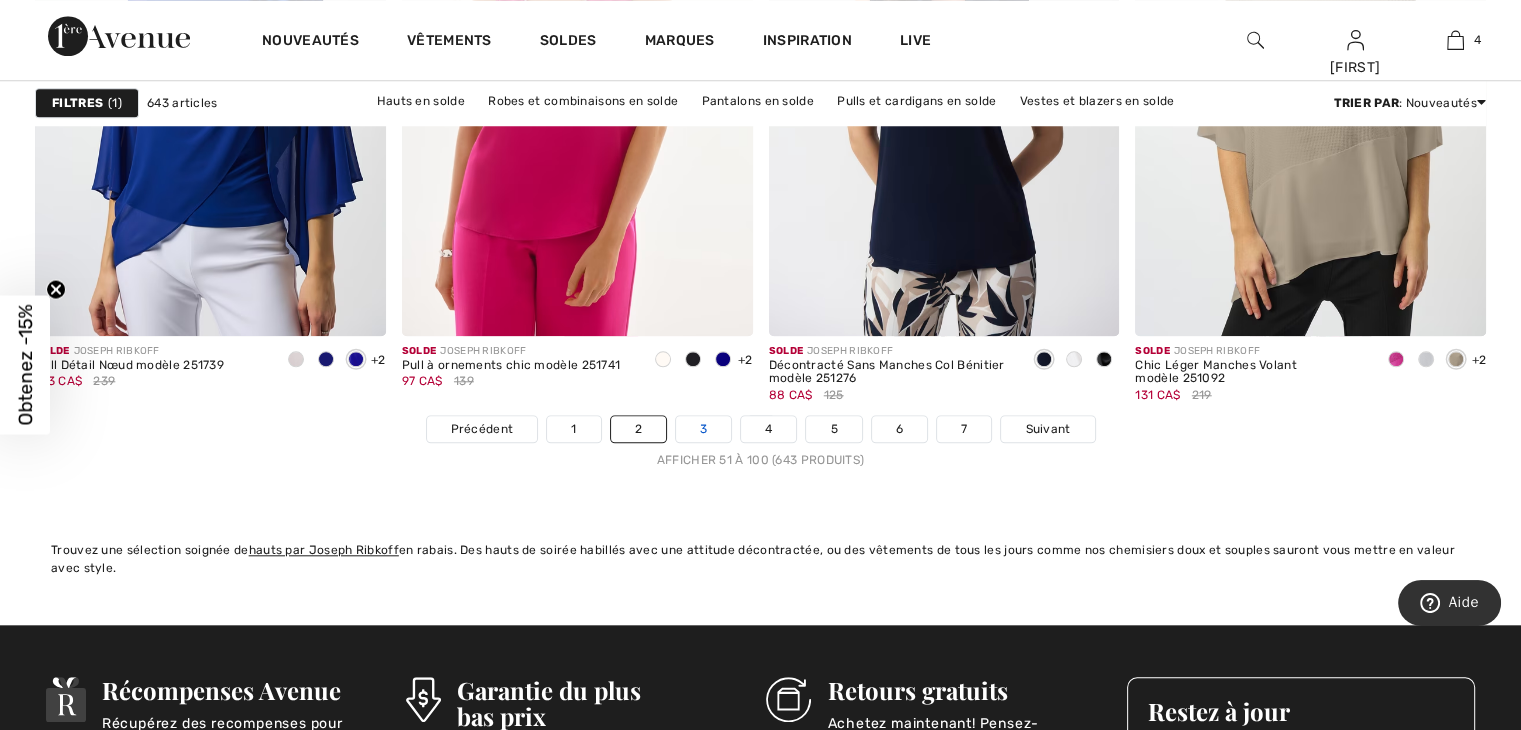 click on "3" at bounding box center (703, 429) 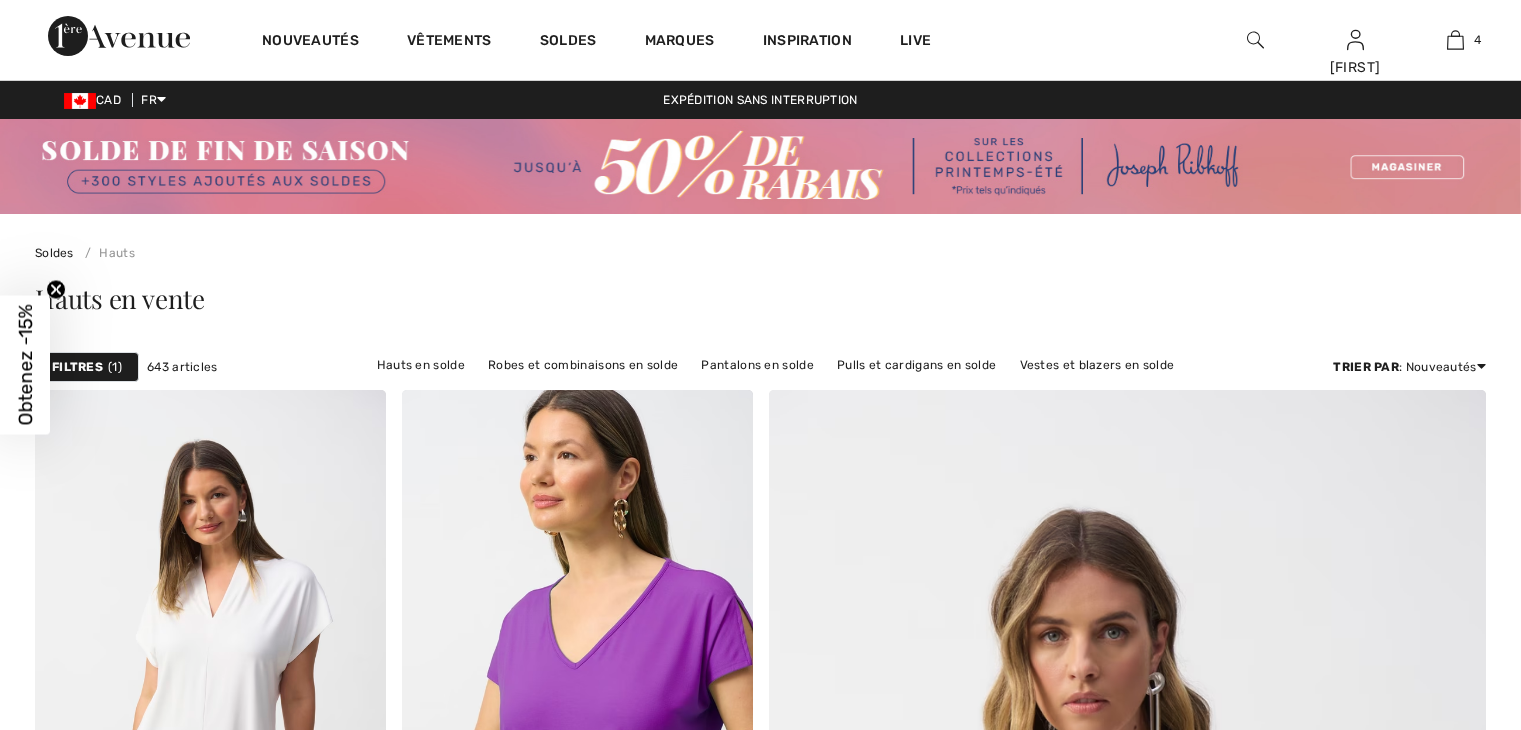 scroll, scrollTop: 0, scrollLeft: 0, axis: both 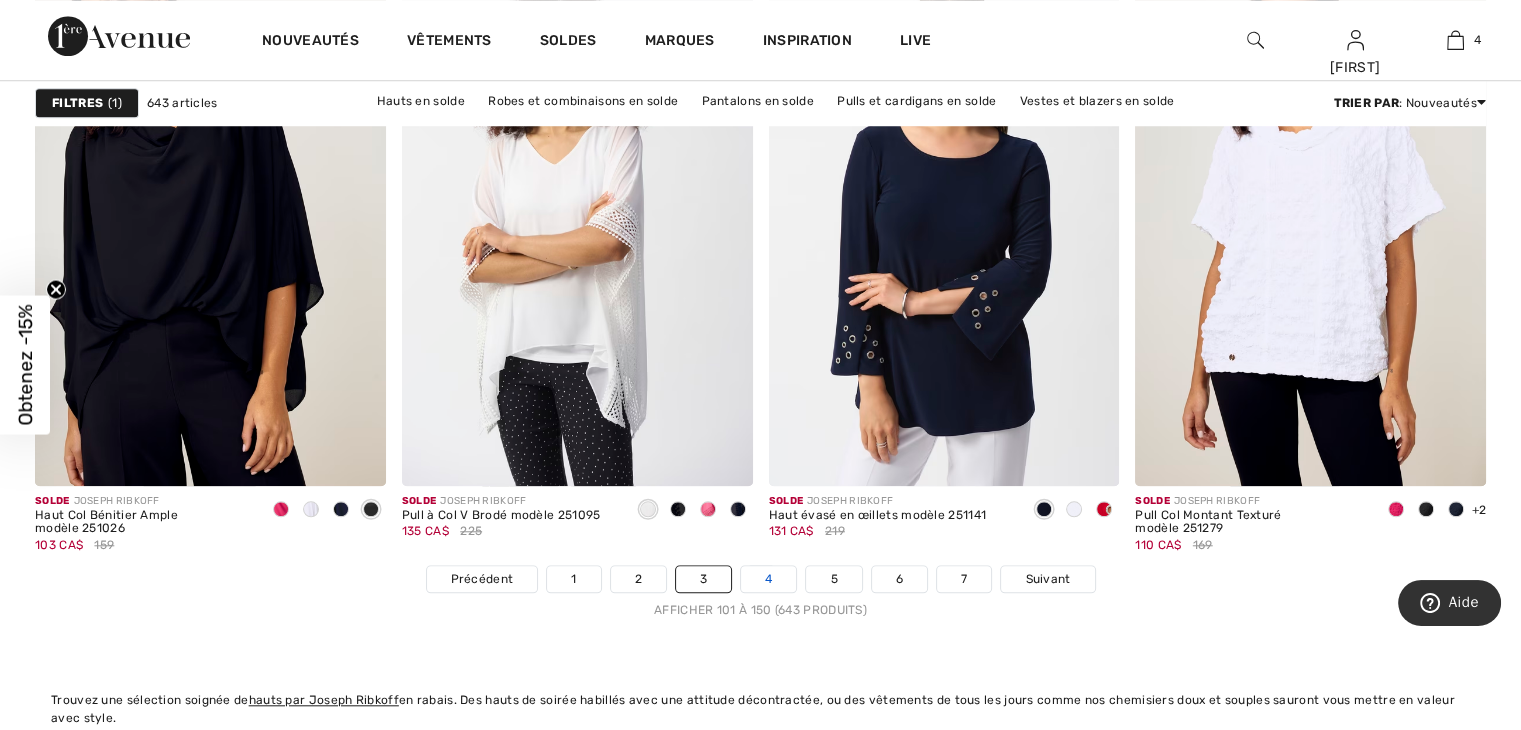 click on "4" at bounding box center [768, 579] 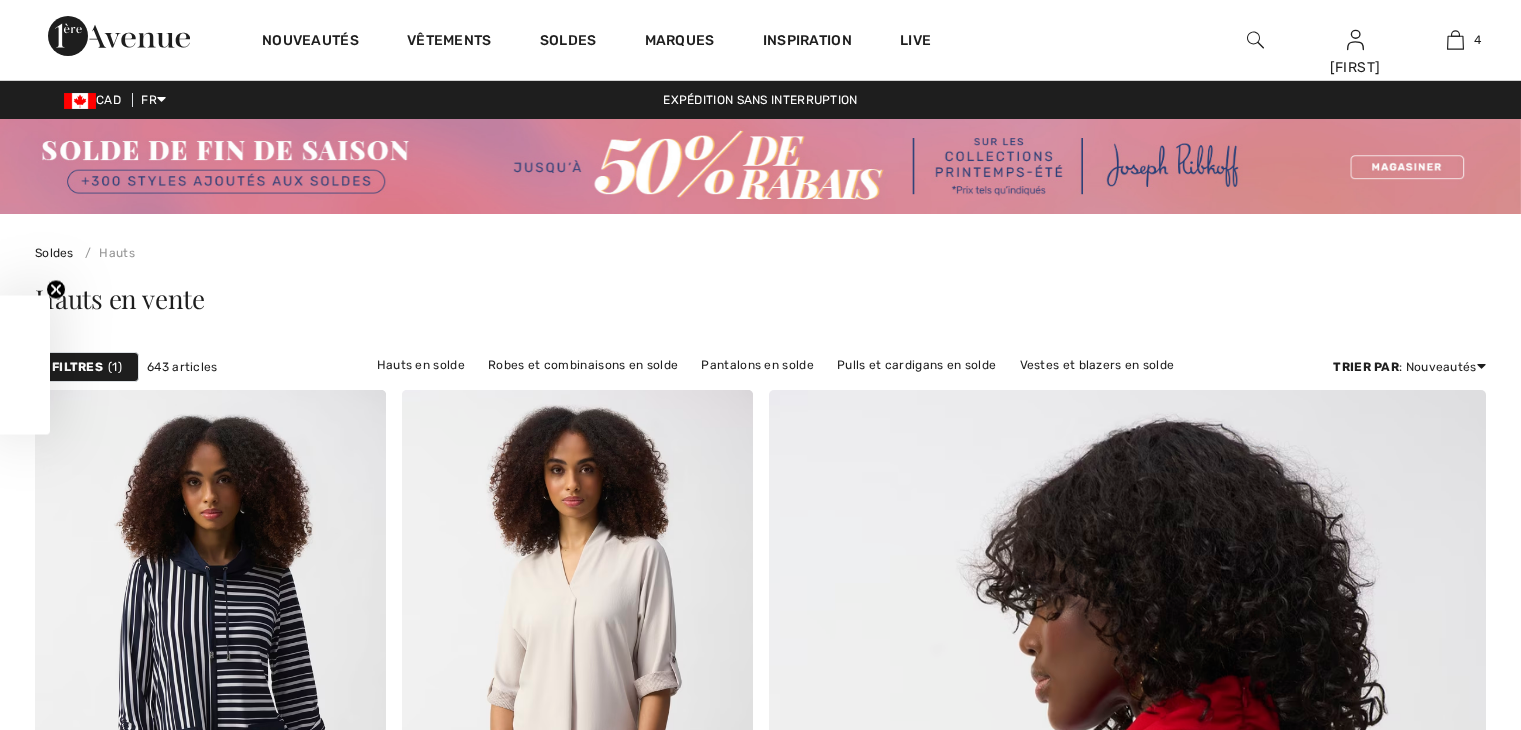 scroll, scrollTop: 0, scrollLeft: 0, axis: both 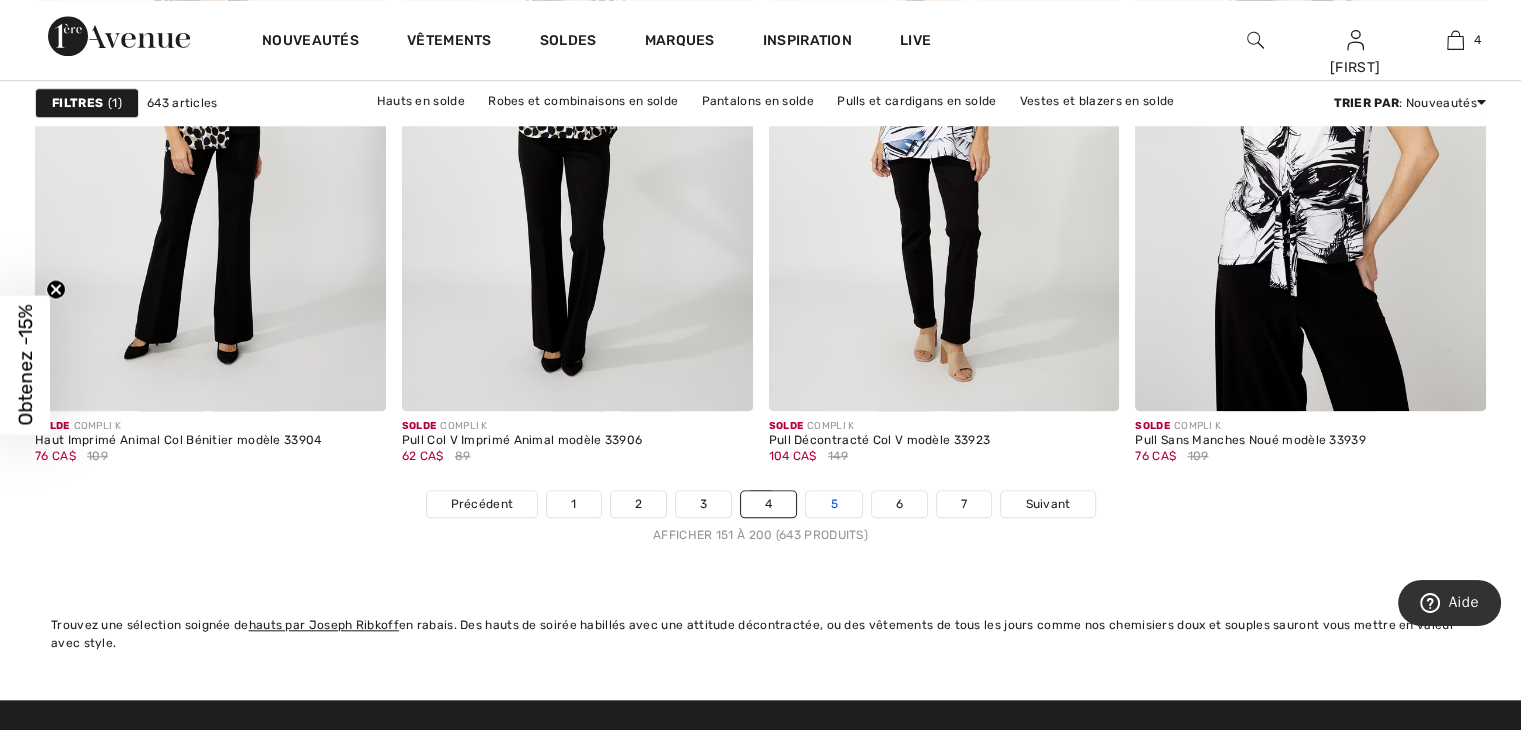 click on "5" at bounding box center [833, 504] 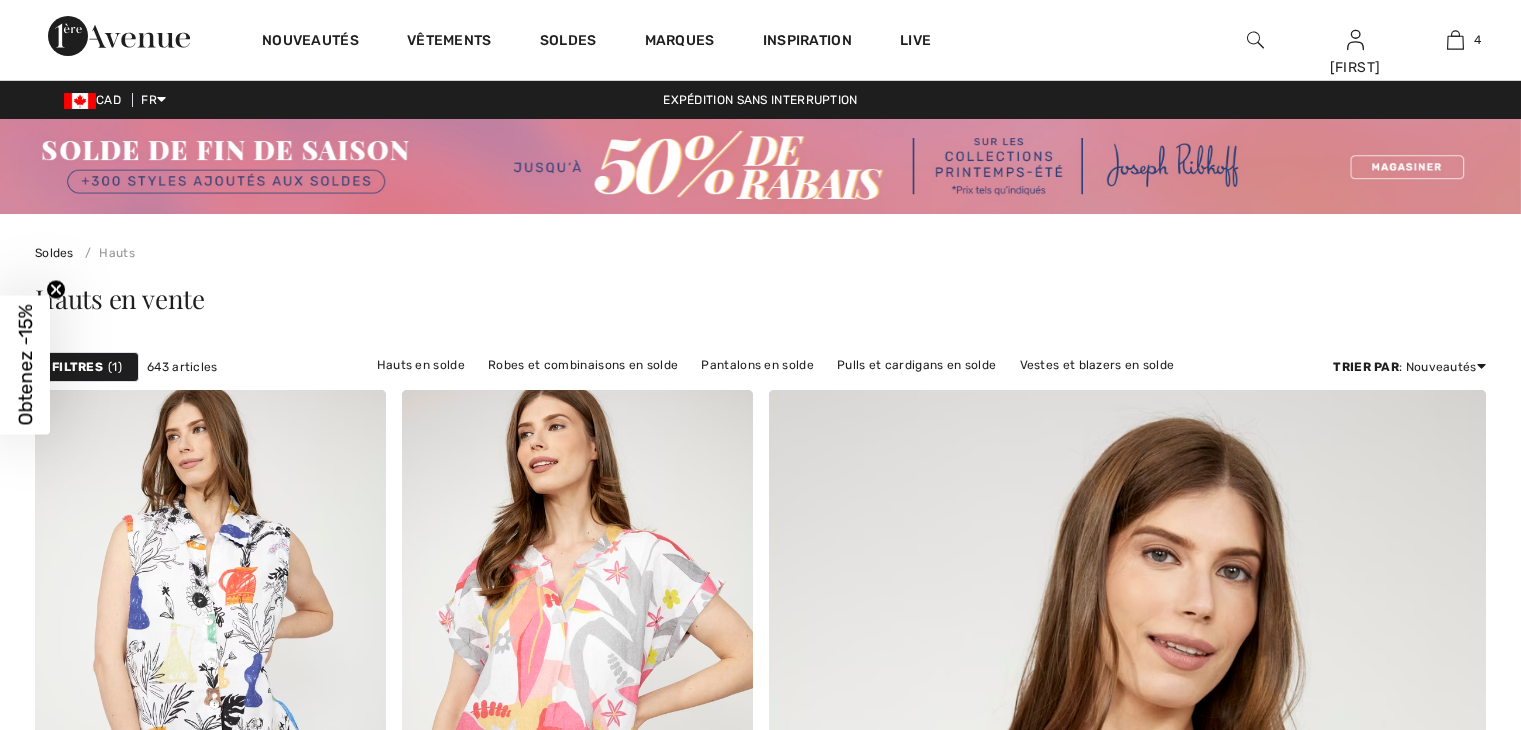 scroll, scrollTop: 0, scrollLeft: 0, axis: both 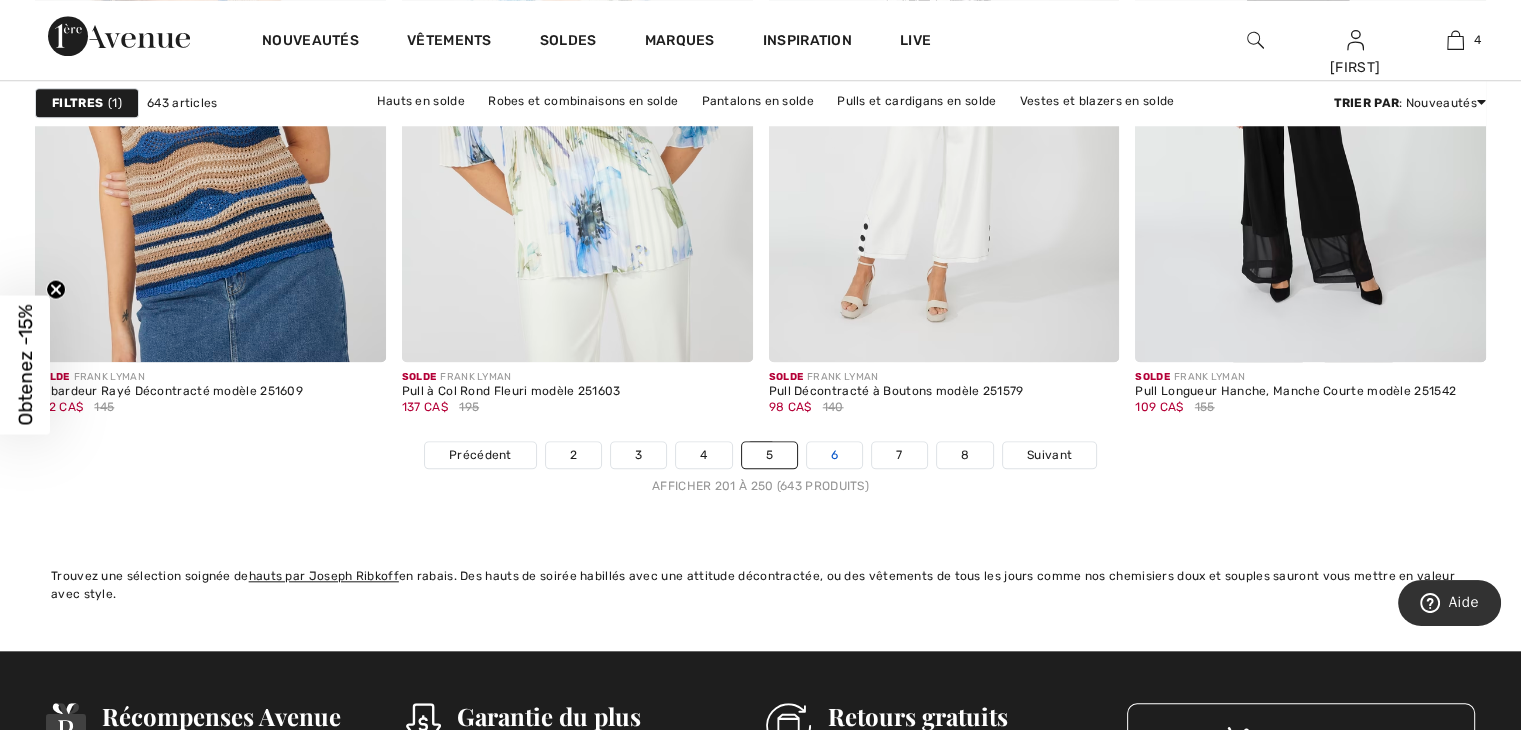 click on "6" at bounding box center [834, 455] 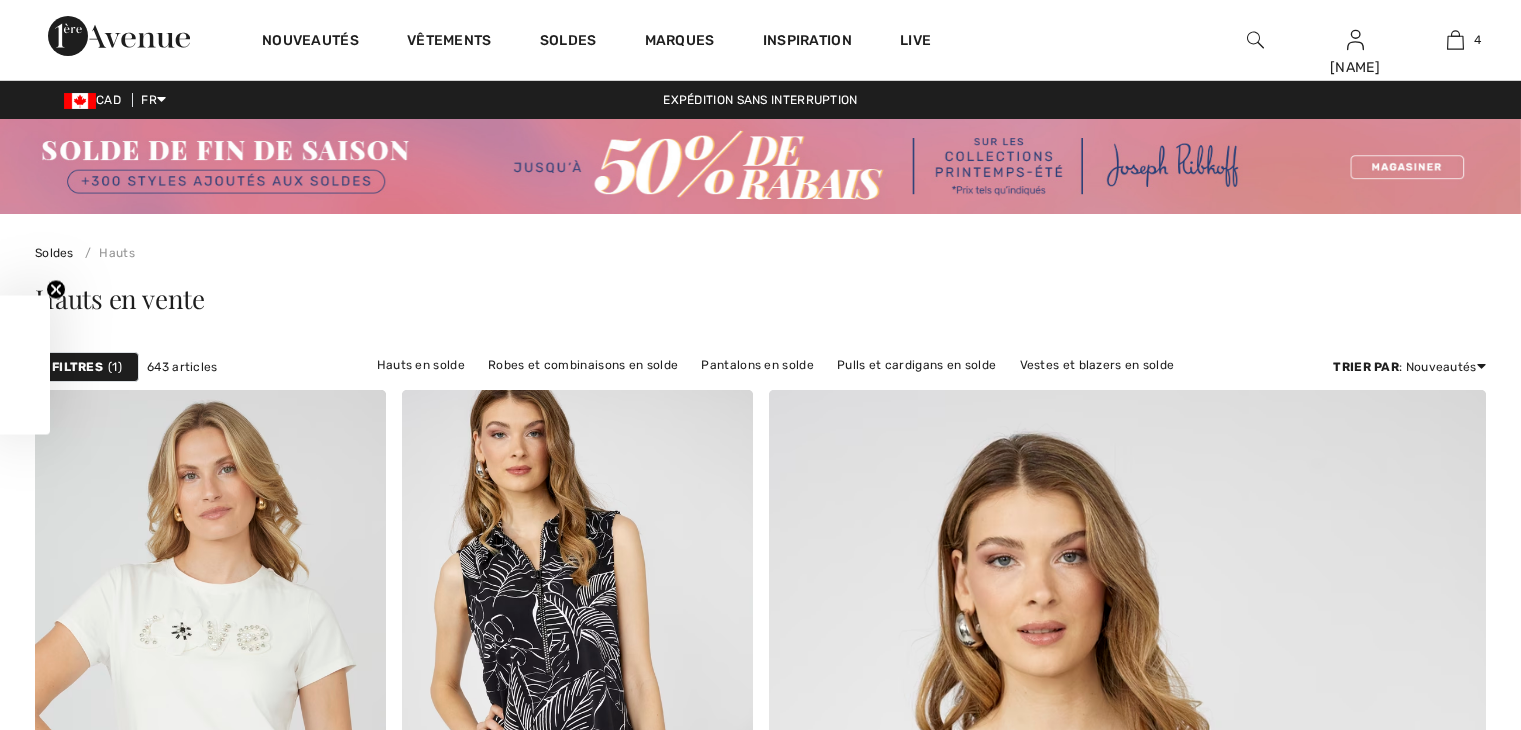 scroll, scrollTop: 0, scrollLeft: 0, axis: both 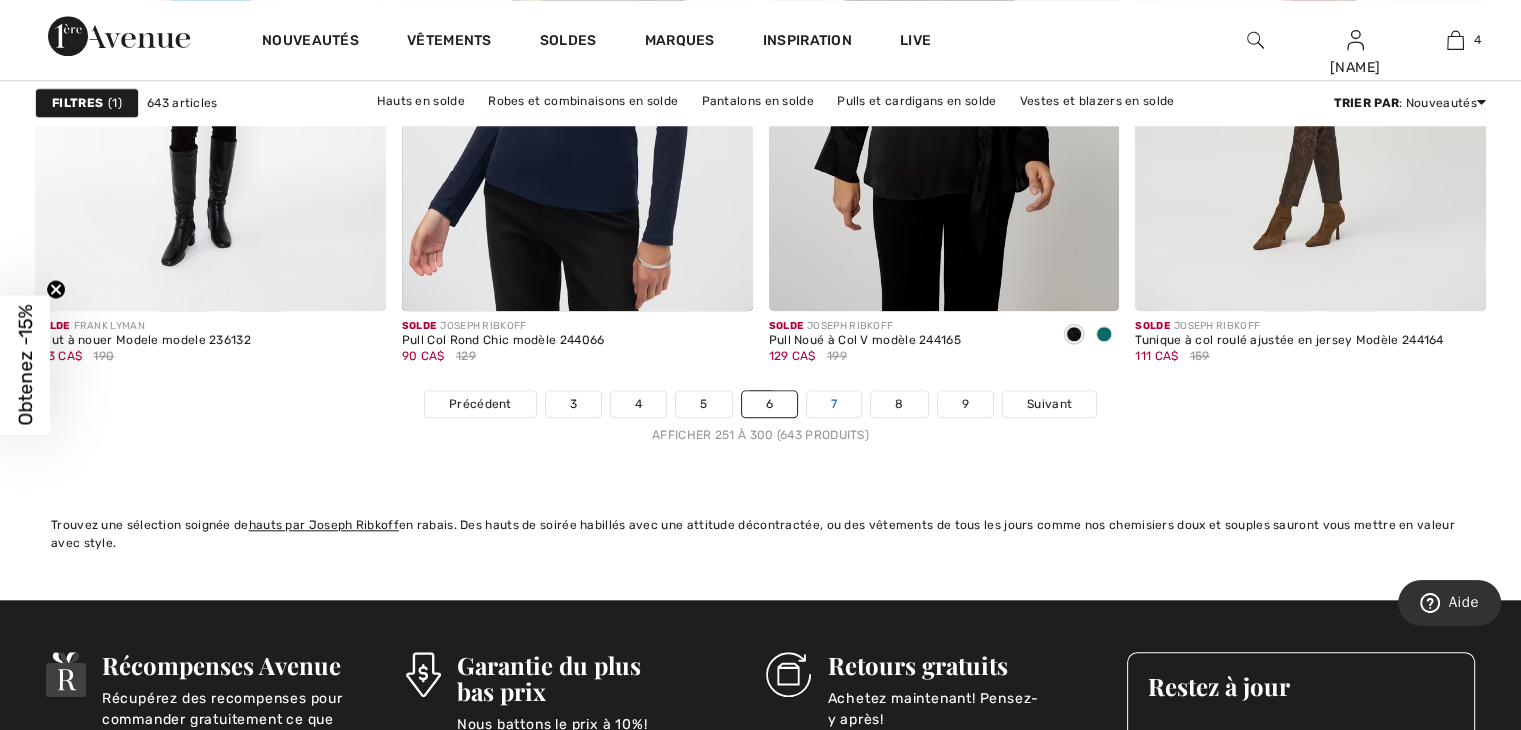 click on "7" at bounding box center (834, 404) 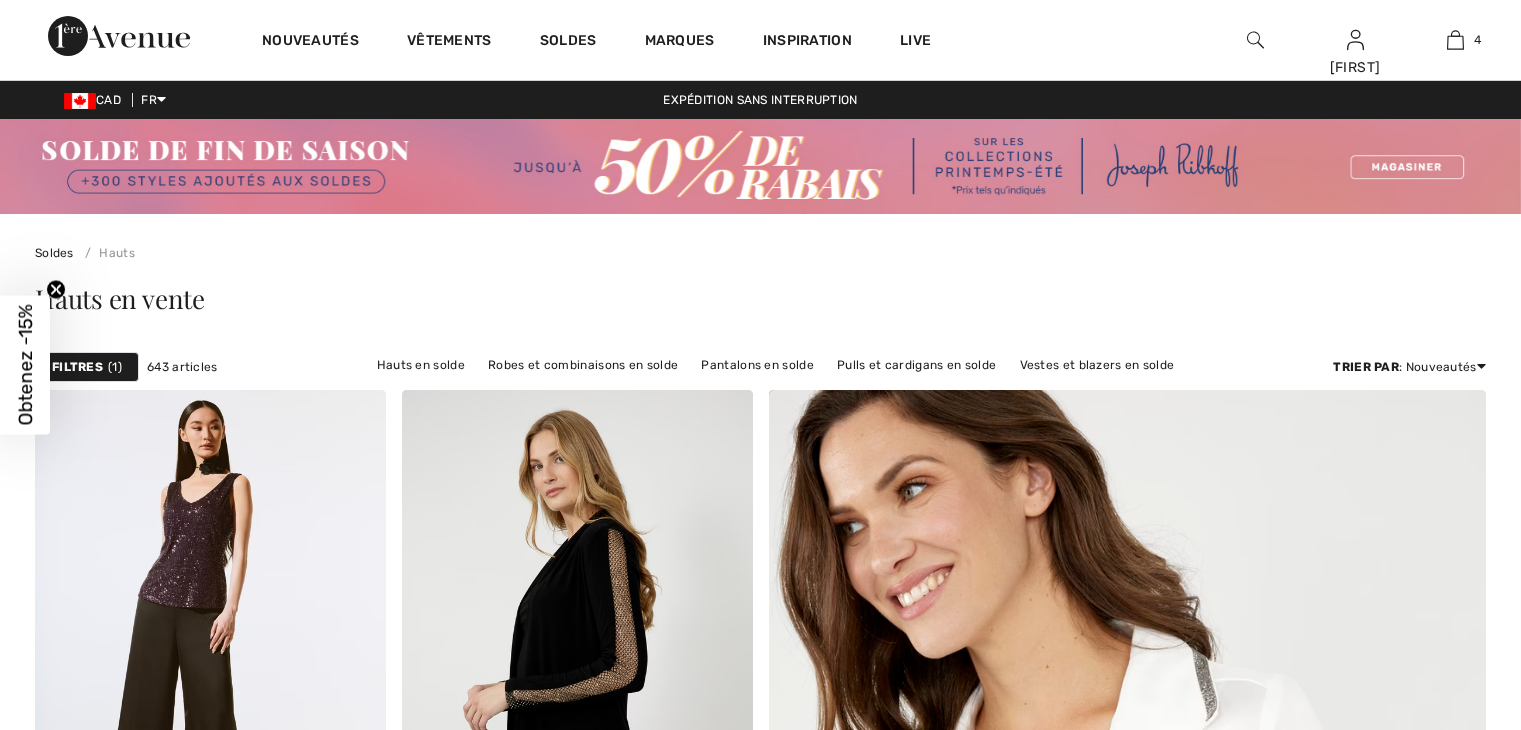 scroll, scrollTop: 0, scrollLeft: 0, axis: both 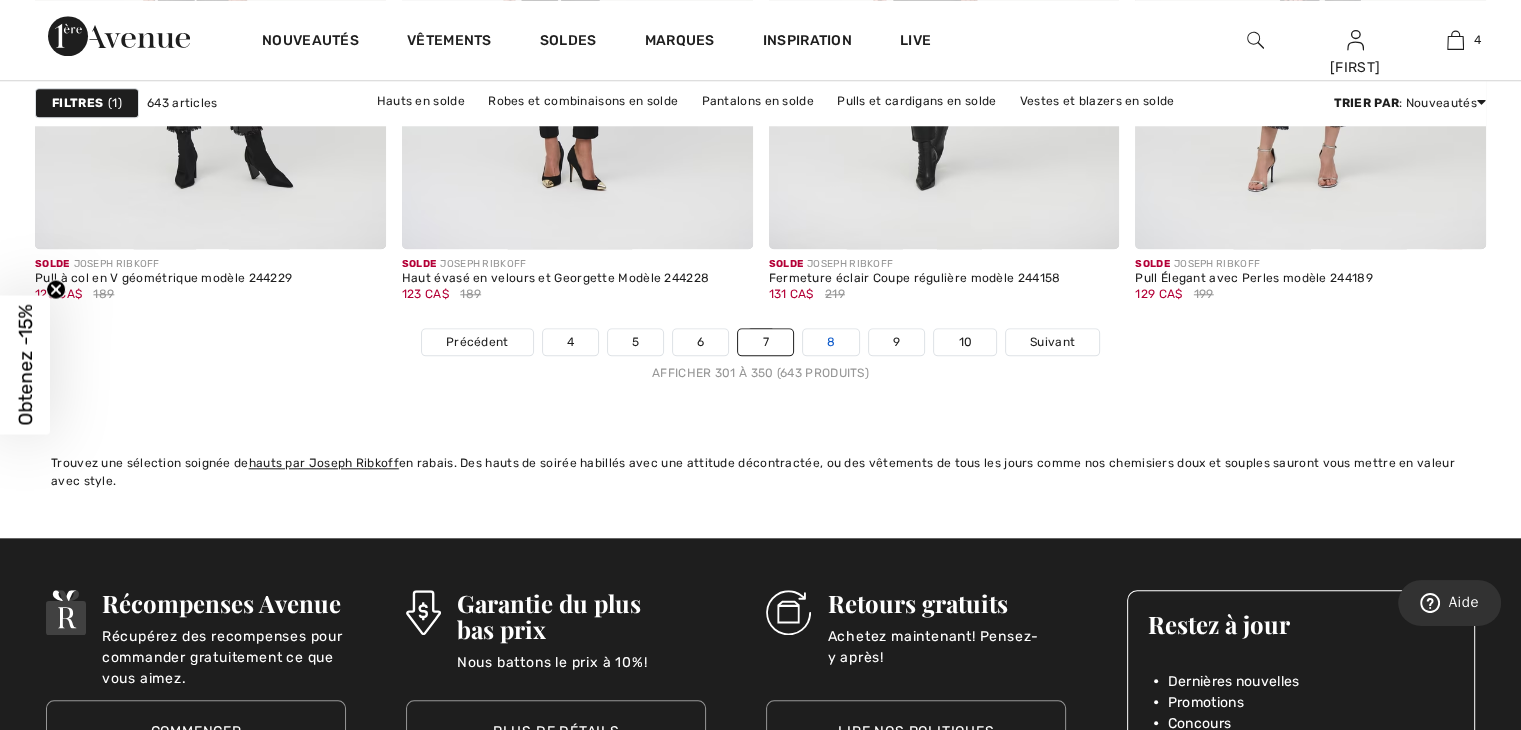 click on "8" at bounding box center [831, 342] 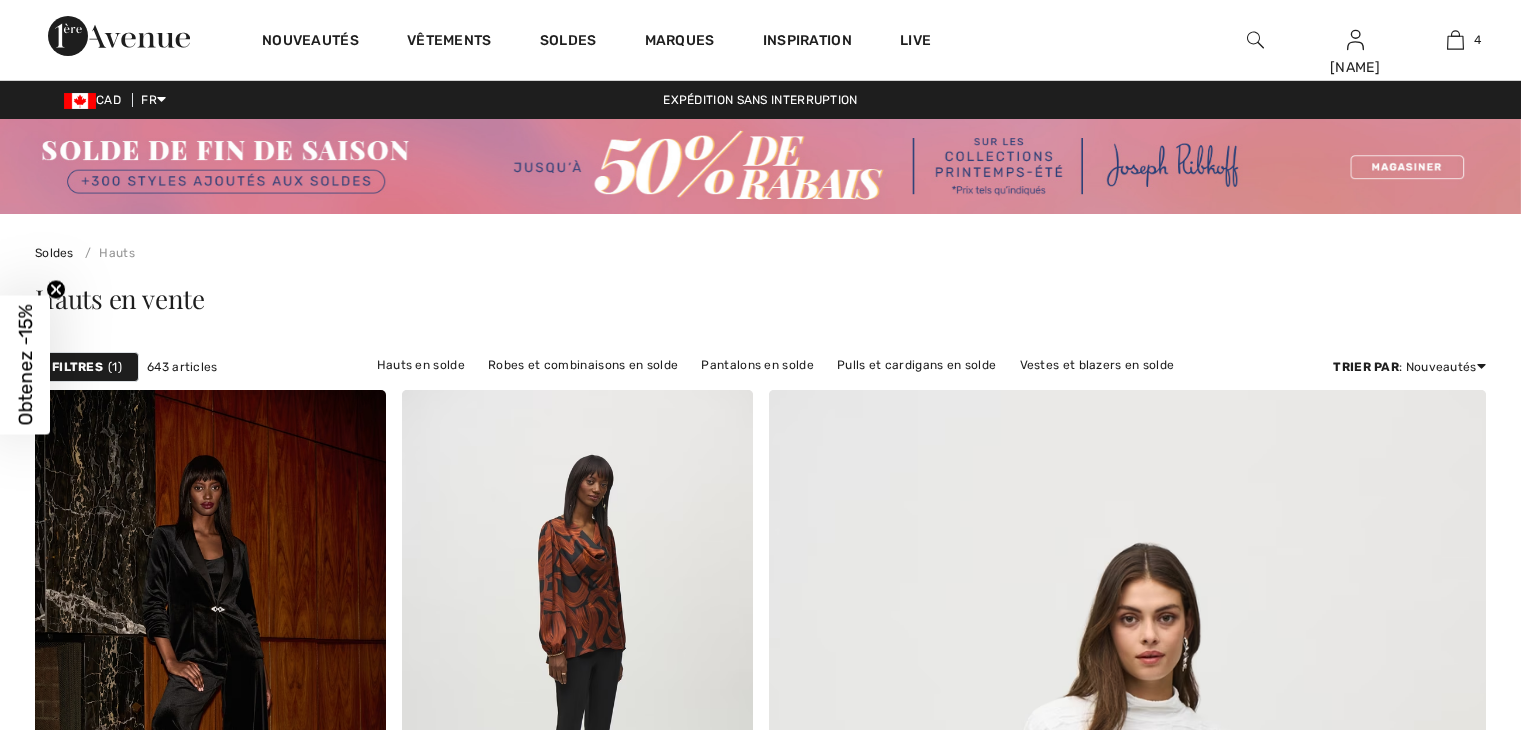 scroll, scrollTop: 0, scrollLeft: 0, axis: both 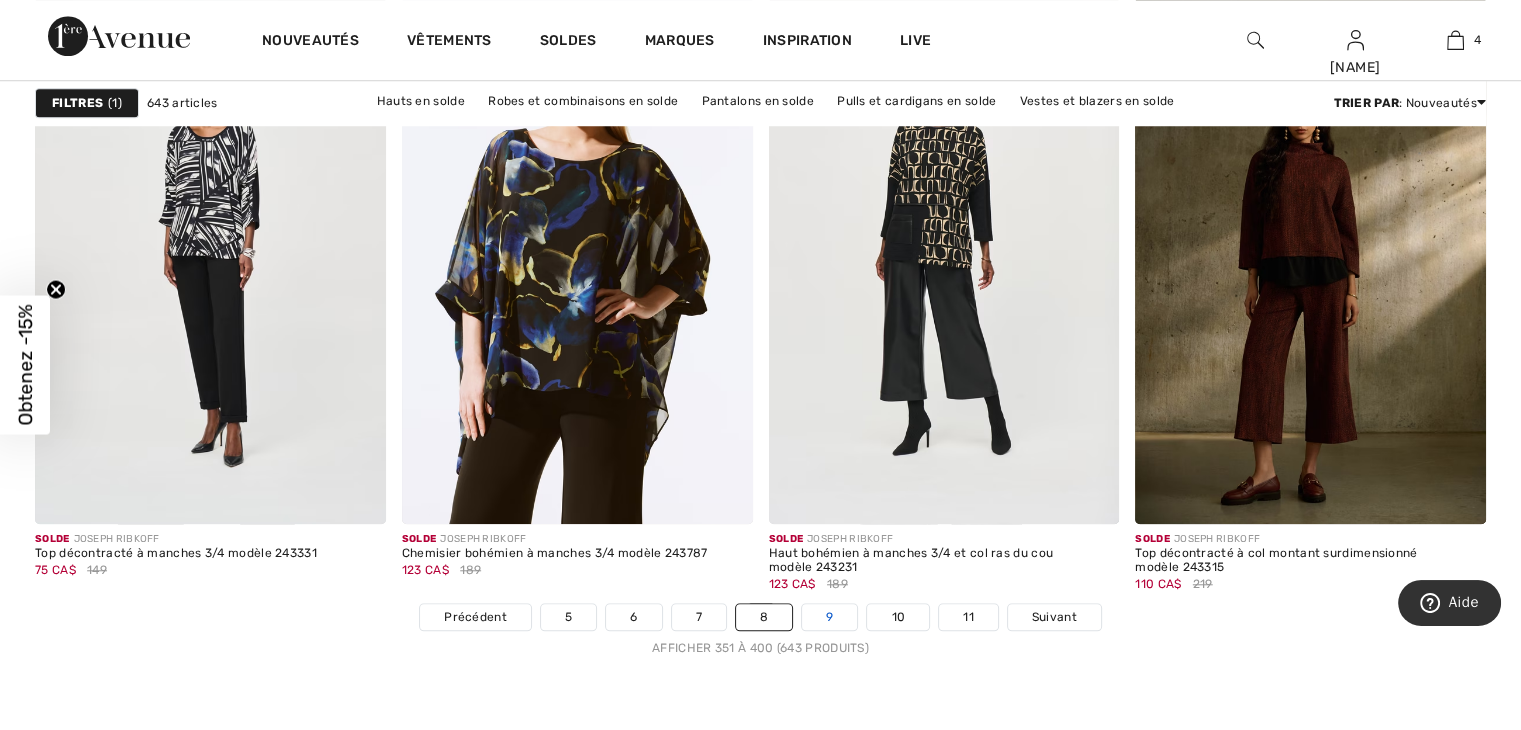 click on "9" at bounding box center (829, 617) 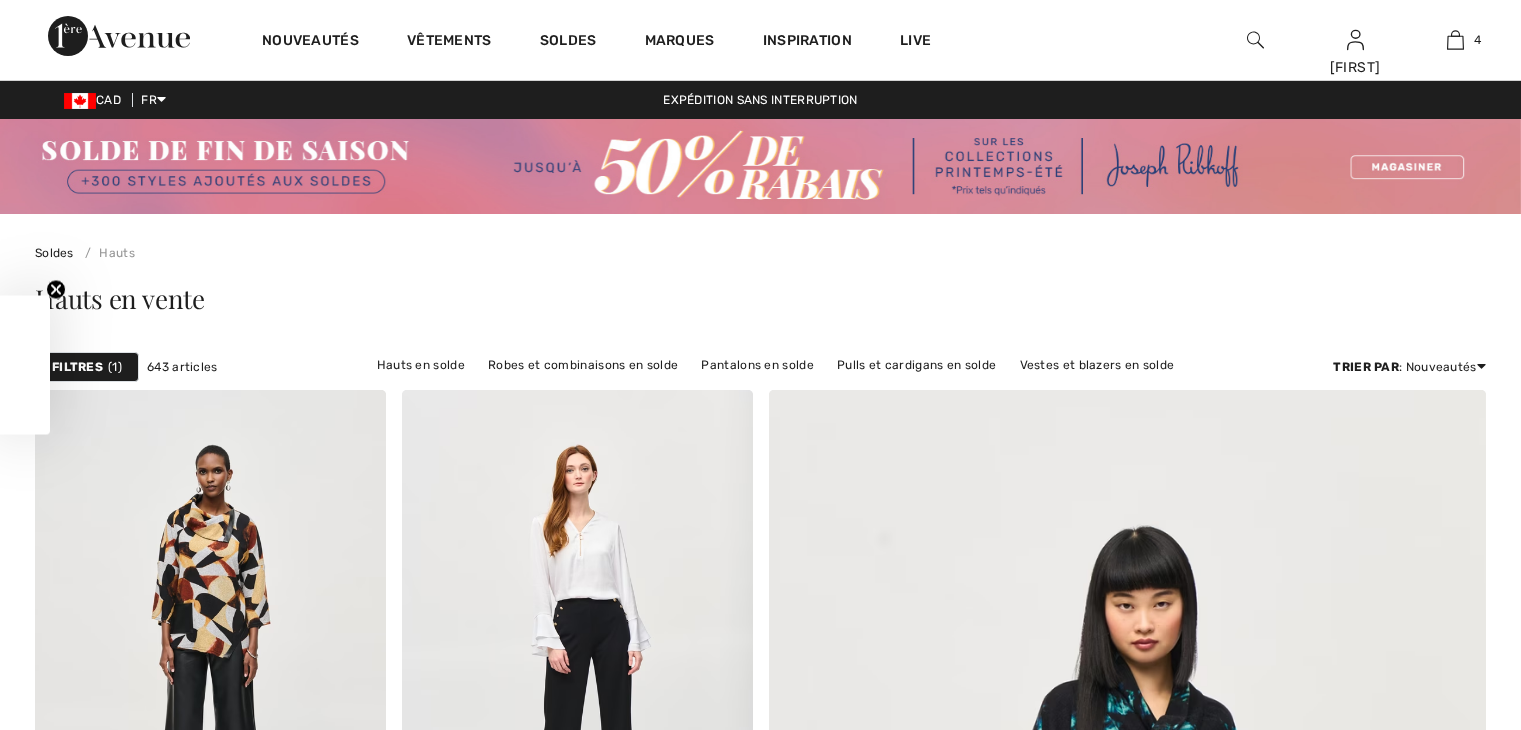 scroll, scrollTop: 0, scrollLeft: 0, axis: both 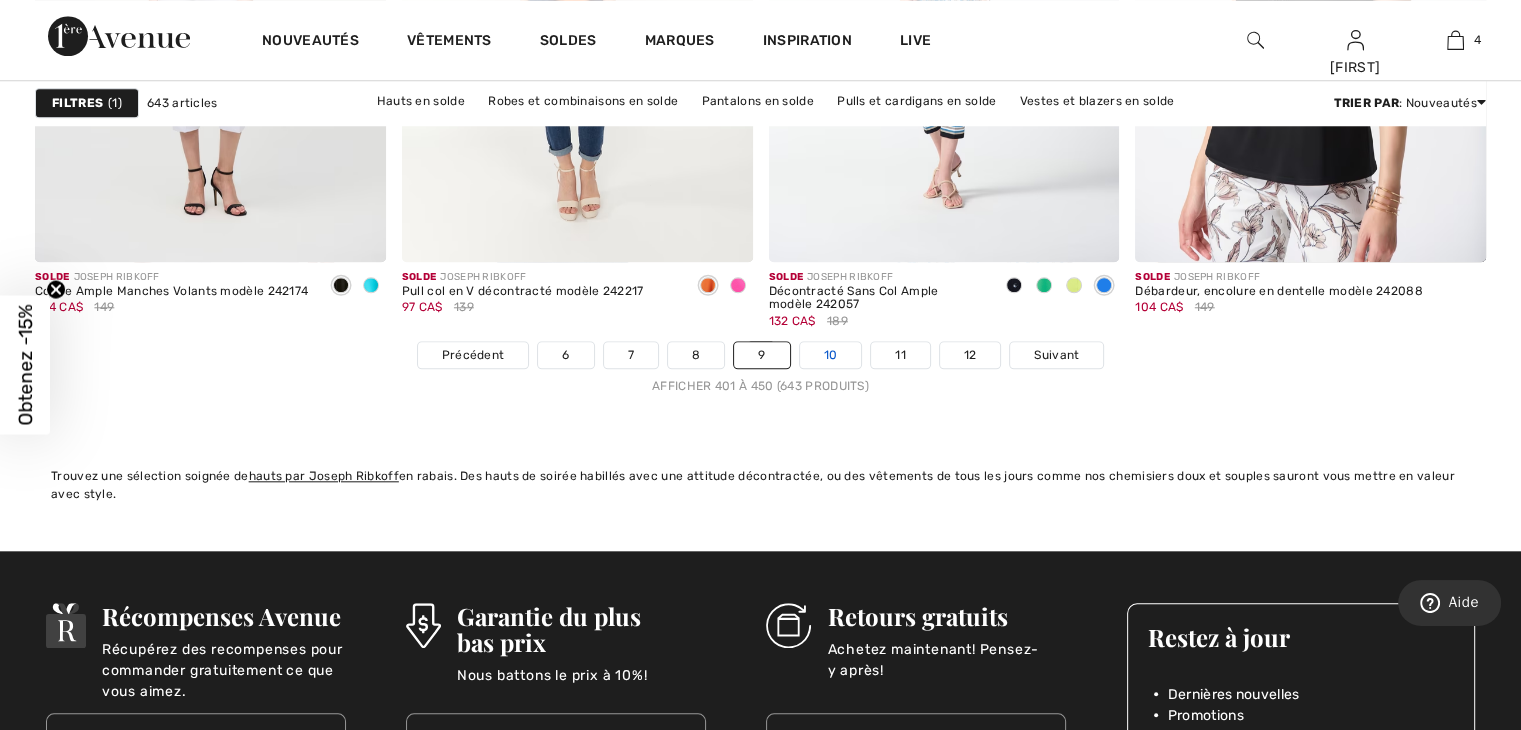 click on "10" at bounding box center (831, 355) 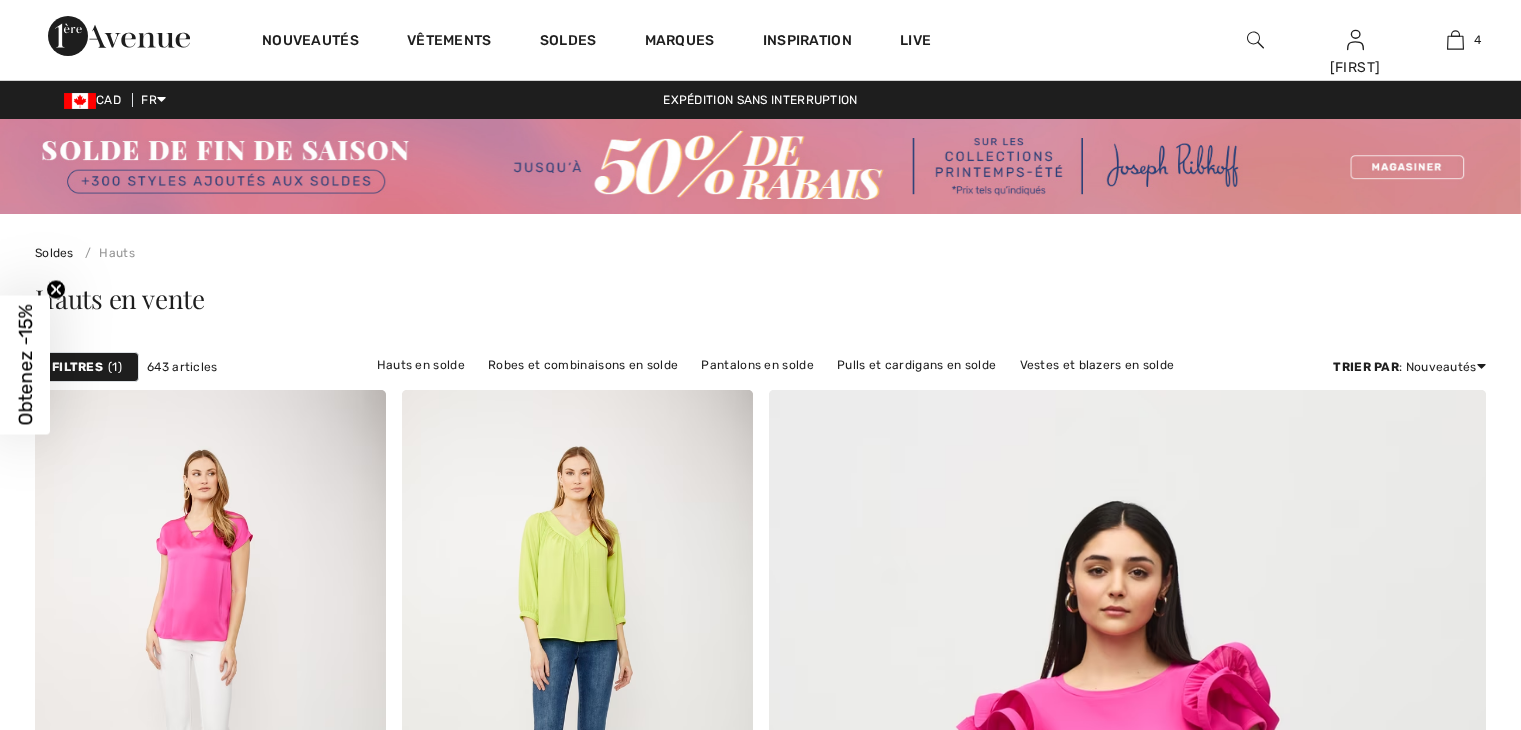 scroll, scrollTop: 0, scrollLeft: 0, axis: both 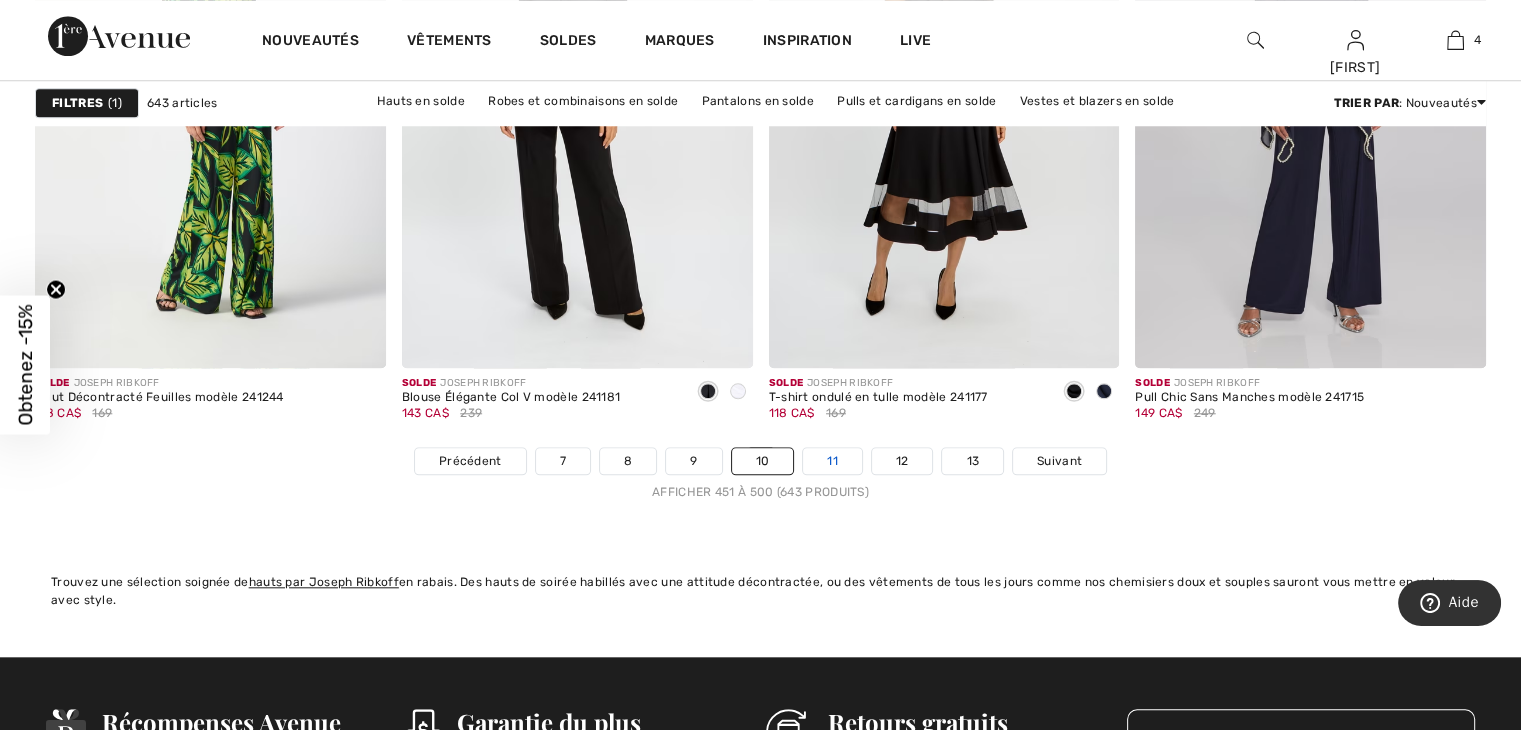 click on "11" at bounding box center [832, 461] 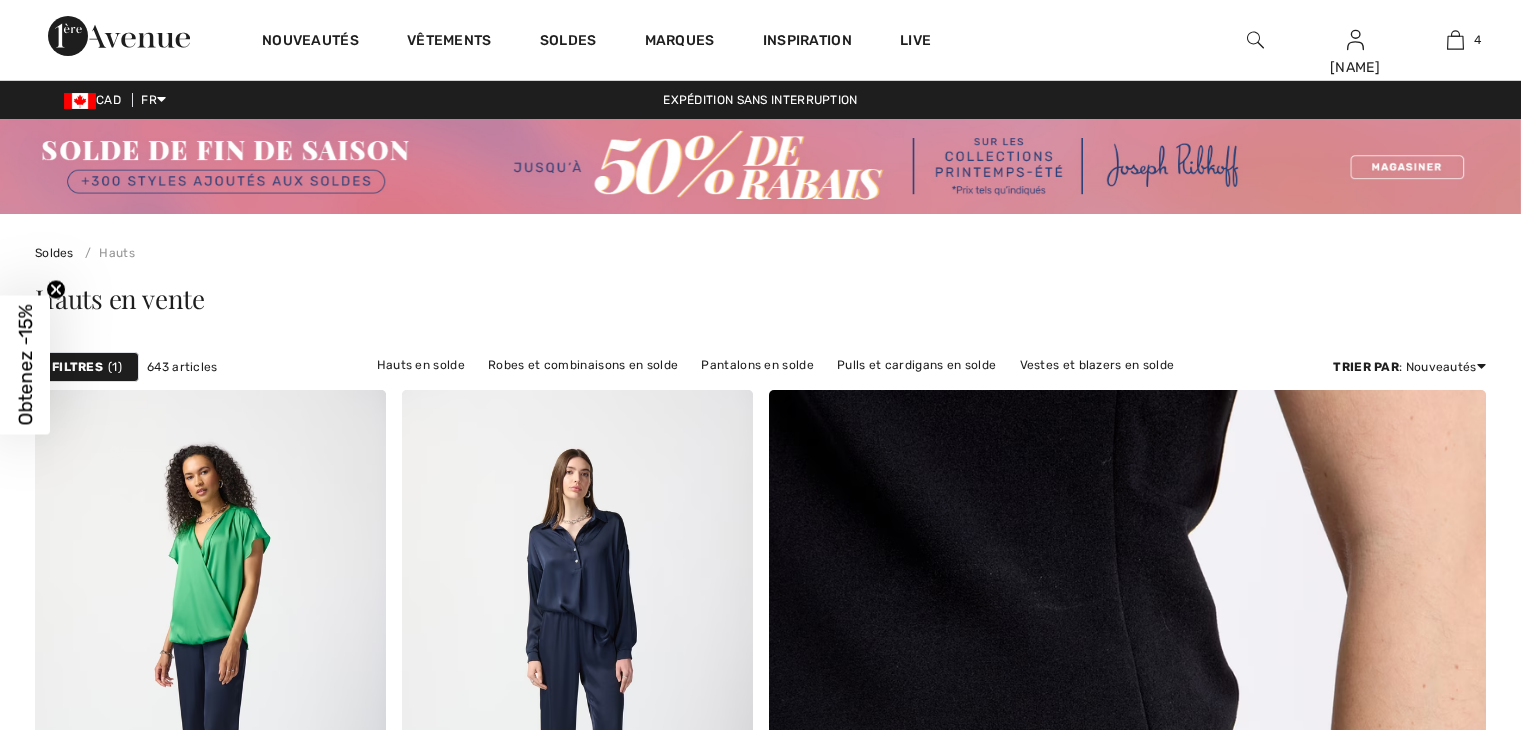 scroll, scrollTop: 0, scrollLeft: 0, axis: both 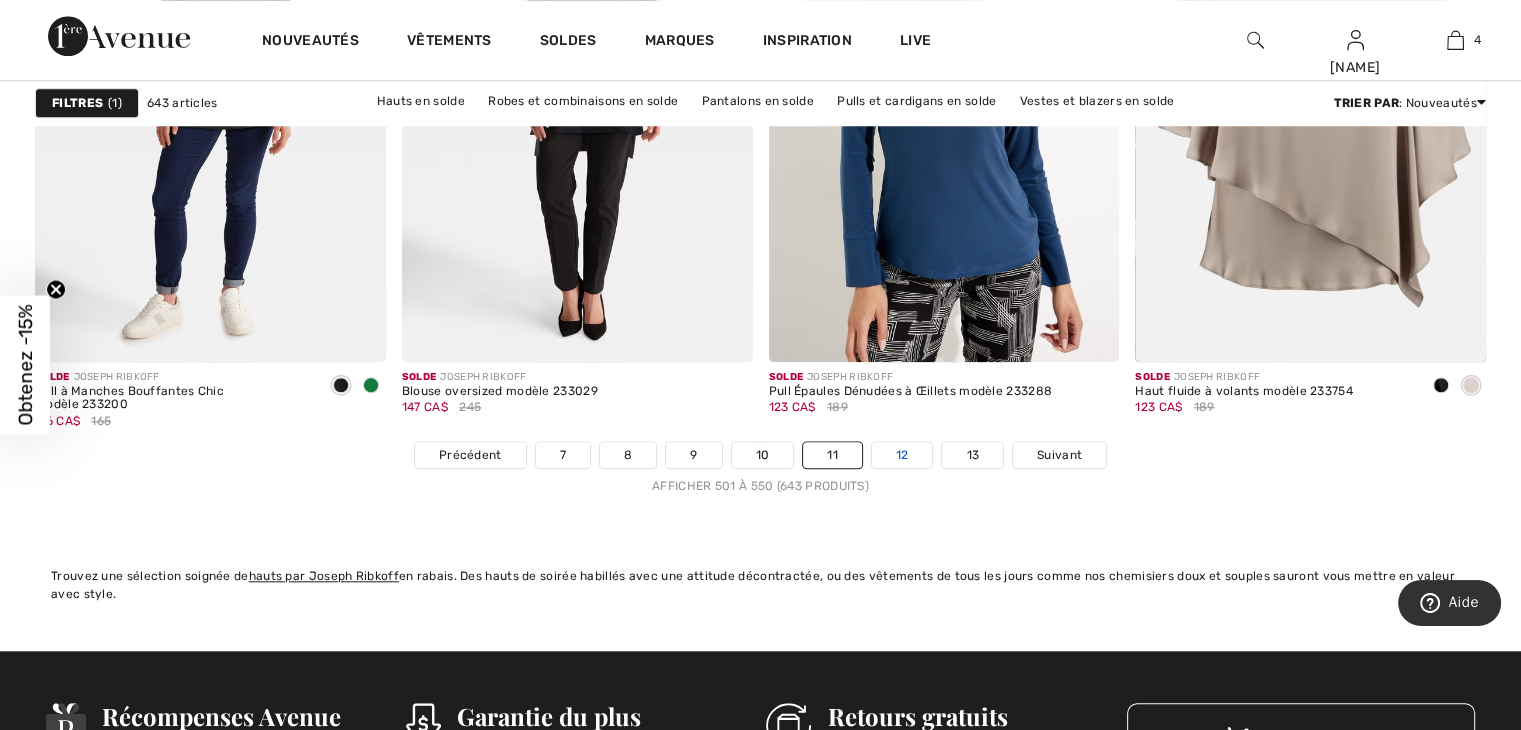 click on "12" at bounding box center [902, 455] 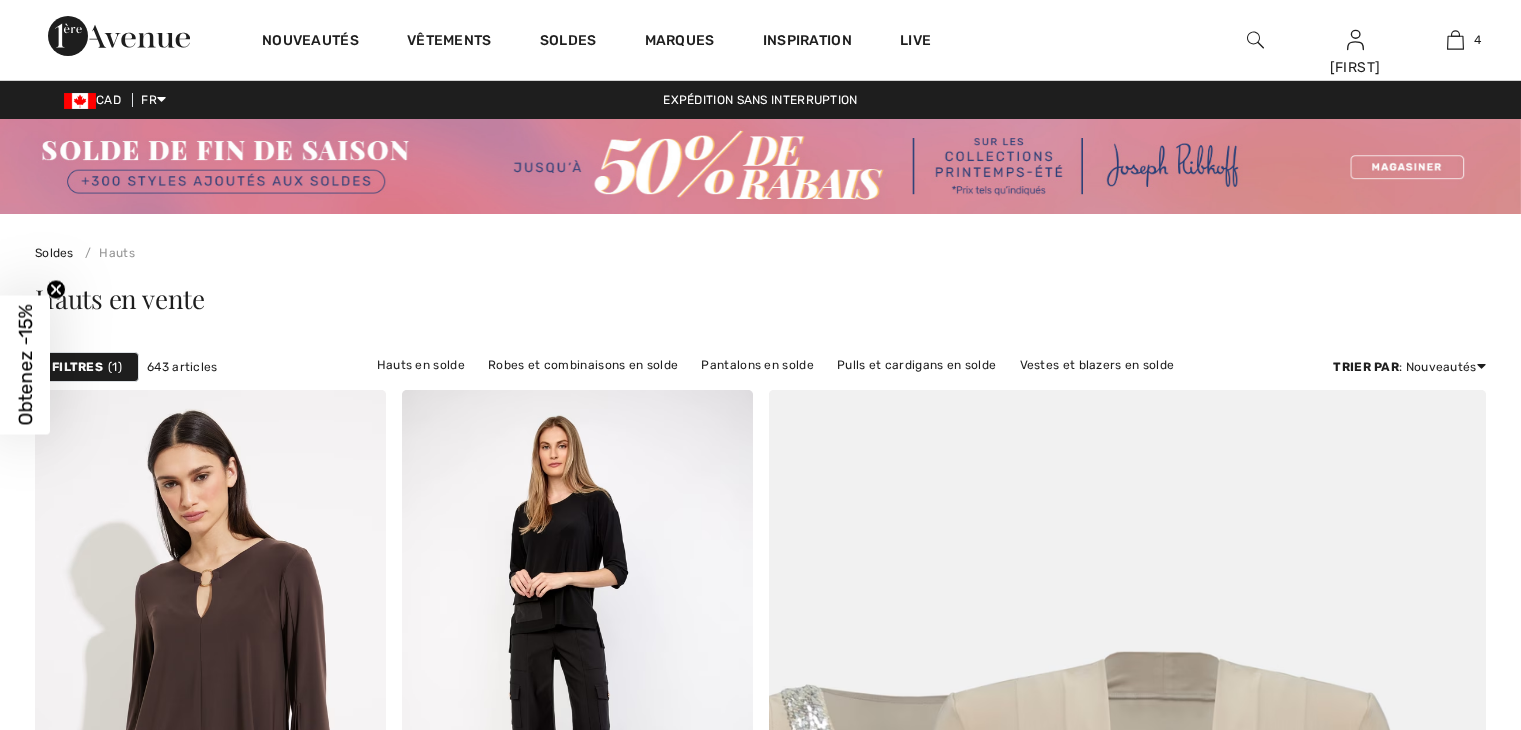 scroll, scrollTop: 0, scrollLeft: 0, axis: both 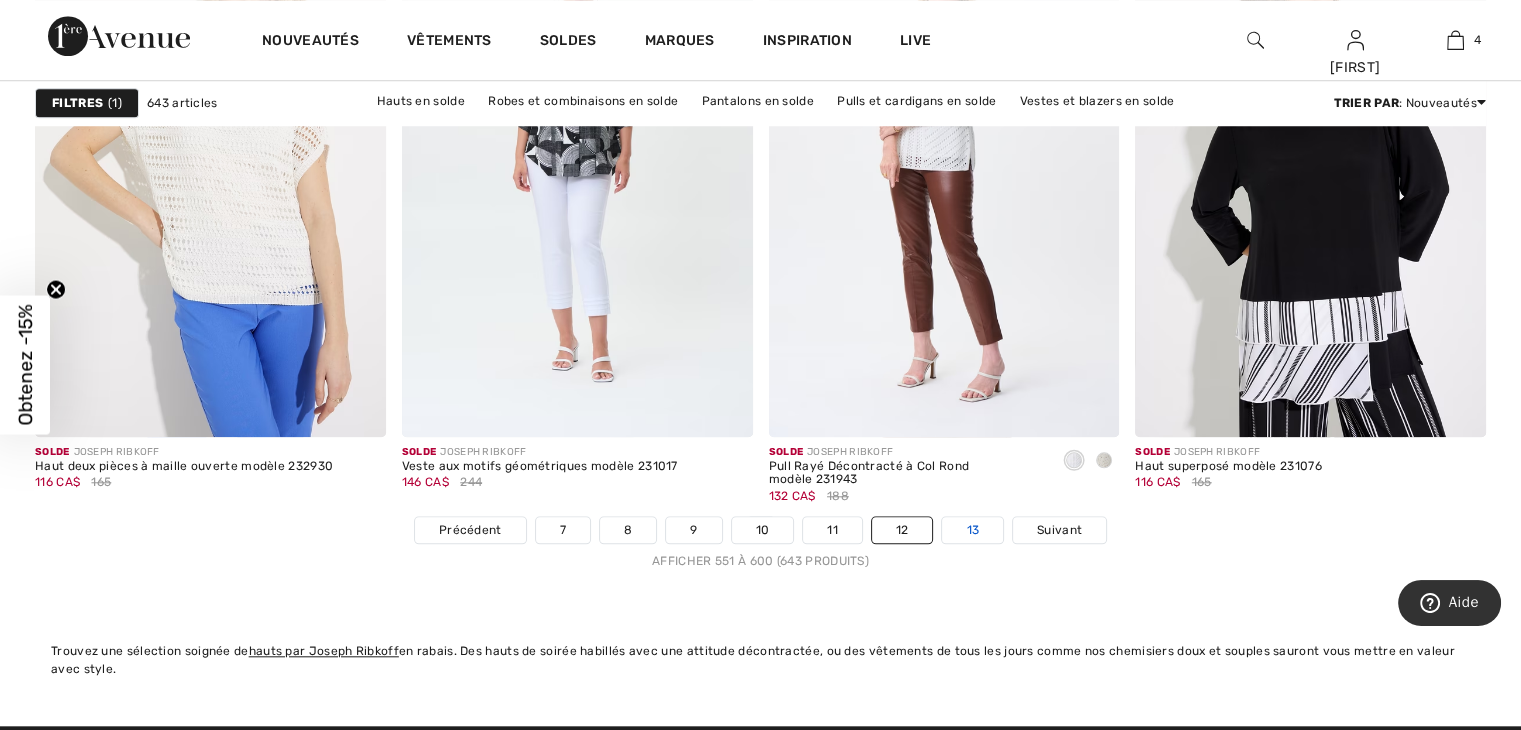 click on "13" at bounding box center [972, 530] 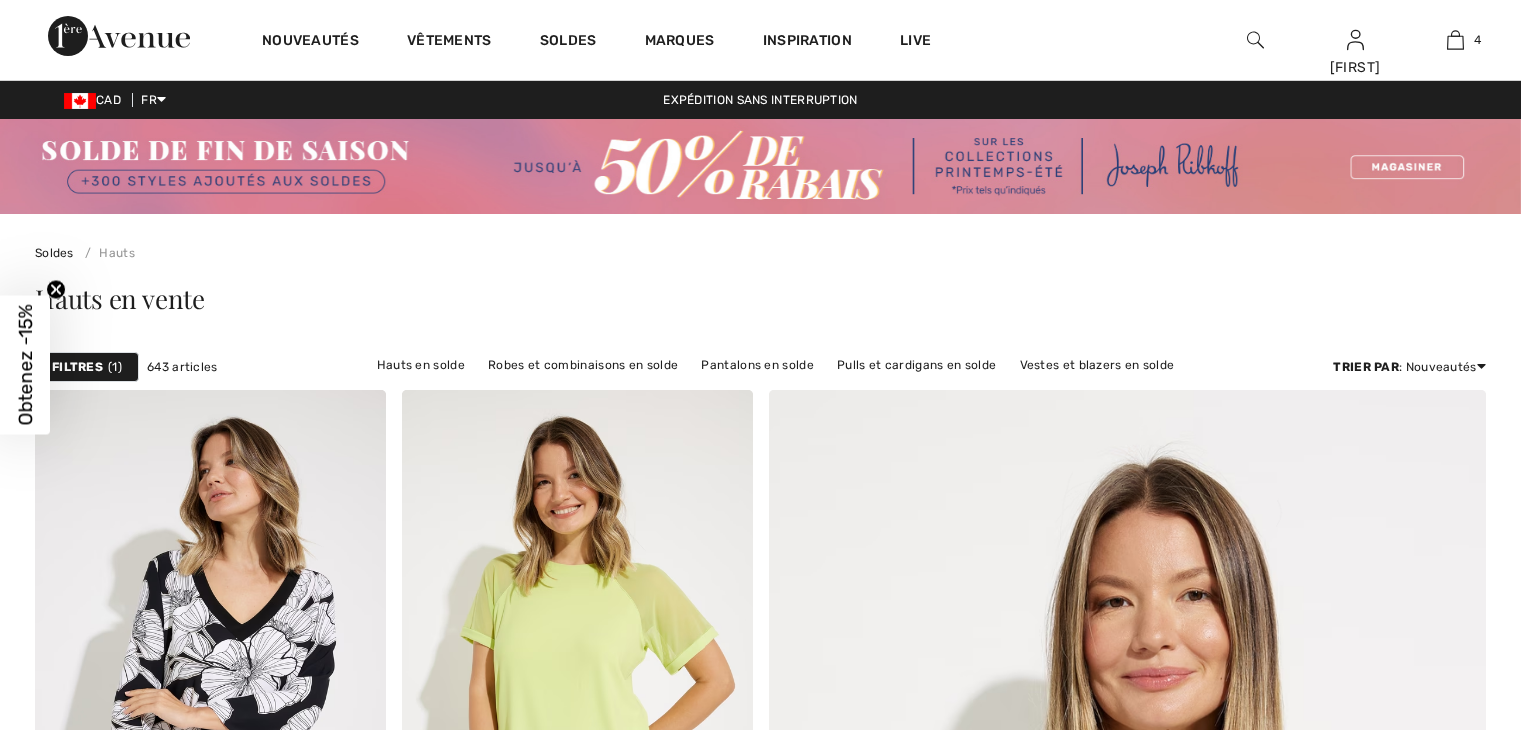scroll, scrollTop: 0, scrollLeft: 0, axis: both 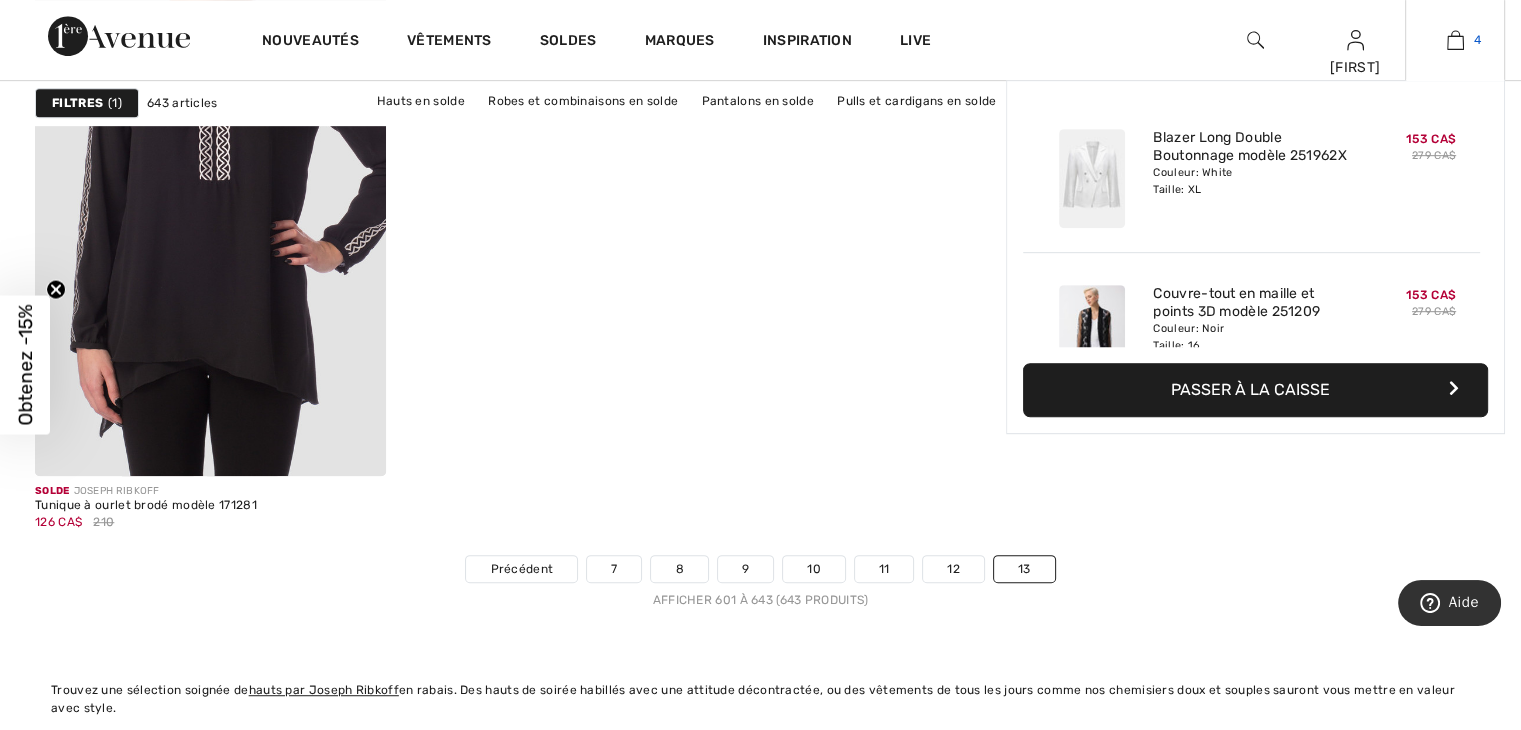 click on "4" at bounding box center [1455, 40] 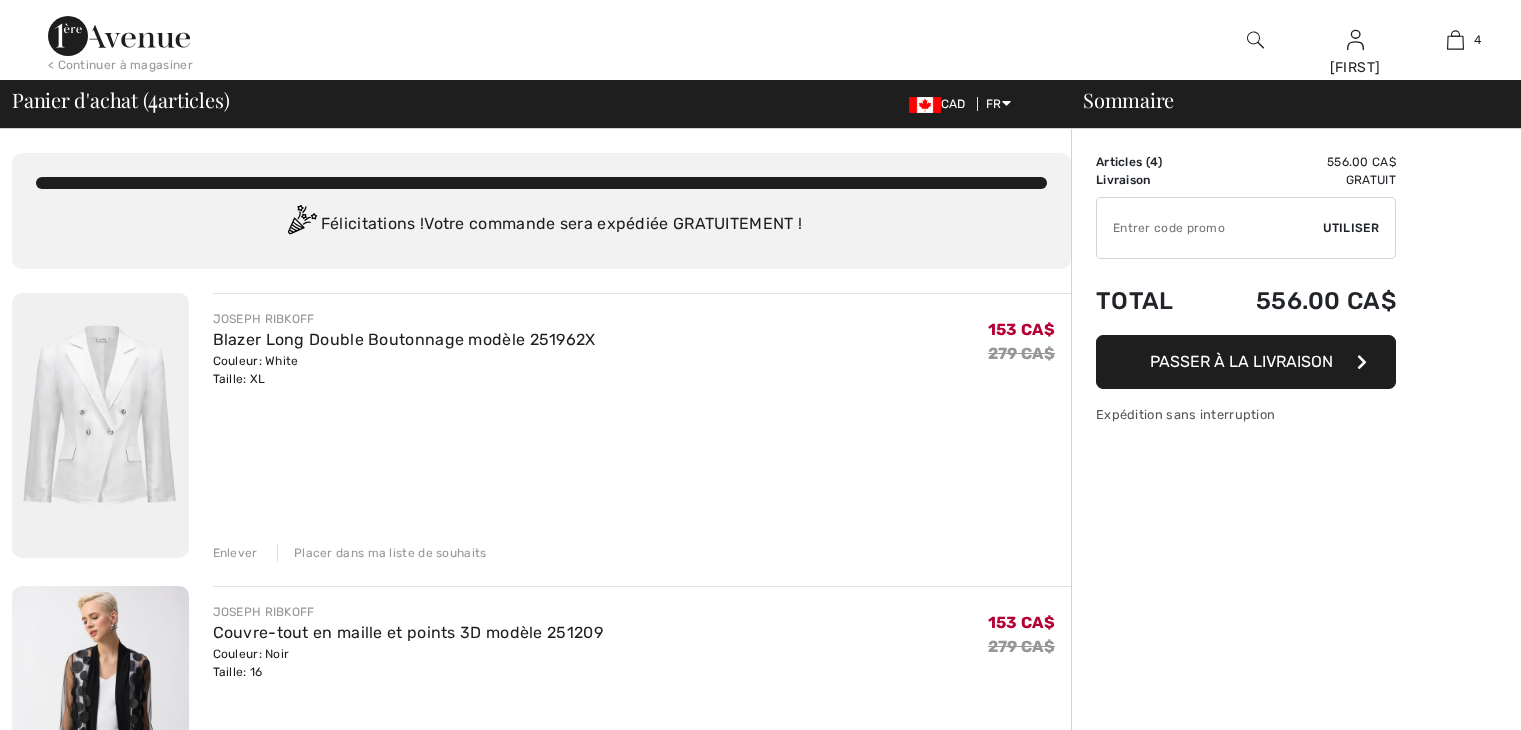 scroll, scrollTop: 0, scrollLeft: 0, axis: both 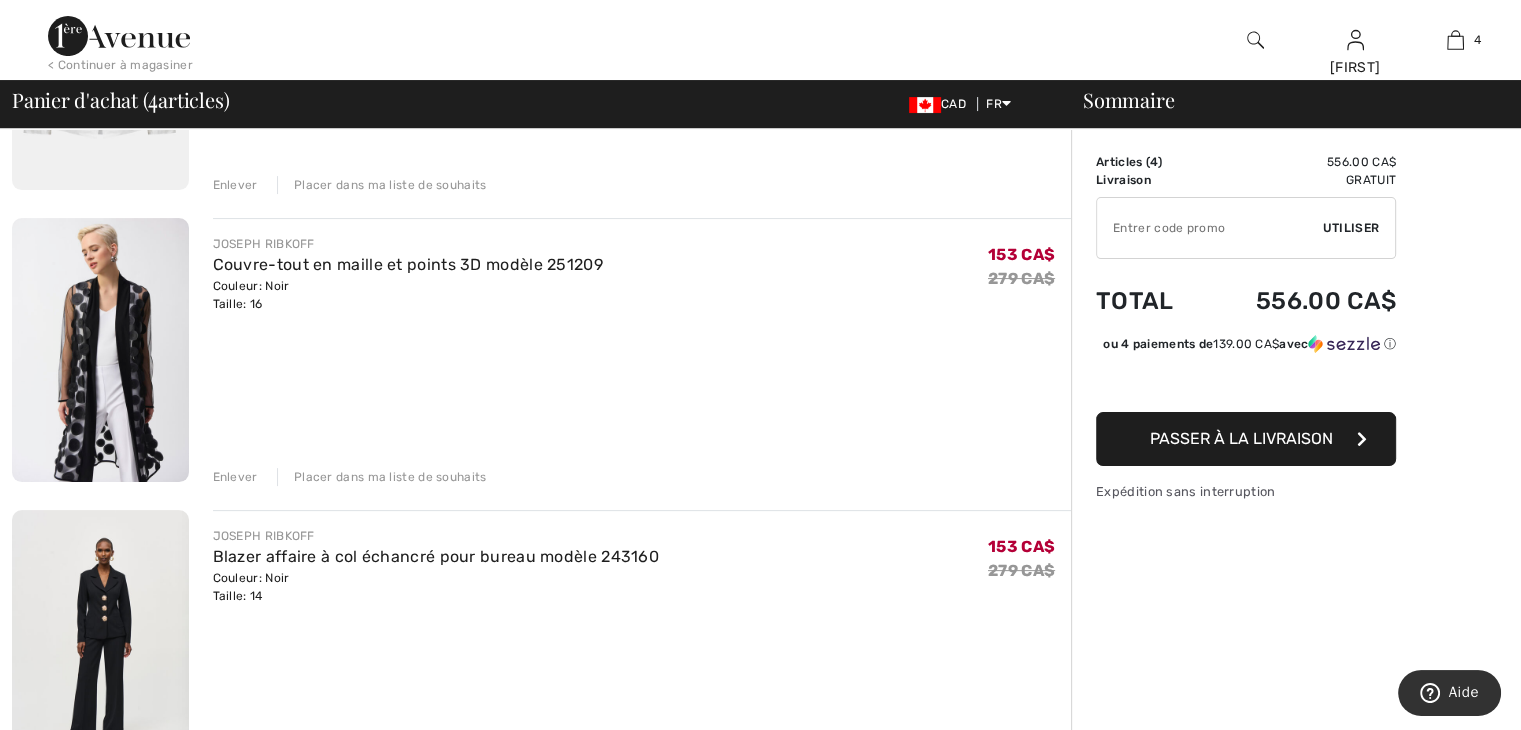 click at bounding box center (100, 350) 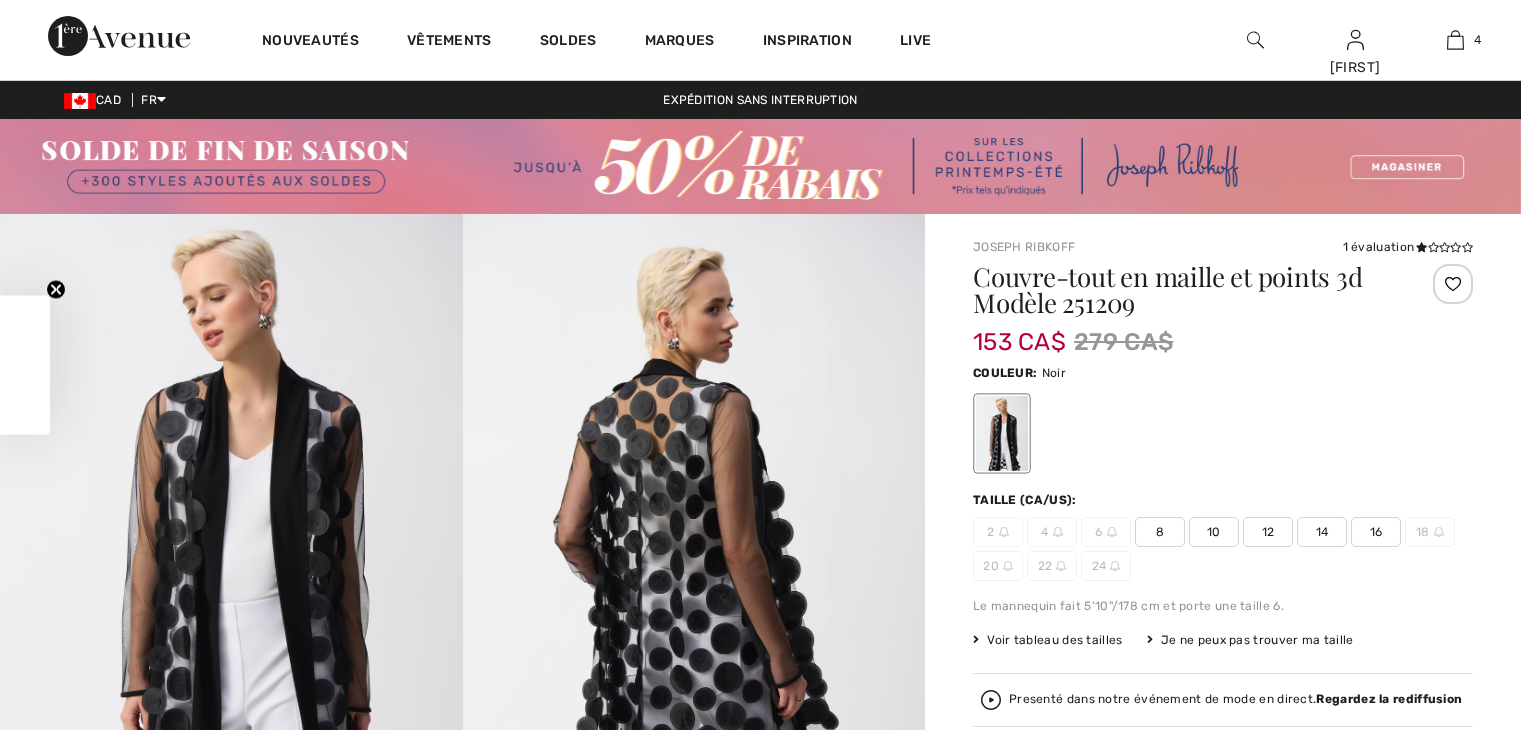scroll, scrollTop: 0, scrollLeft: 0, axis: both 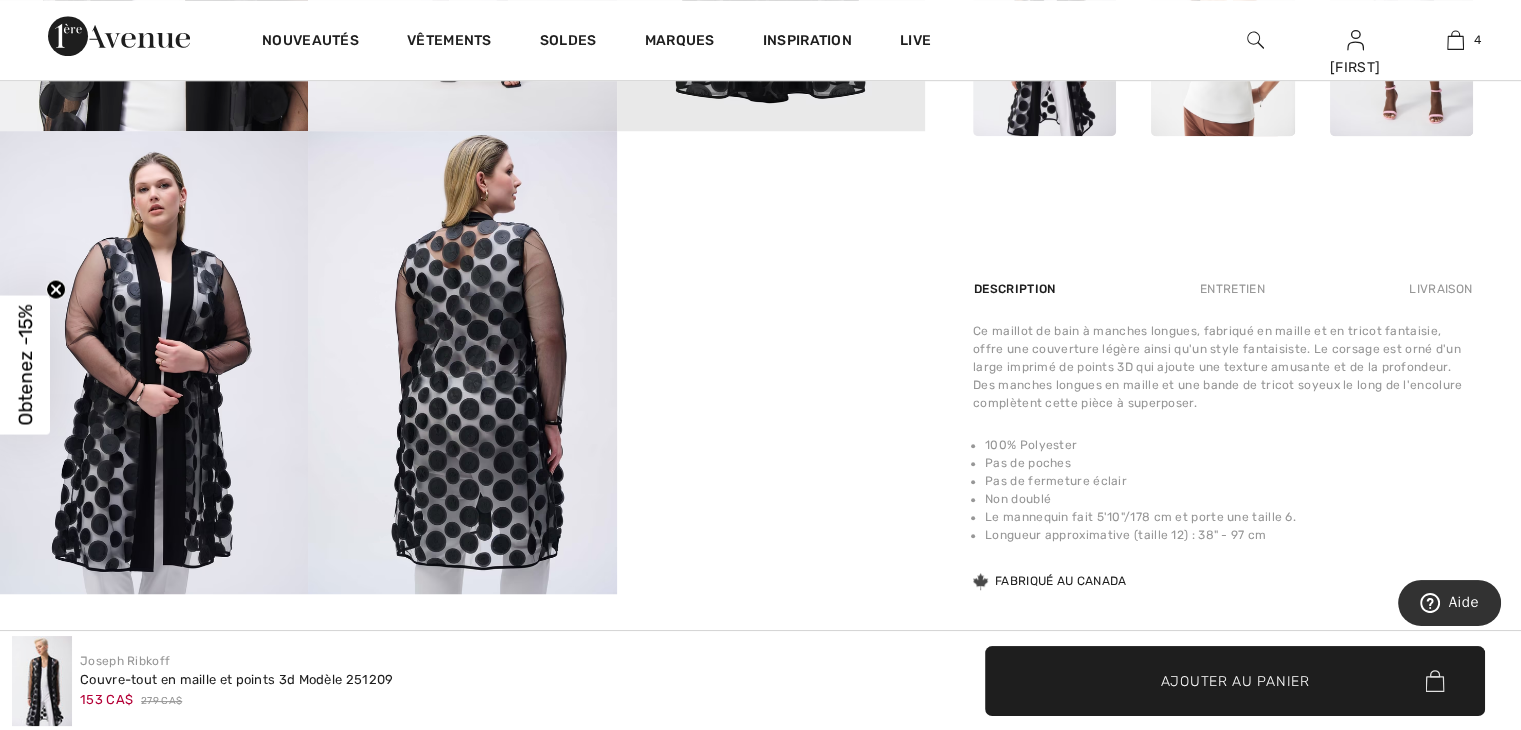 click at bounding box center (154, 362) 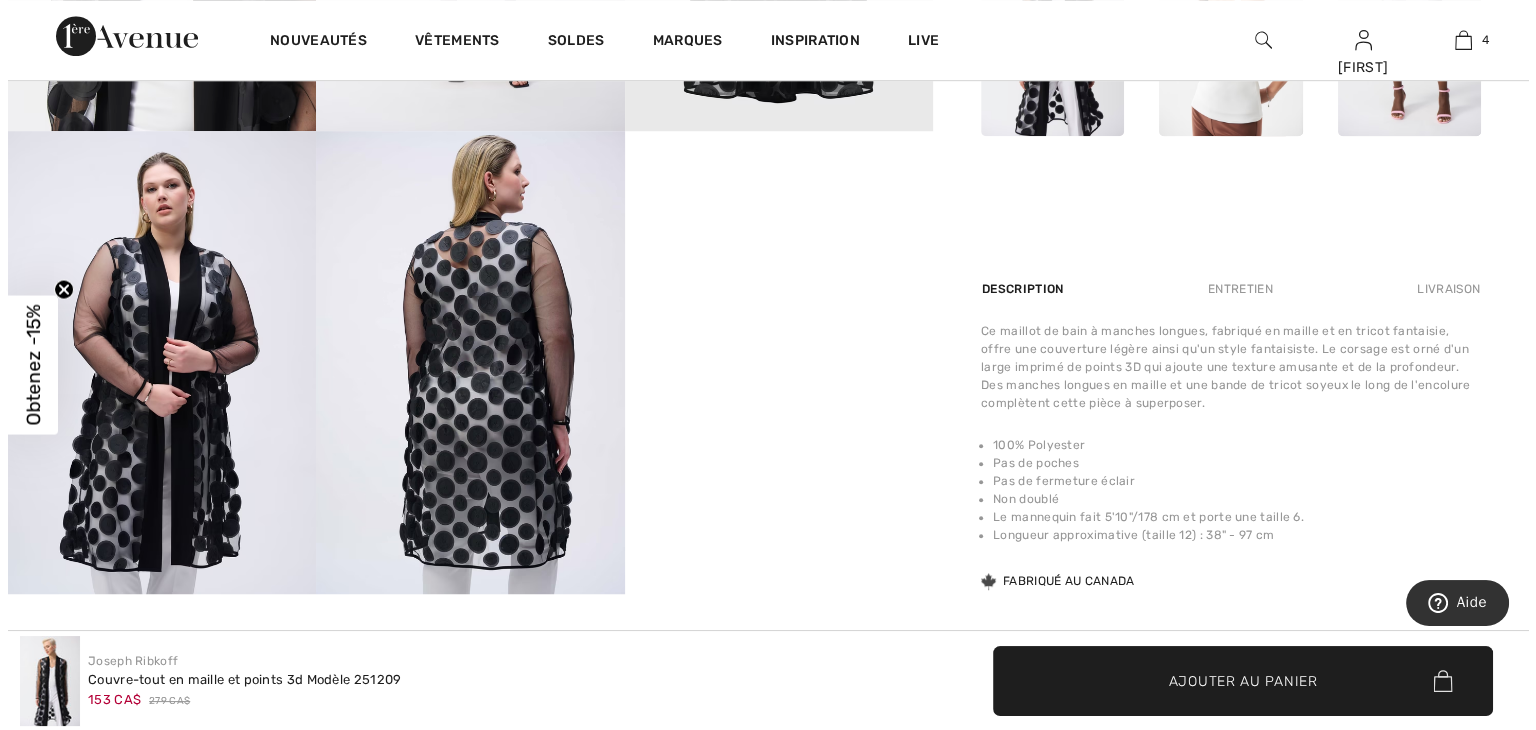 scroll, scrollTop: 1252, scrollLeft: 0, axis: vertical 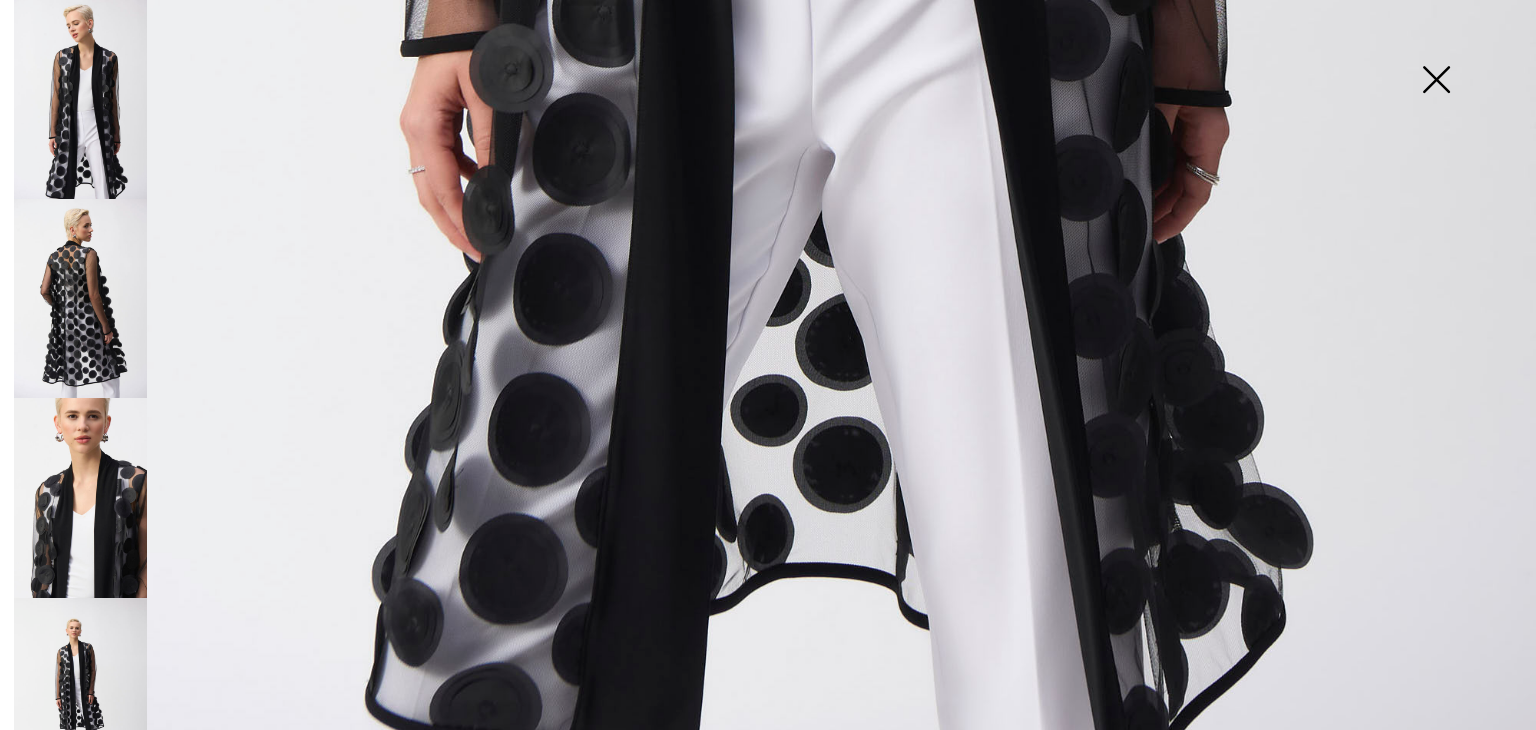 click at bounding box center [1436, 81] 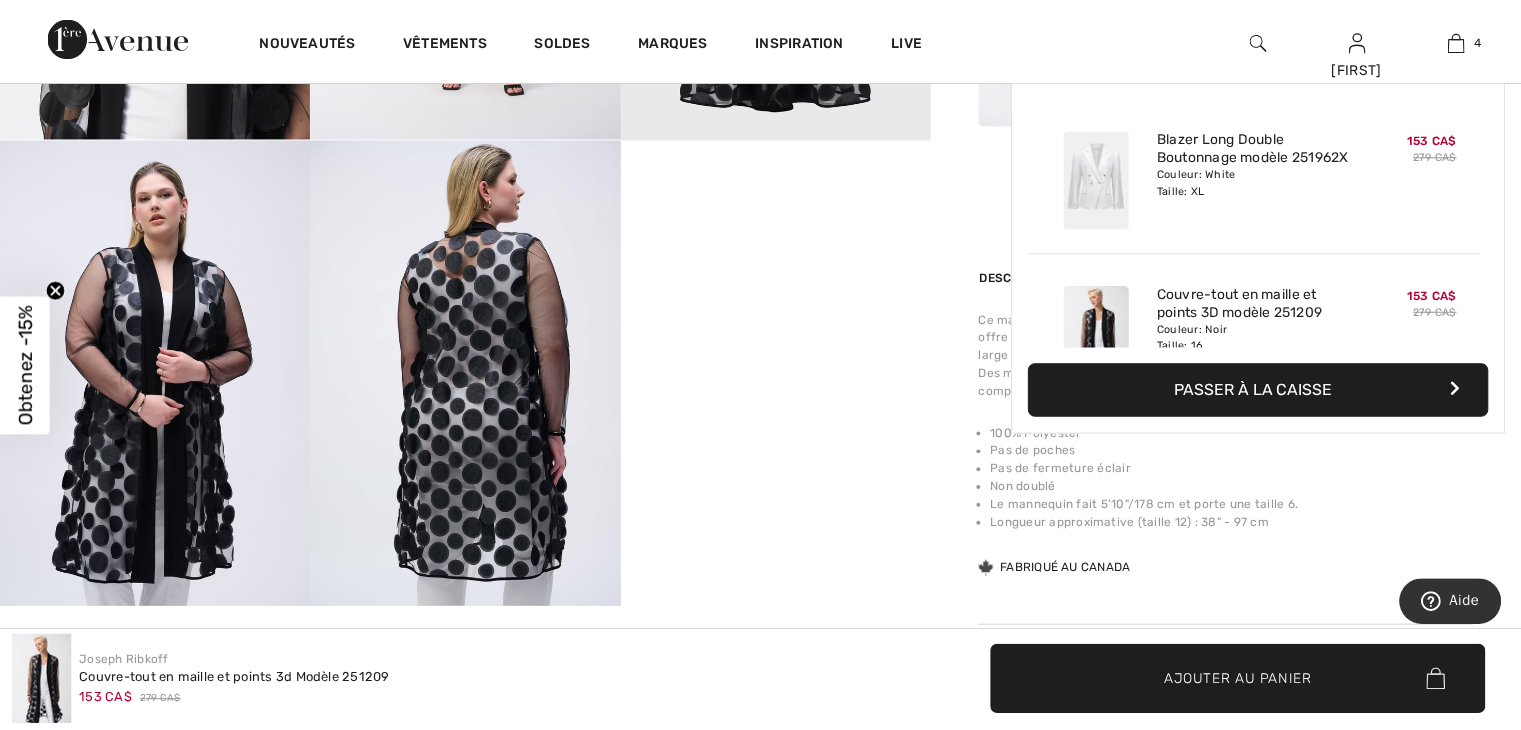 scroll, scrollTop: 1239, scrollLeft: 0, axis: vertical 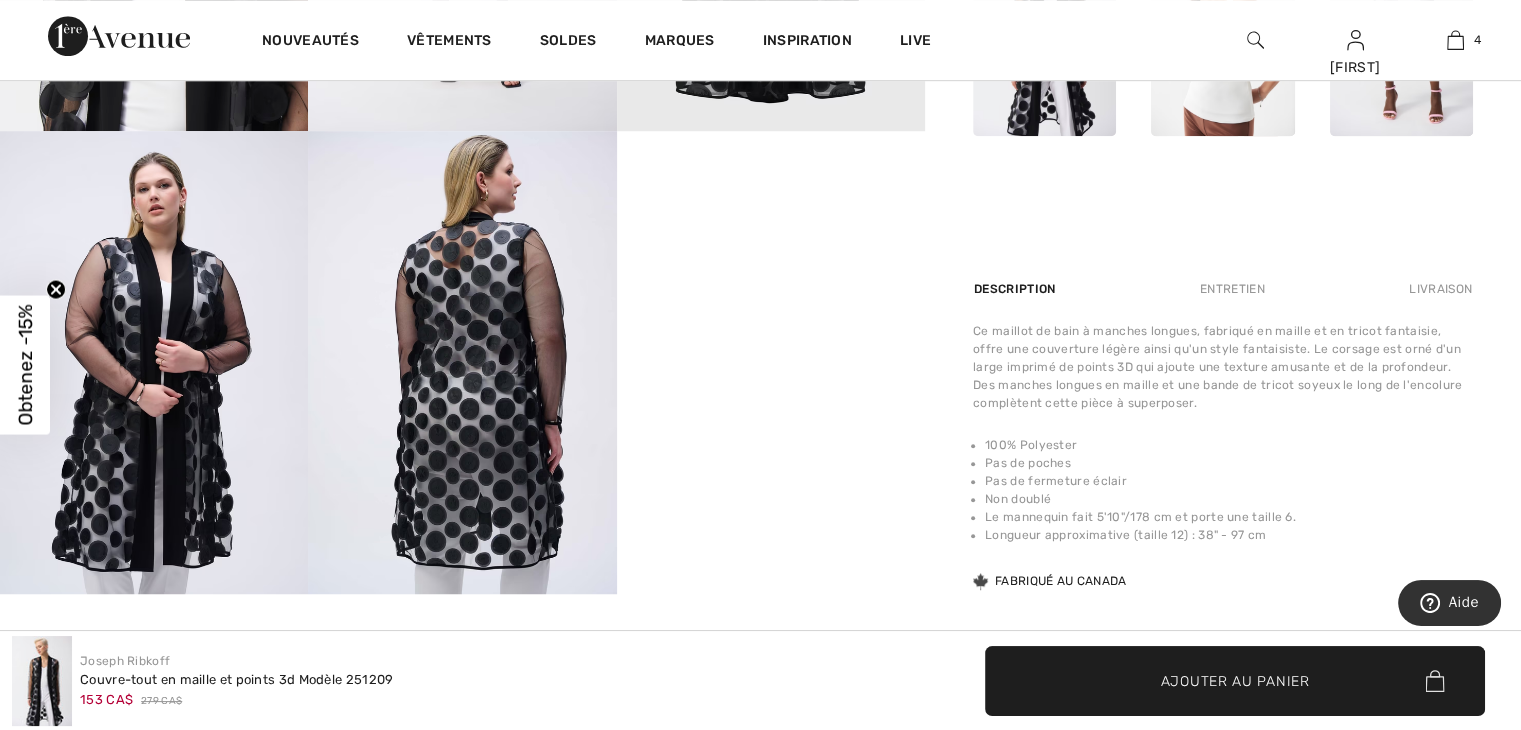 click at bounding box center [462, 362] 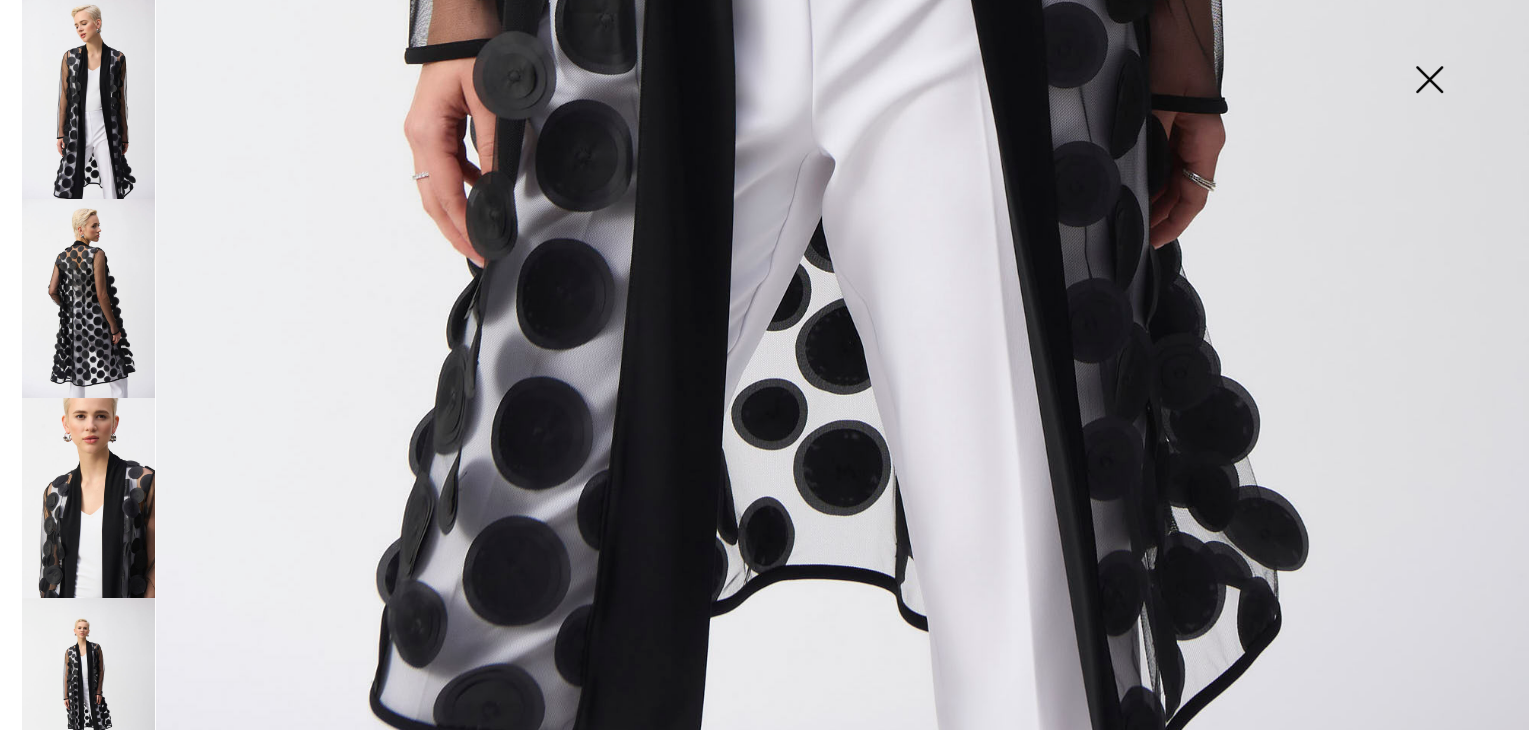 scroll, scrollTop: 1252, scrollLeft: 0, axis: vertical 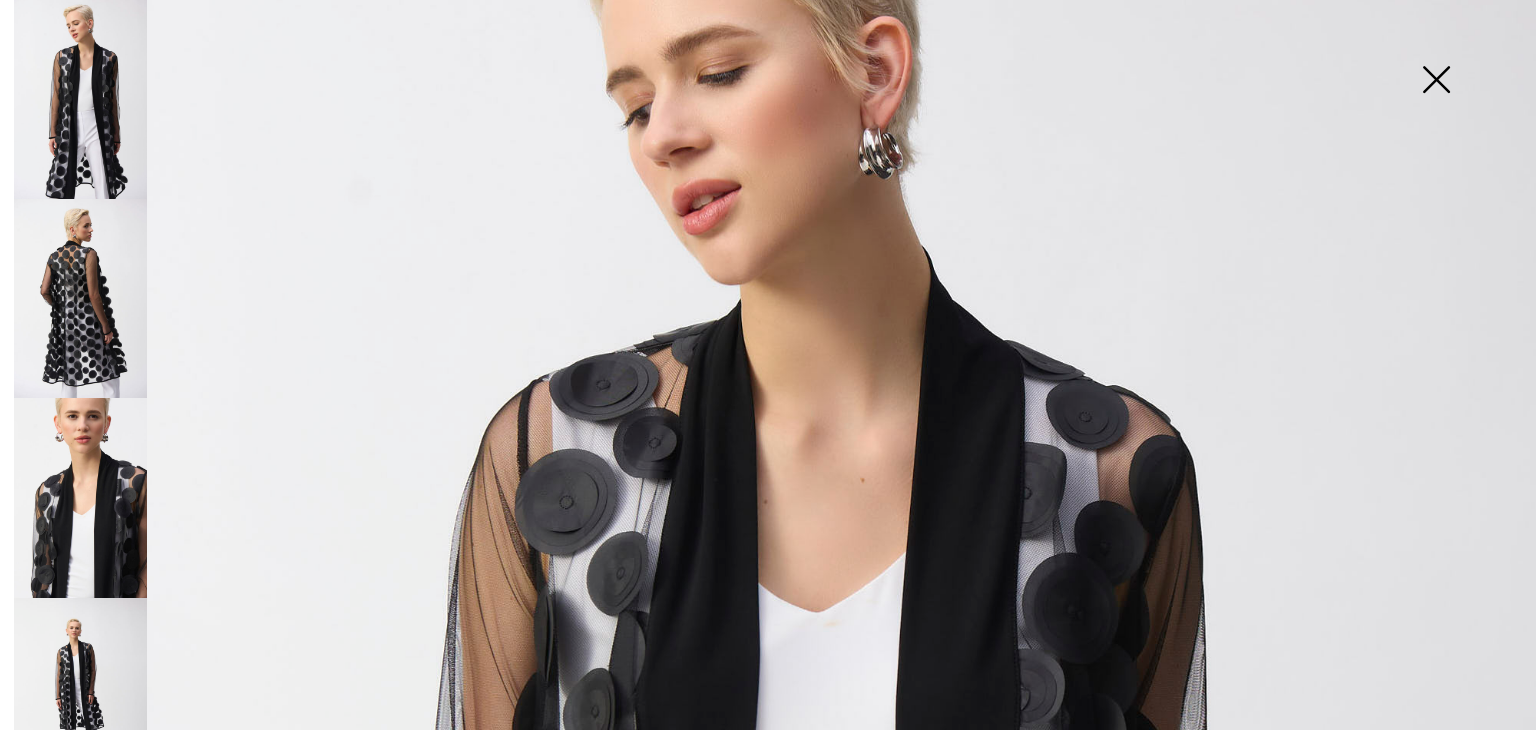 click at bounding box center [1436, 81] 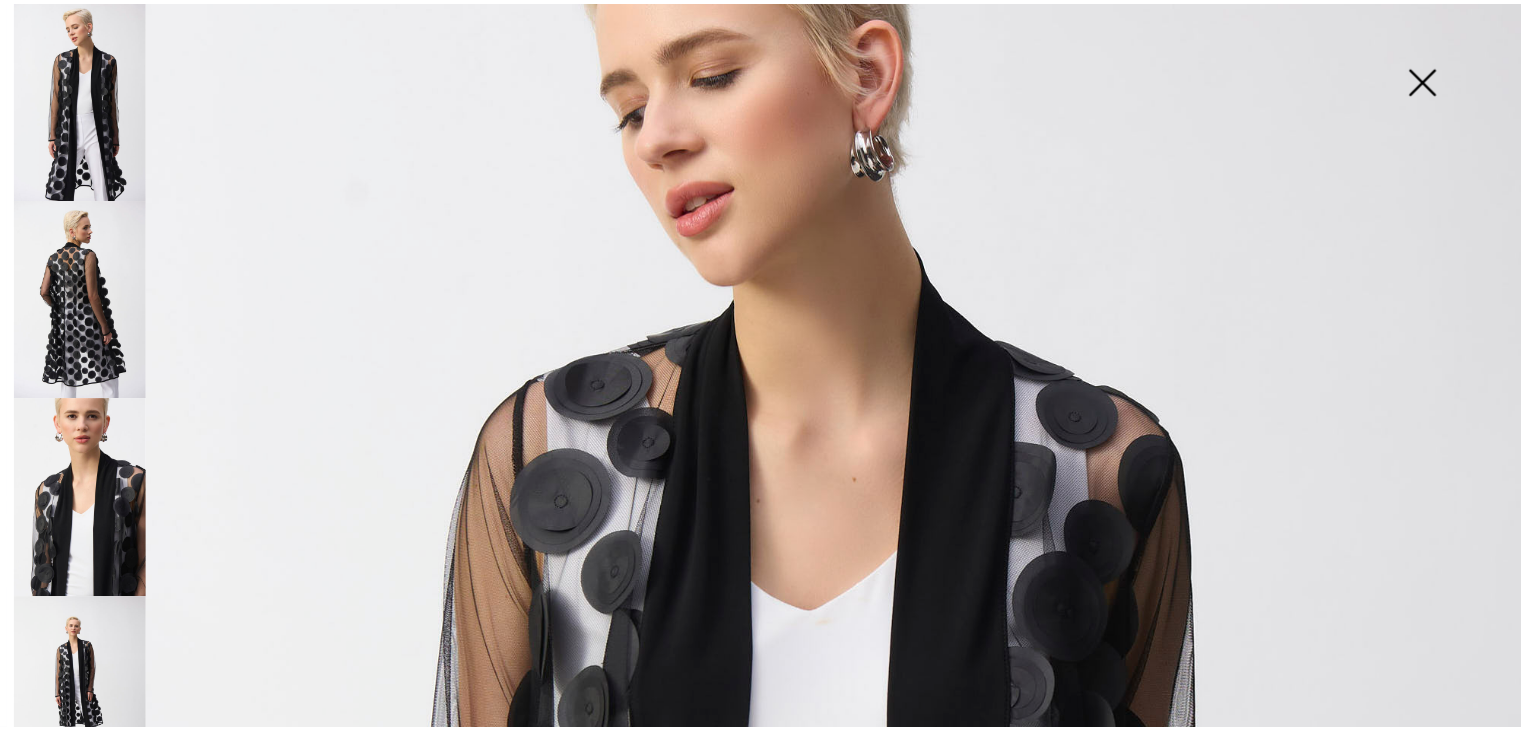 scroll, scrollTop: 1239, scrollLeft: 0, axis: vertical 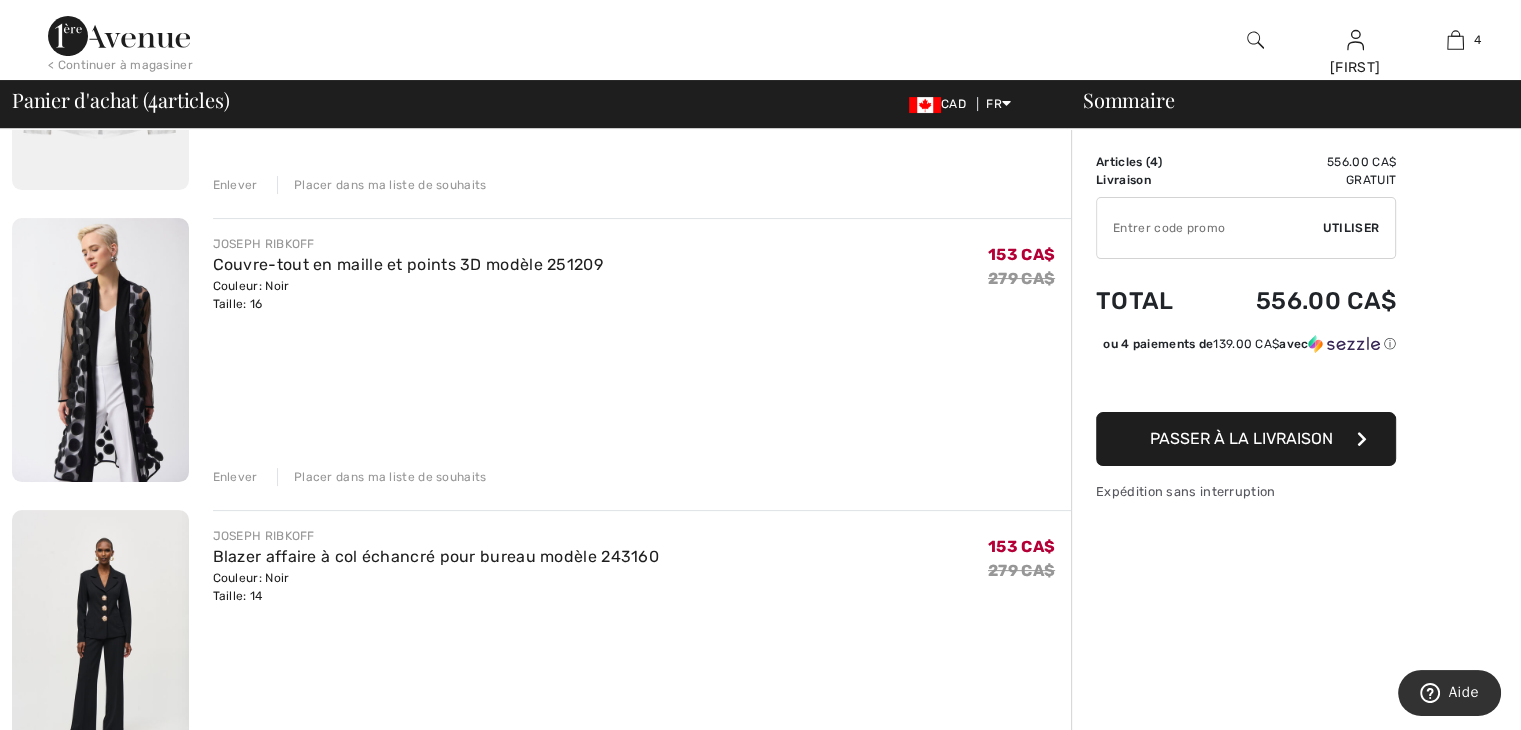 click at bounding box center (100, 642) 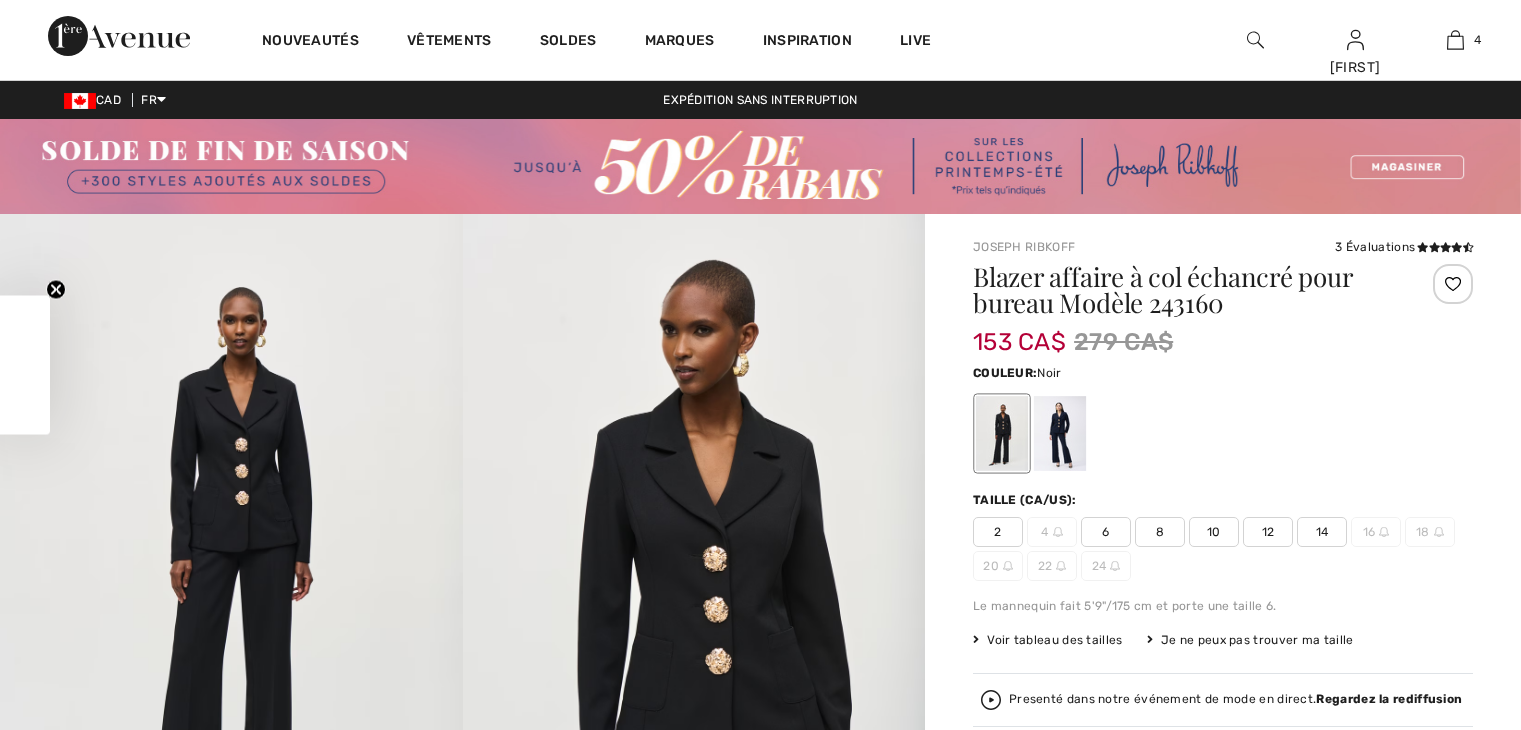 scroll, scrollTop: 0, scrollLeft: 0, axis: both 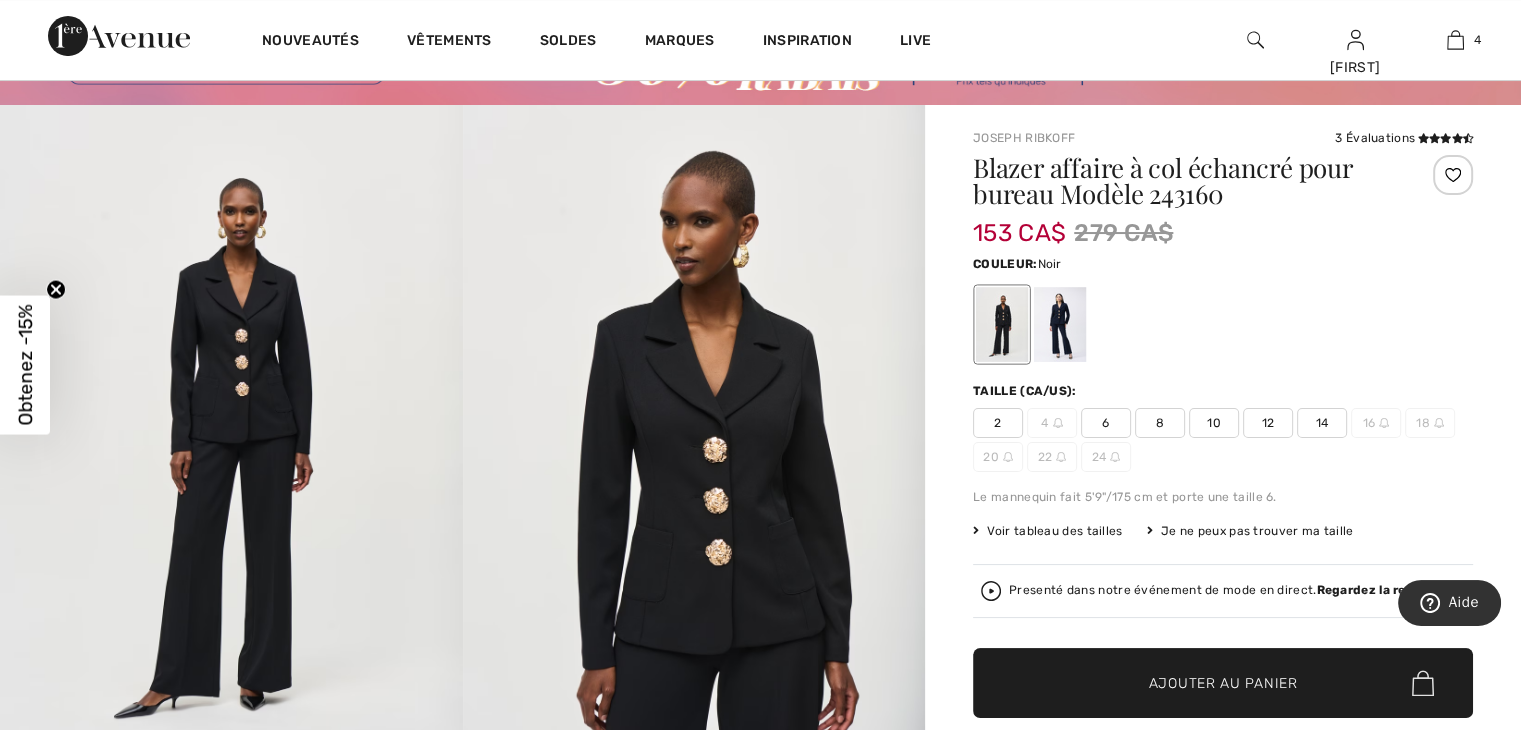 click at bounding box center [694, 451] 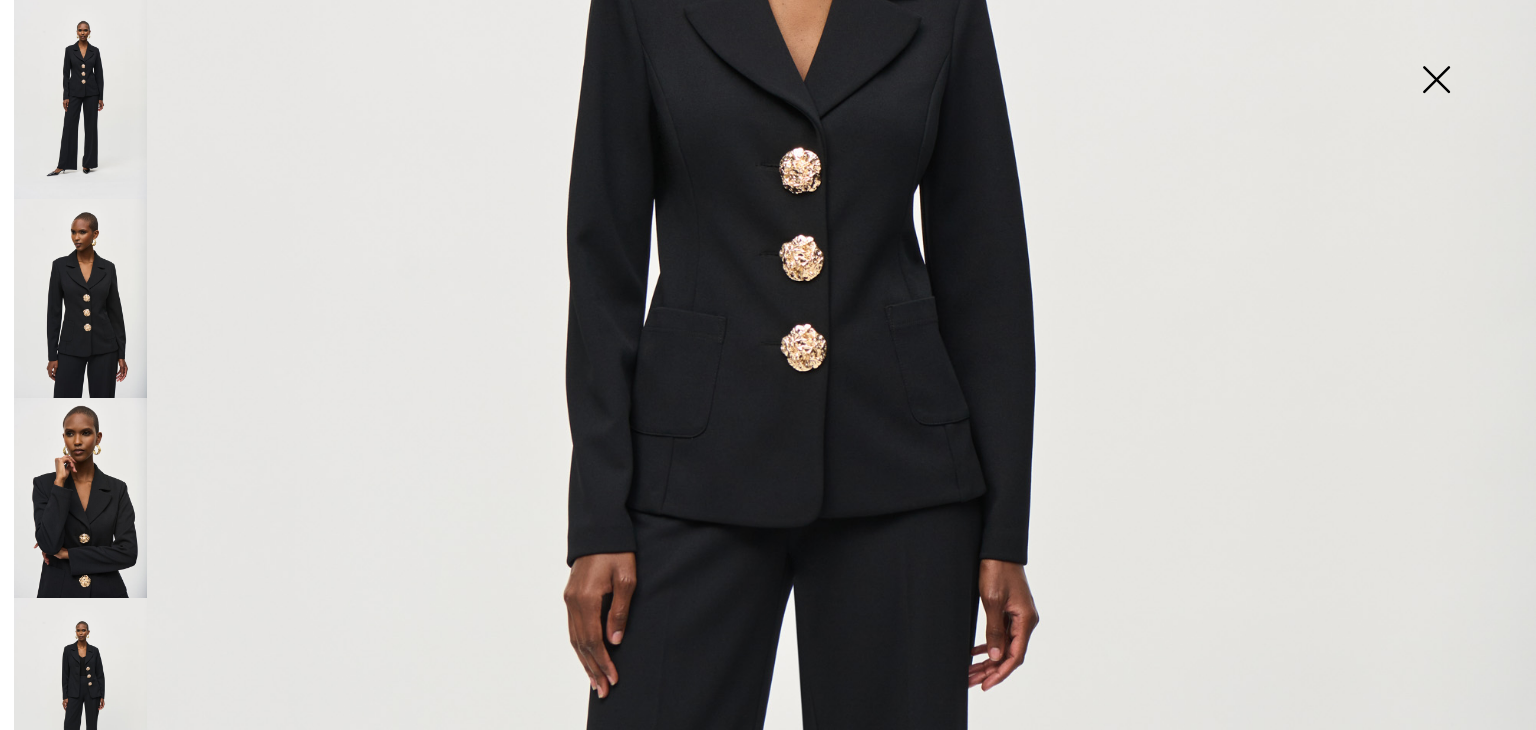 scroll, scrollTop: 609, scrollLeft: 0, axis: vertical 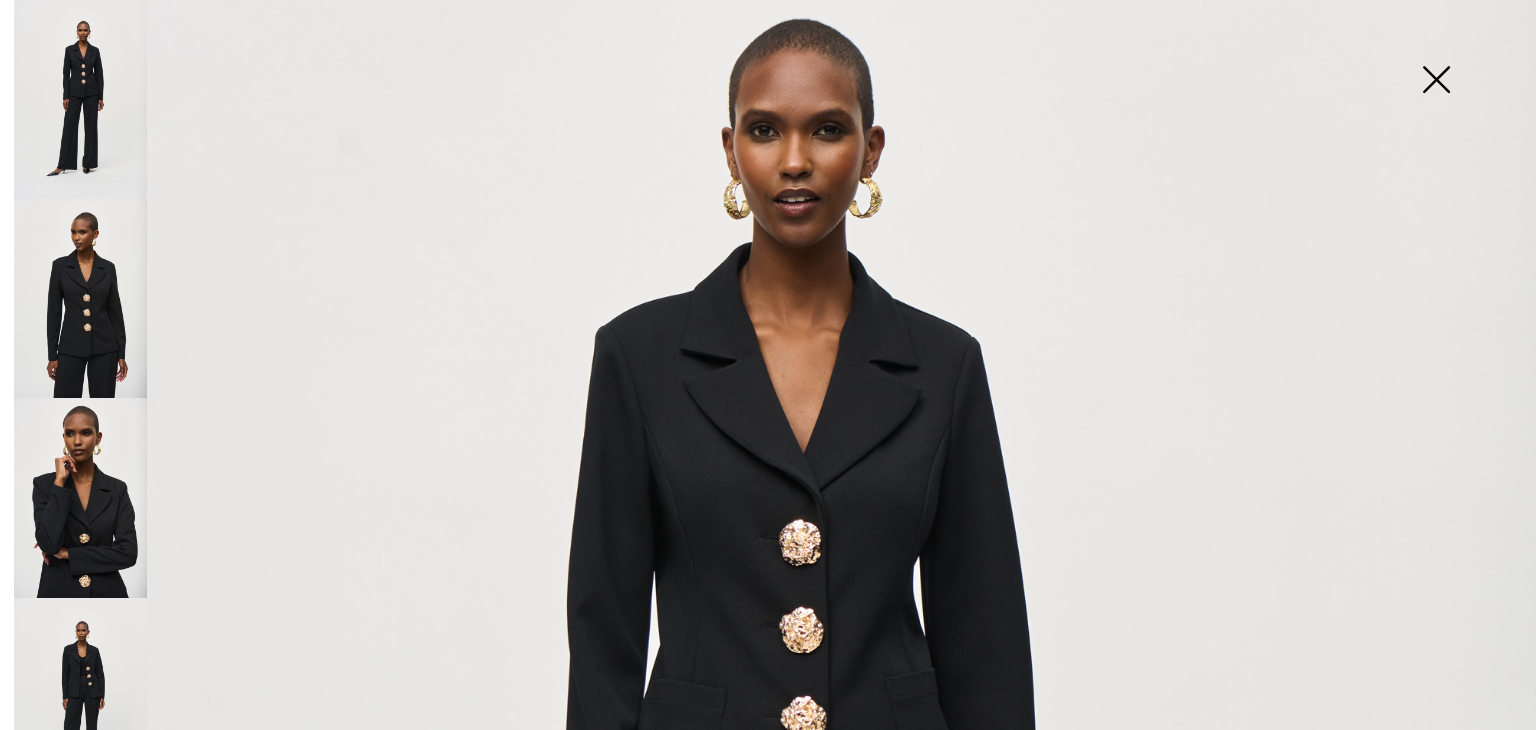 click at bounding box center [1436, 81] 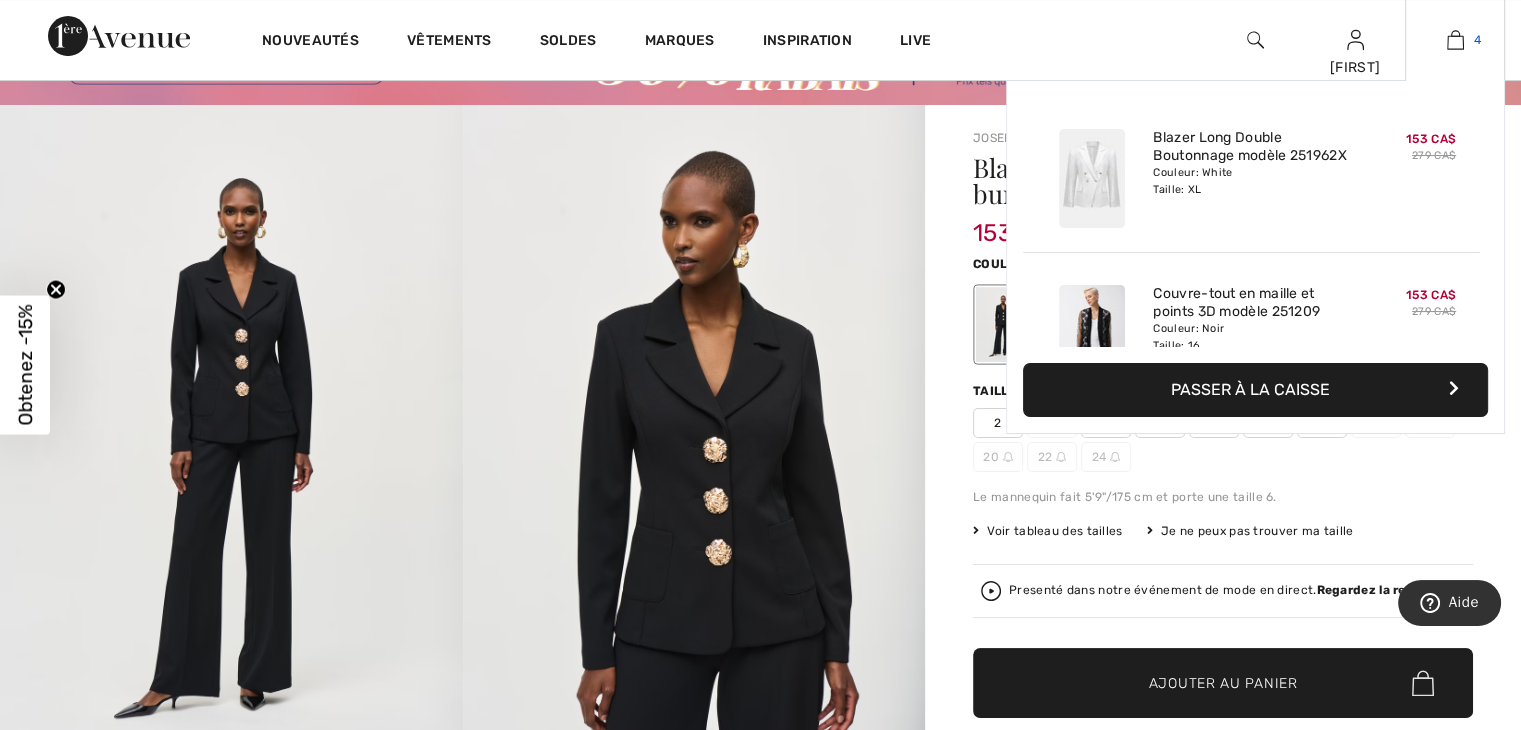 click at bounding box center (1455, 40) 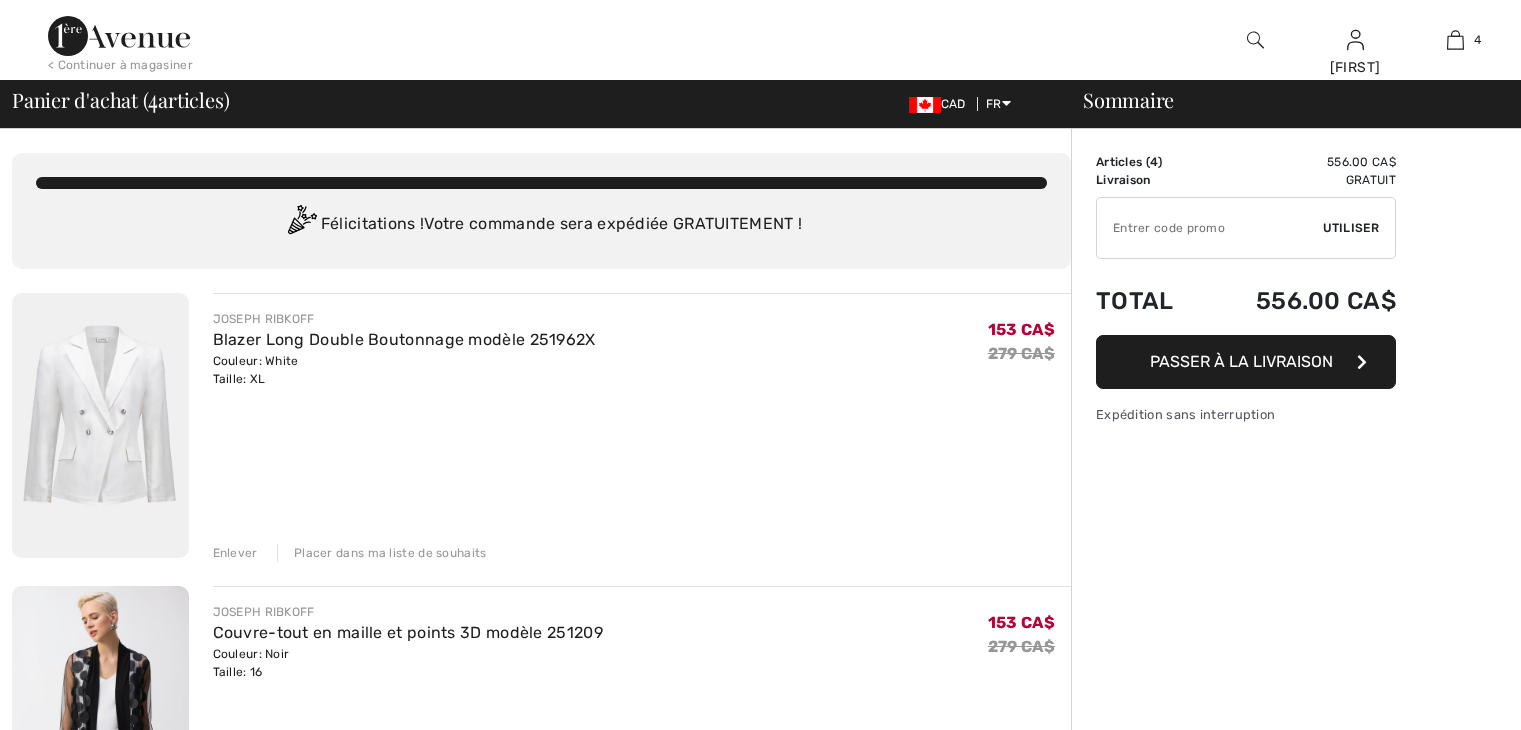 scroll, scrollTop: 0, scrollLeft: 0, axis: both 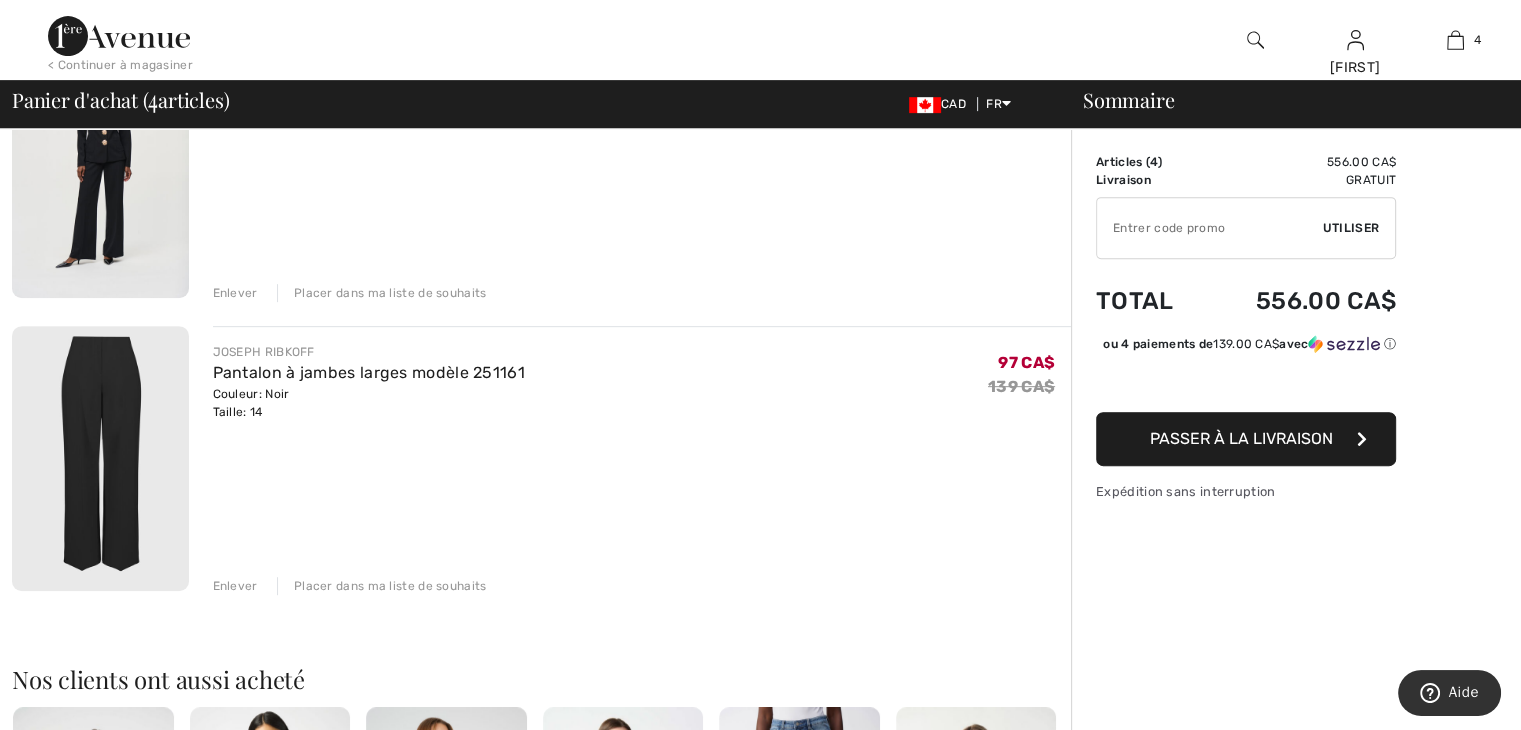 click at bounding box center (100, 458) 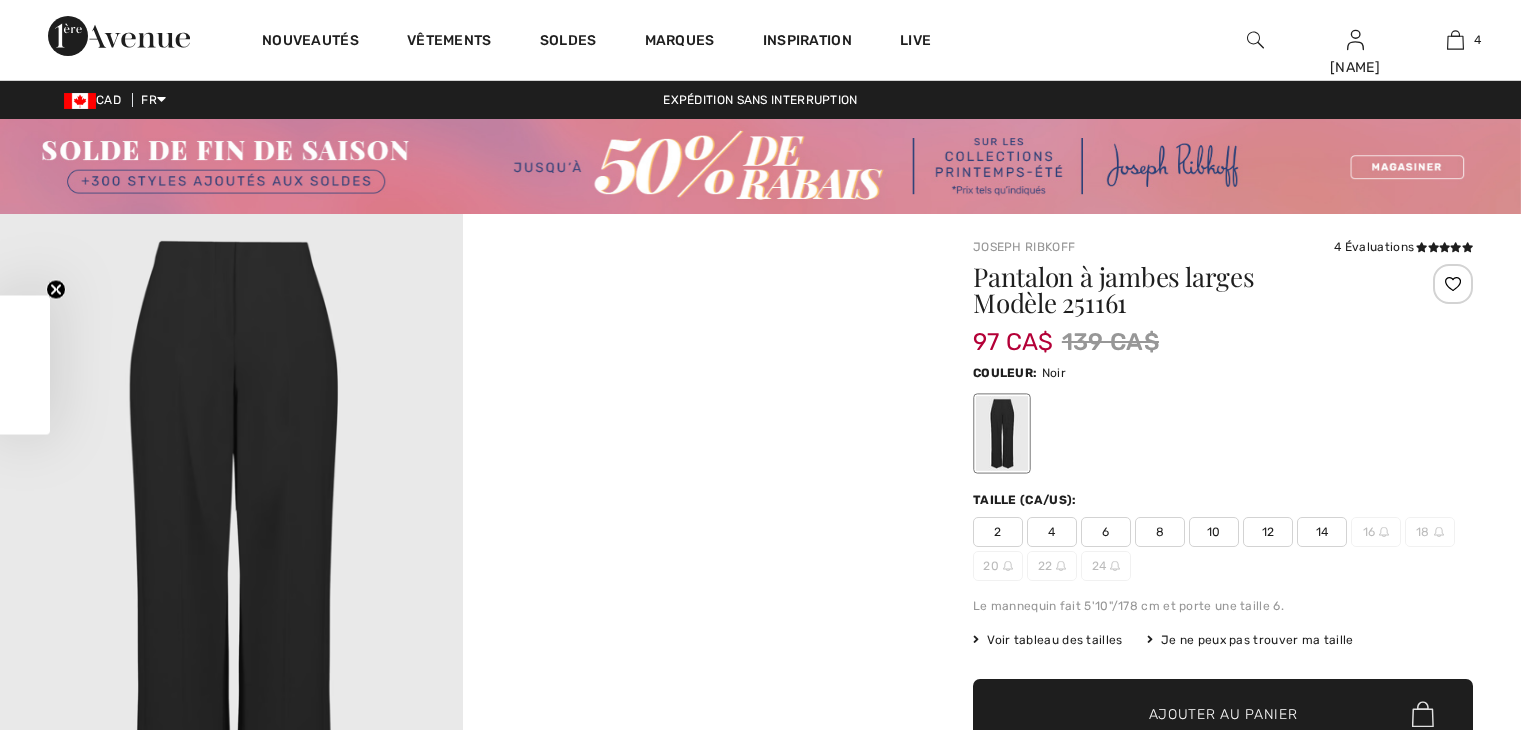 scroll, scrollTop: 0, scrollLeft: 0, axis: both 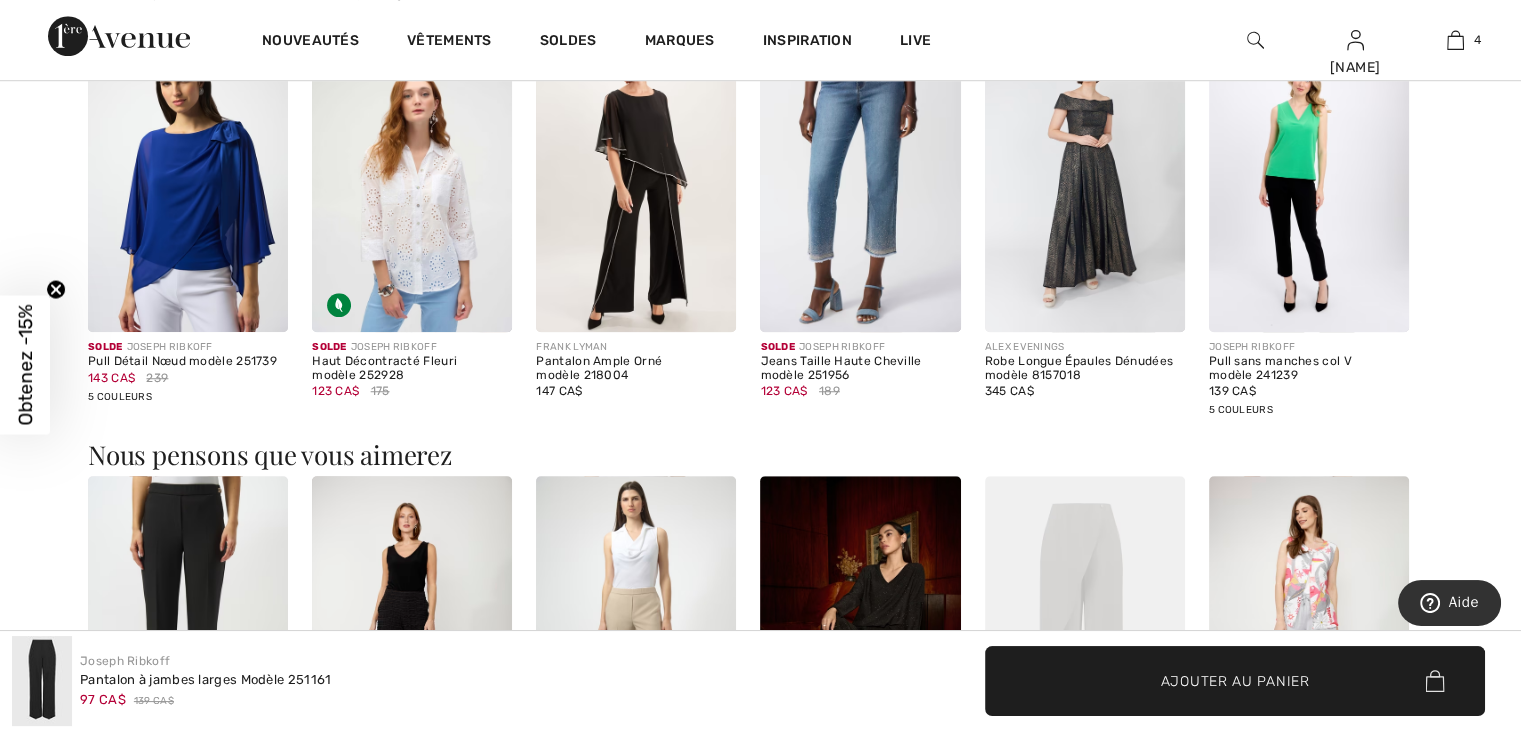 click at bounding box center [188, 182] 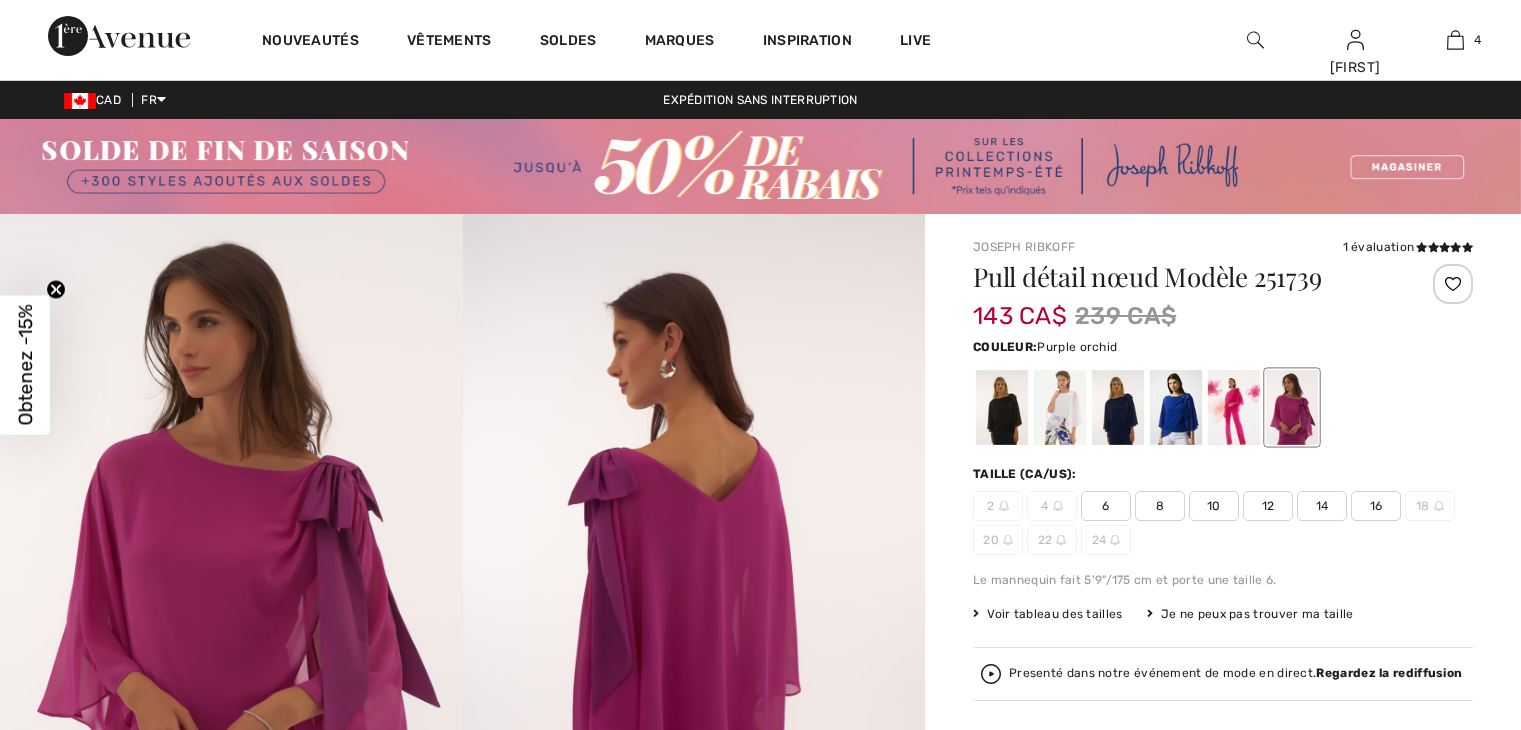 scroll, scrollTop: 0, scrollLeft: 0, axis: both 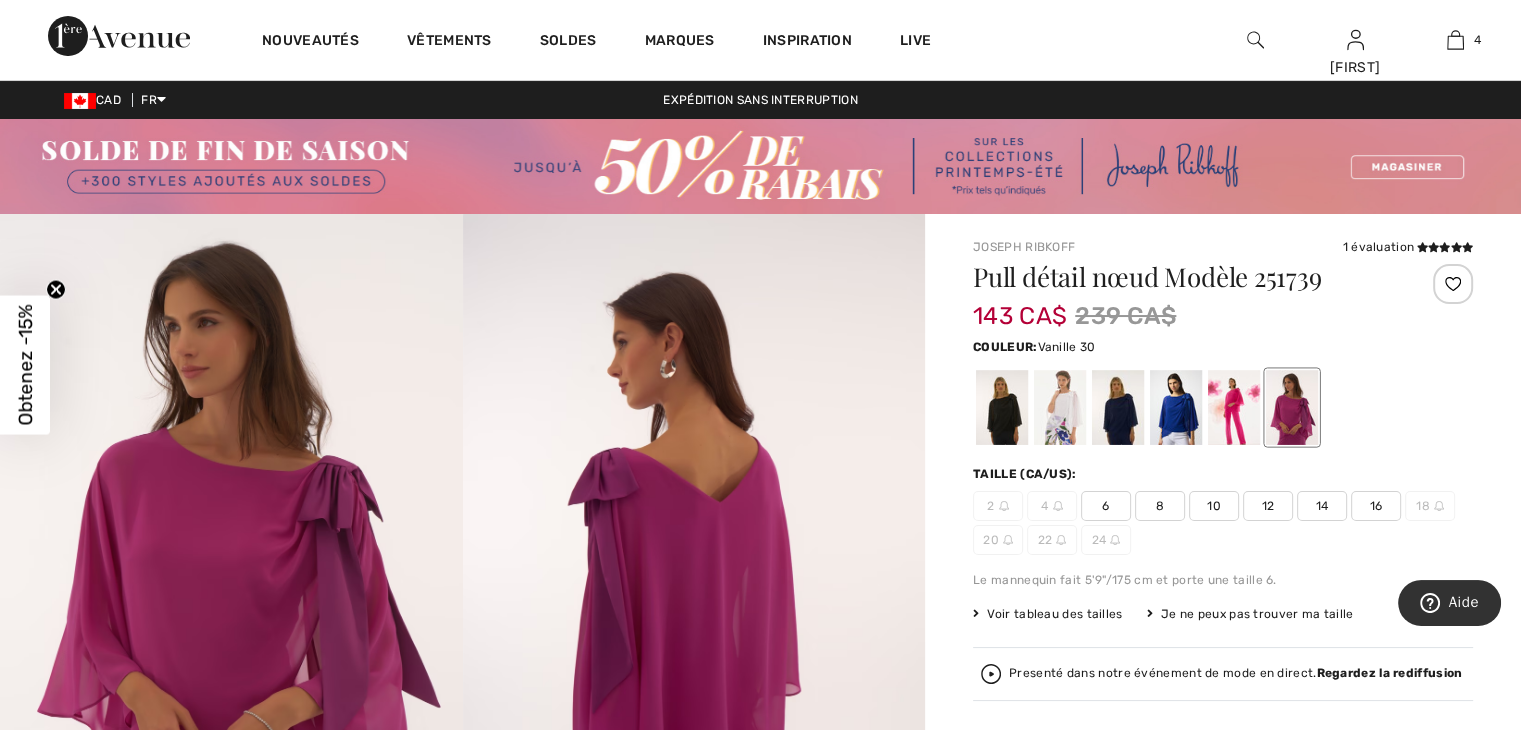click at bounding box center (1060, 407) 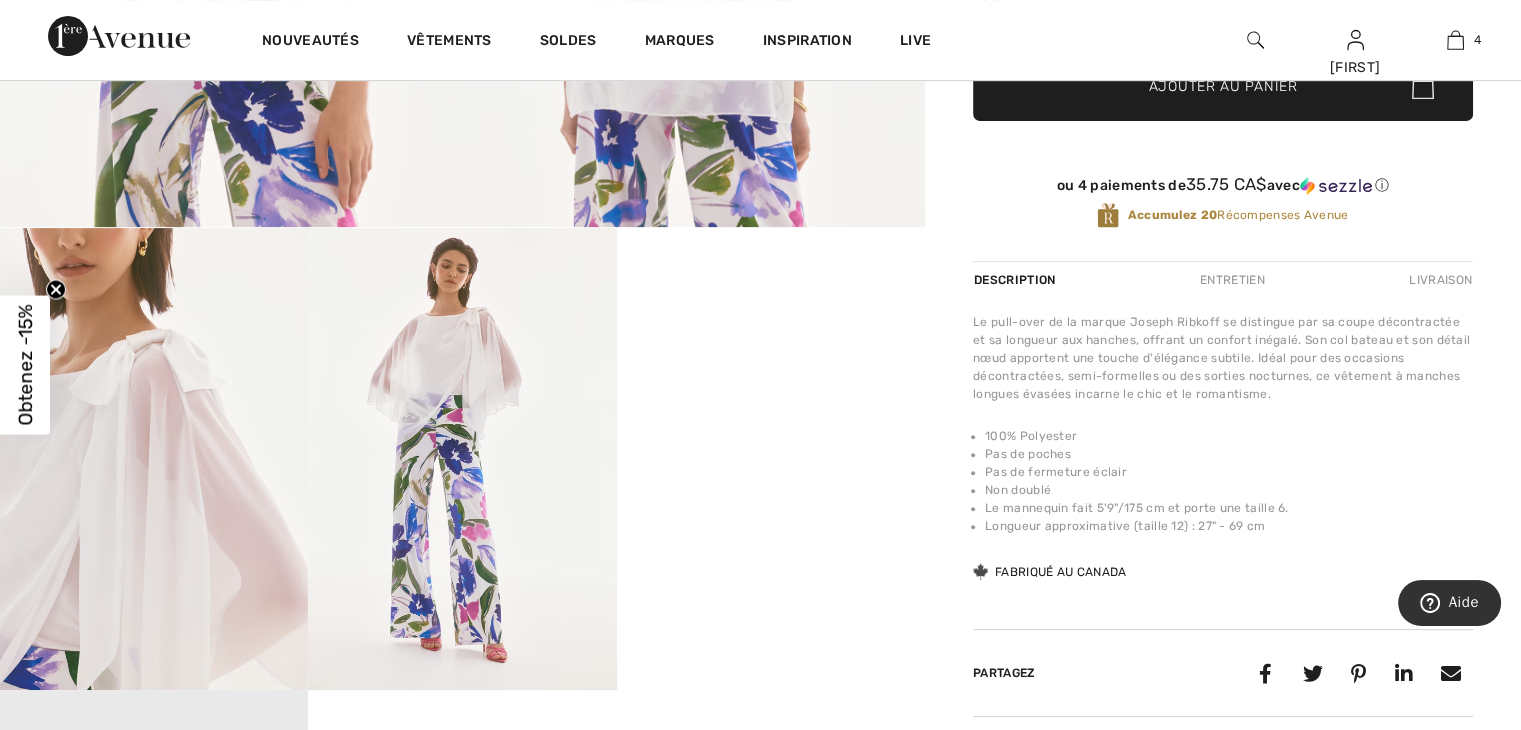 scroll, scrollTop: 685, scrollLeft: 0, axis: vertical 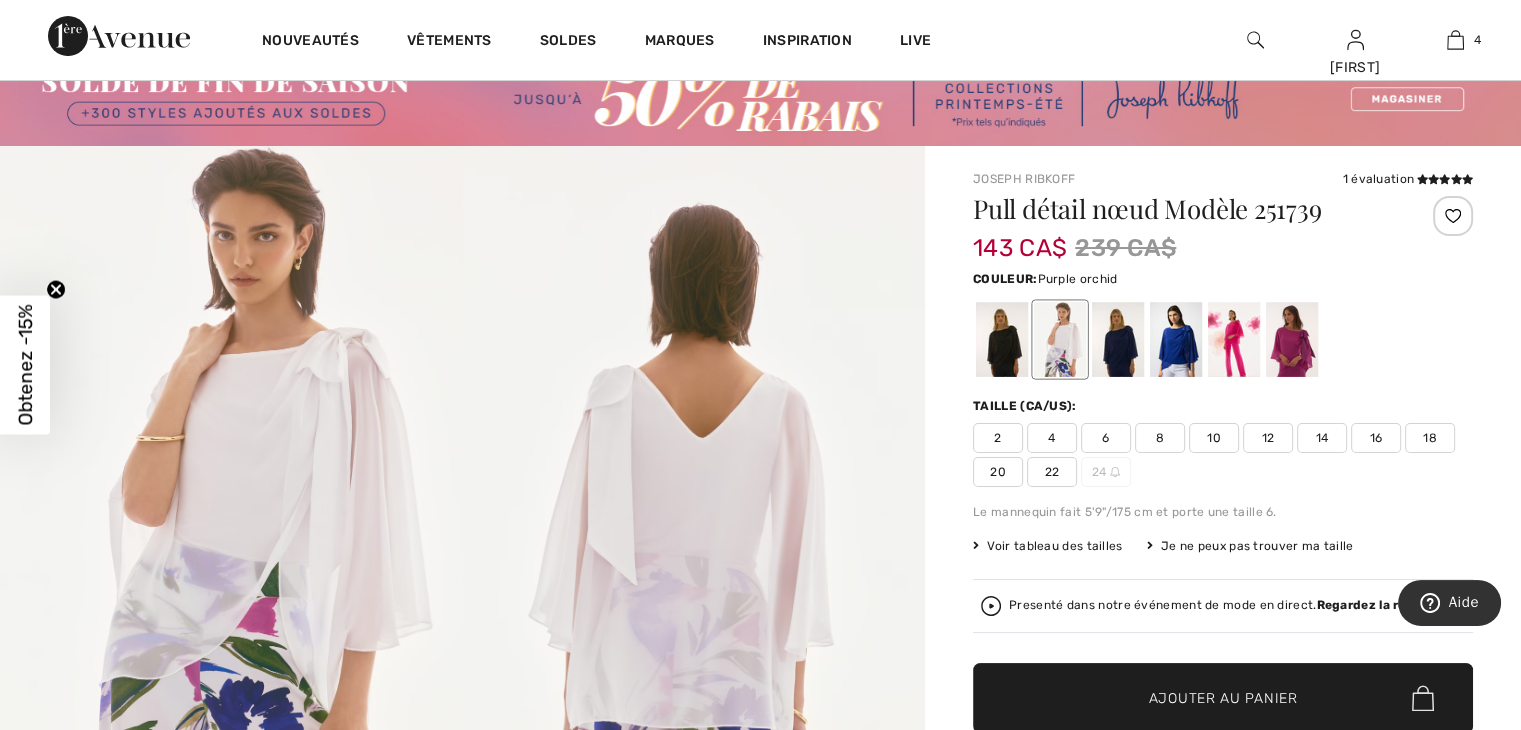 click at bounding box center (1292, 339) 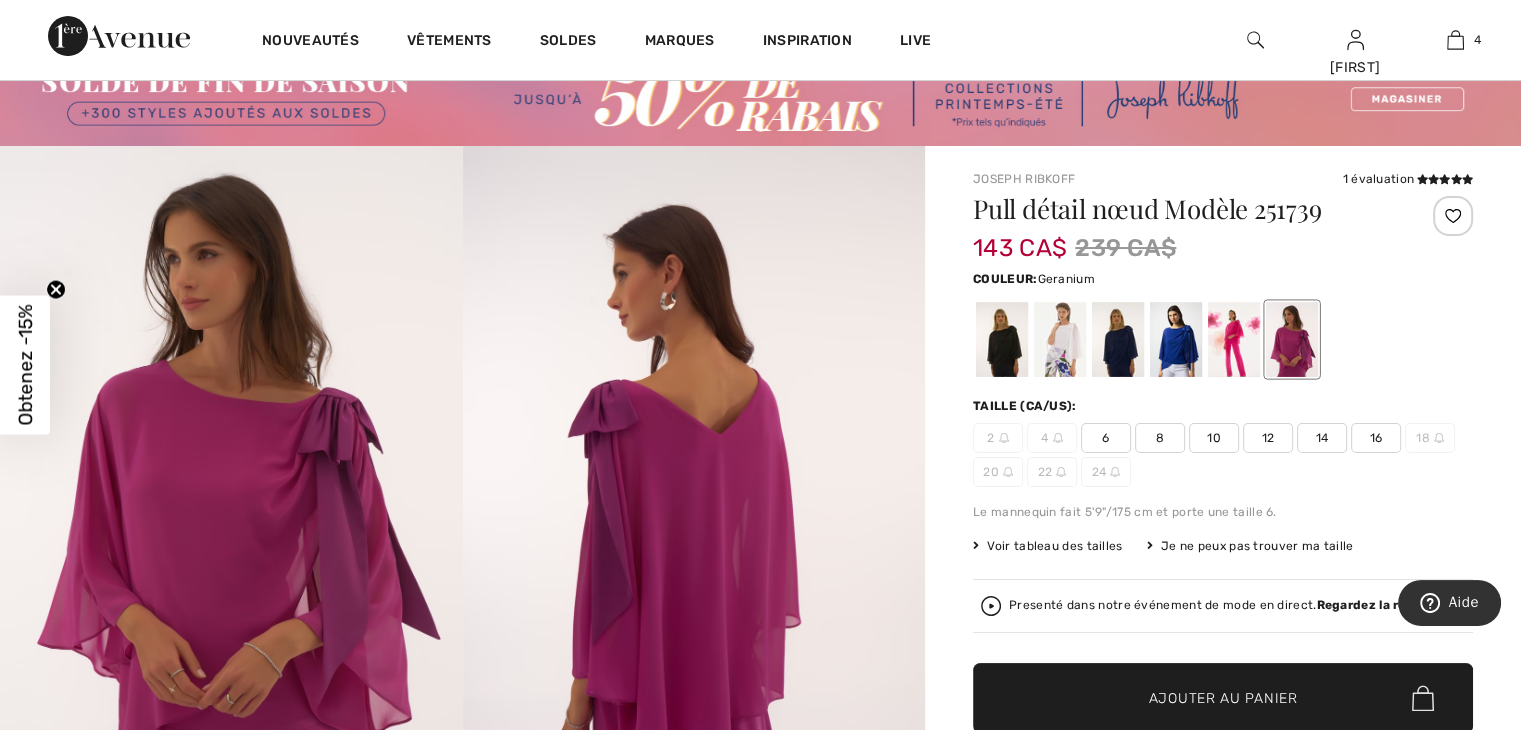 click at bounding box center (1234, 339) 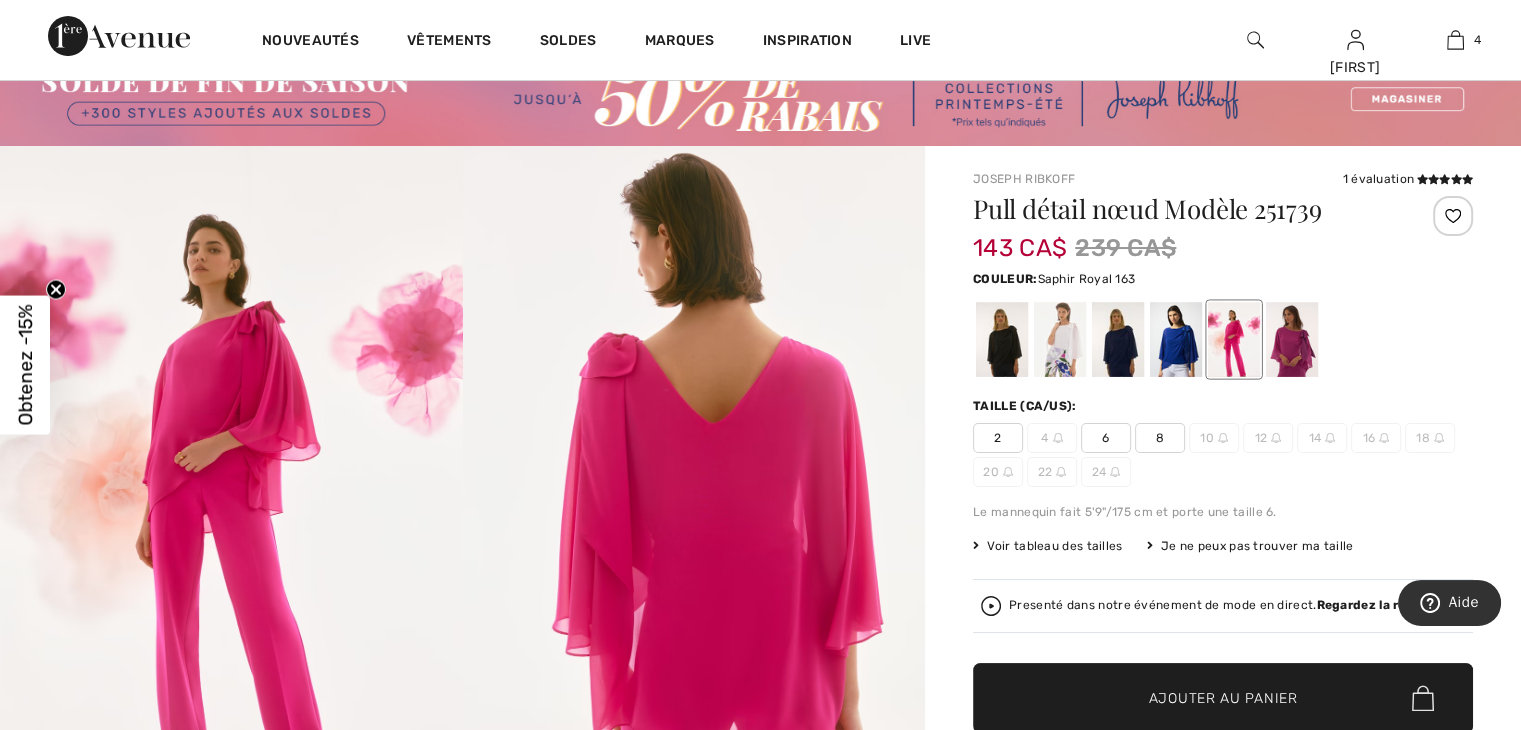 click at bounding box center [1176, 339] 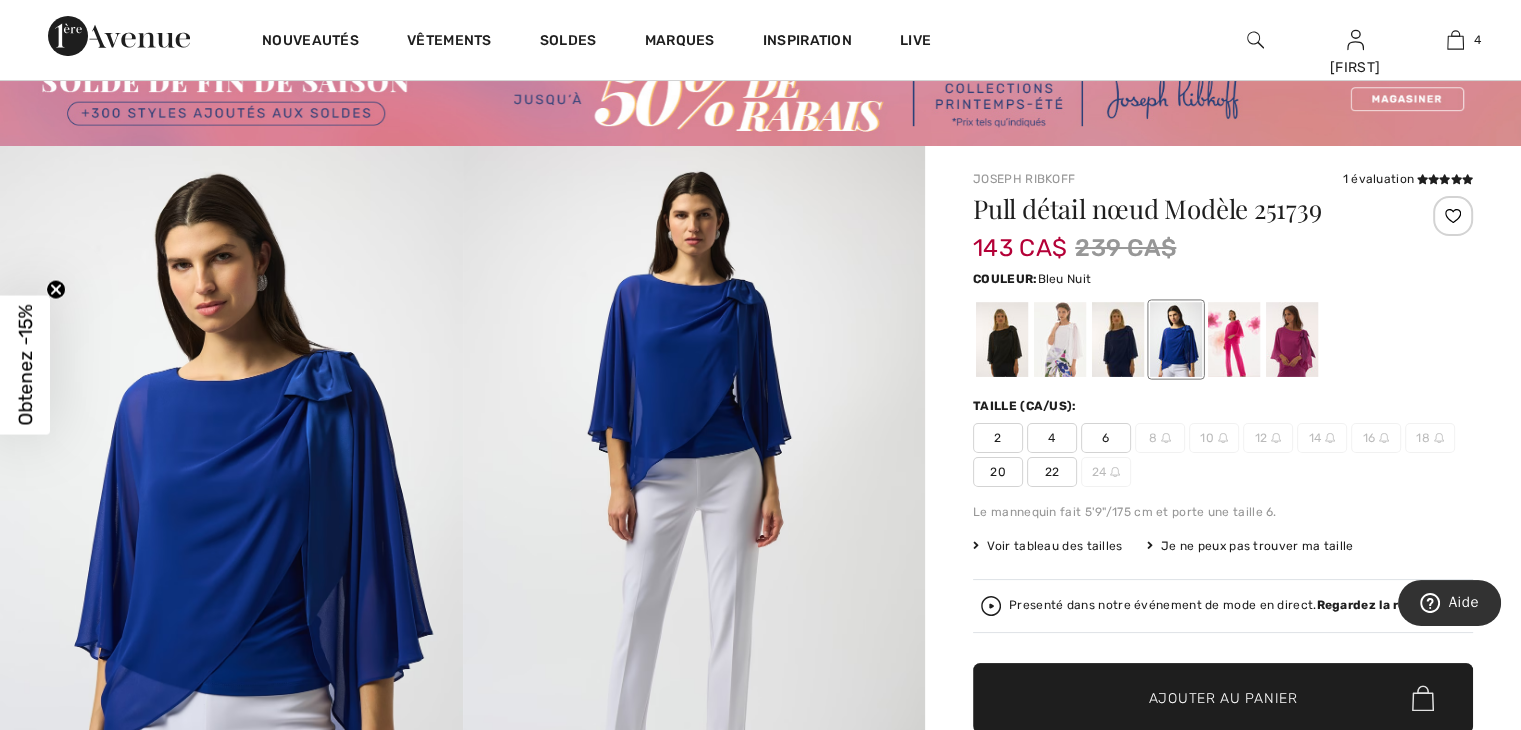 click at bounding box center [1118, 339] 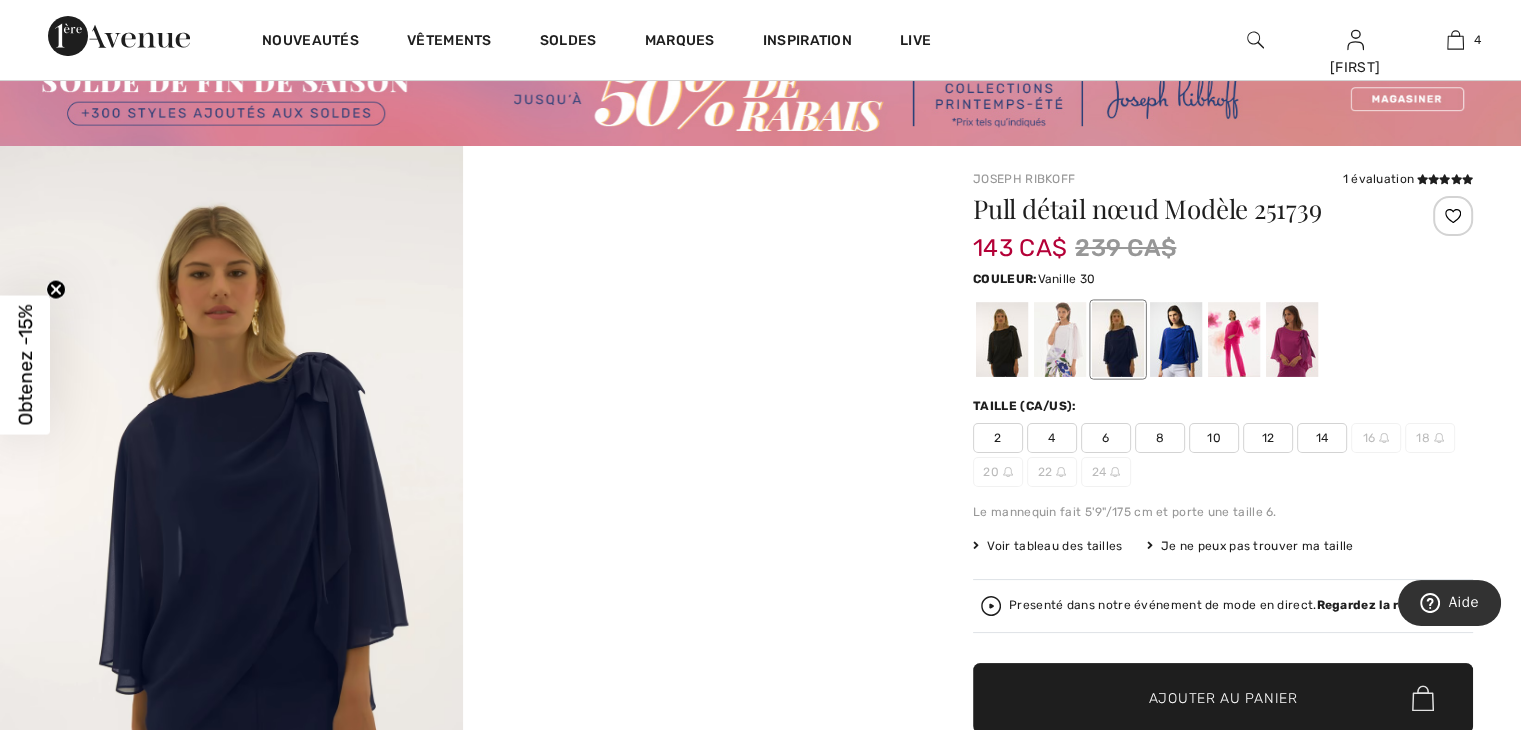 click at bounding box center [1060, 339] 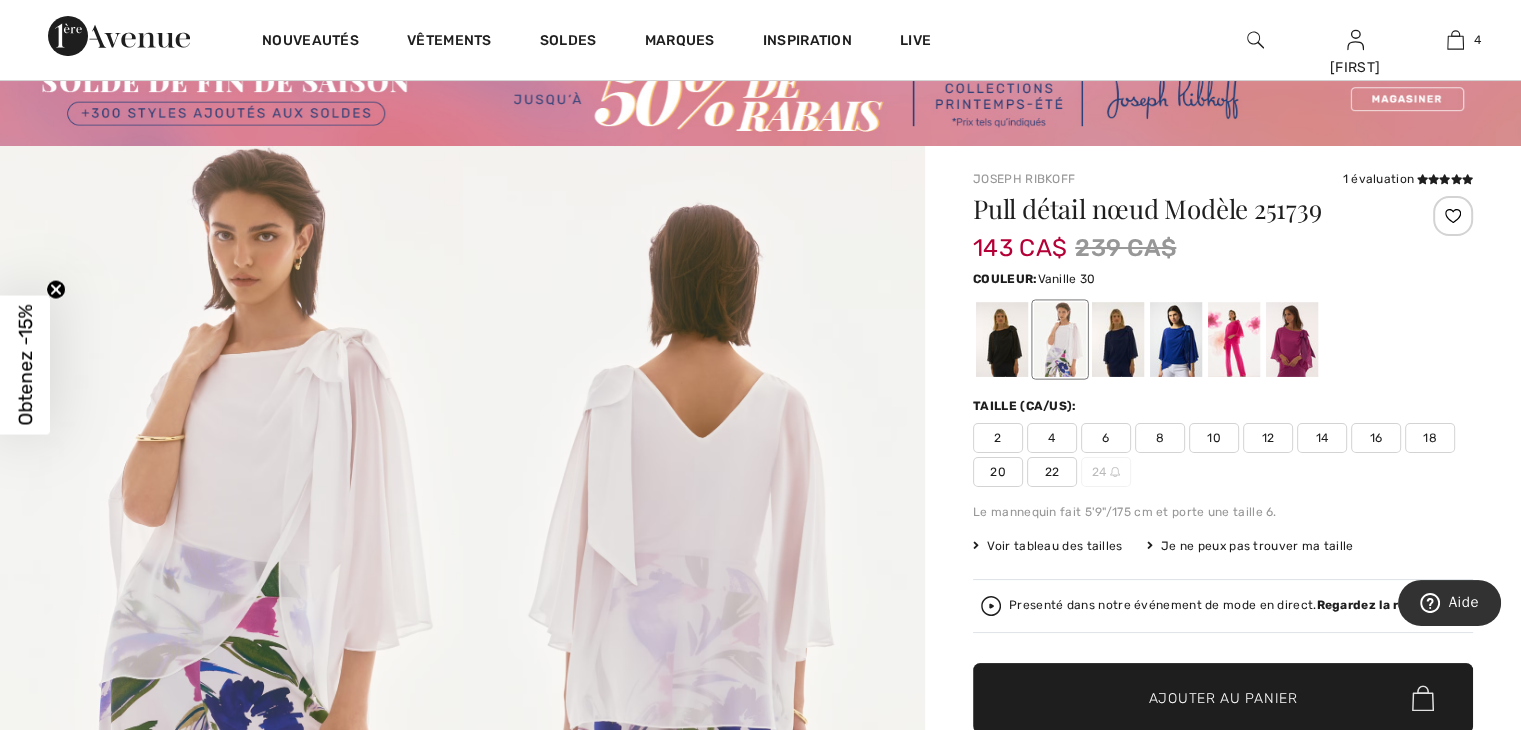 click at bounding box center [1060, 339] 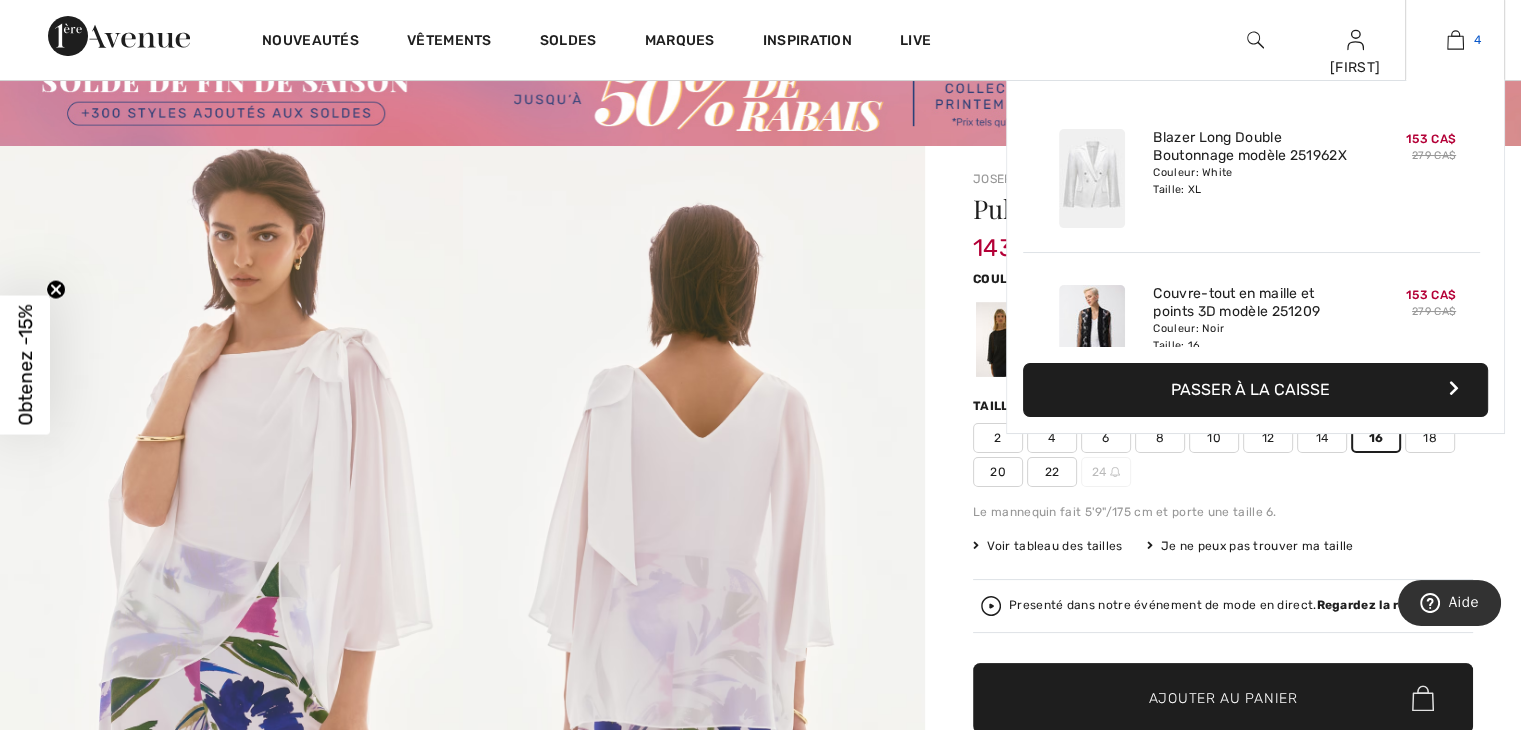 click at bounding box center [1455, 40] 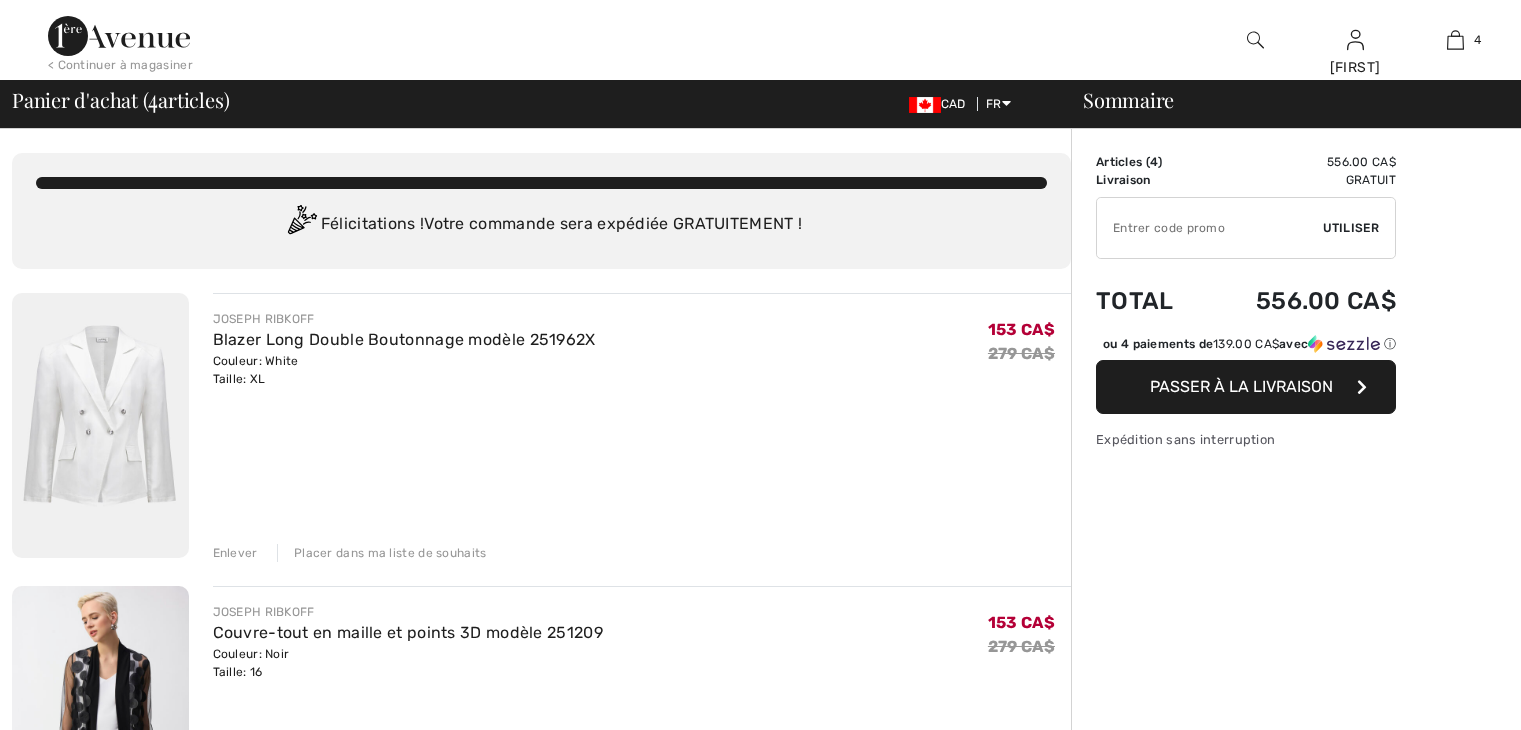 scroll, scrollTop: 0, scrollLeft: 0, axis: both 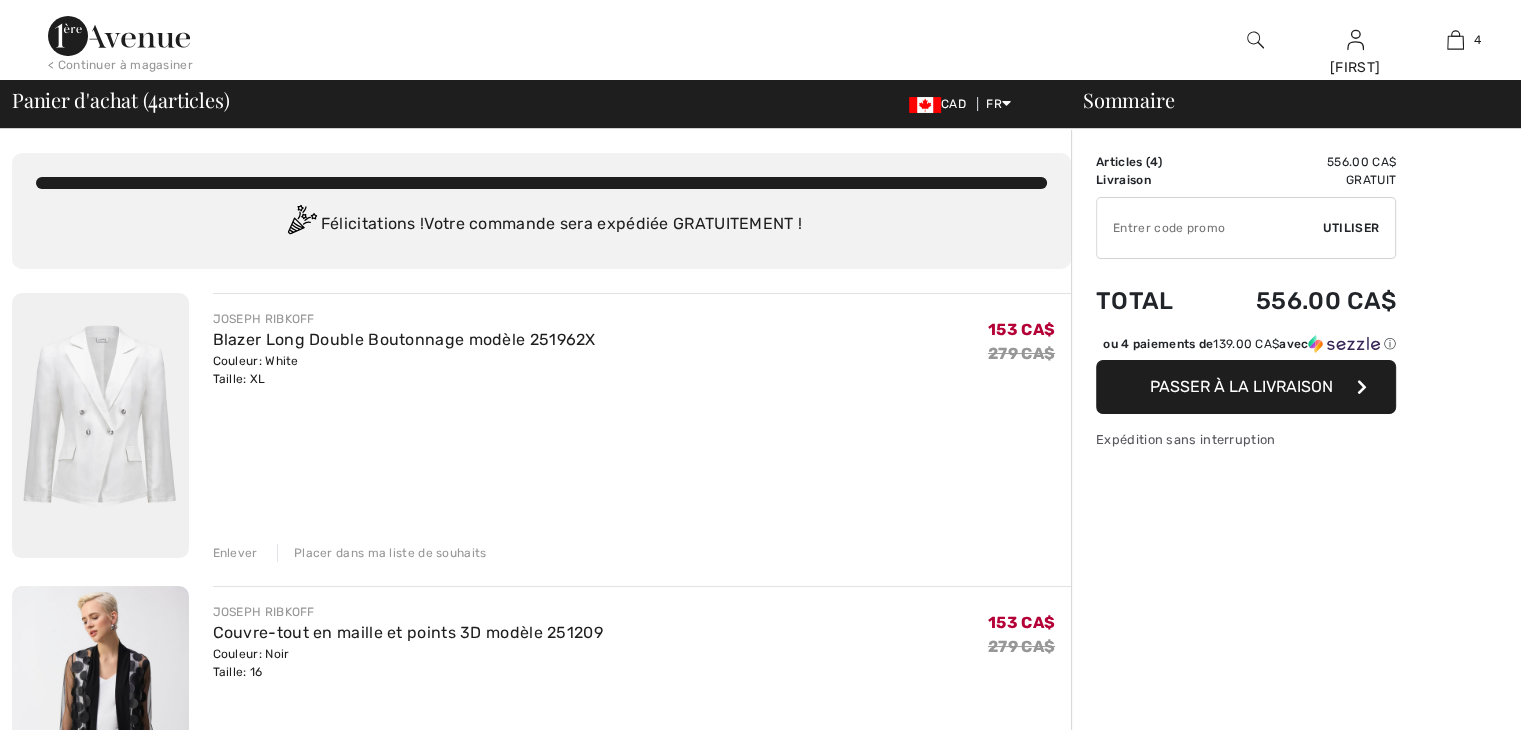 click on "Sommaire			 Description
Articles ( 4 )
556.00 CA$
Code promo 0.00 CA$
Livraison
Gratuit
Tax1 0.00 CA$
Tax2 0.00 CA$
Taxes & Droits de douane 0.00 CA$
✔
Utiliser
Enlever
Total
556.00 CA$
ou 4 paiements de  139.00 CA$  avec    ⓘ
Passer à la livraison
Expédition sans interruption" at bounding box center [1296, 1206] 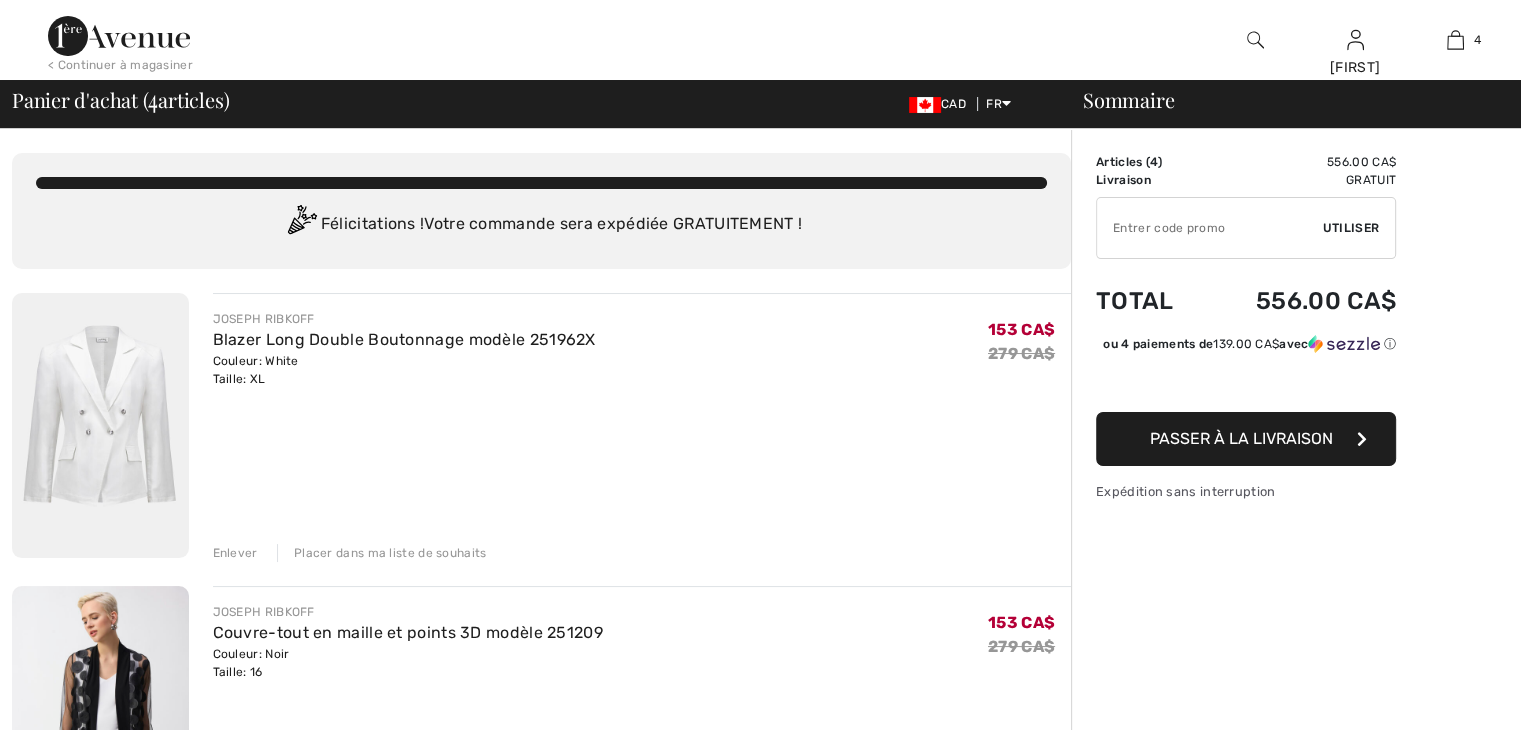scroll, scrollTop: 0, scrollLeft: 0, axis: both 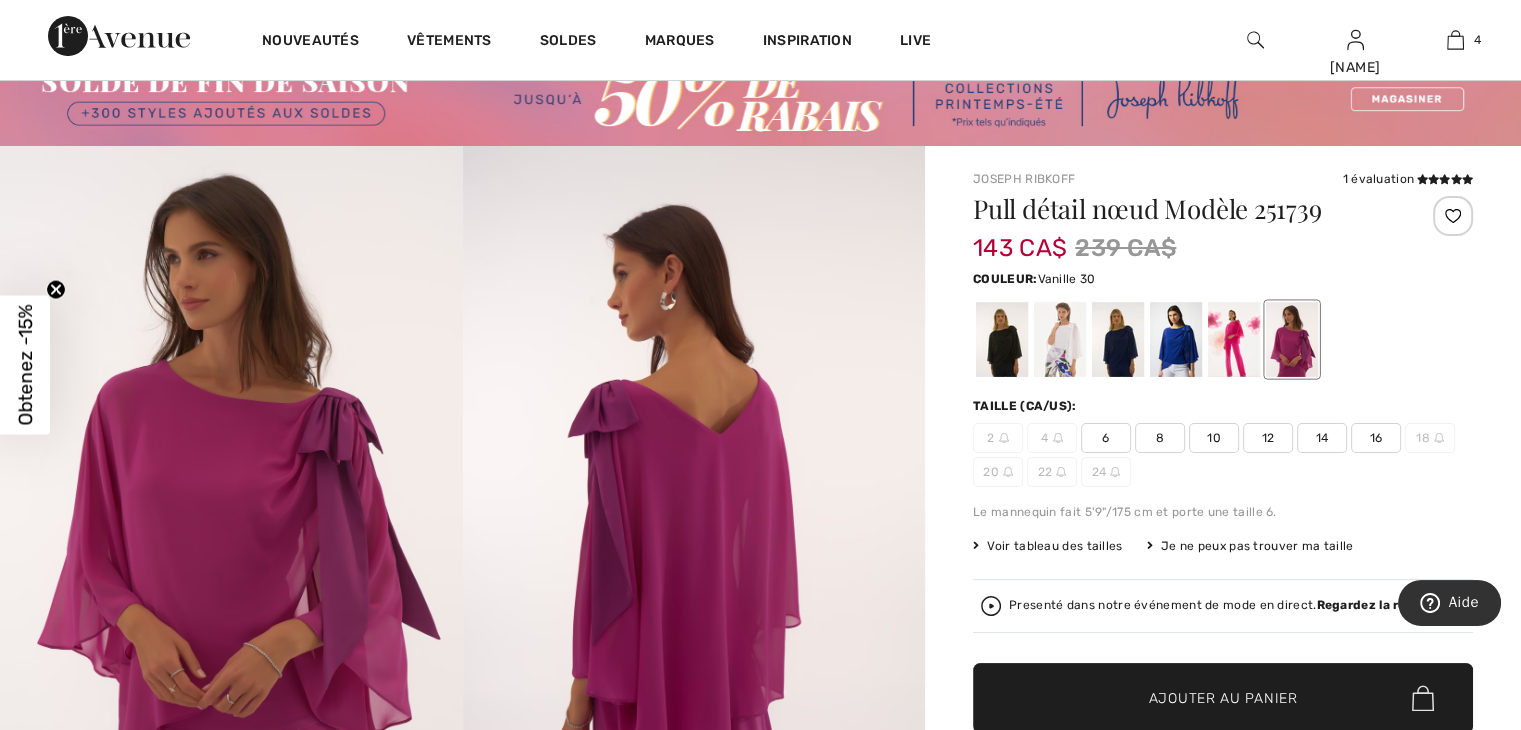 click at bounding box center (1060, 339) 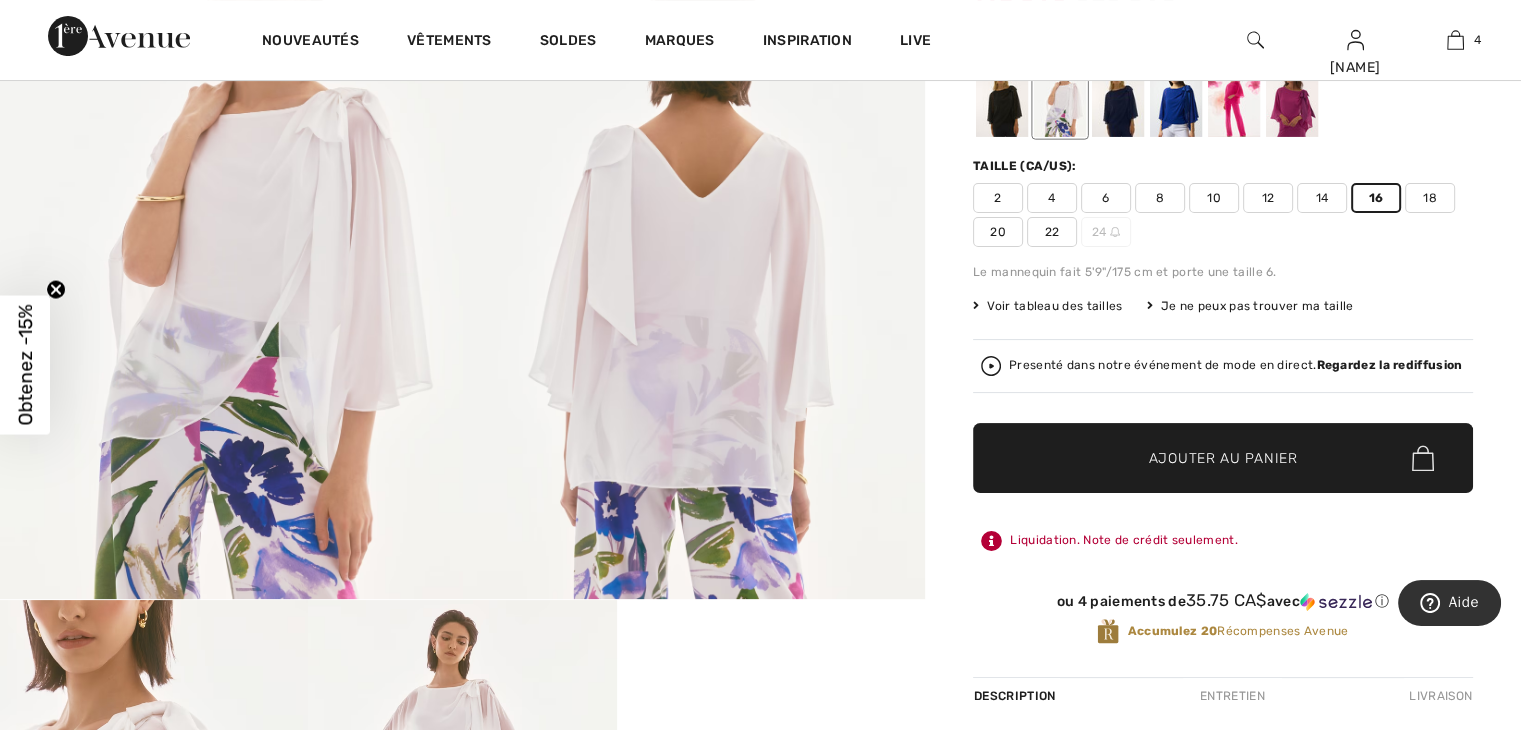 scroll, scrollTop: 324, scrollLeft: 0, axis: vertical 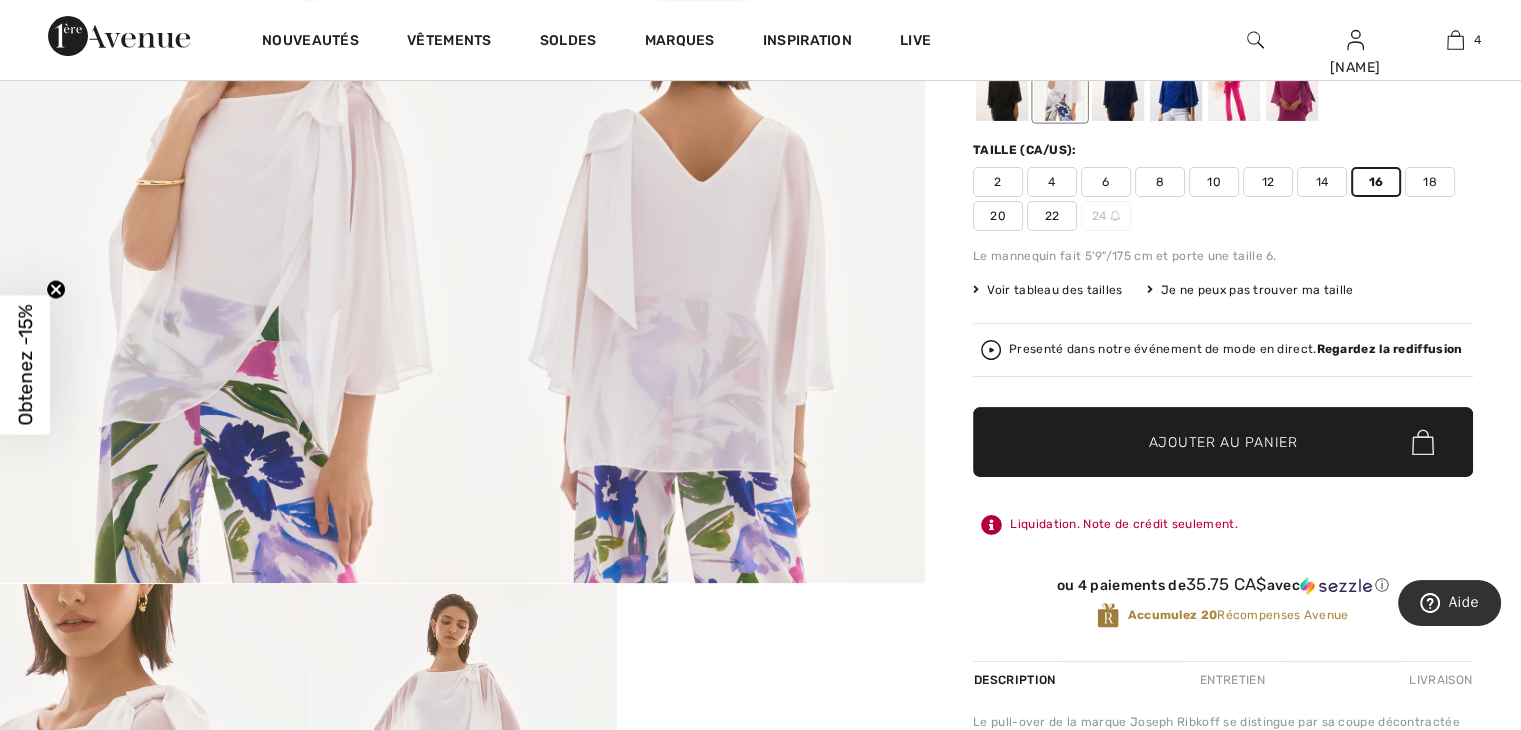 click on "Ajouter au panier" at bounding box center (1223, 442) 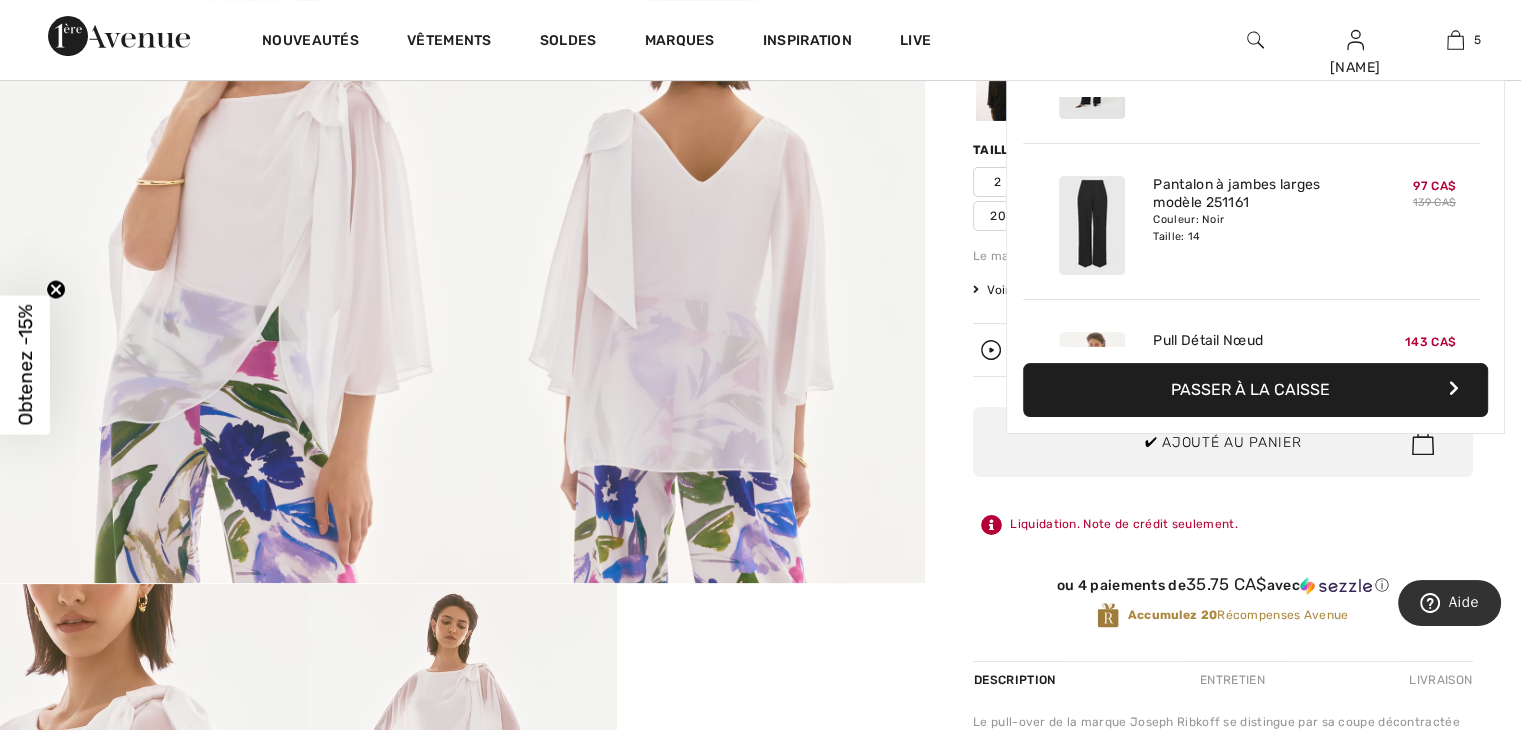 scroll, scrollTop: 528, scrollLeft: 0, axis: vertical 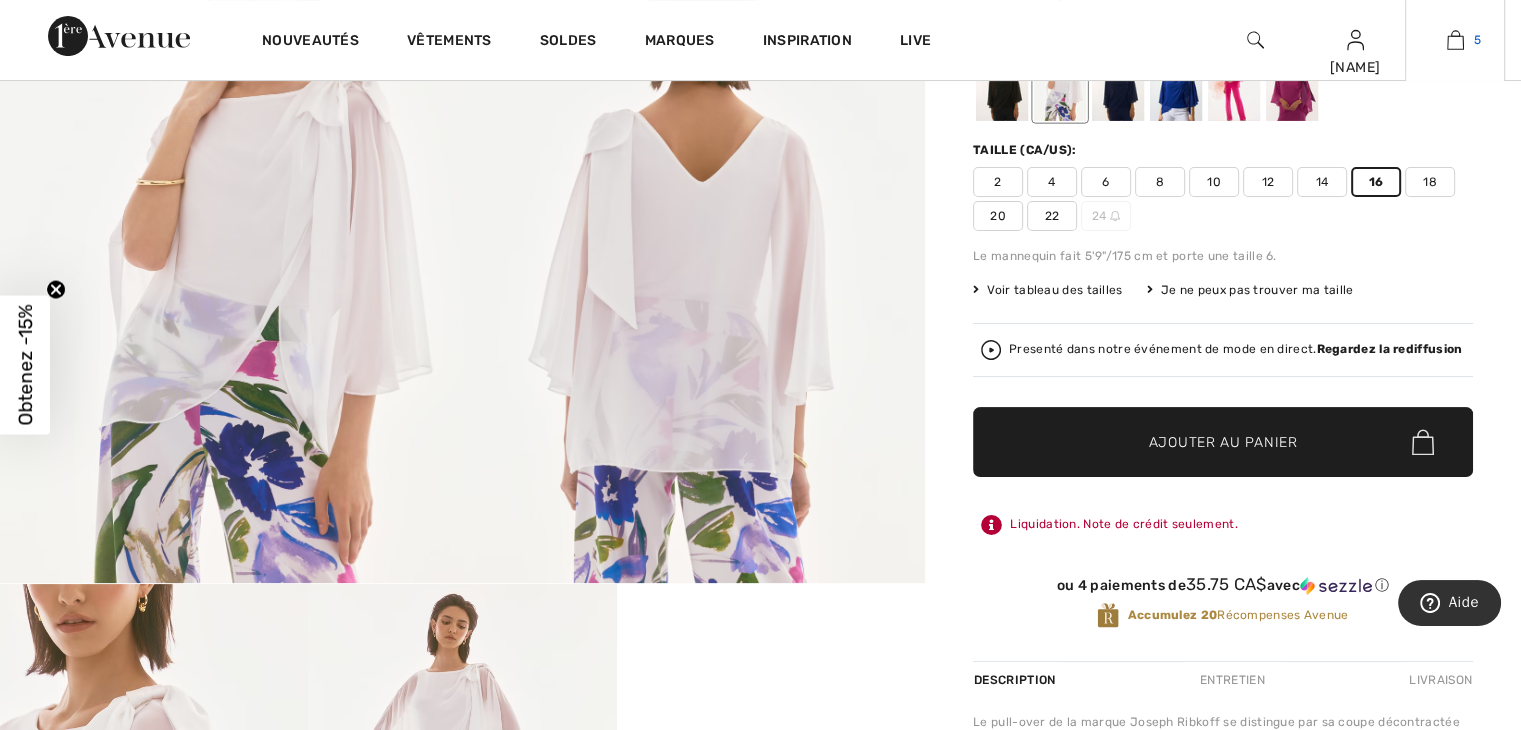 click at bounding box center [1455, 40] 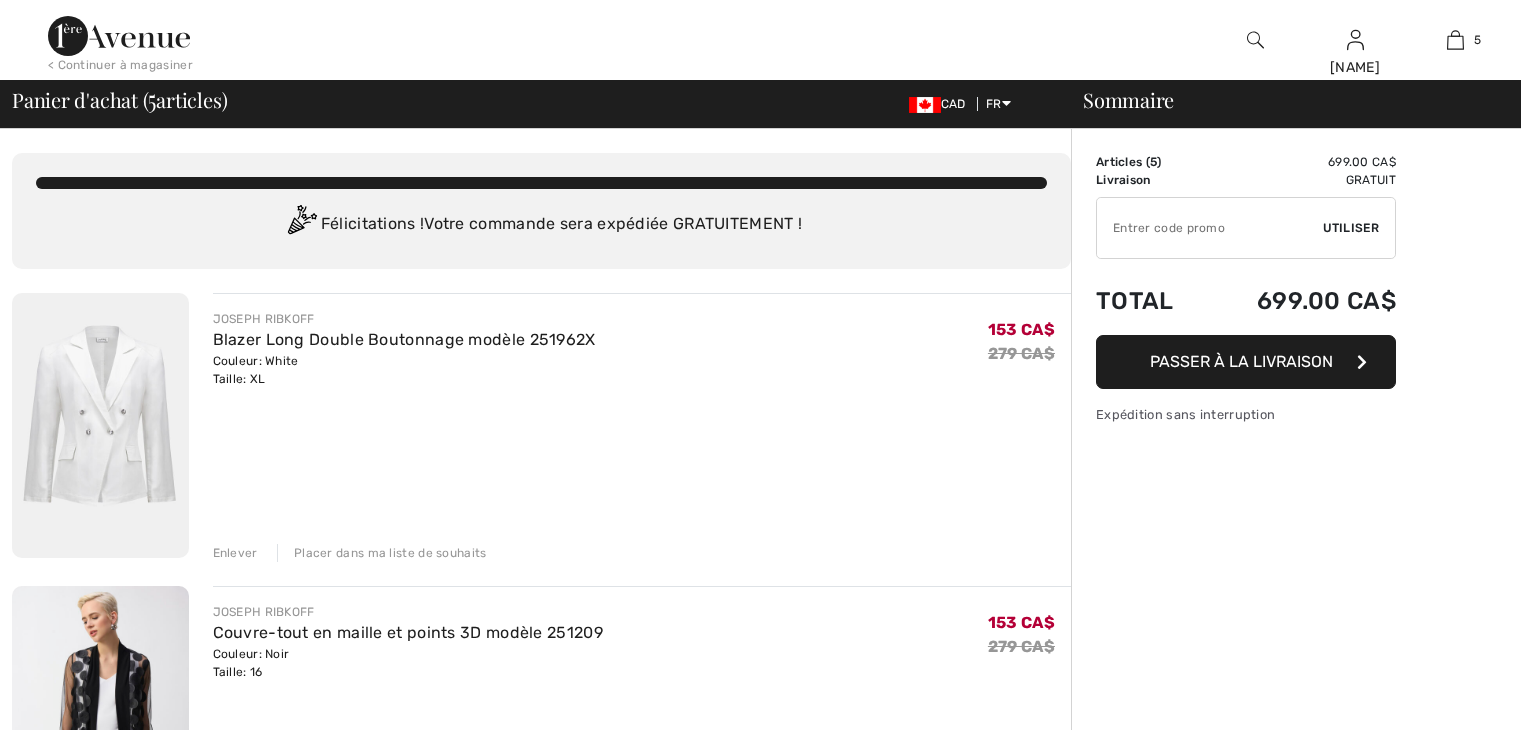 scroll, scrollTop: 0, scrollLeft: 0, axis: both 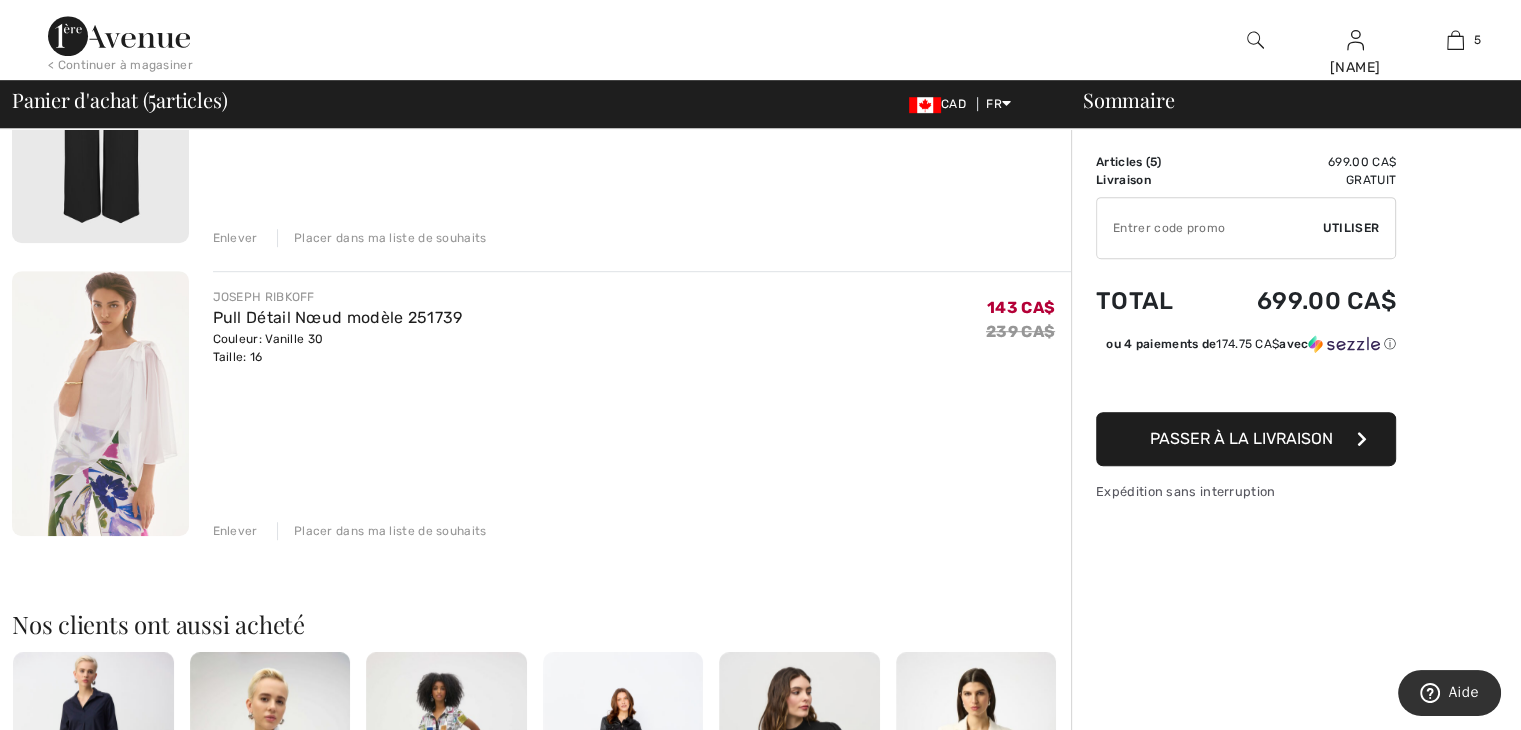 click at bounding box center [100, 403] 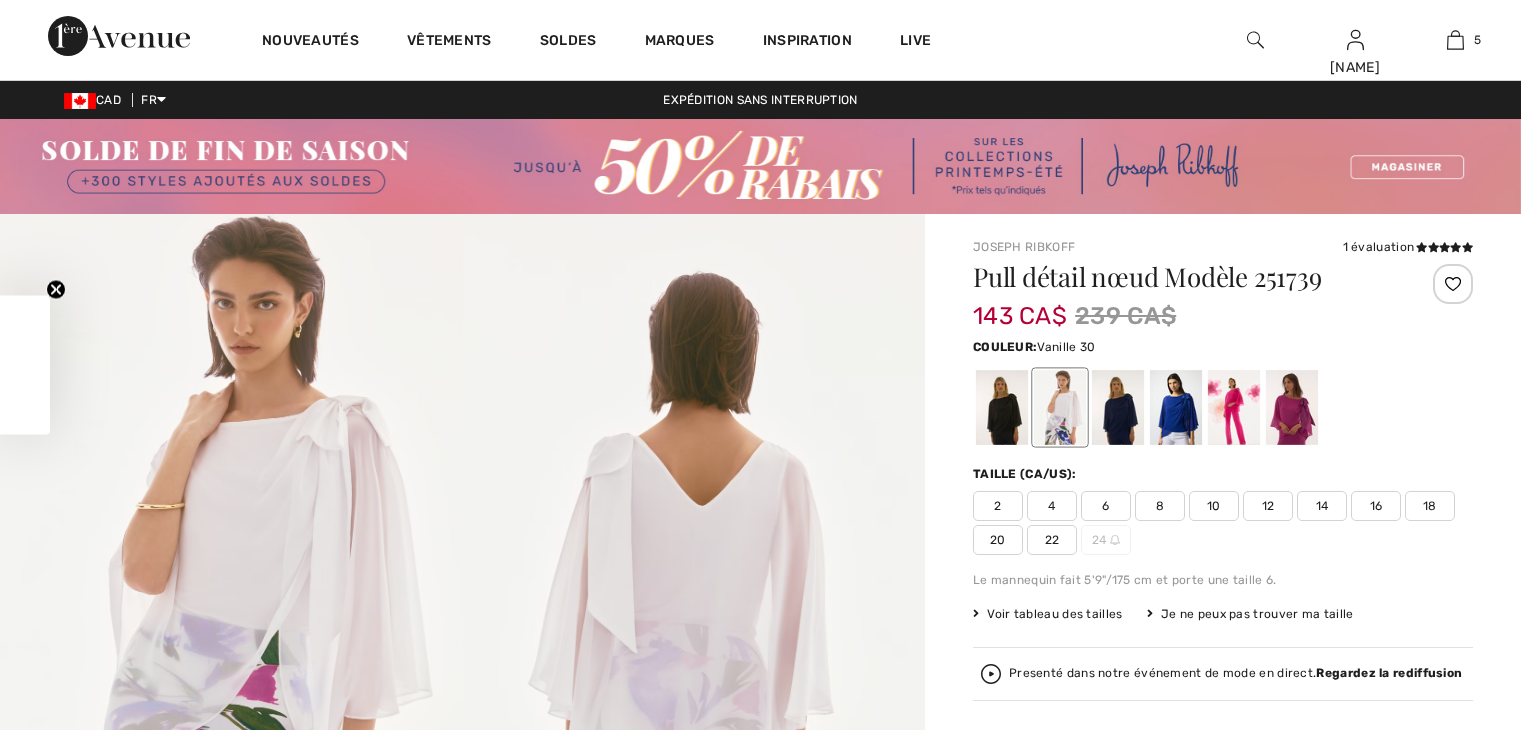 scroll, scrollTop: 0, scrollLeft: 0, axis: both 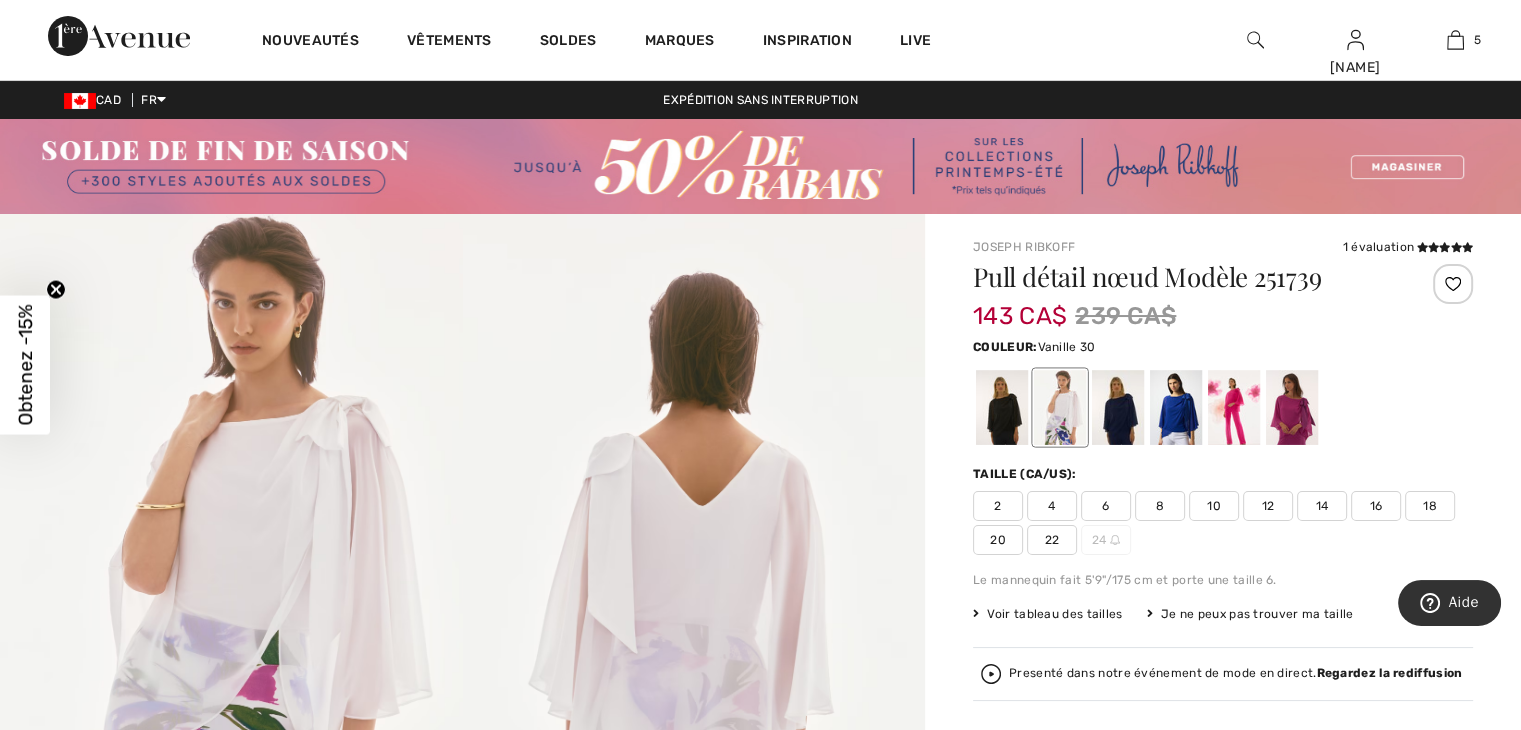 click on "14" at bounding box center [1322, 506] 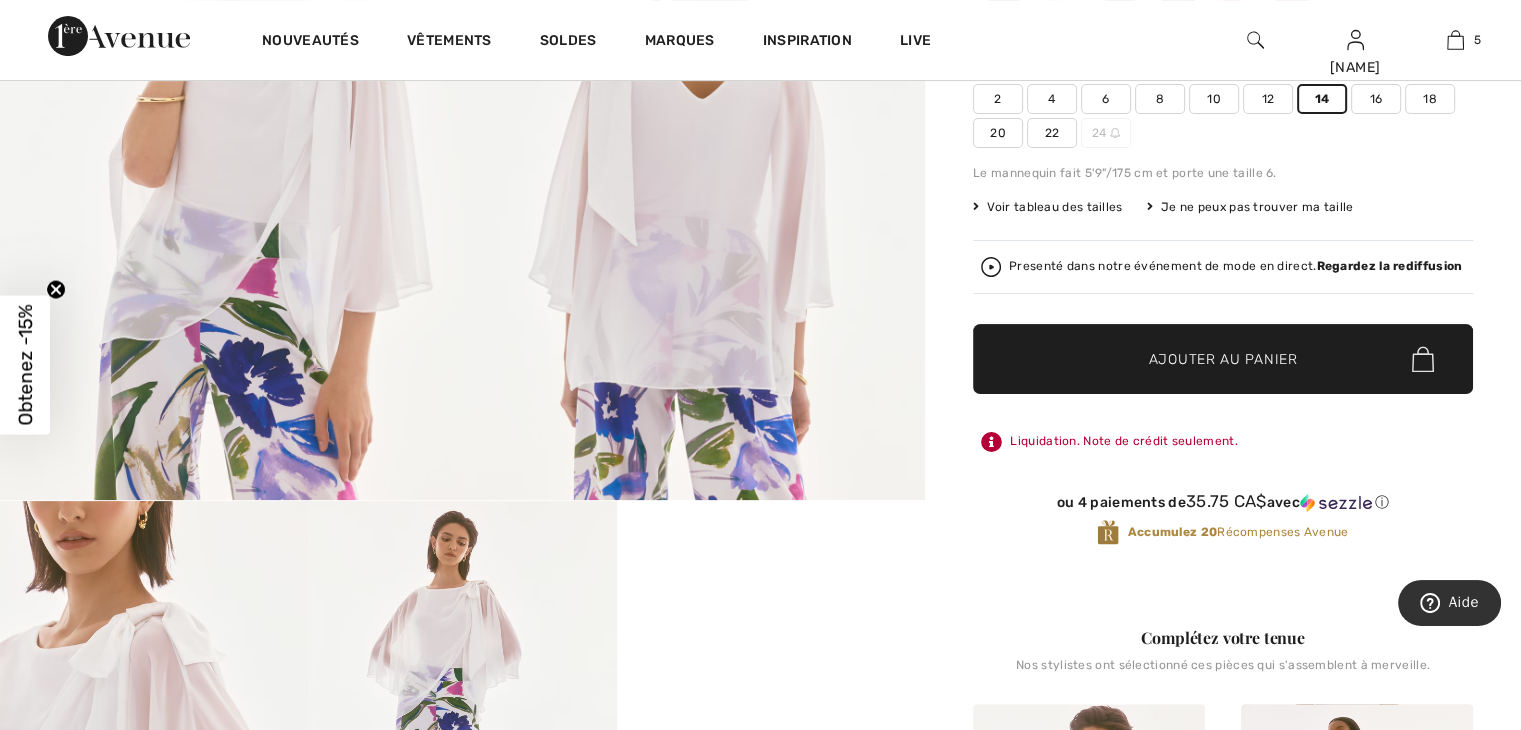 scroll, scrollTop: 430, scrollLeft: 0, axis: vertical 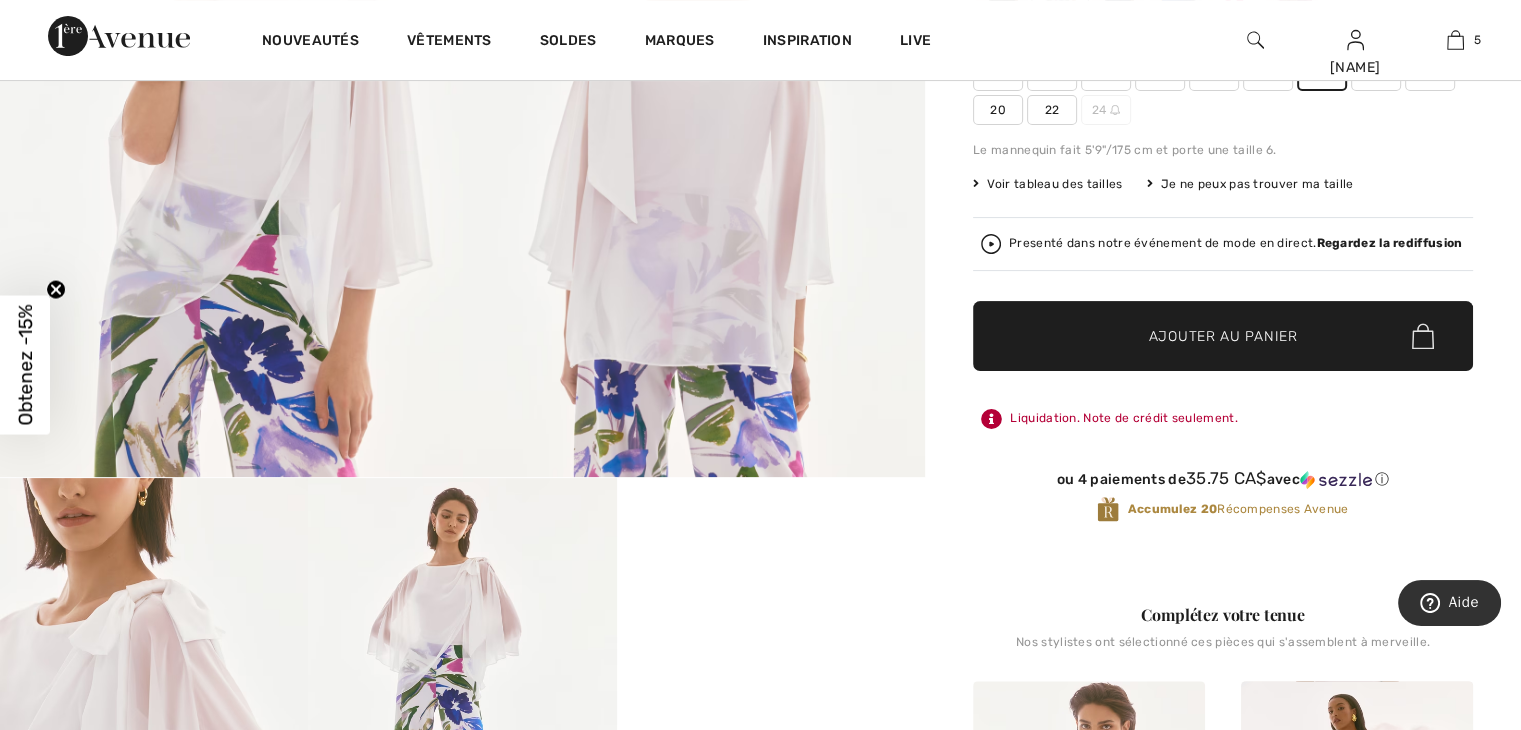 click on "✔ Ajouté au panier
Ajouter au panier" at bounding box center [1223, 336] 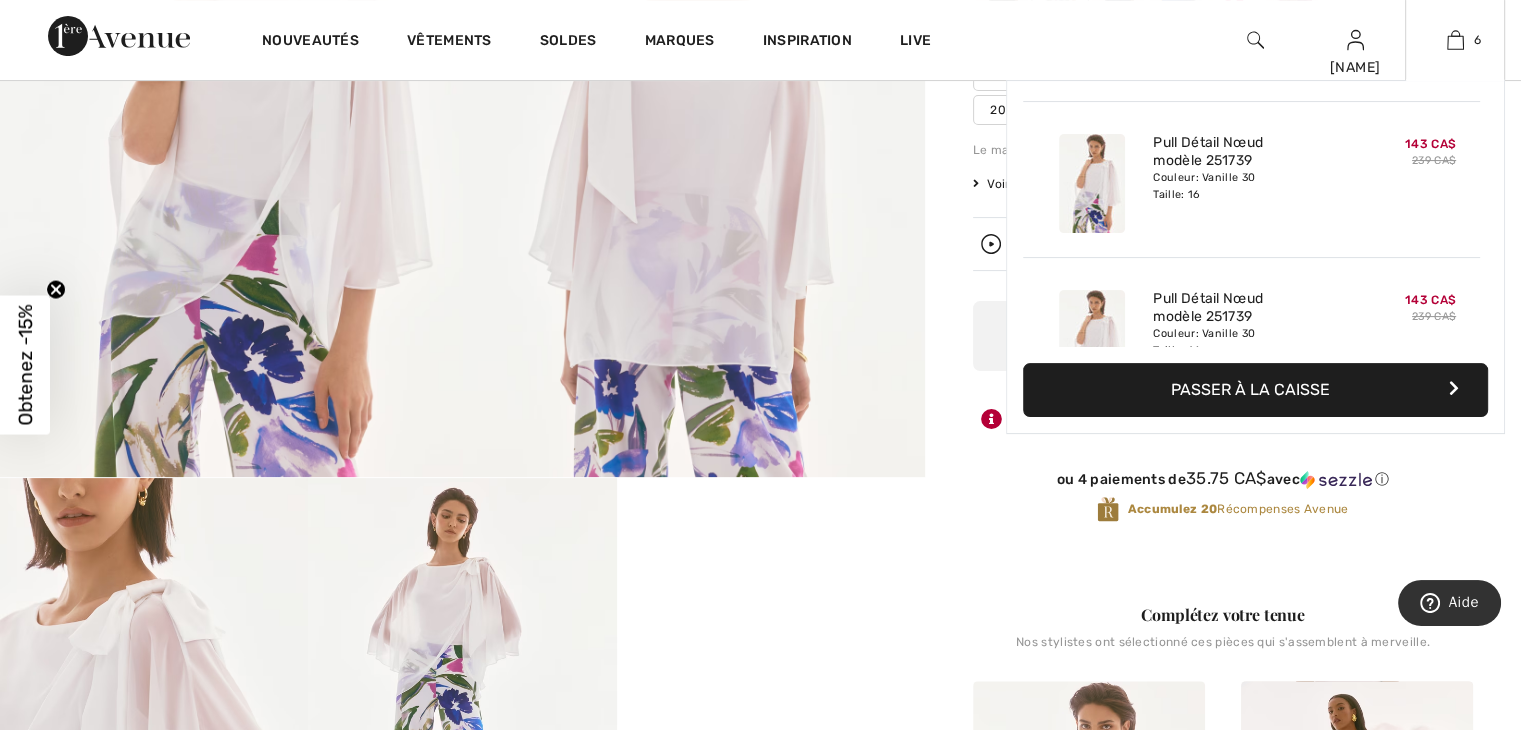 scroll, scrollTop: 684, scrollLeft: 0, axis: vertical 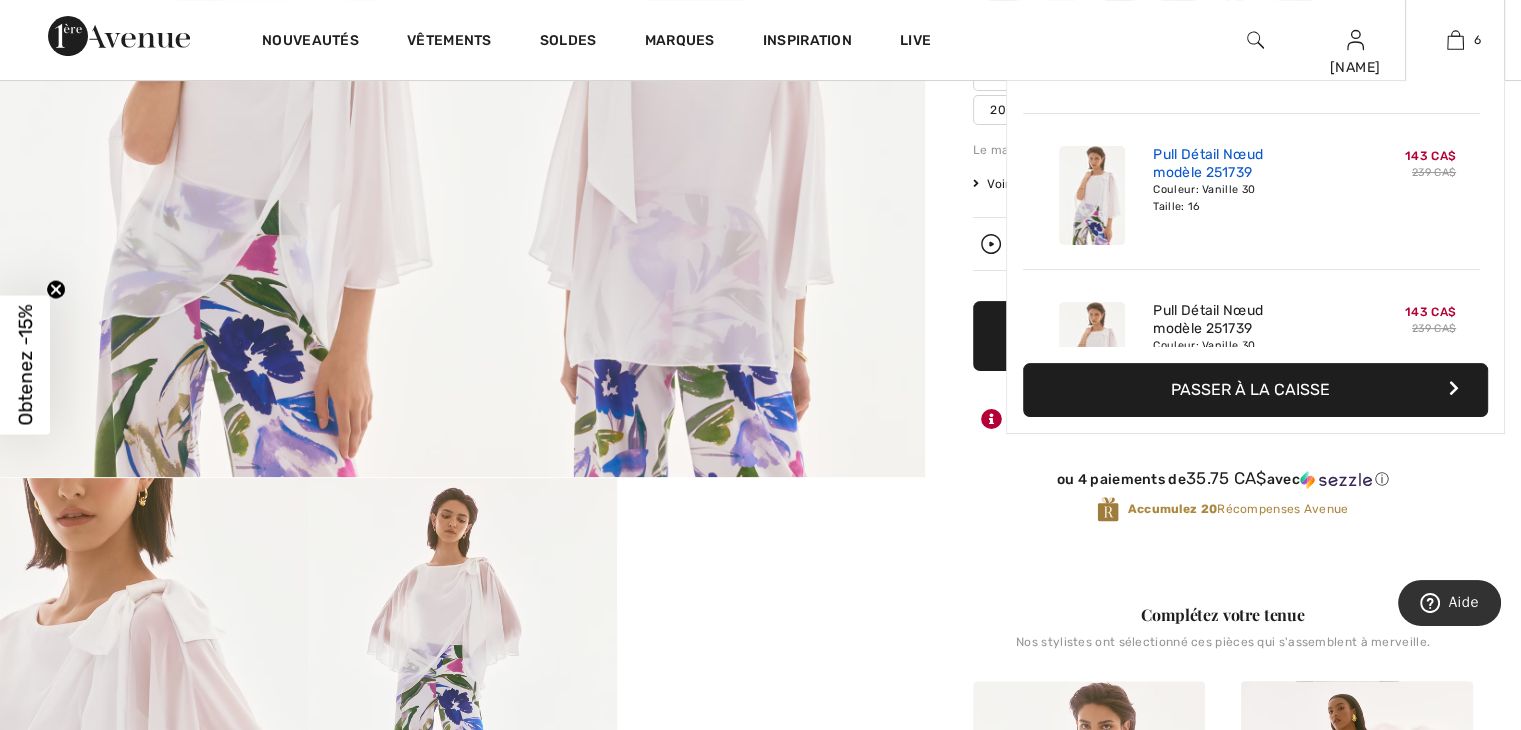 click on "Pull Détail Nœud modèle 251739" at bounding box center (1251, 164) 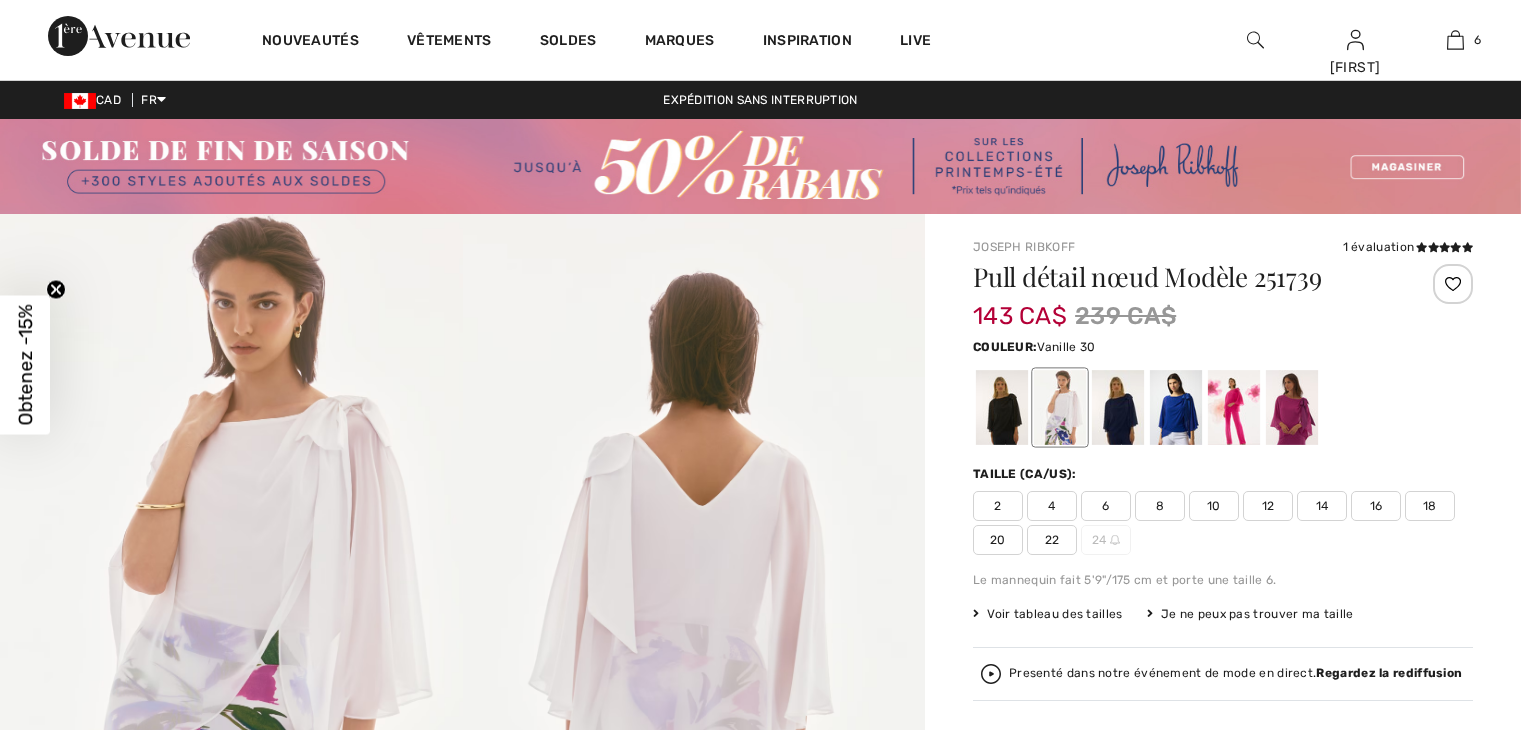 scroll, scrollTop: 0, scrollLeft: 0, axis: both 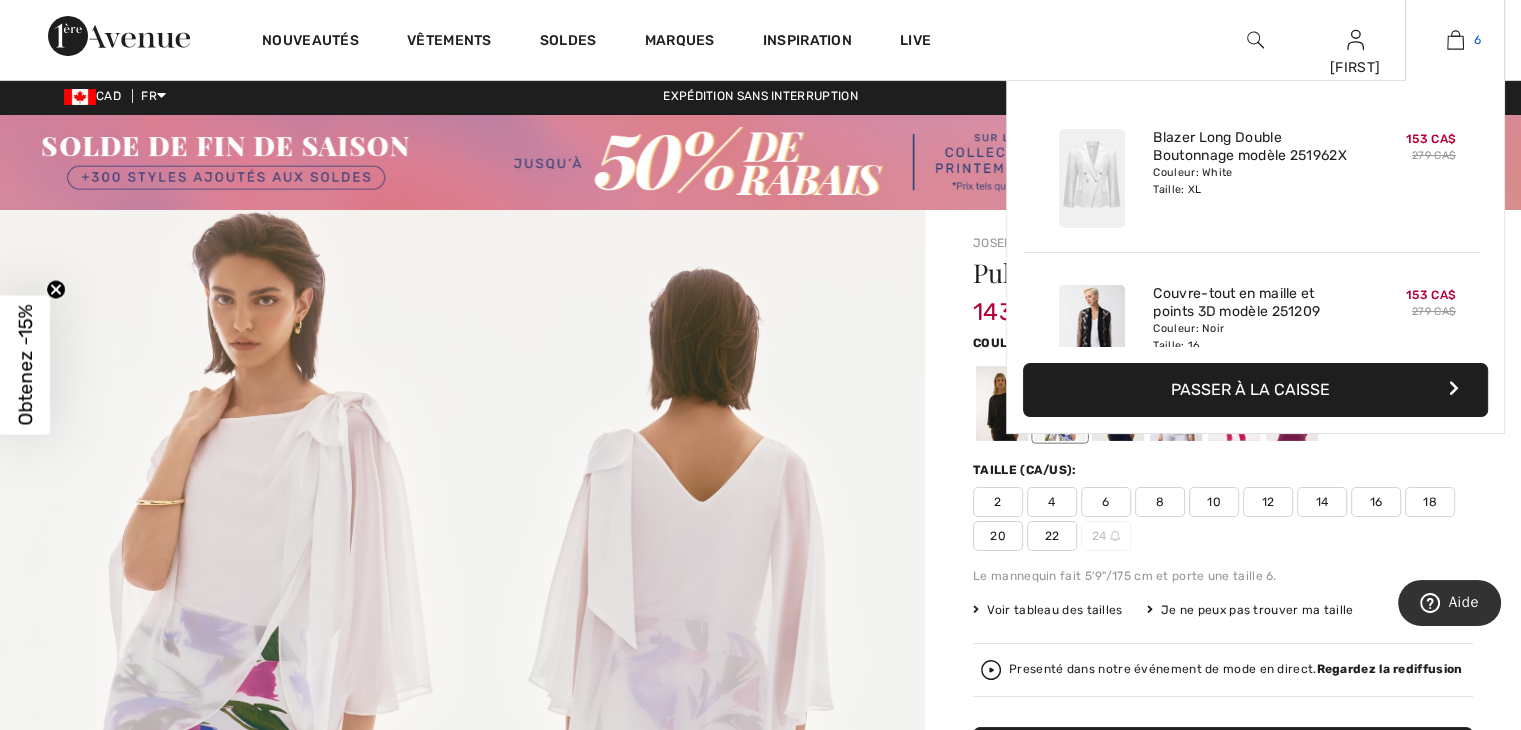 click at bounding box center [1455, 40] 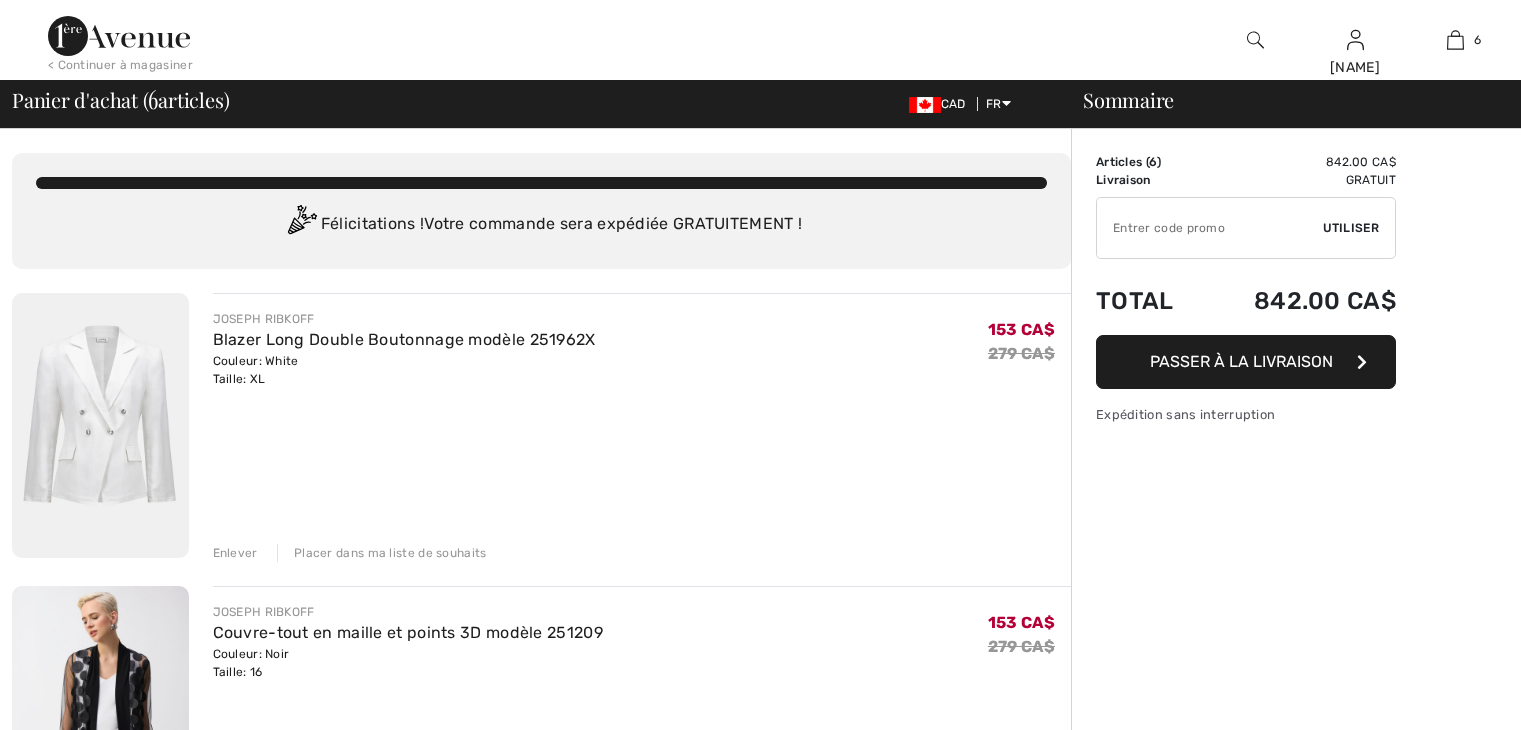 scroll, scrollTop: 0, scrollLeft: 0, axis: both 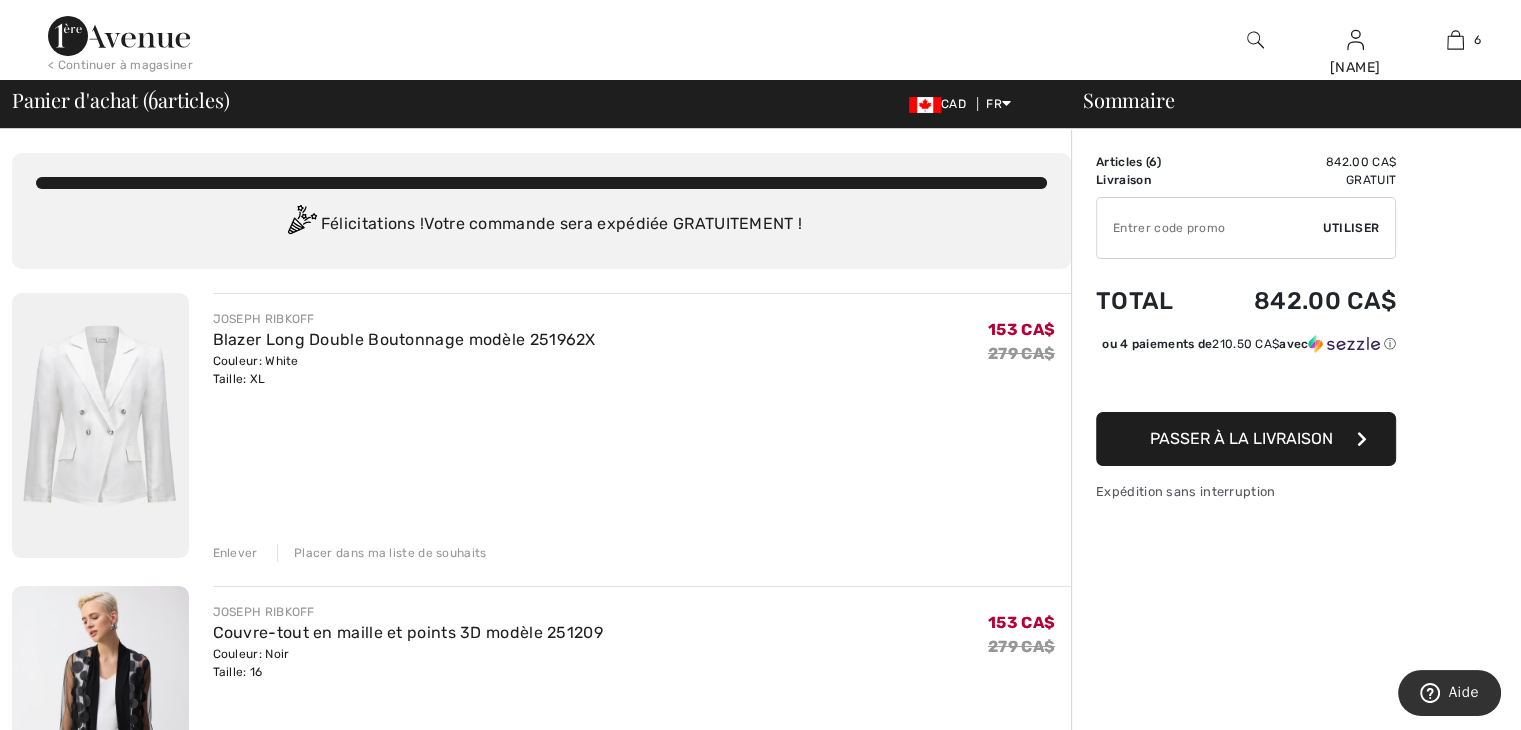 click on "Enlever" at bounding box center [235, 553] 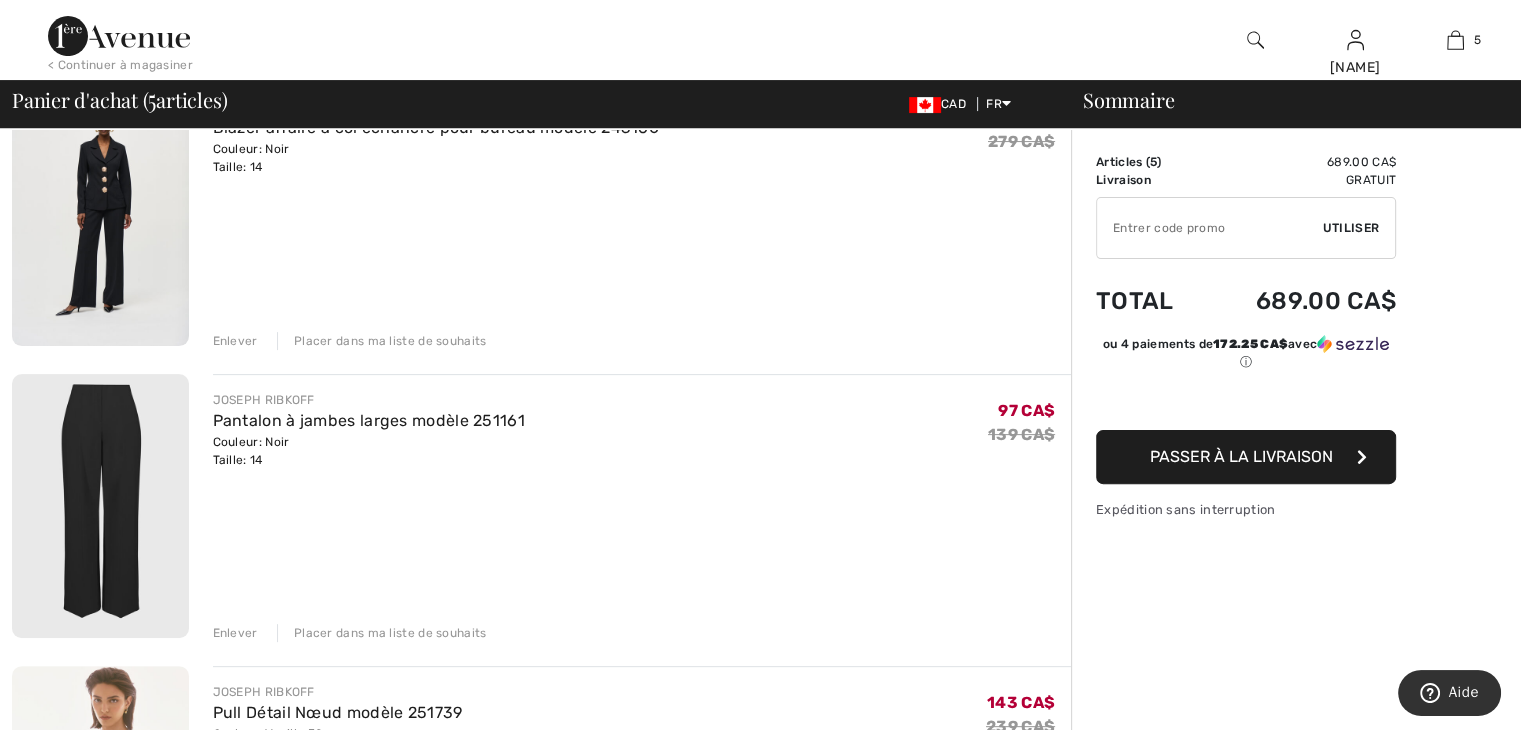 scroll, scrollTop: 528, scrollLeft: 0, axis: vertical 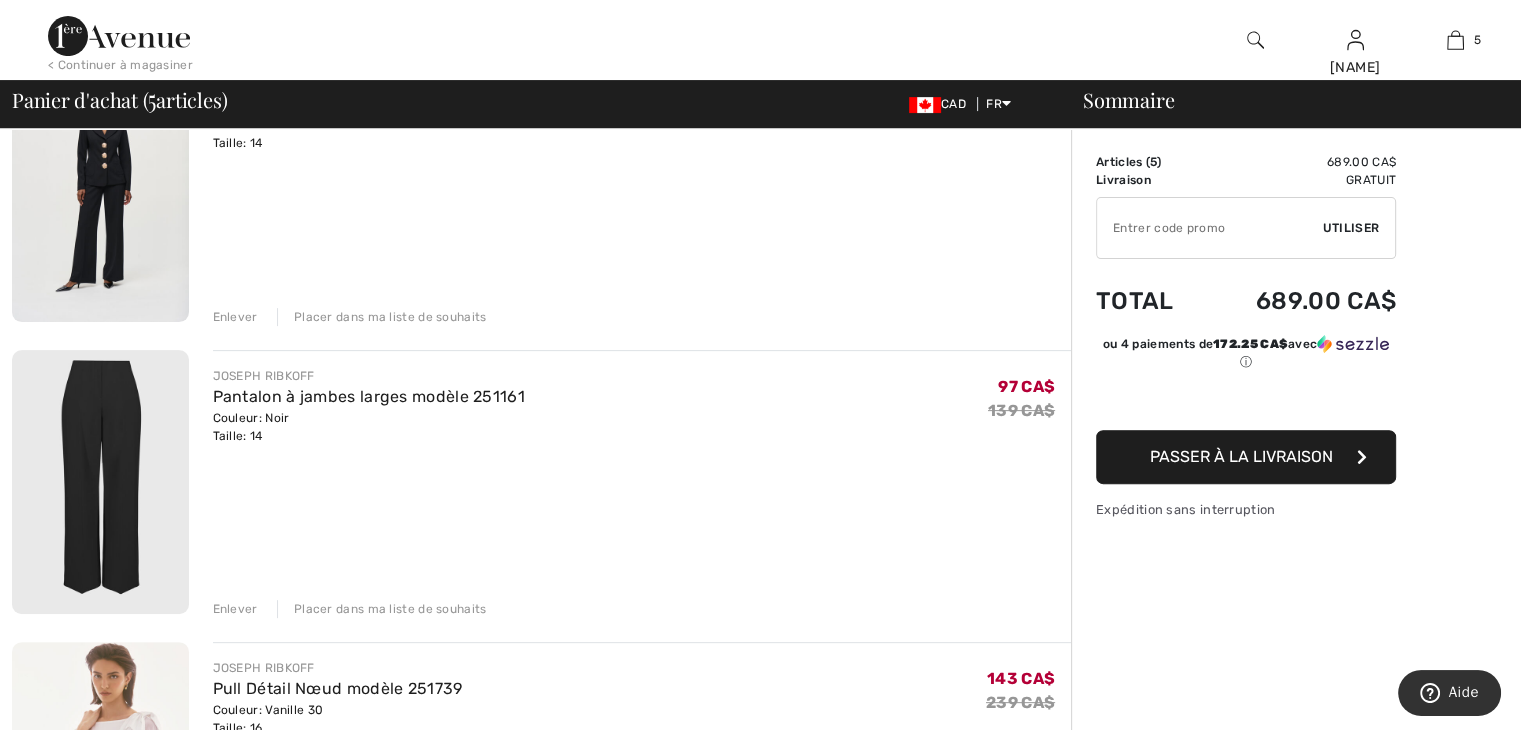 click on "Enlever" at bounding box center (235, 609) 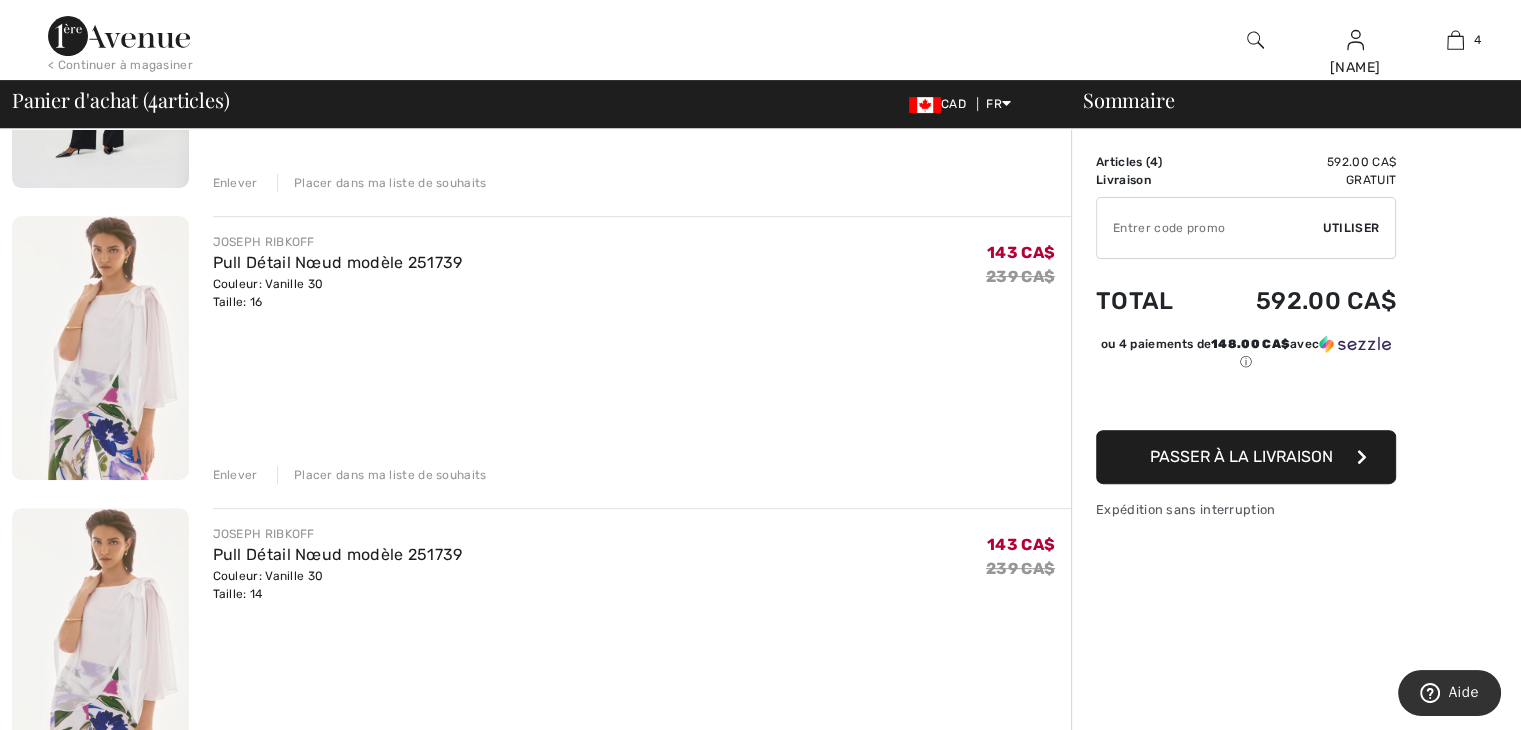 scroll, scrollTop: 675, scrollLeft: 0, axis: vertical 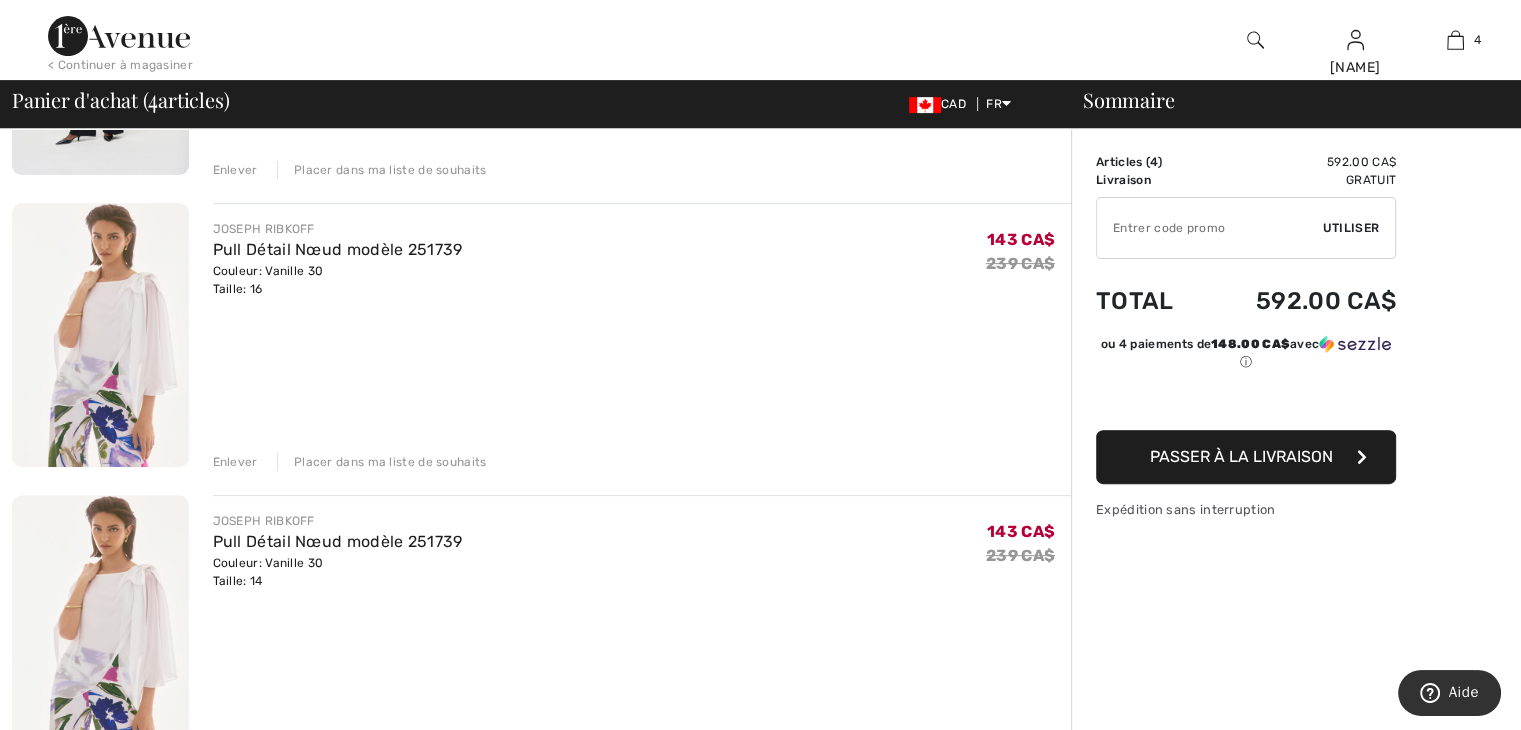click on "Enlever" at bounding box center [235, 462] 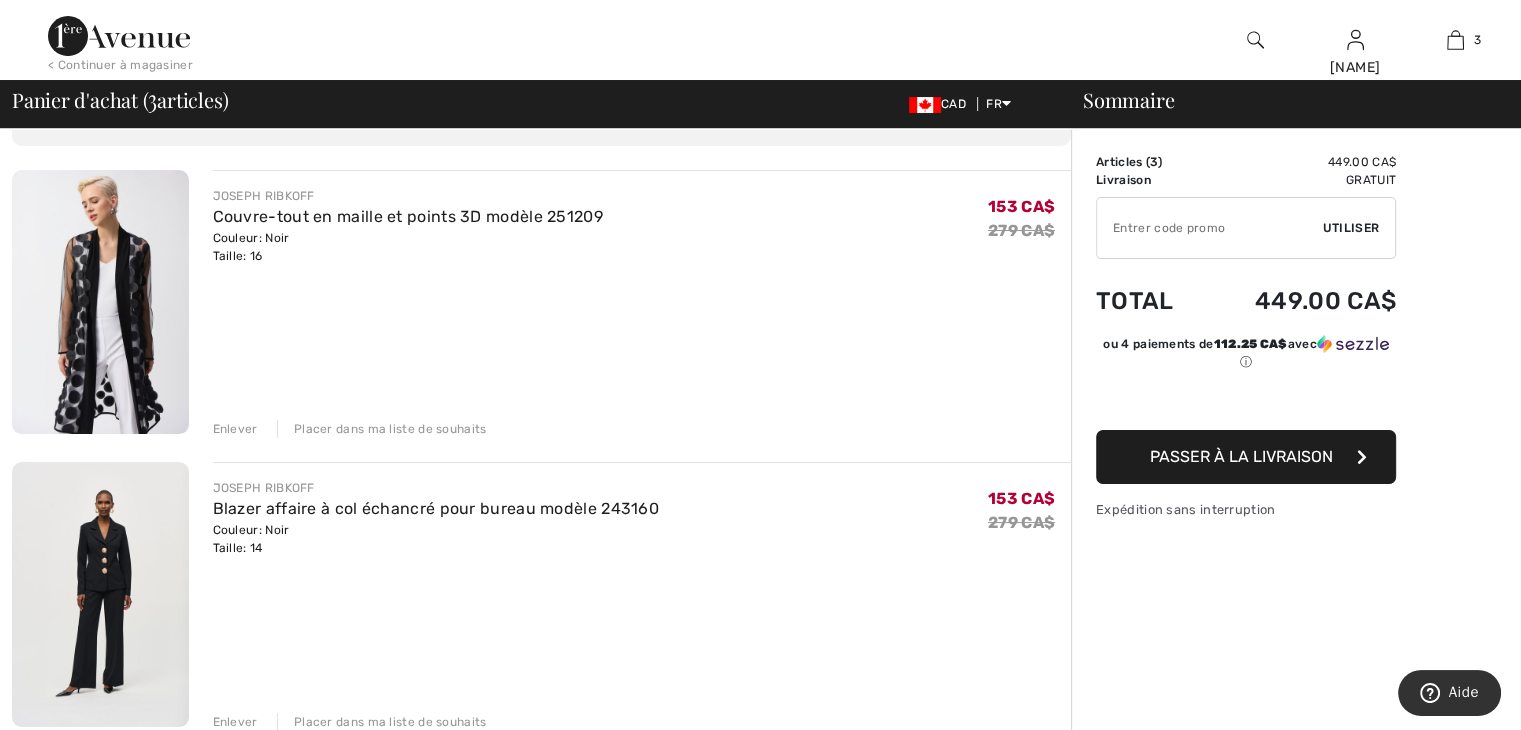 scroll, scrollTop: 107, scrollLeft: 0, axis: vertical 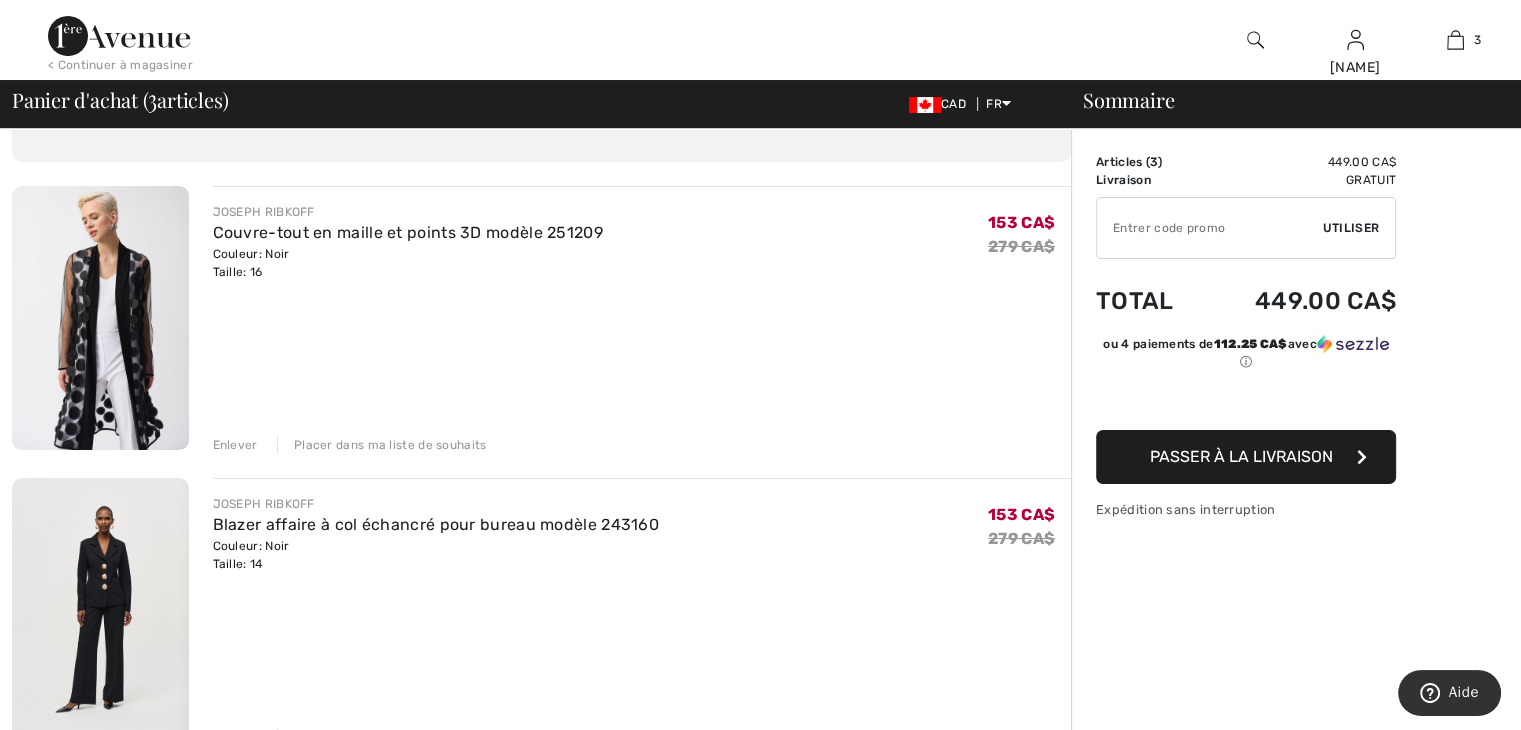 click on "Enlever" at bounding box center (235, 445) 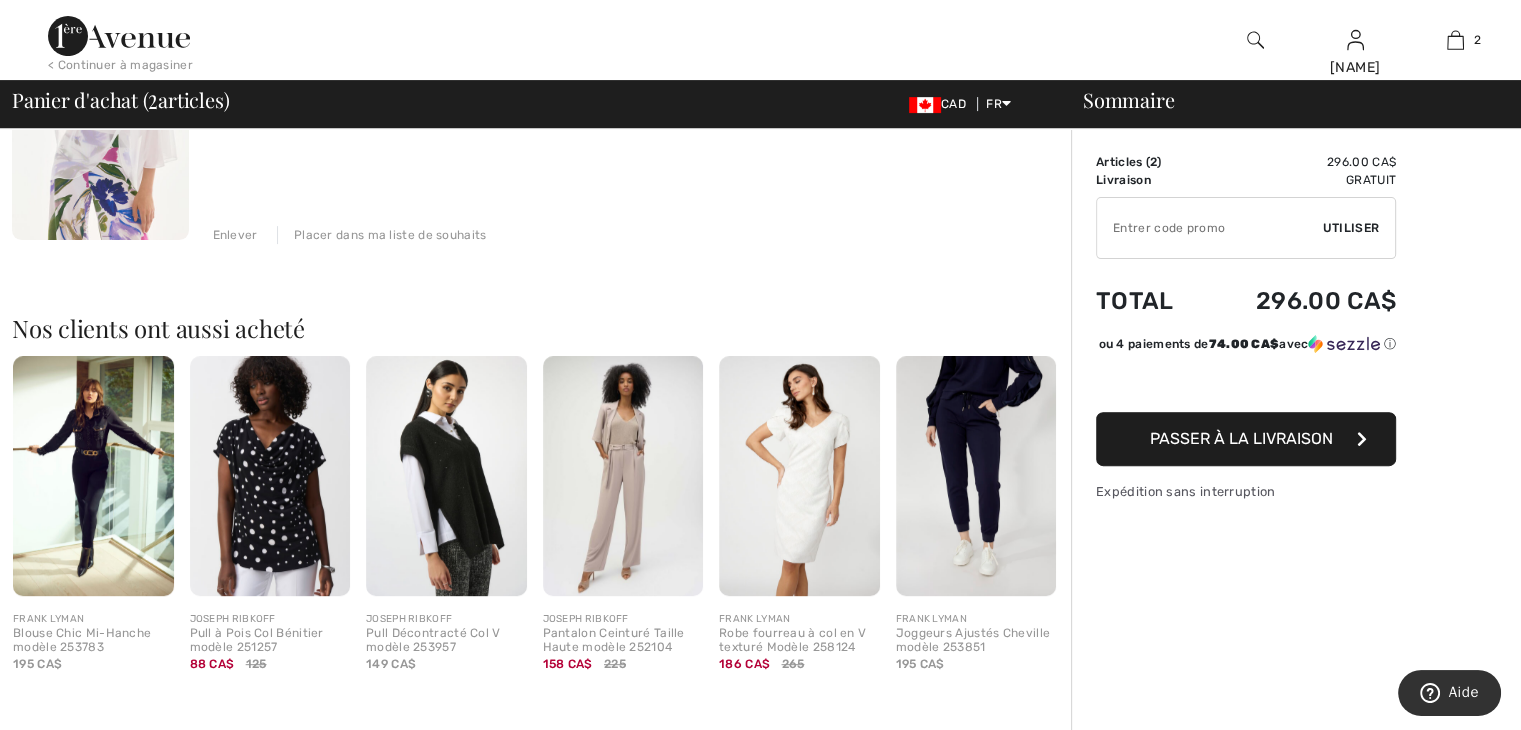 scroll, scrollTop: 604, scrollLeft: 0, axis: vertical 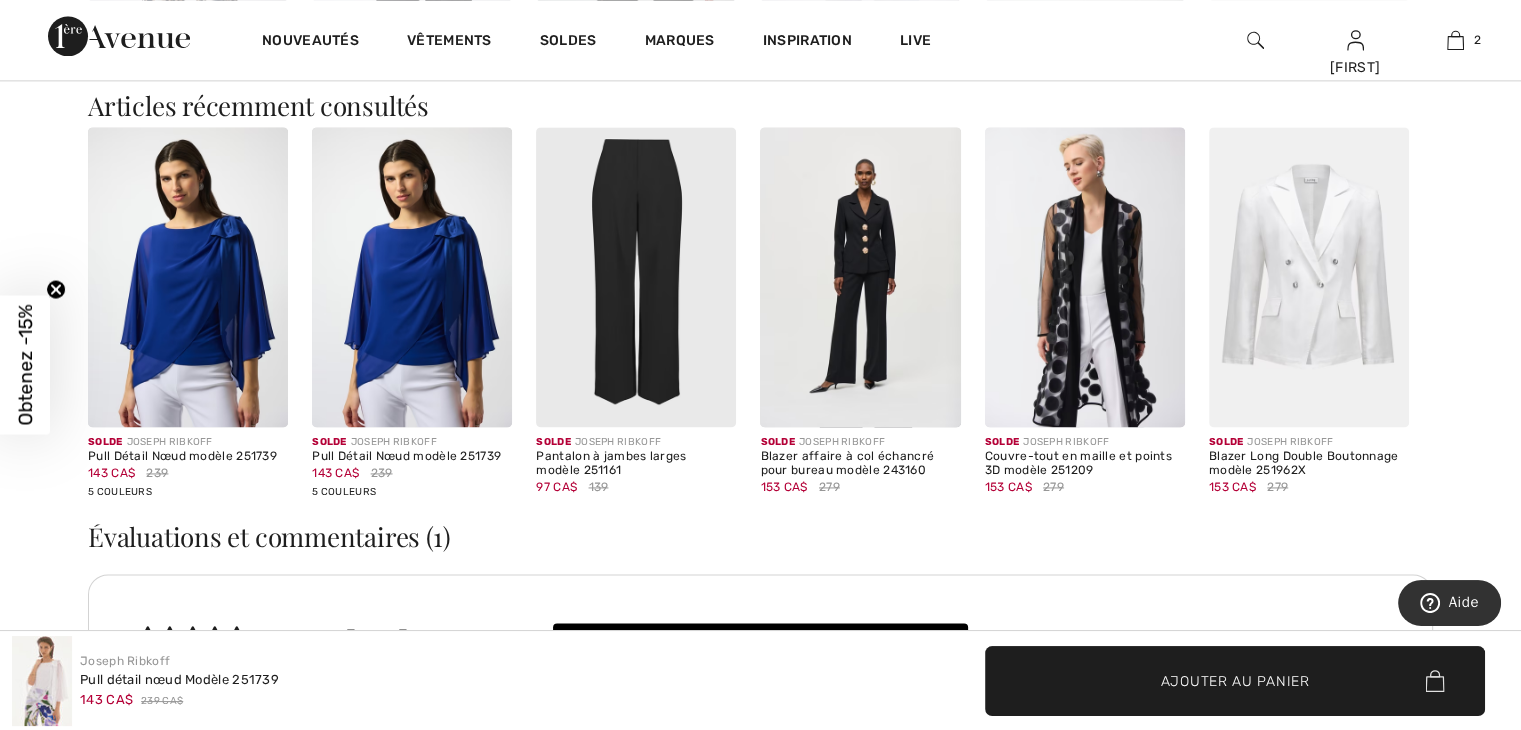 click at bounding box center (1085, 277) 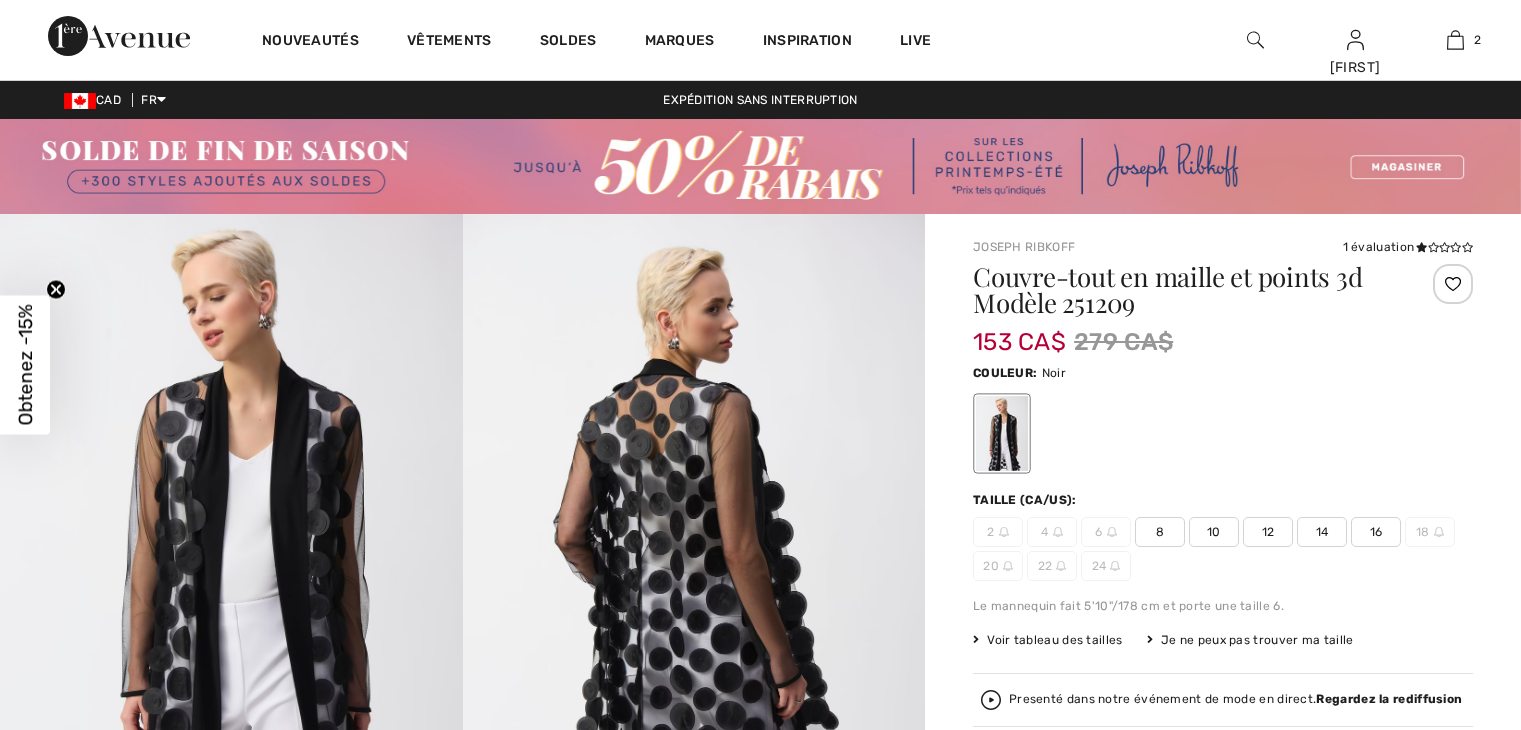 scroll, scrollTop: 0, scrollLeft: 0, axis: both 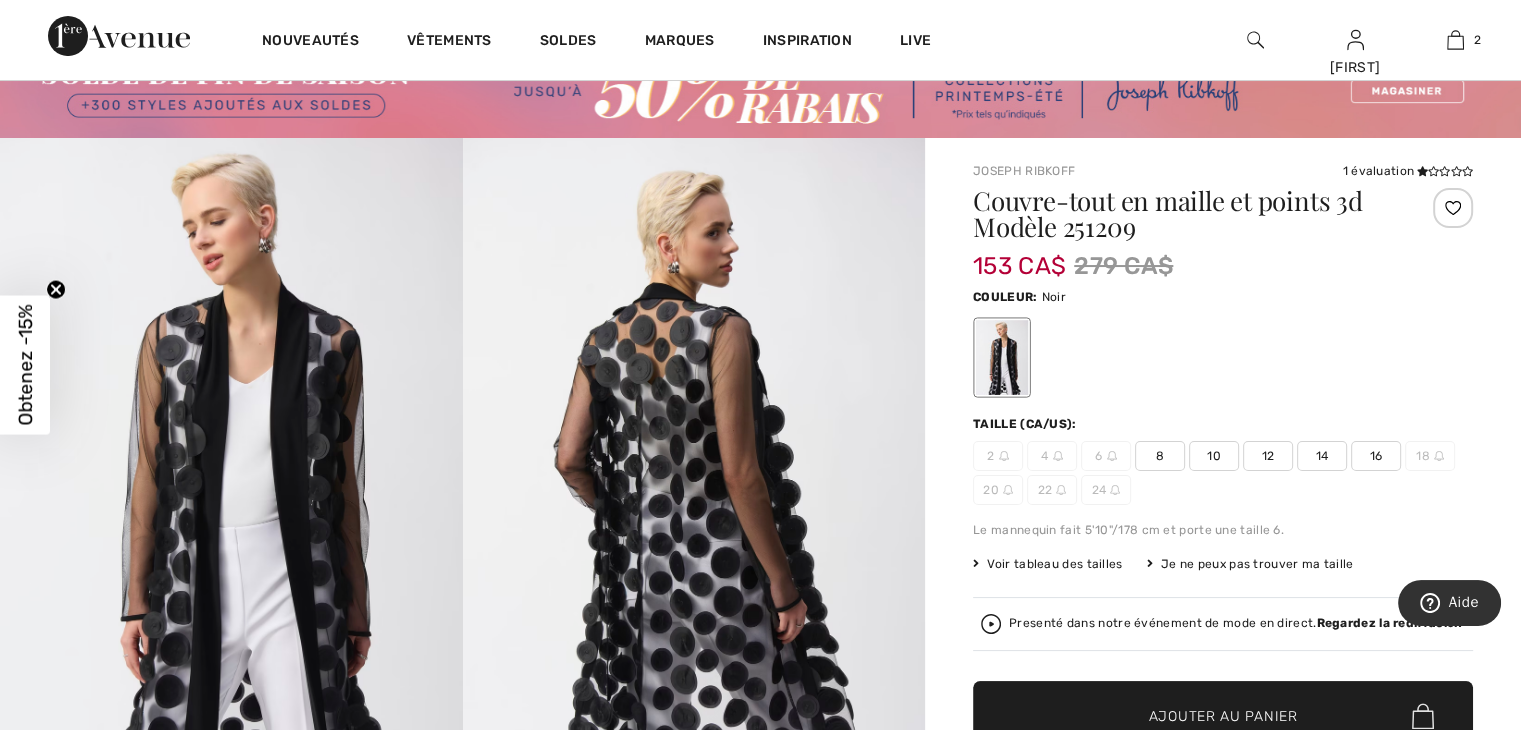 click on "14" at bounding box center [1322, 456] 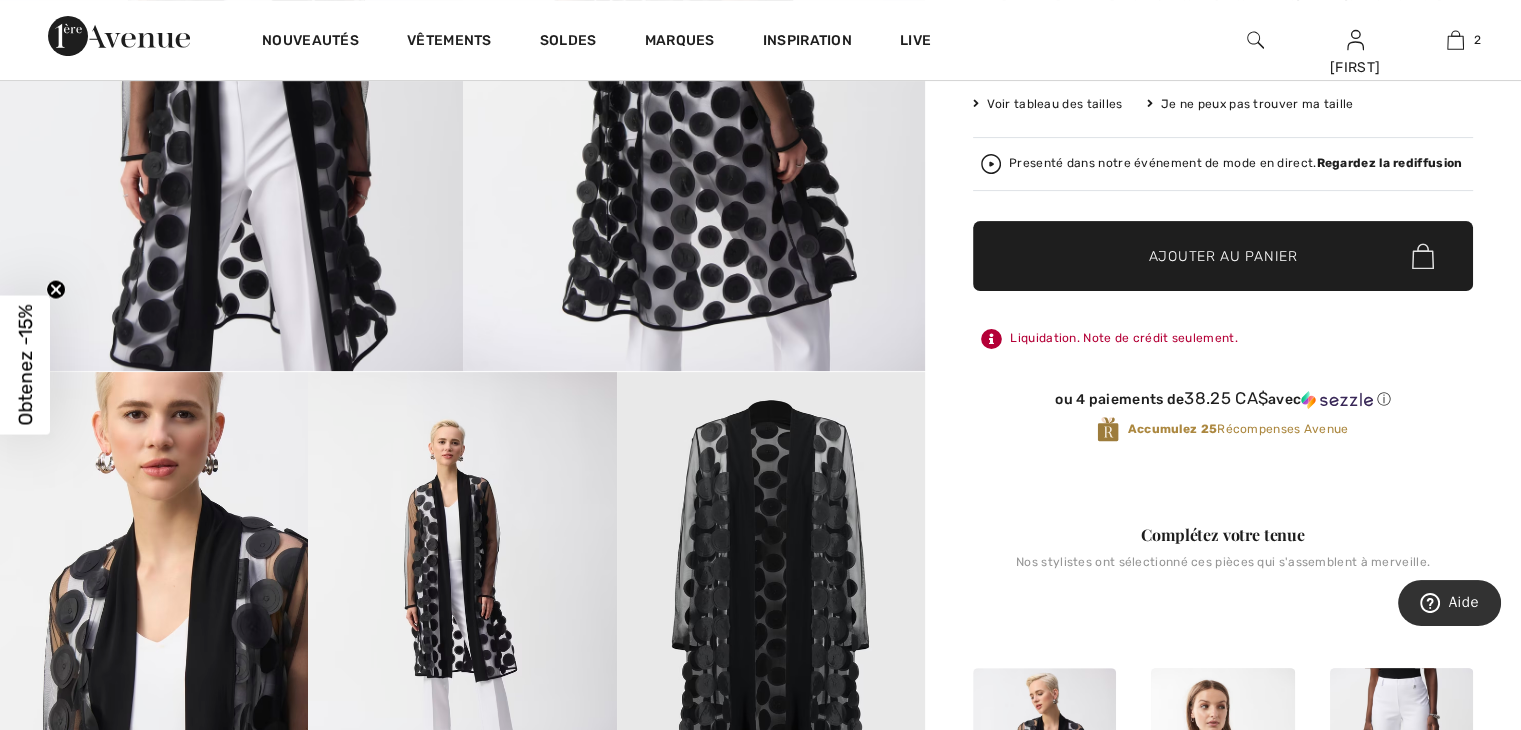scroll, scrollTop: 577, scrollLeft: 0, axis: vertical 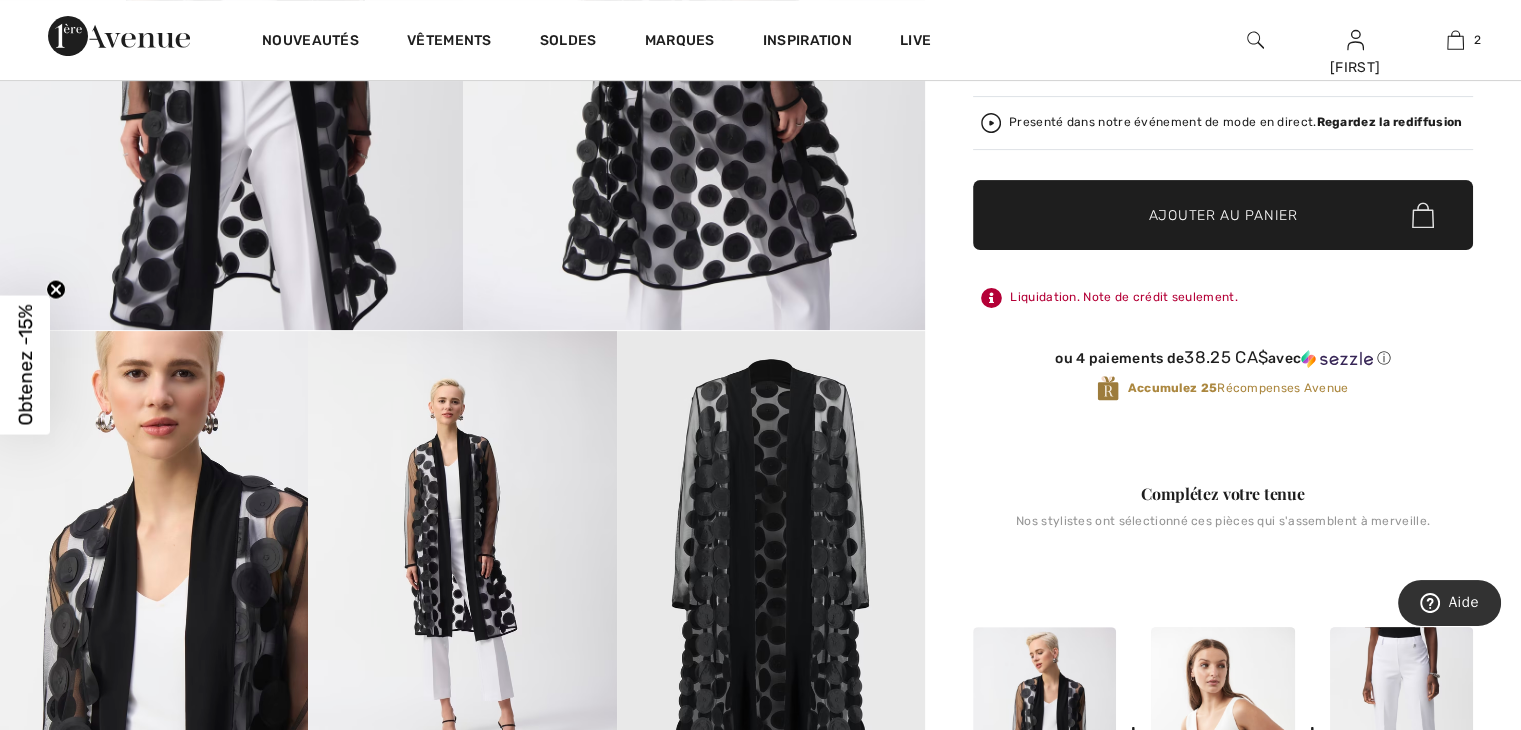 click on "Ajouter au panier" at bounding box center (1223, 215) 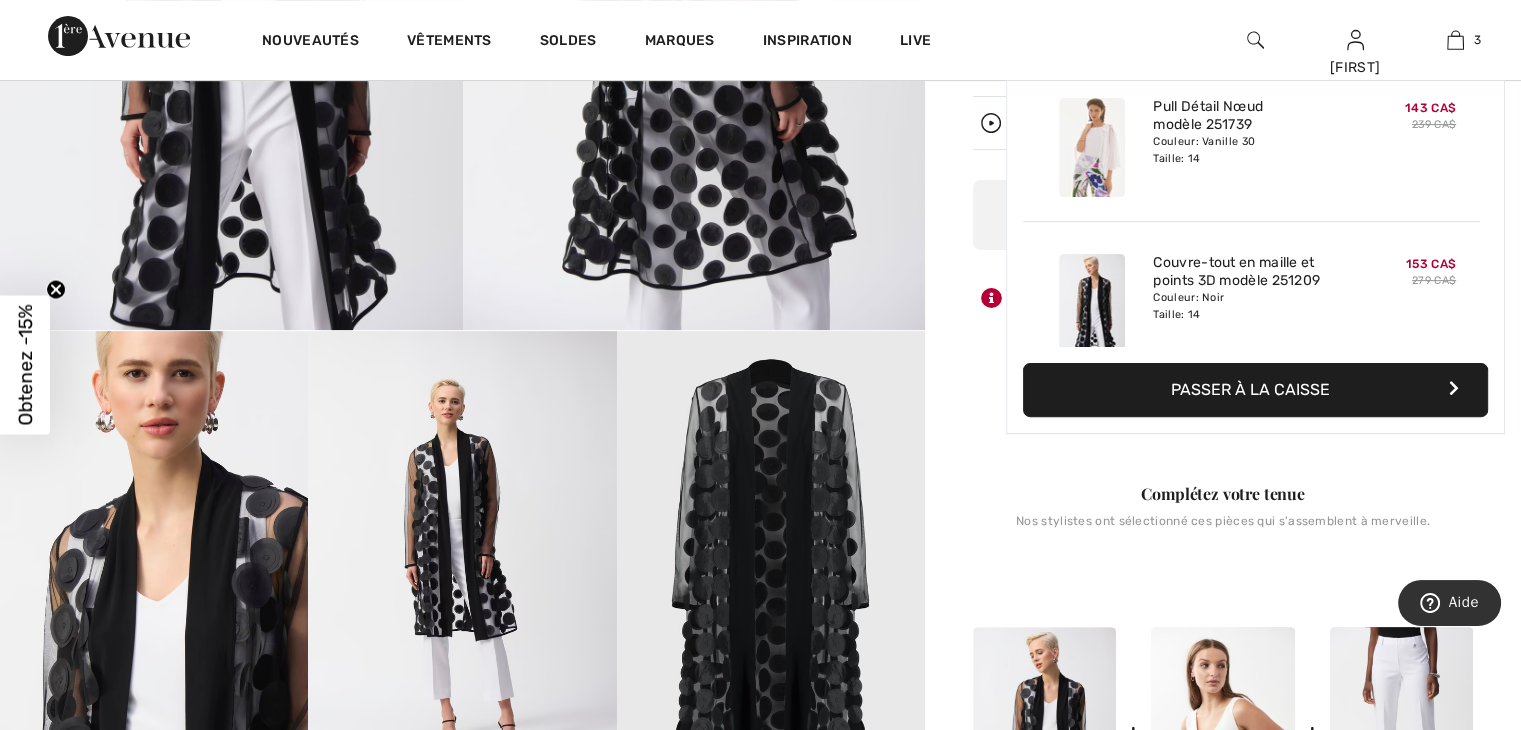 scroll, scrollTop: 216, scrollLeft: 0, axis: vertical 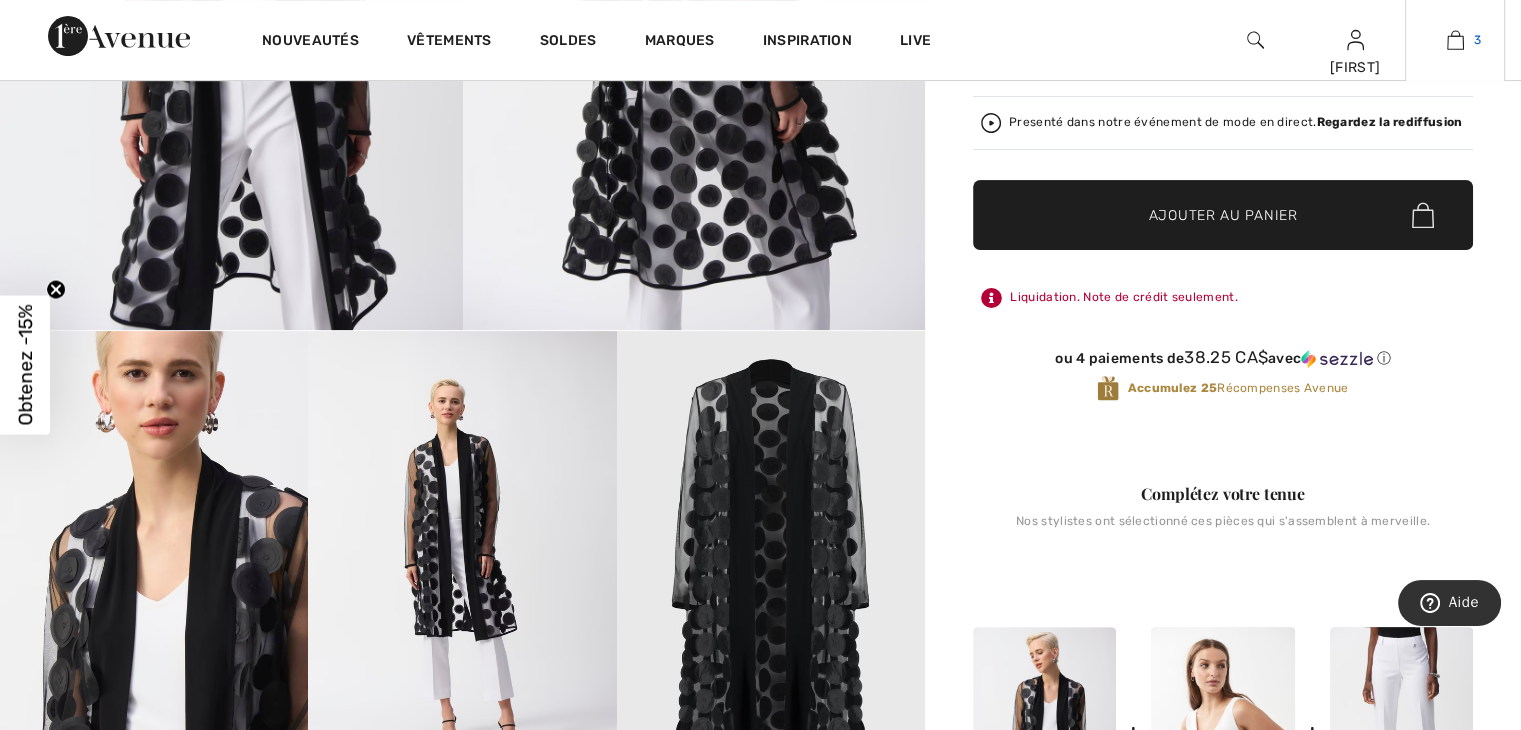 click at bounding box center [1455, 40] 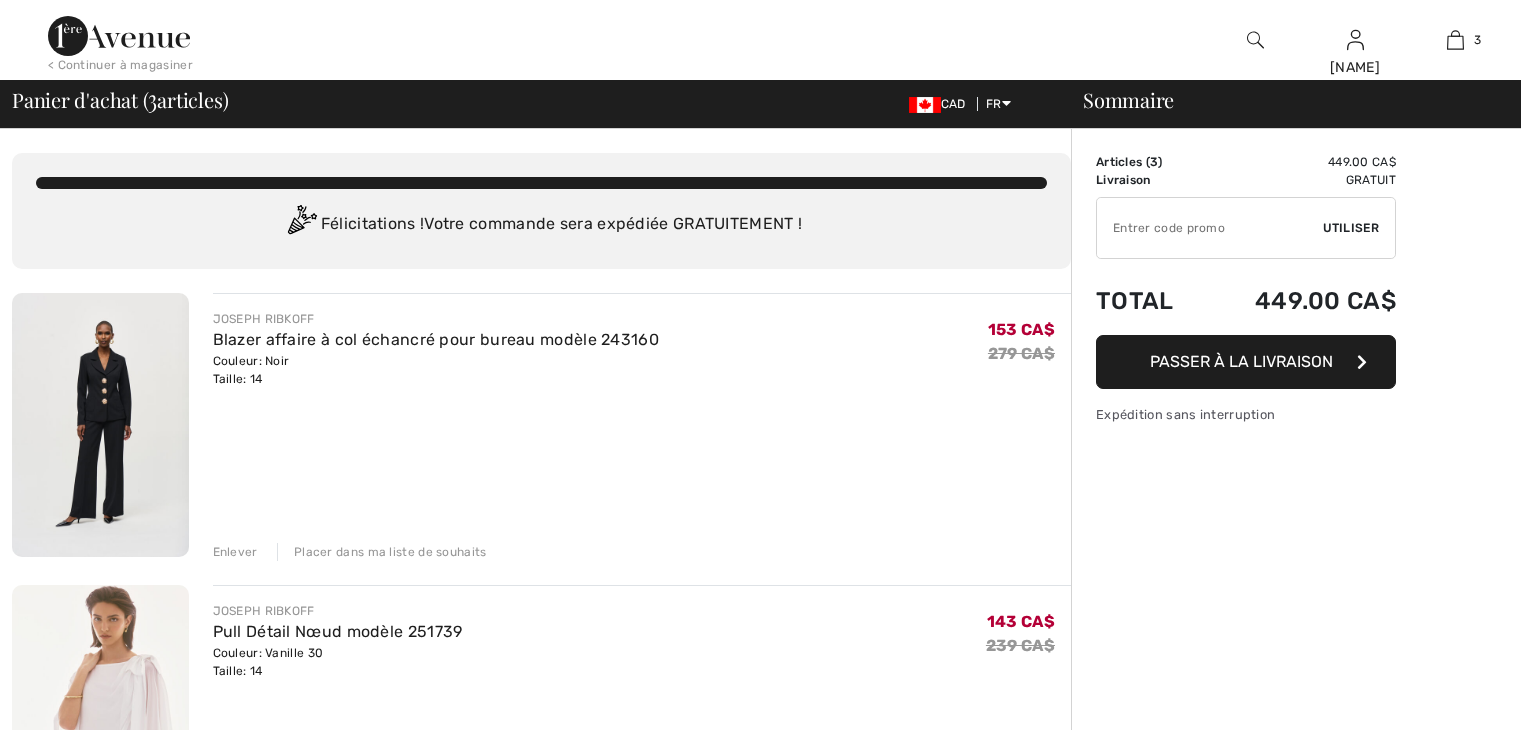 scroll, scrollTop: 0, scrollLeft: 0, axis: both 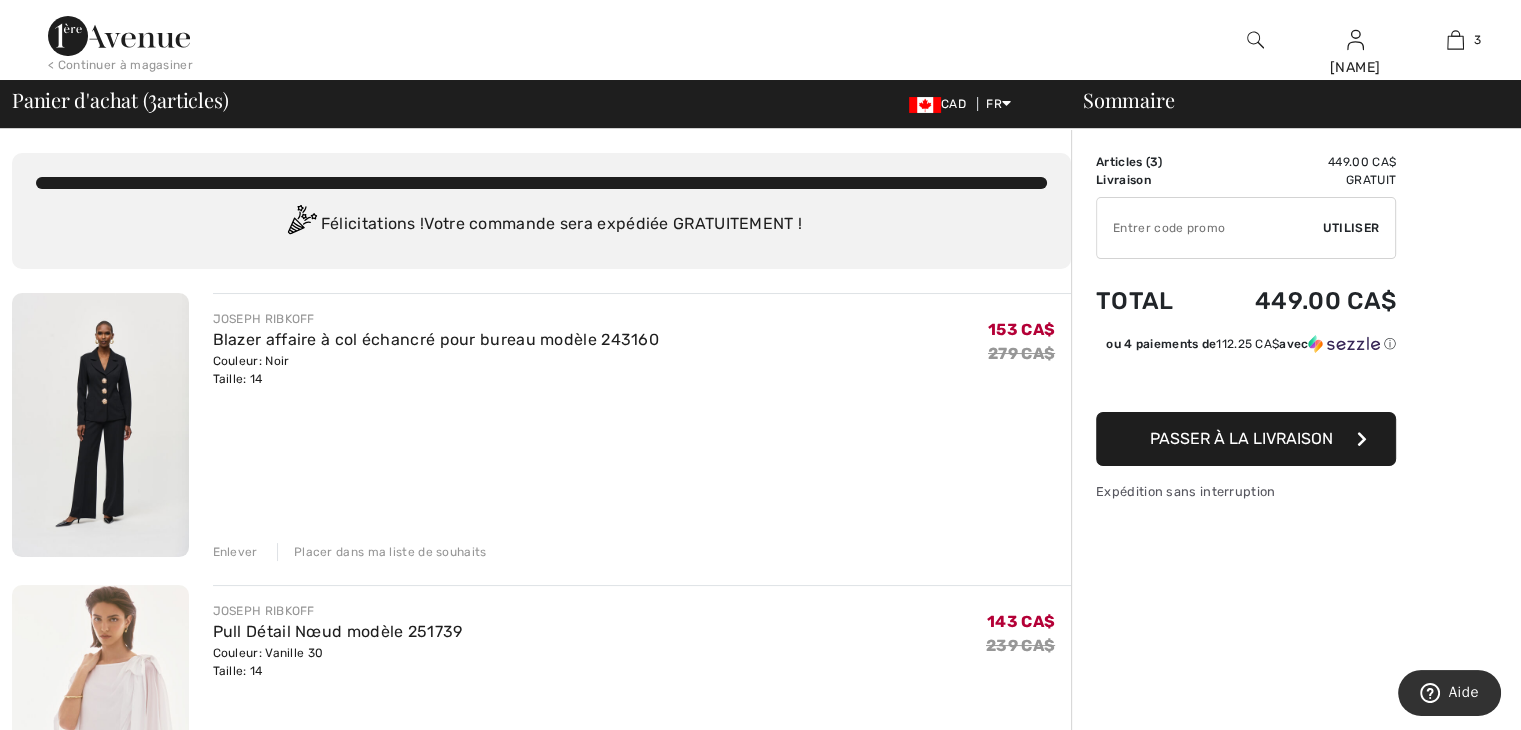 click on "JOSEPH RIBKOFF
Blazer affaire à col échancré pour bureau modèle 243160
Couleur: Noir
Taille: 14
Vente finale
153 CA$
279 CA$
153 CA$
279 CA$
Enlever
Placer dans ma liste de souhaits" at bounding box center [642, 427] 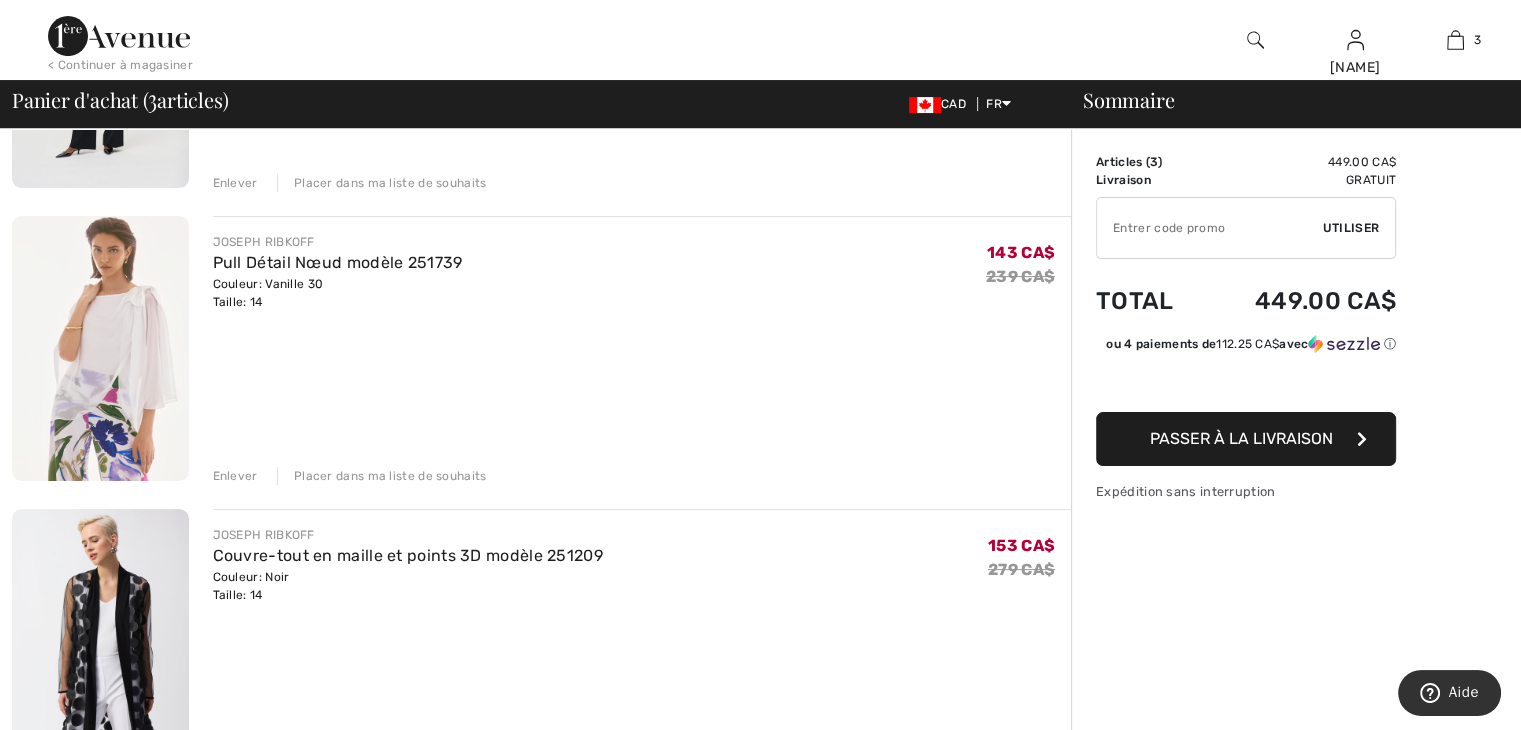 scroll, scrollTop: 335, scrollLeft: 0, axis: vertical 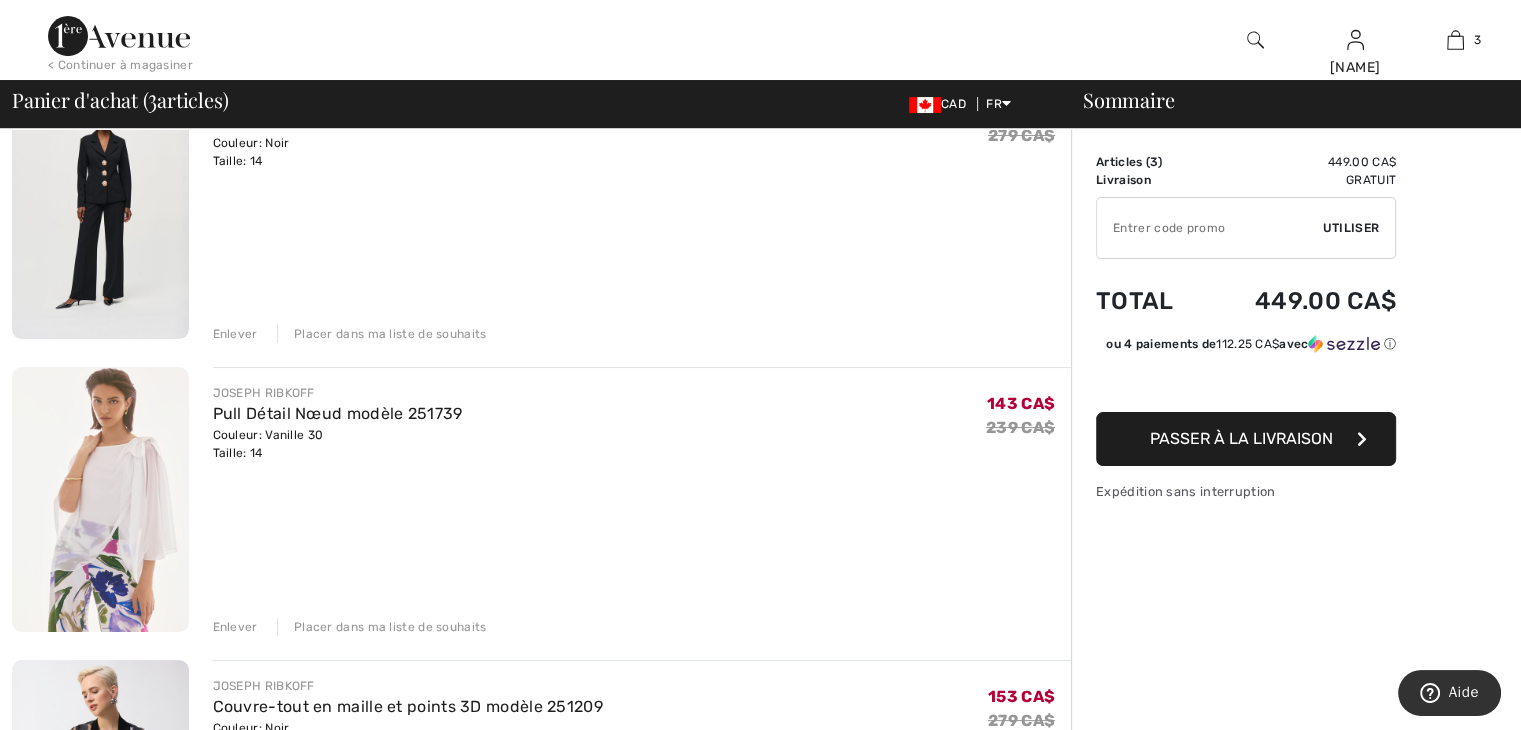 click on "Enlever" at bounding box center [235, 334] 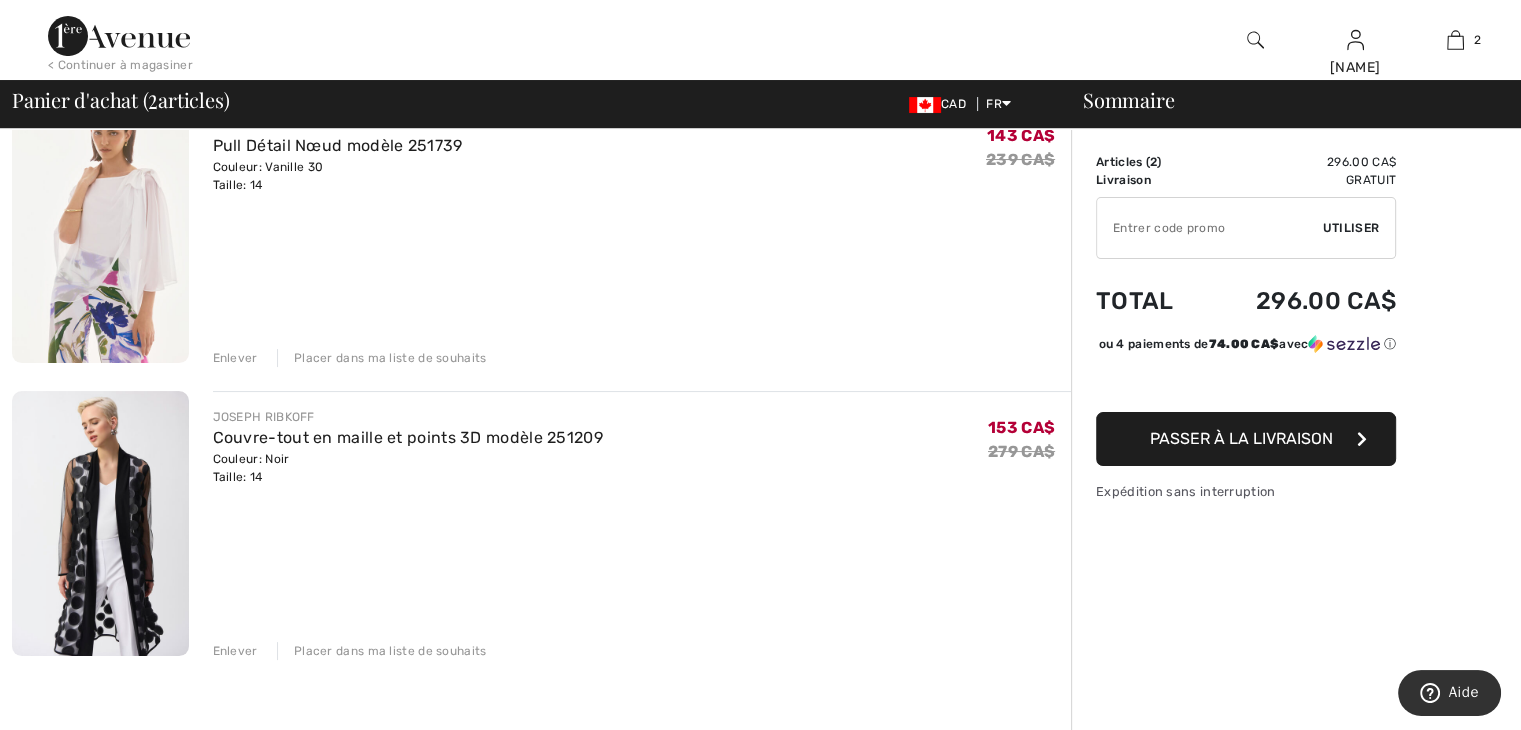 scroll, scrollTop: 194, scrollLeft: 0, axis: vertical 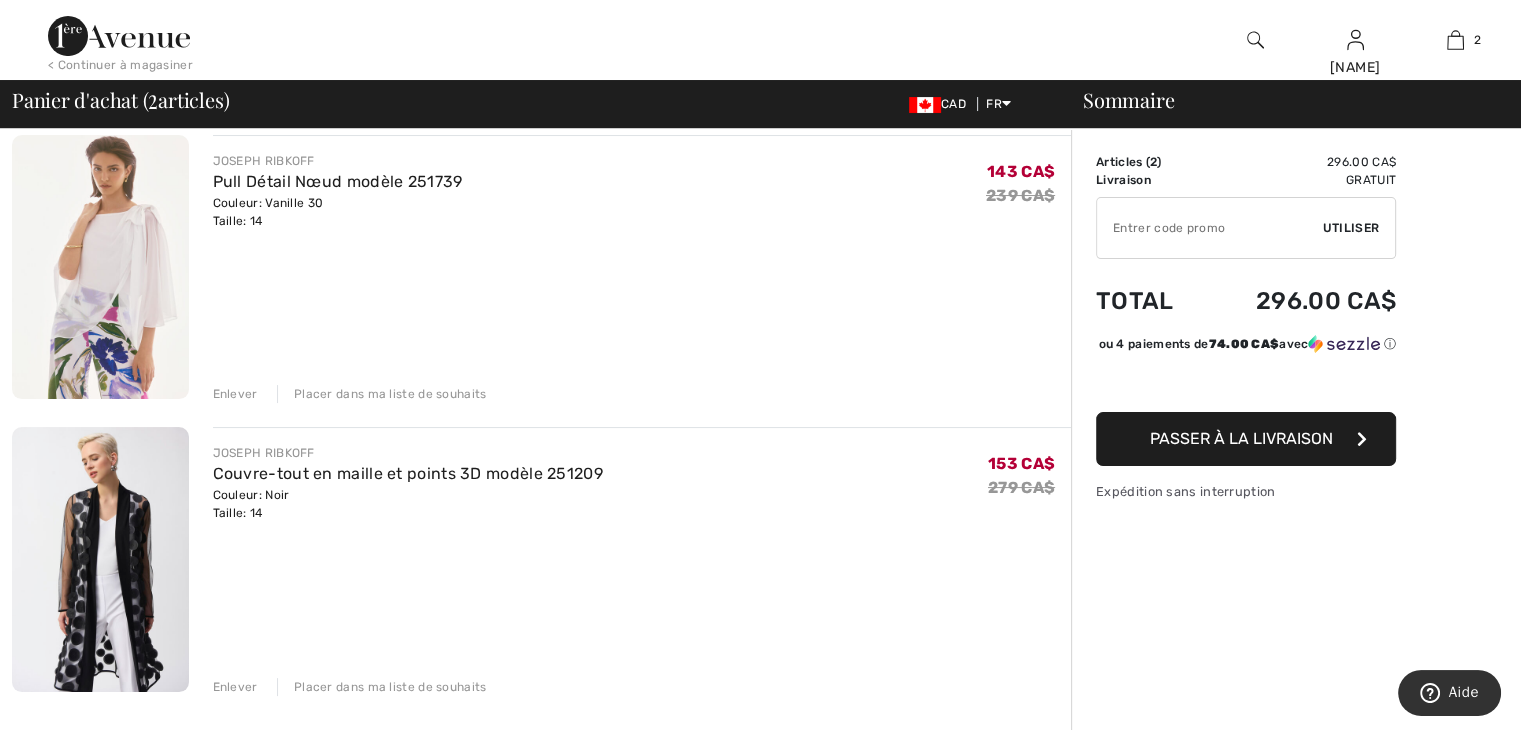 click at bounding box center [100, 559] 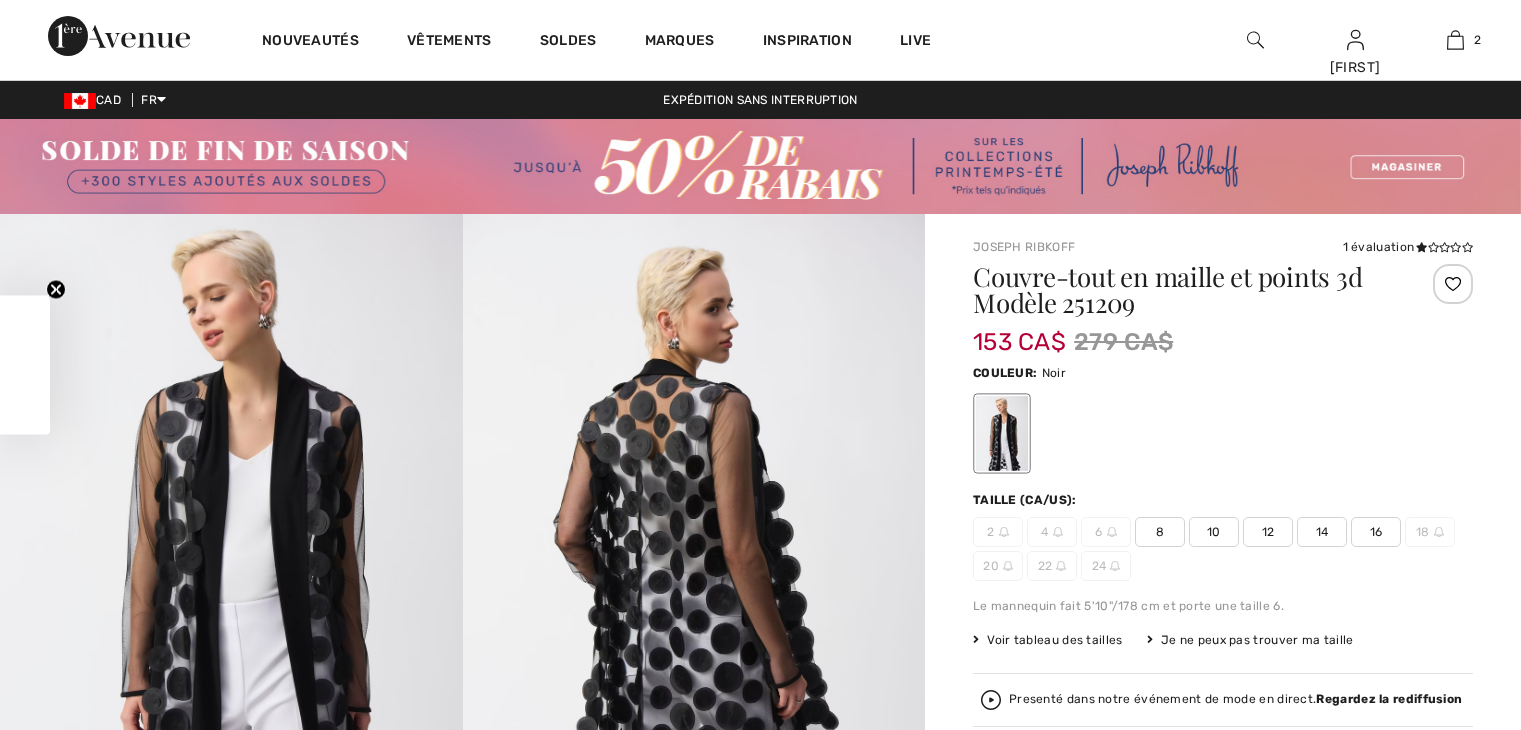 scroll, scrollTop: 0, scrollLeft: 0, axis: both 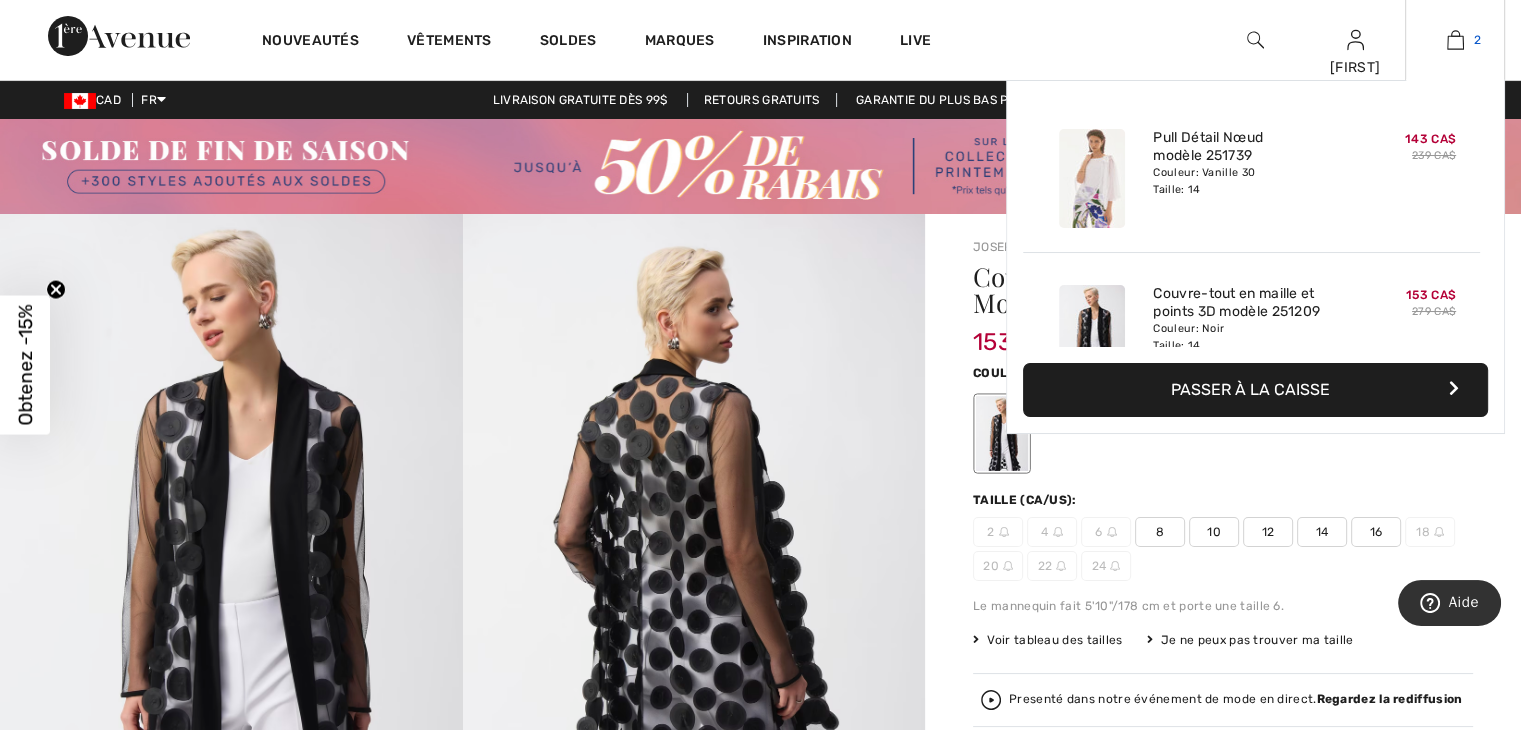 click at bounding box center [1455, 40] 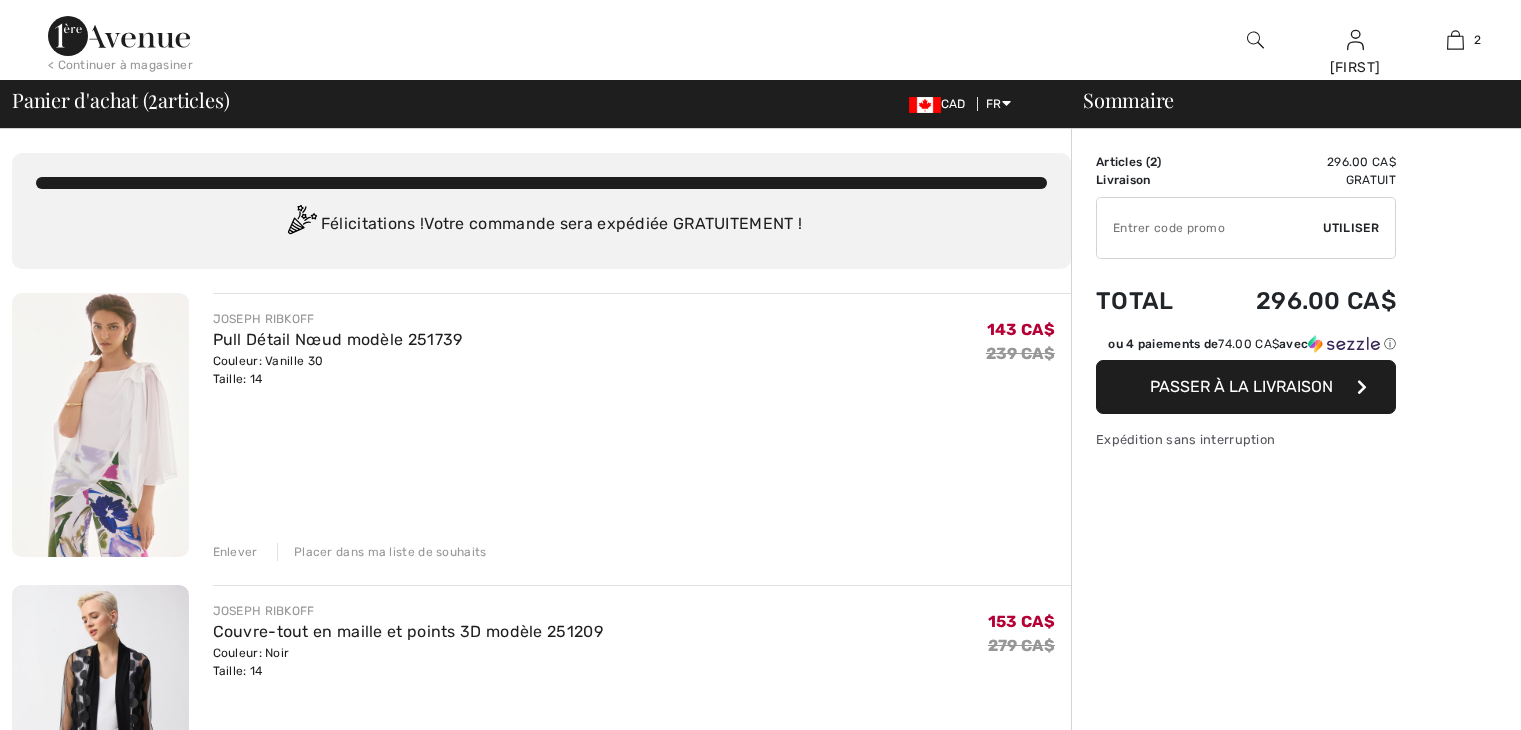 scroll, scrollTop: 0, scrollLeft: 0, axis: both 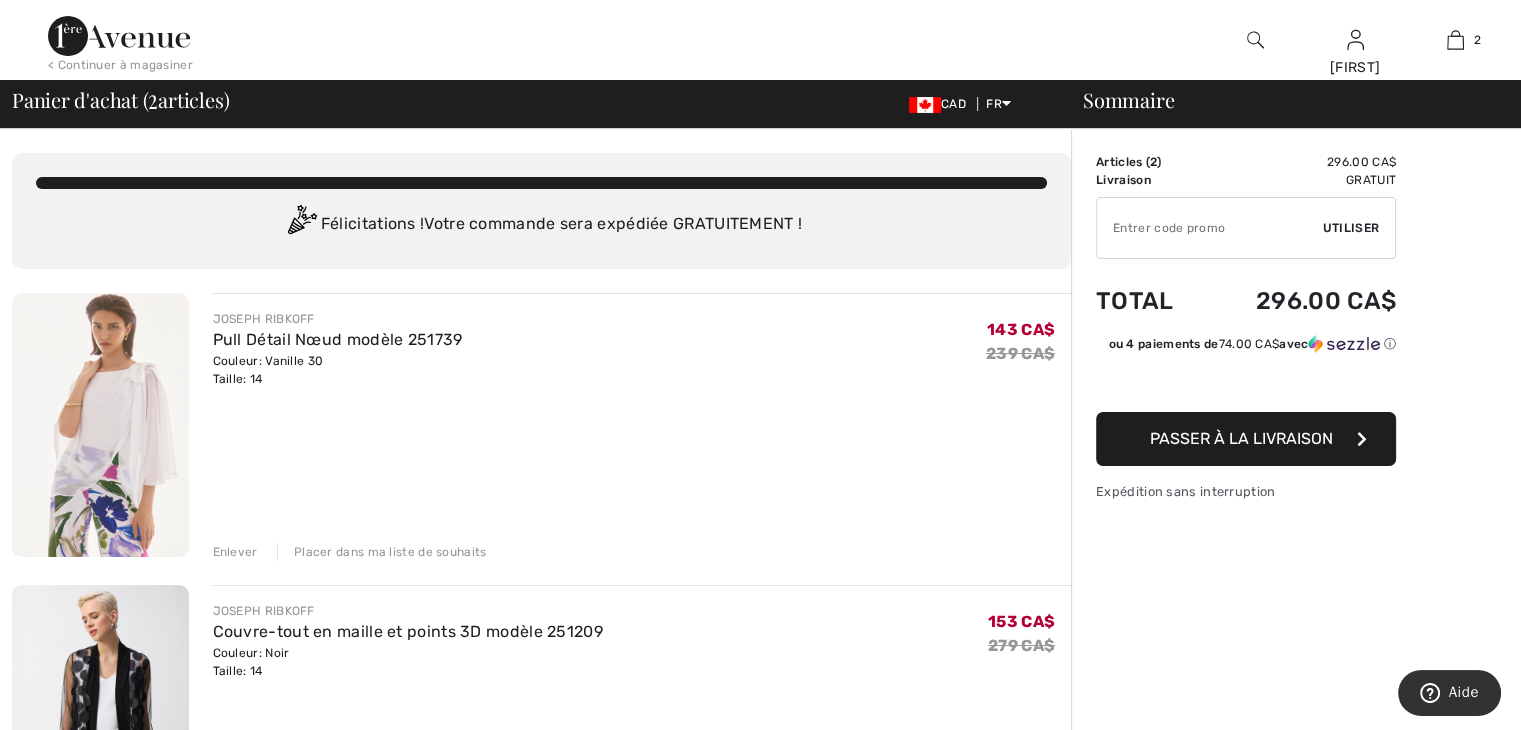 click at bounding box center (100, 425) 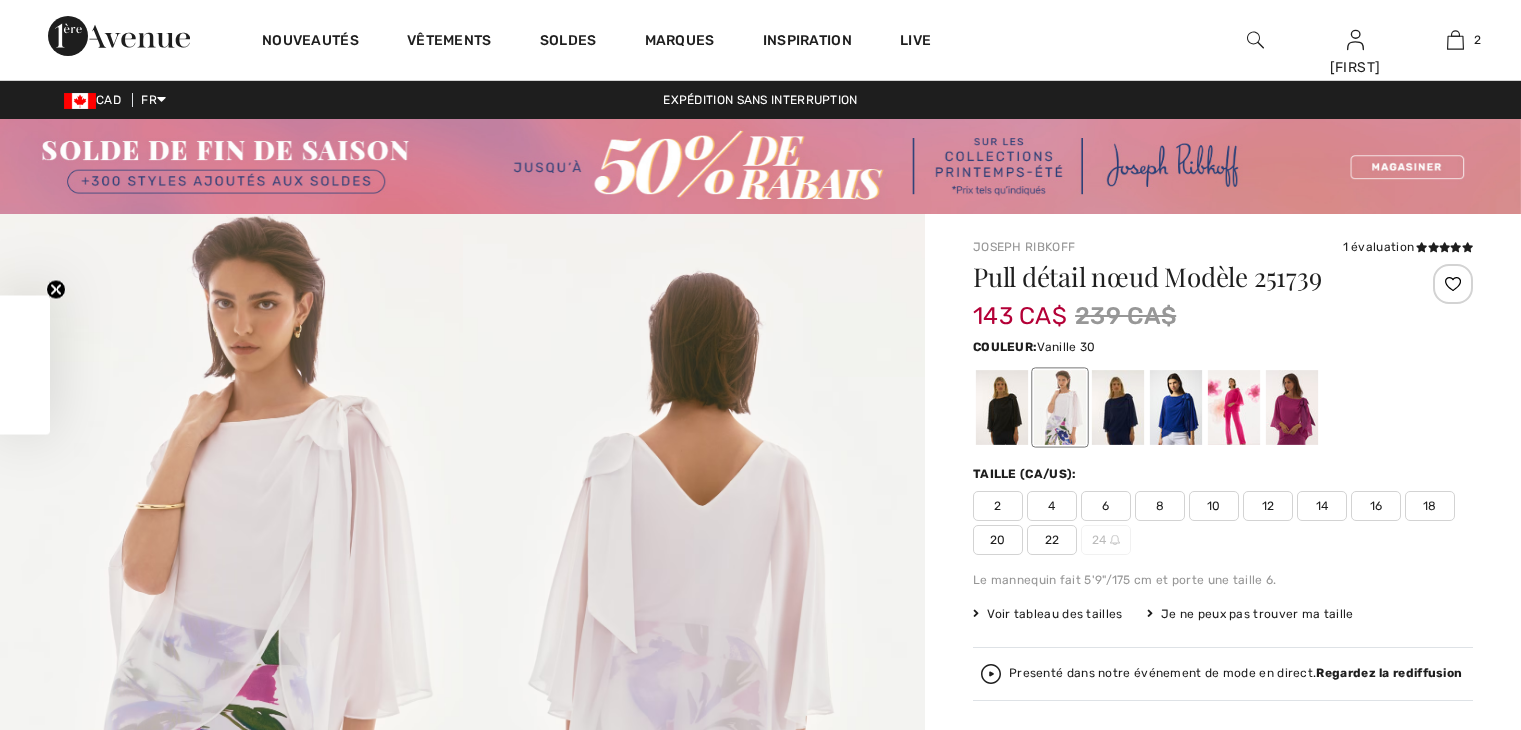 scroll, scrollTop: 0, scrollLeft: 0, axis: both 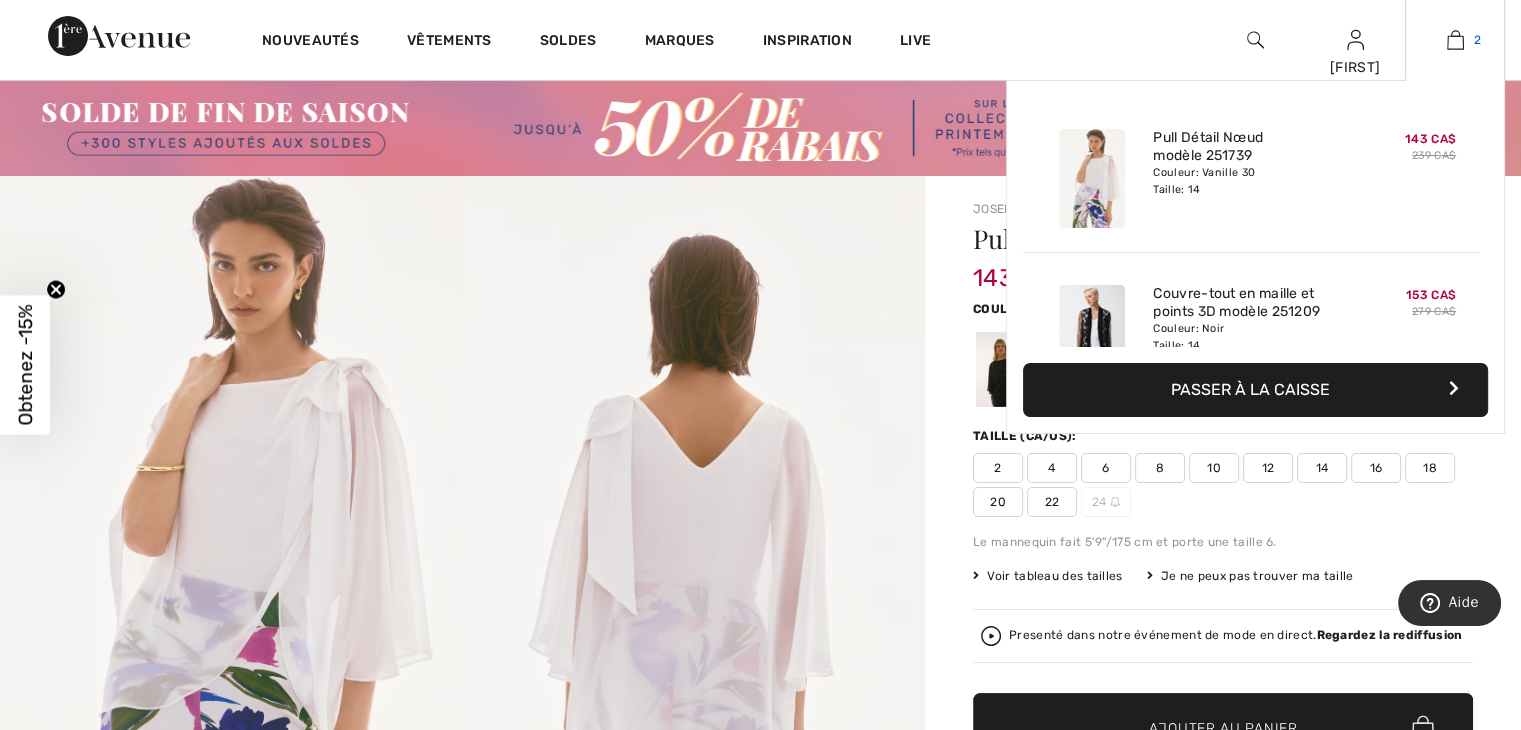 click at bounding box center [1455, 40] 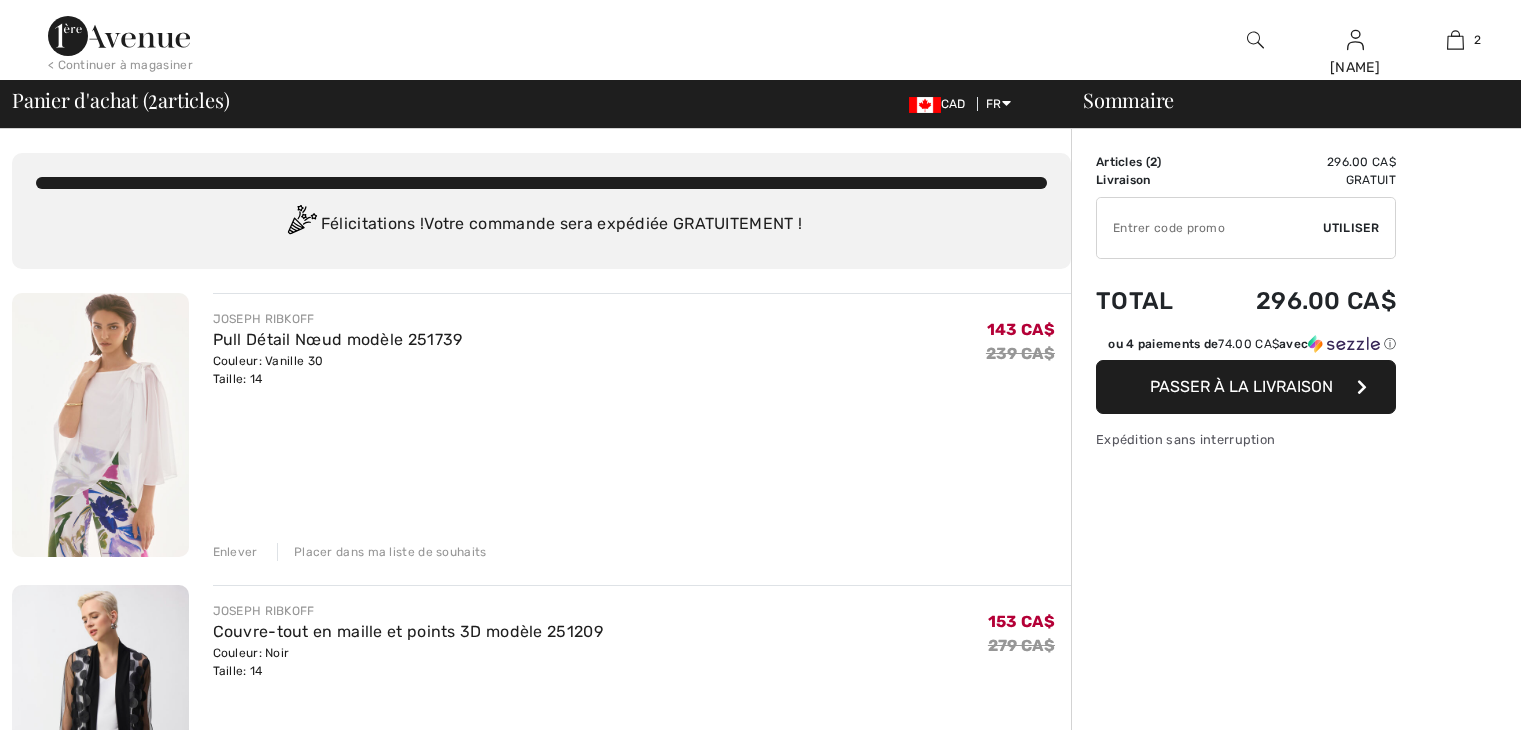 scroll, scrollTop: 0, scrollLeft: 0, axis: both 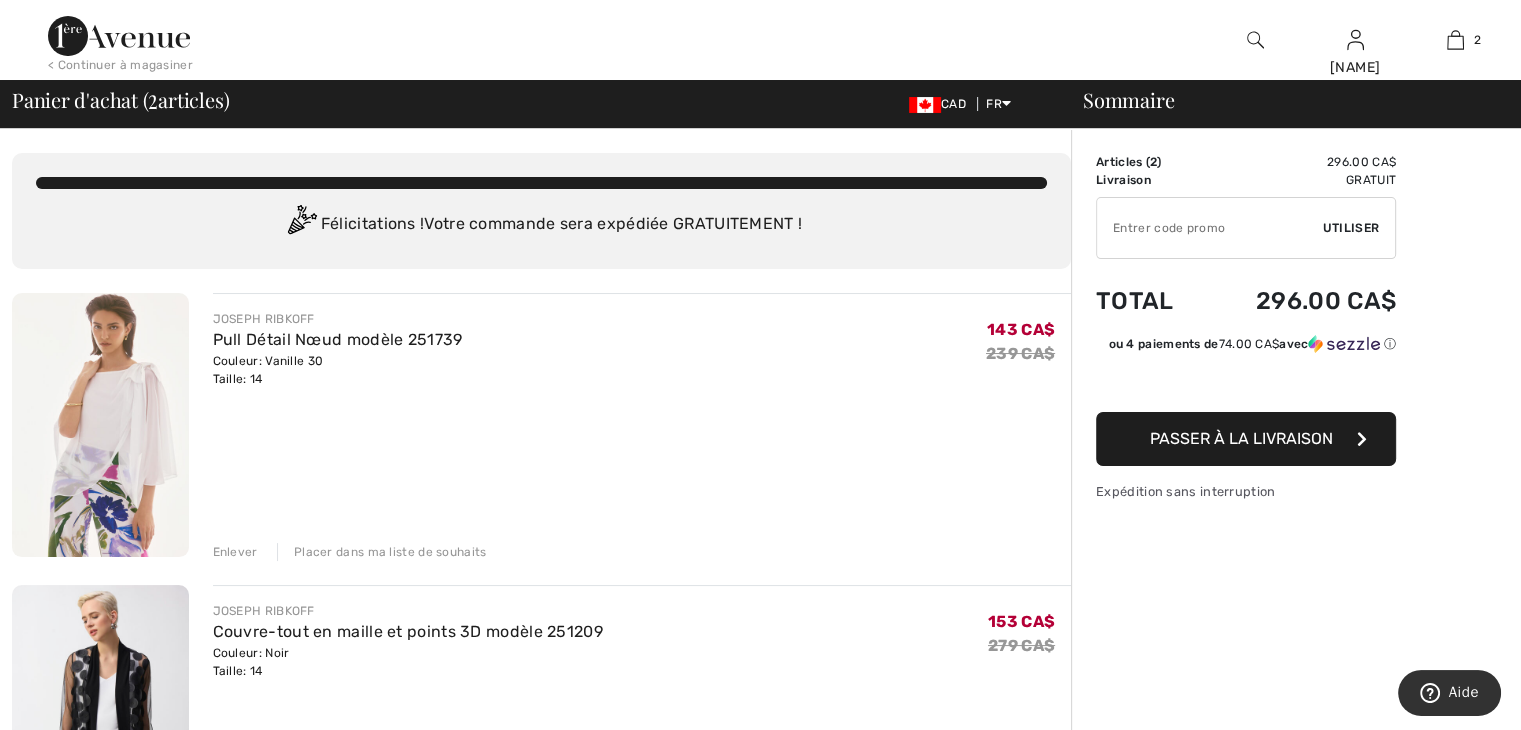 click on "Enlever" at bounding box center [235, 552] 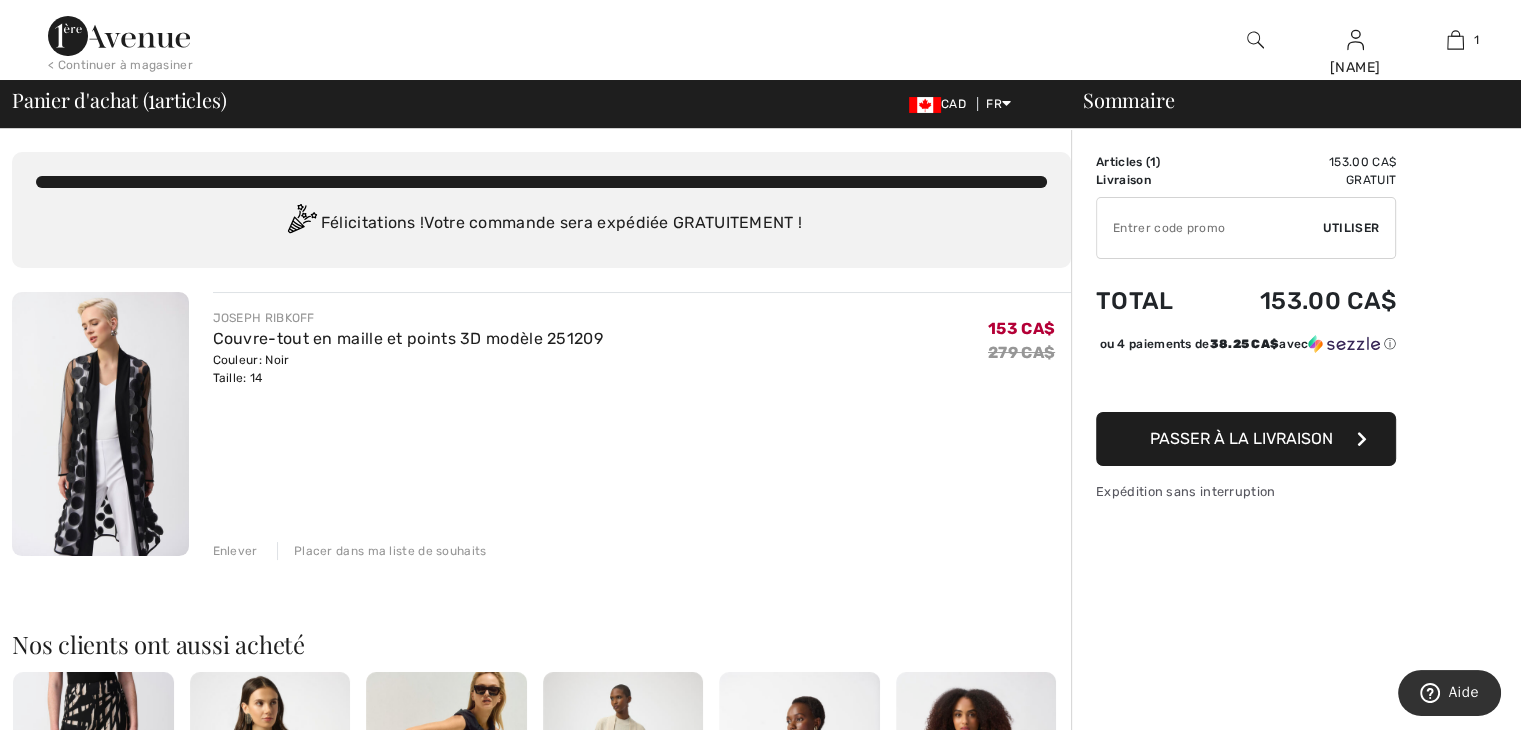 scroll, scrollTop: 0, scrollLeft: 0, axis: both 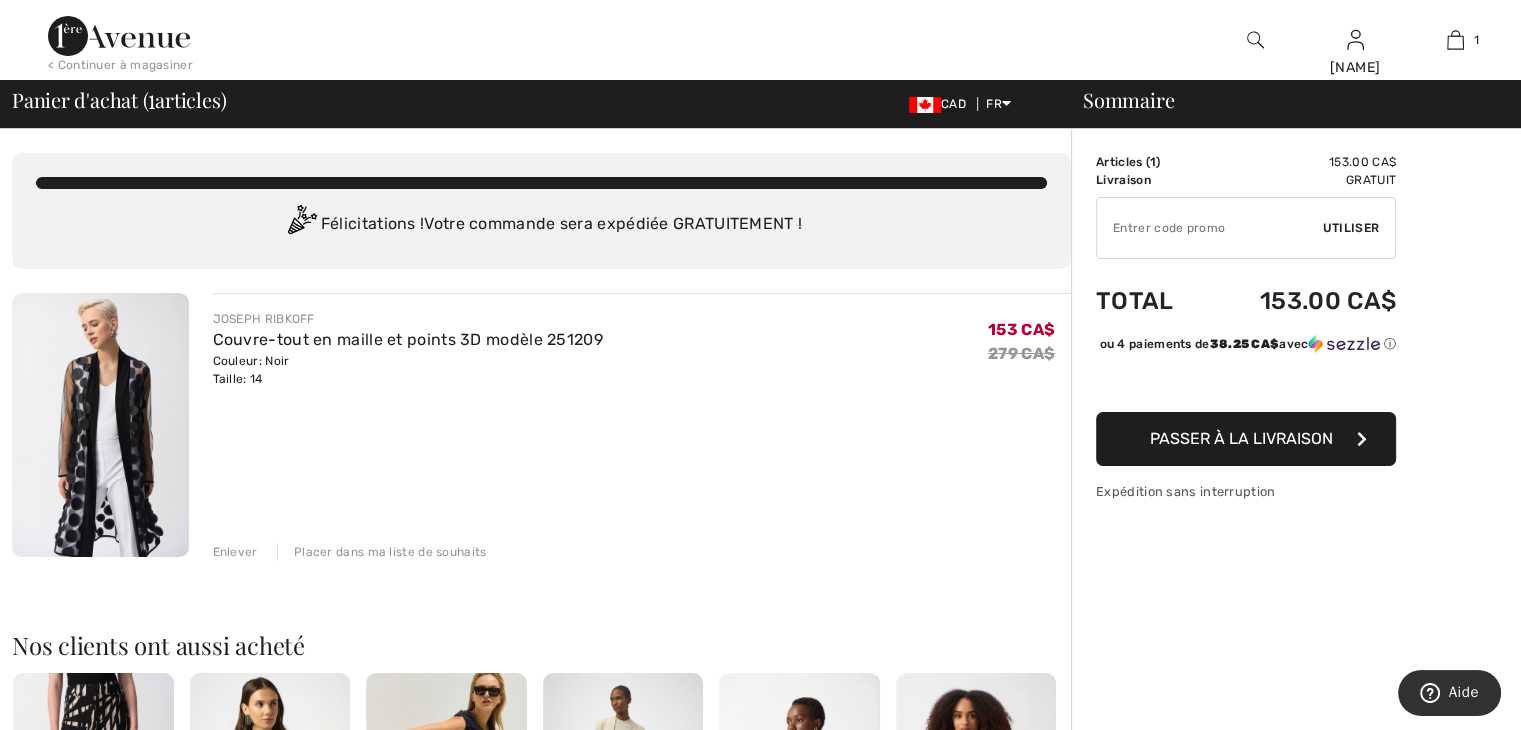 click at bounding box center (100, 425) 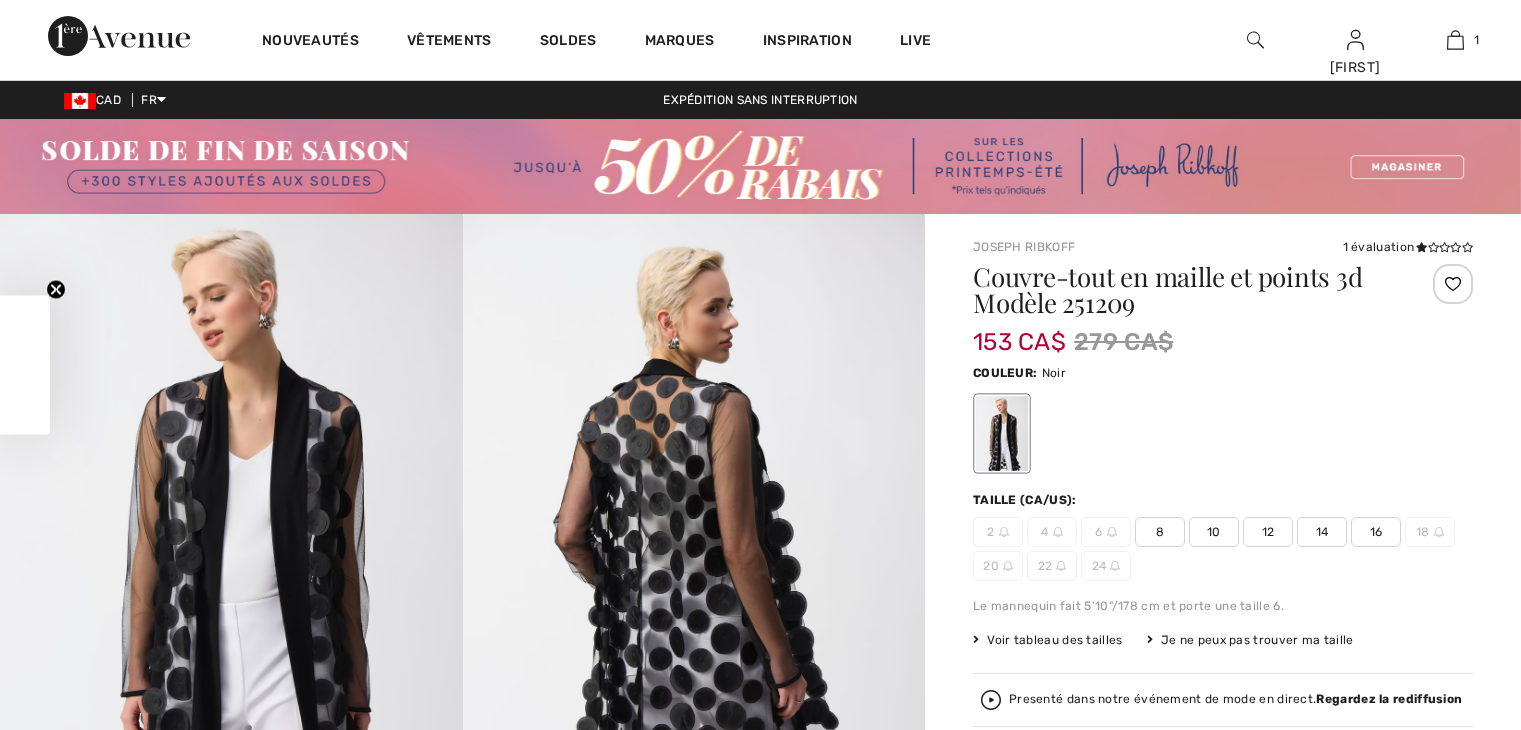 scroll, scrollTop: 0, scrollLeft: 0, axis: both 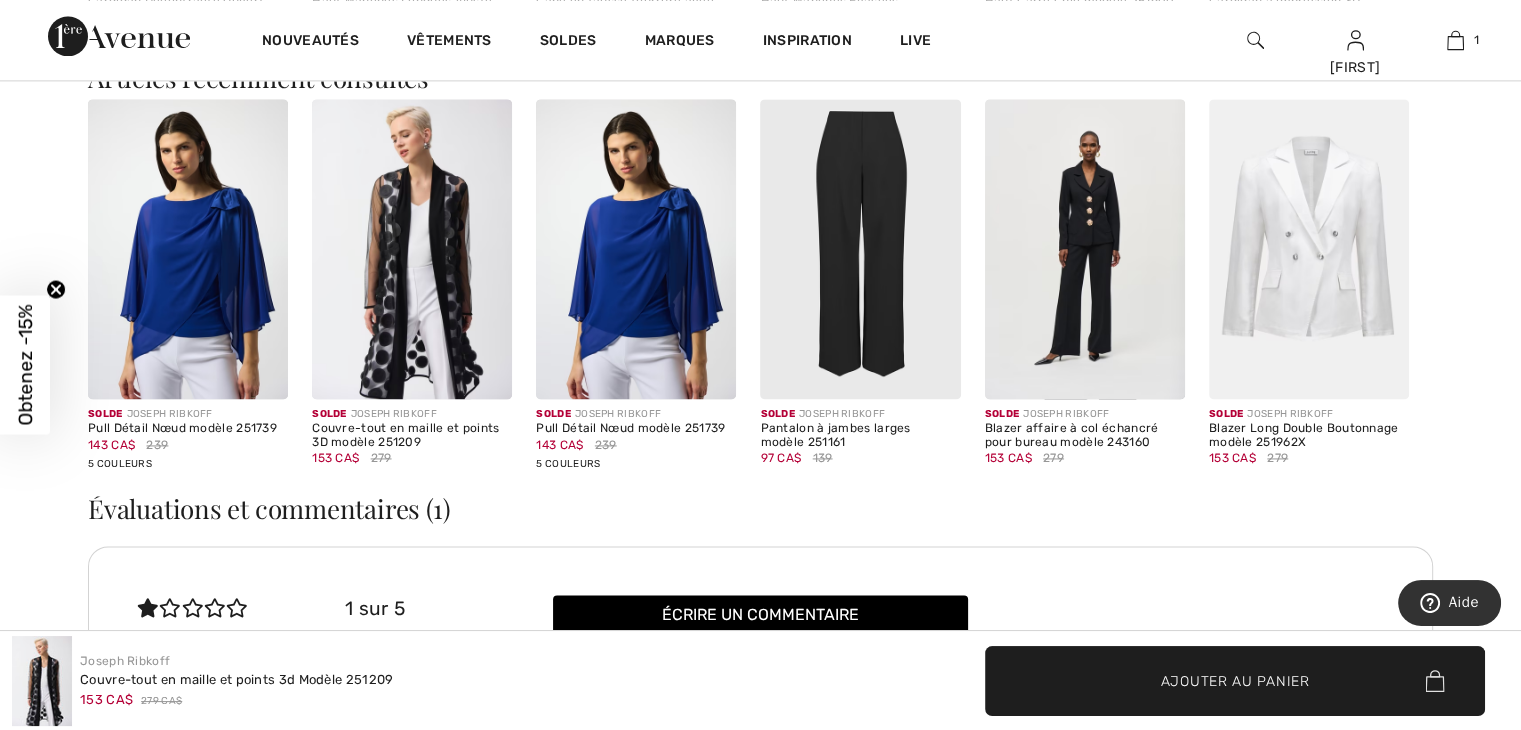 click at bounding box center (1085, 249) 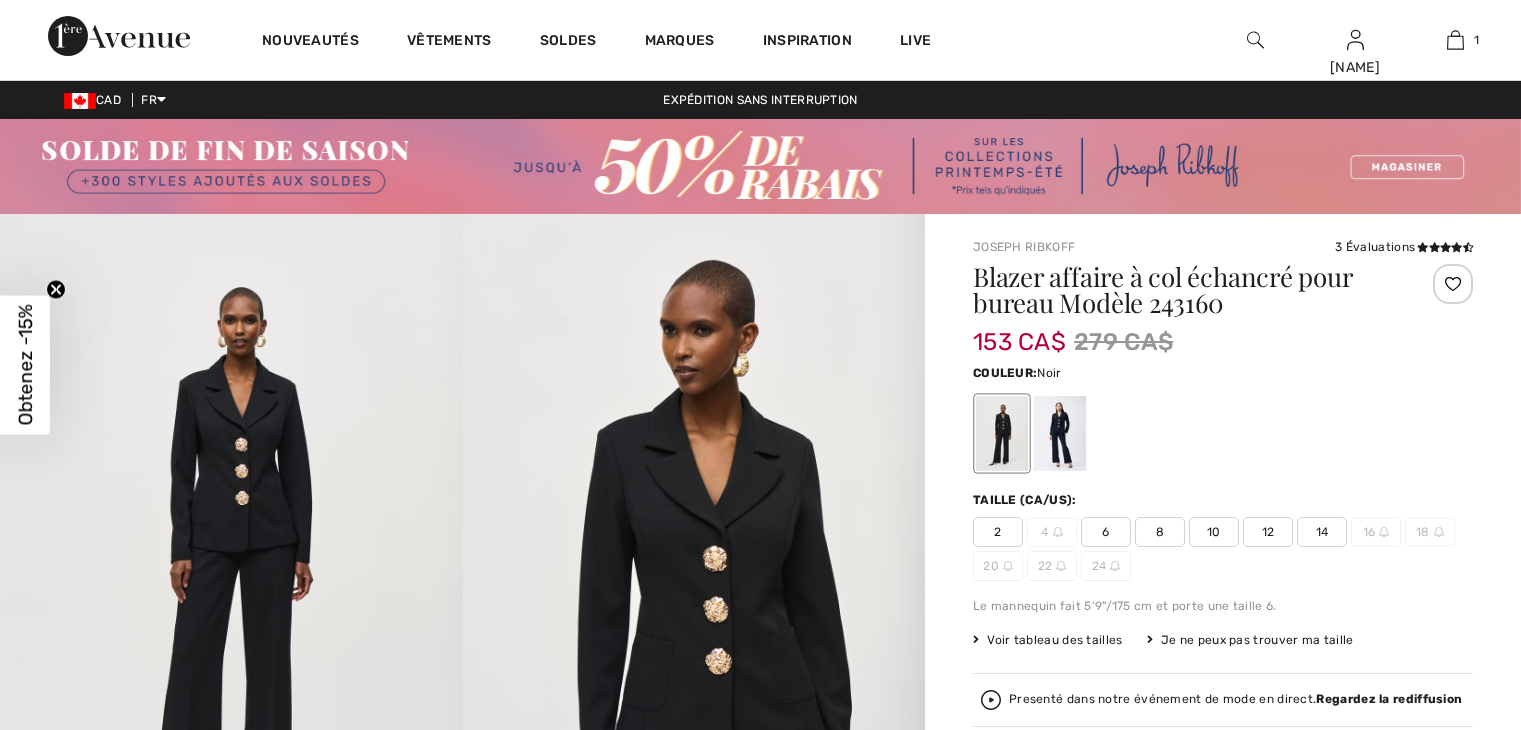 scroll, scrollTop: 0, scrollLeft: 0, axis: both 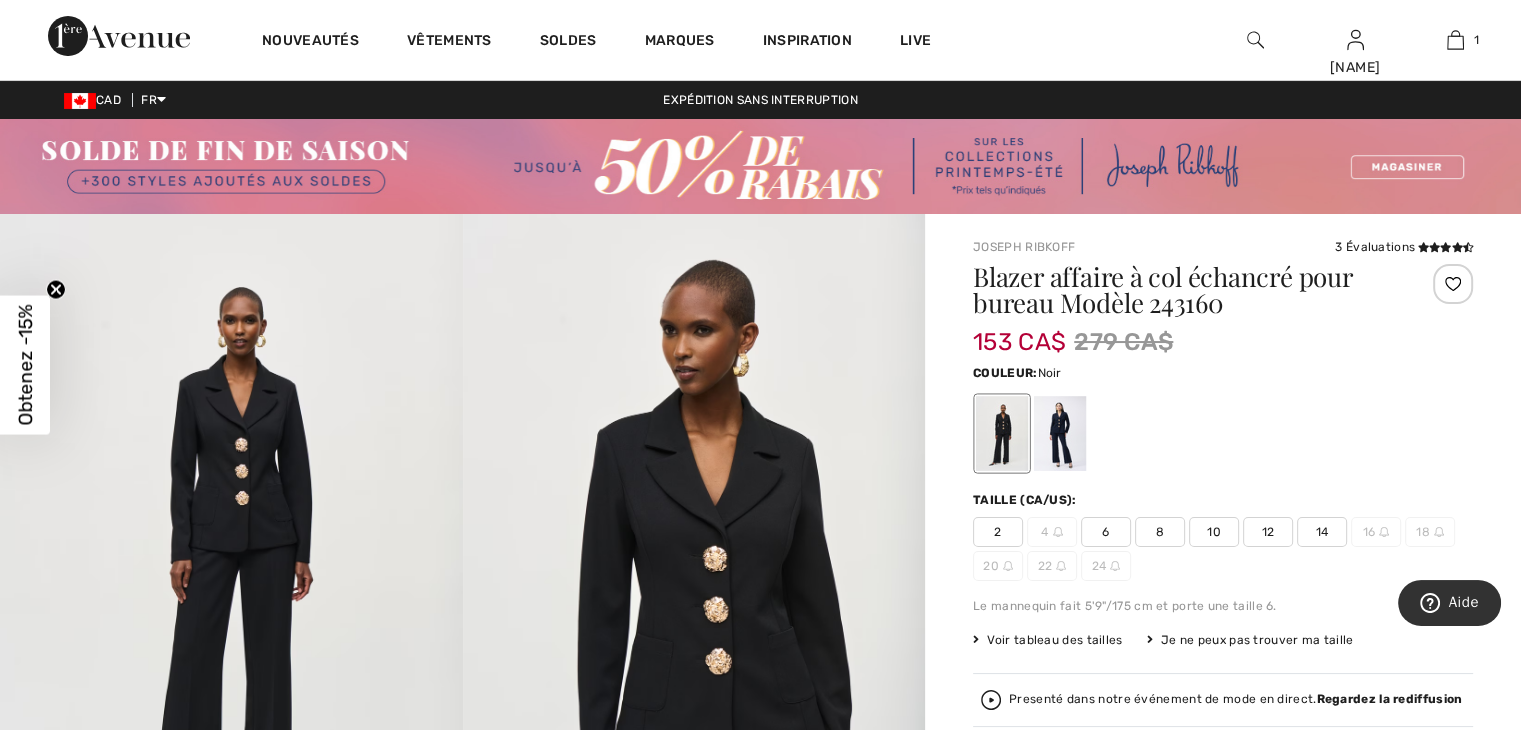 click at bounding box center [694, 560] 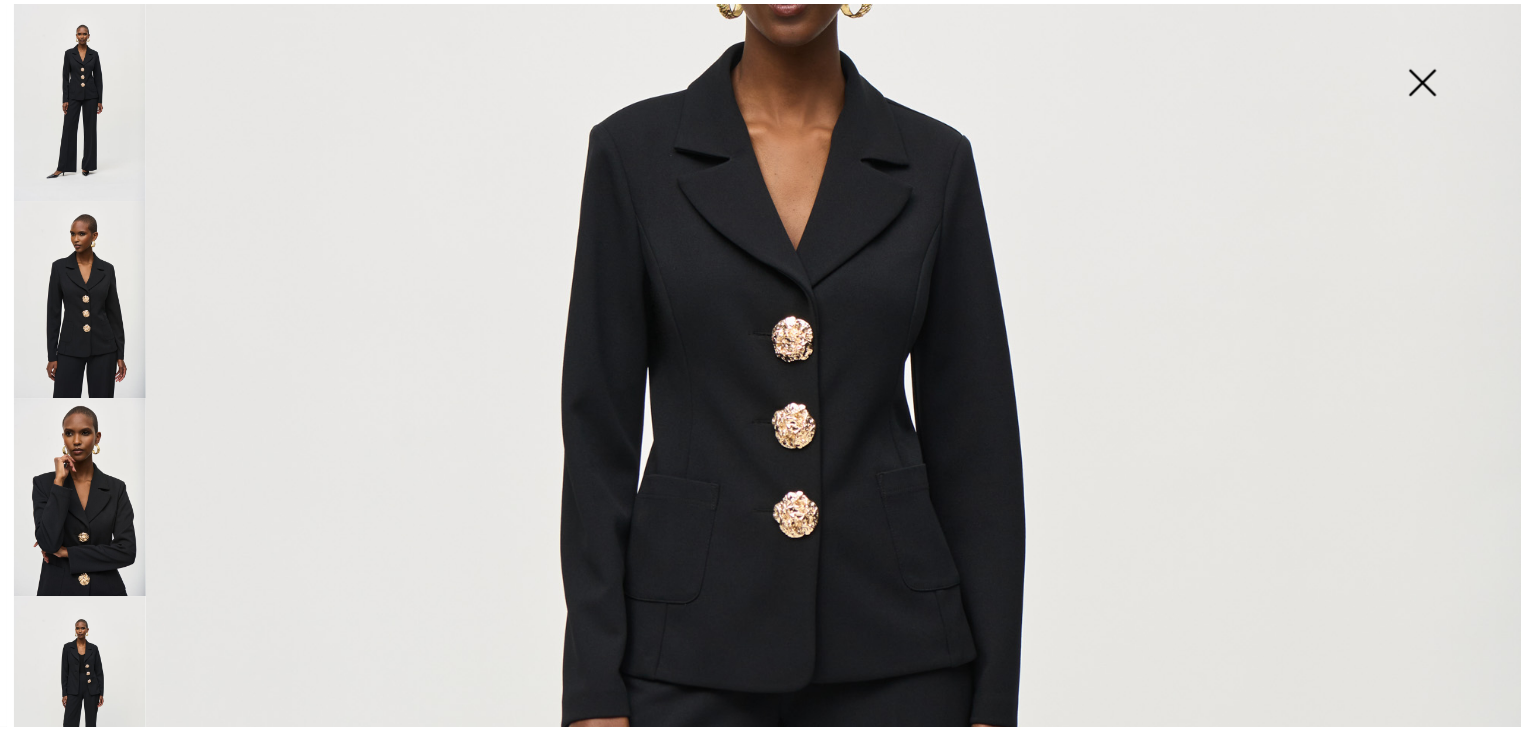scroll, scrollTop: 431, scrollLeft: 0, axis: vertical 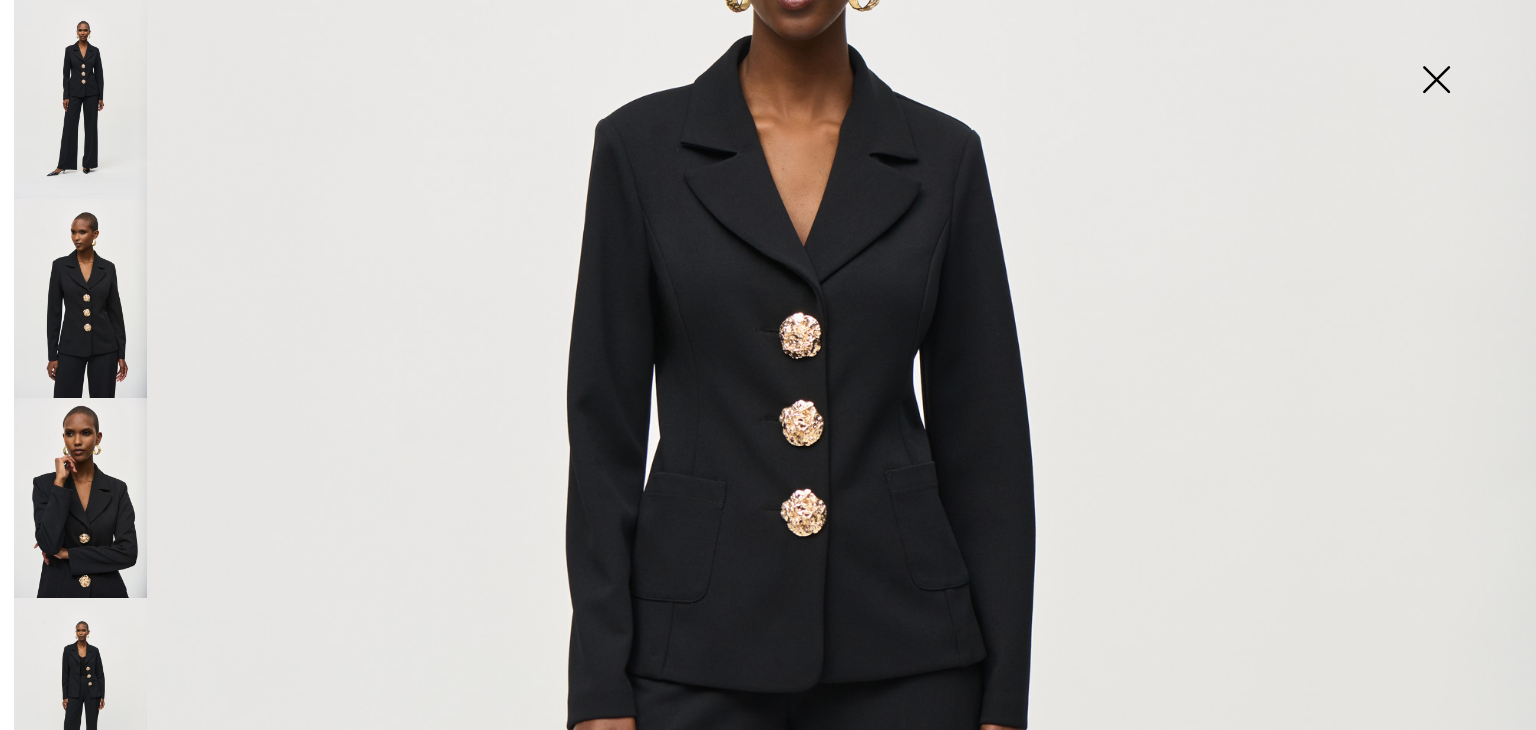 click at bounding box center (768, 720) 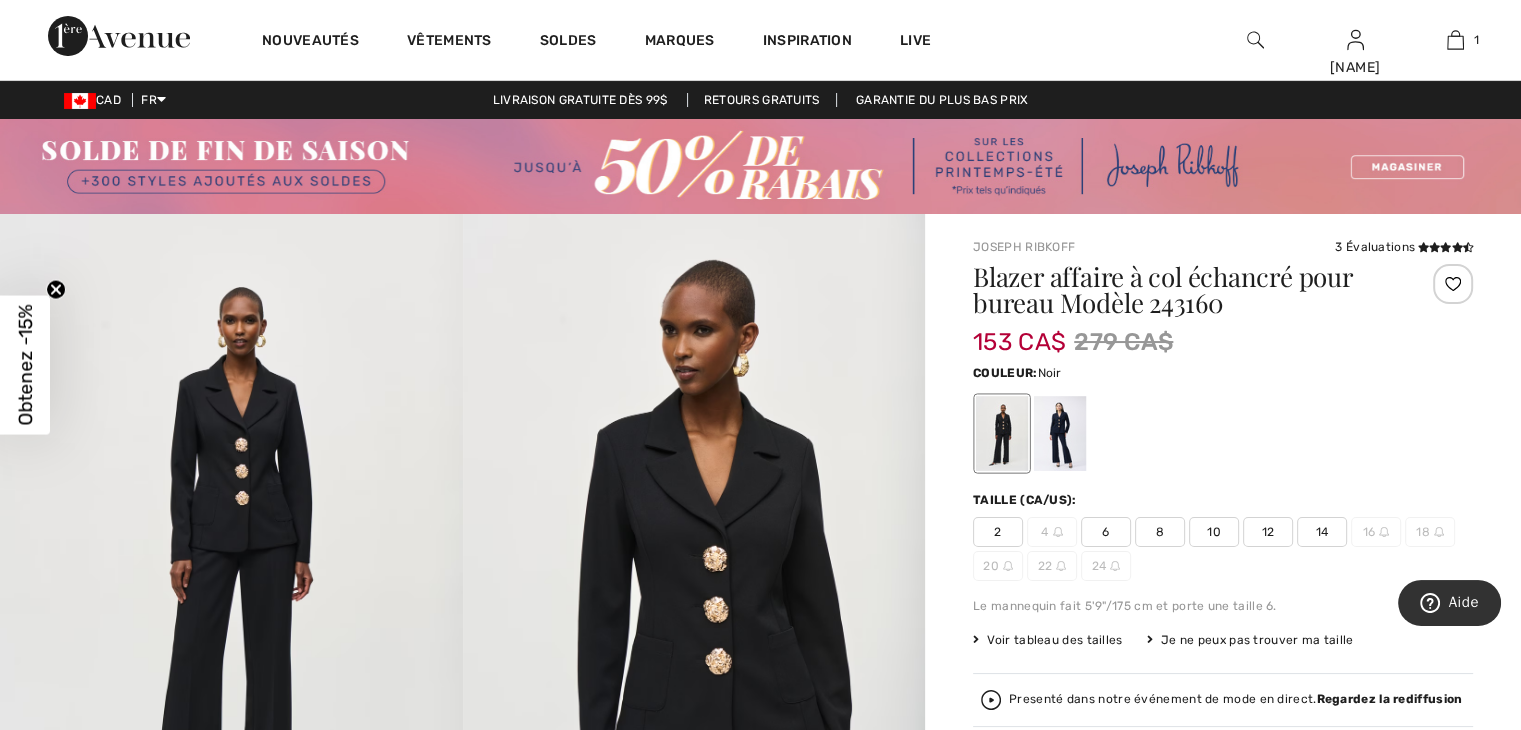 click at bounding box center [694, 560] 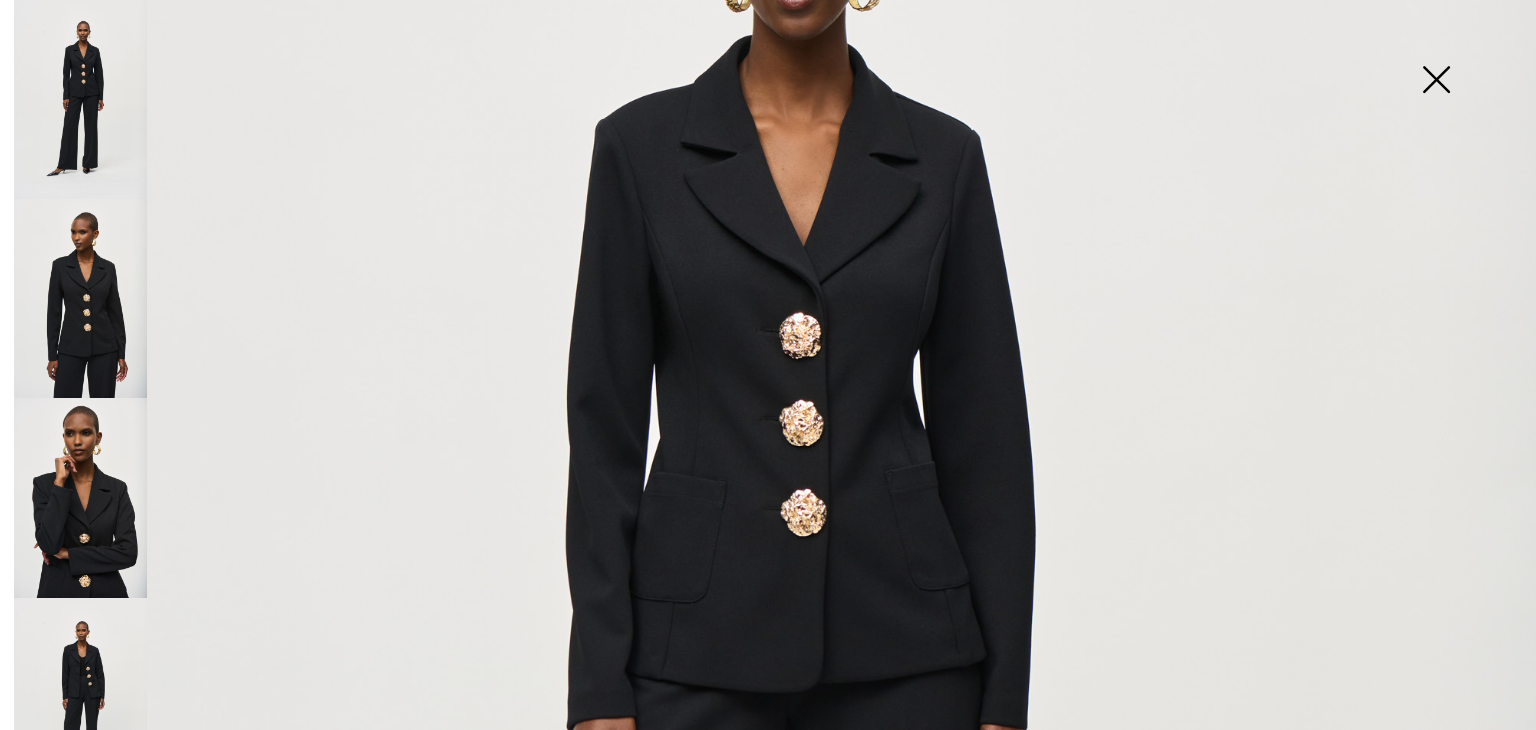 click at bounding box center (1436, 81) 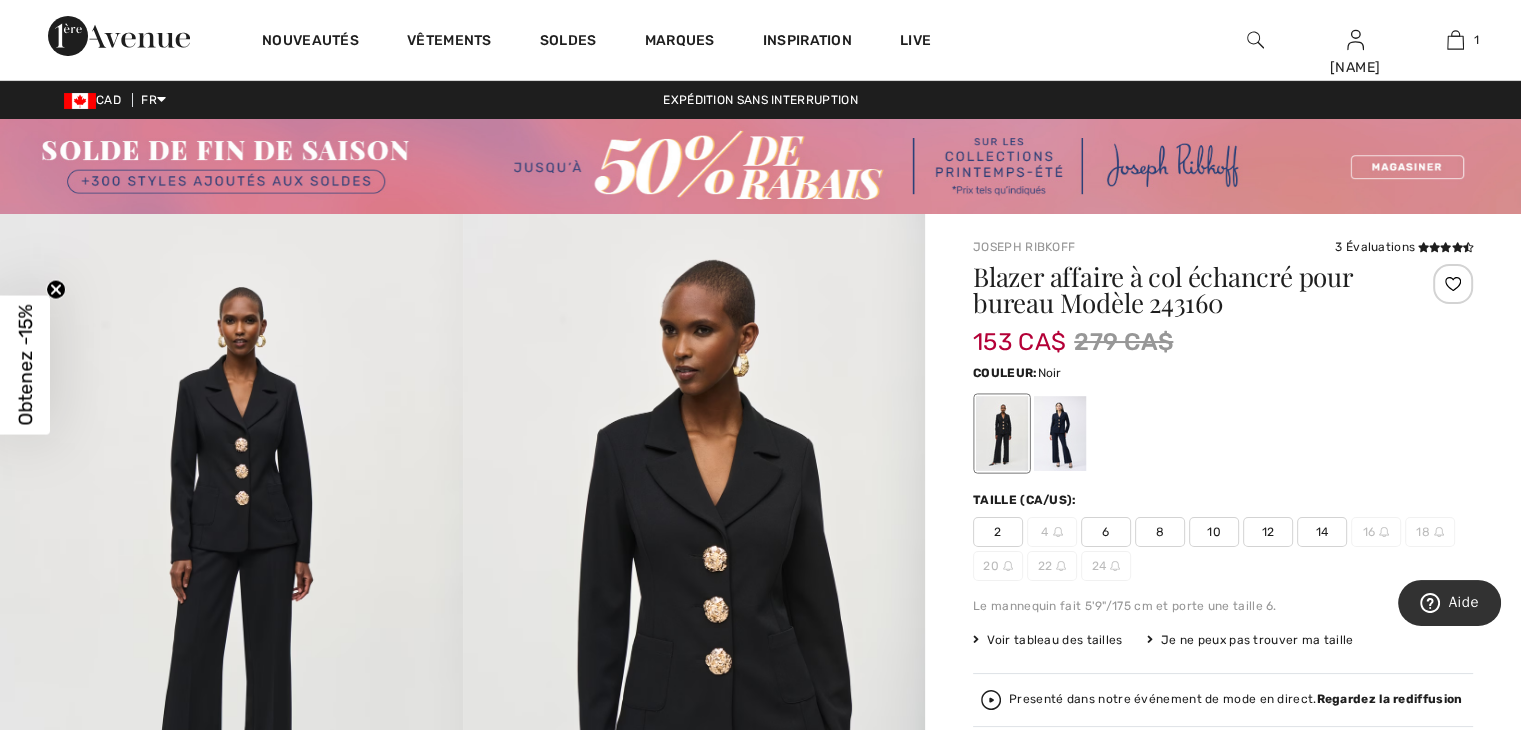 click on "14" at bounding box center [1322, 532] 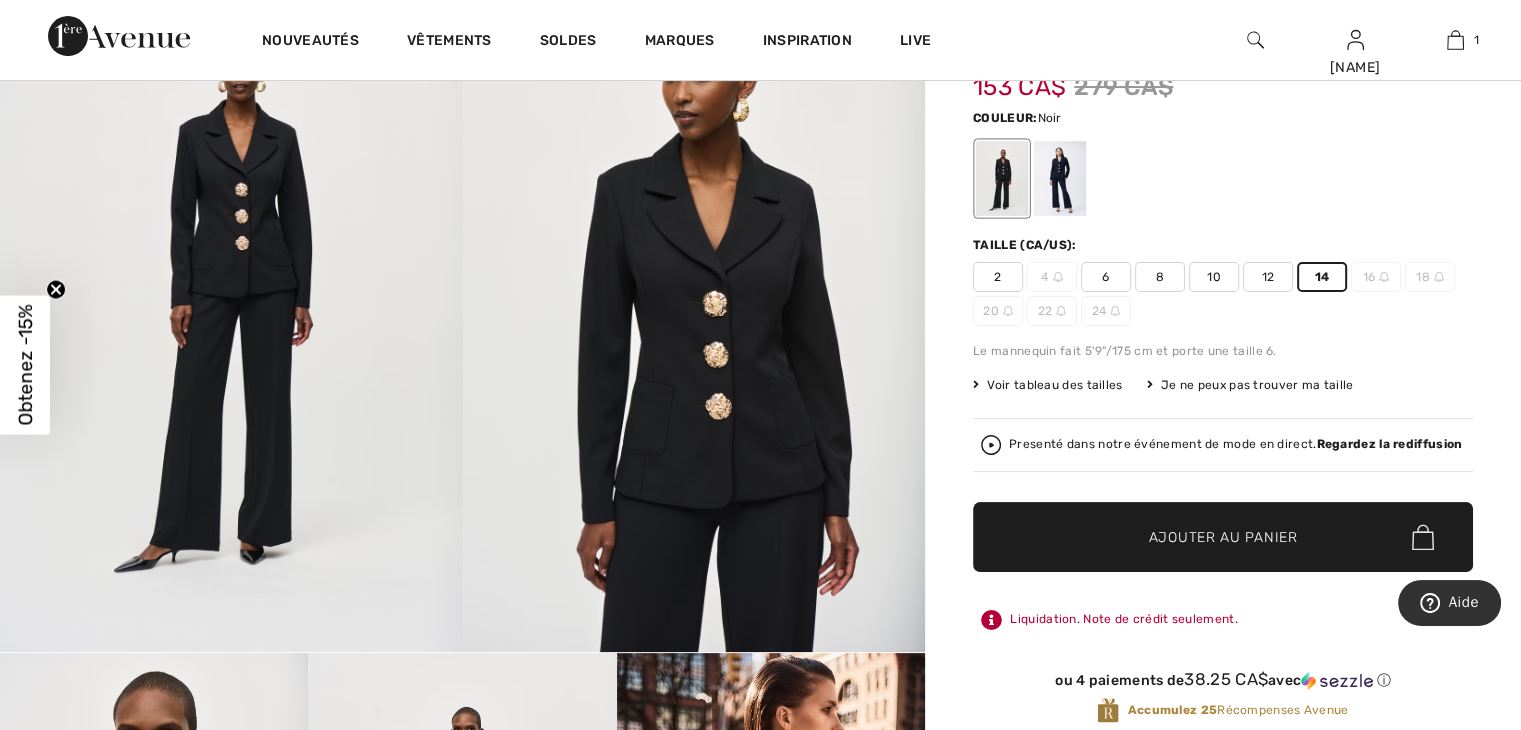 scroll, scrollTop: 289, scrollLeft: 0, axis: vertical 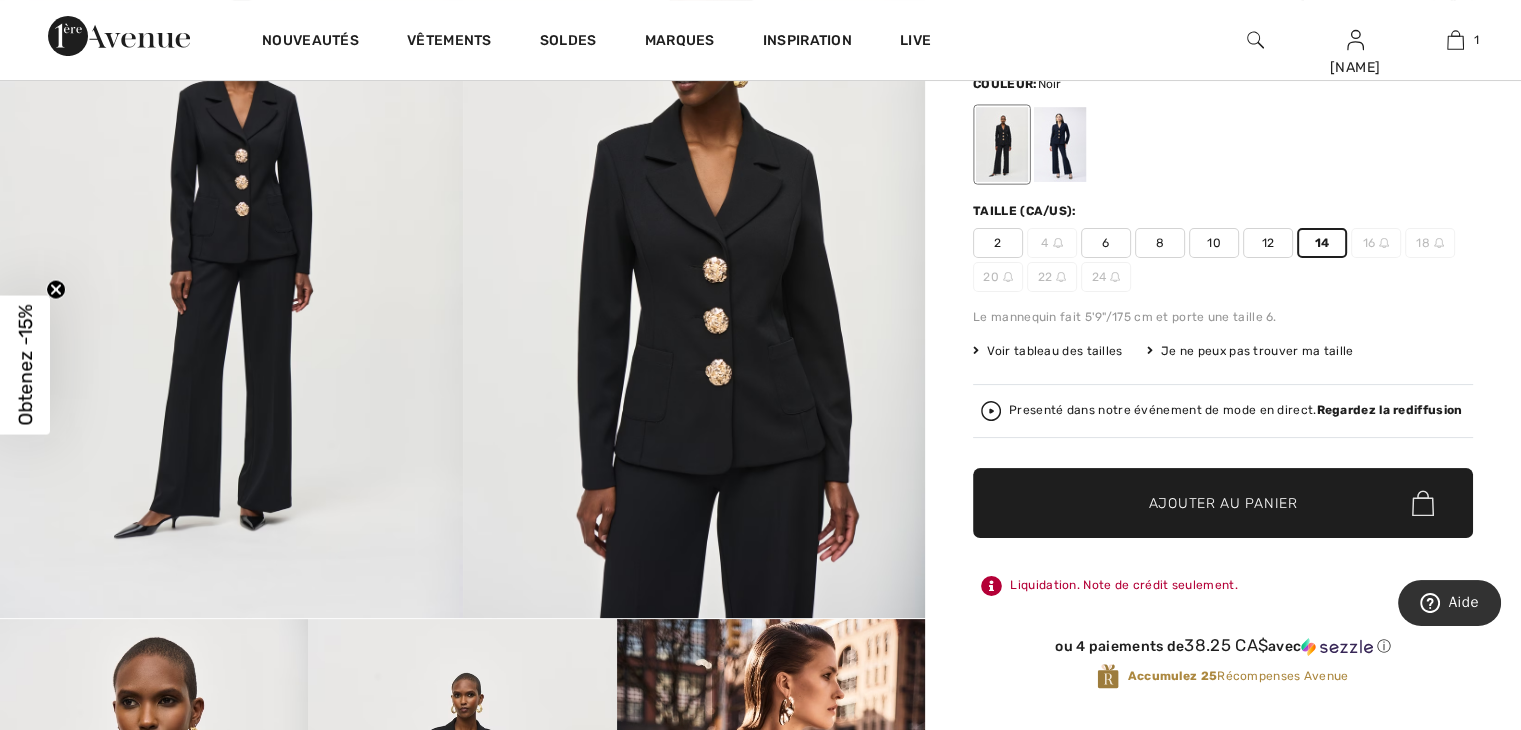 click on "Ajouter au panier" at bounding box center (1223, 503) 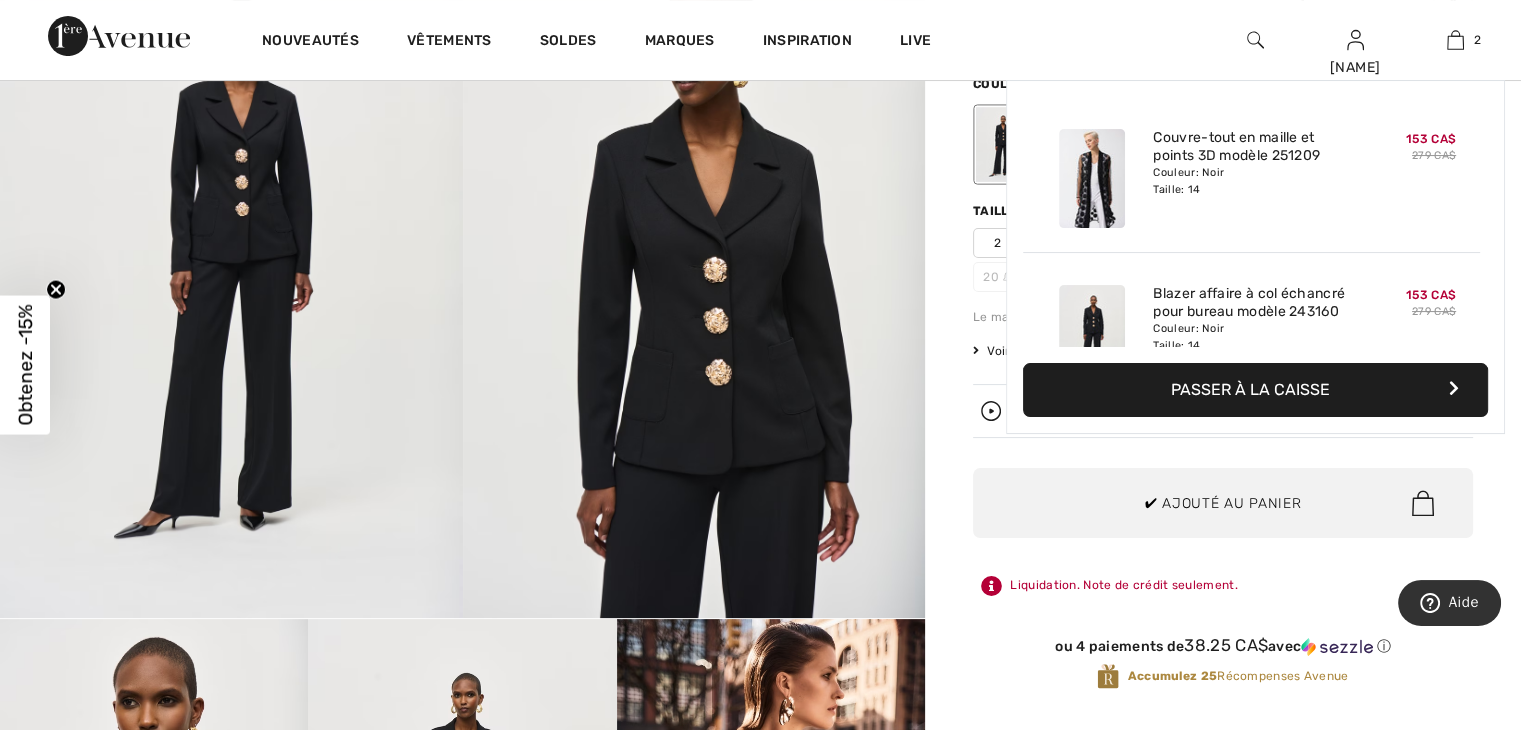 scroll, scrollTop: 61, scrollLeft: 0, axis: vertical 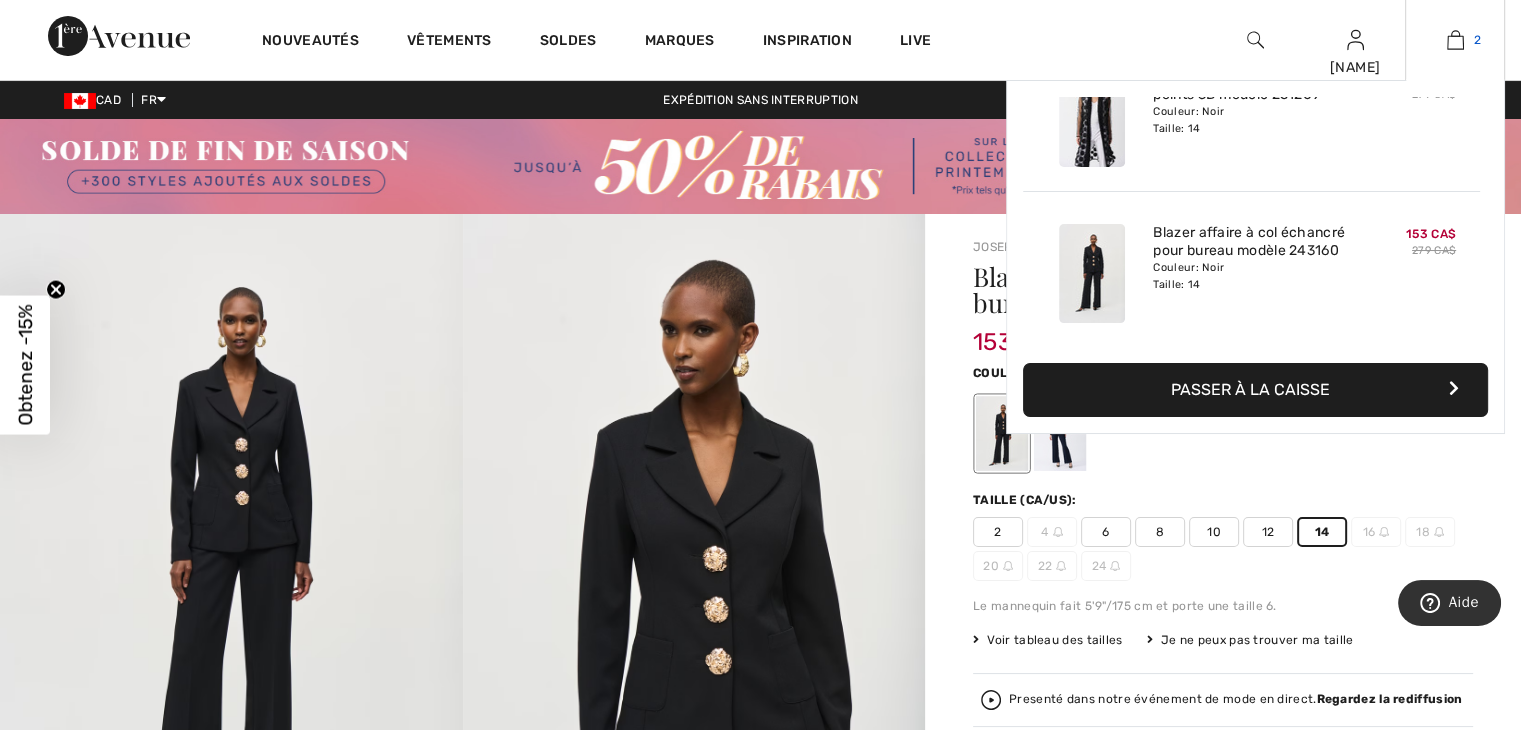 click at bounding box center [1455, 40] 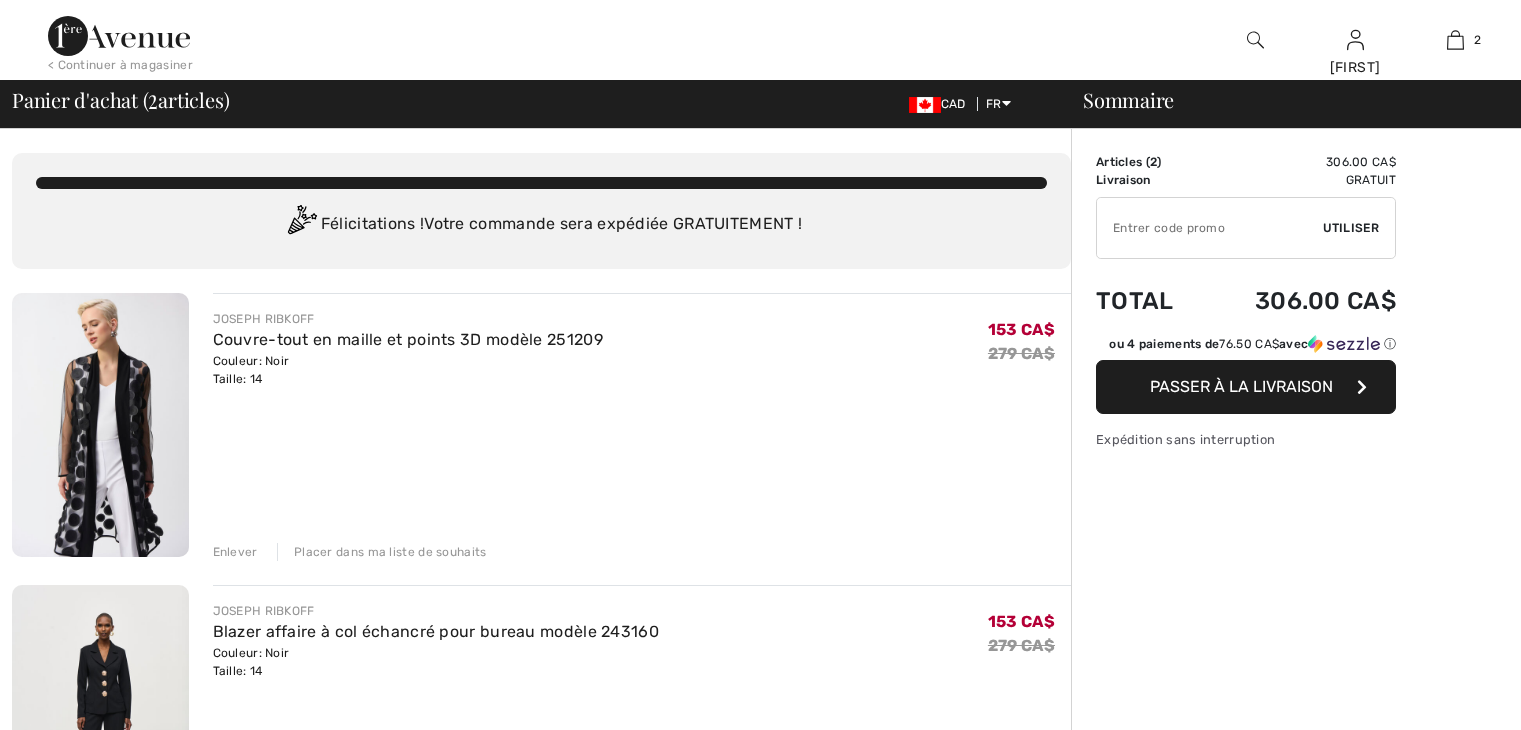 scroll, scrollTop: 0, scrollLeft: 0, axis: both 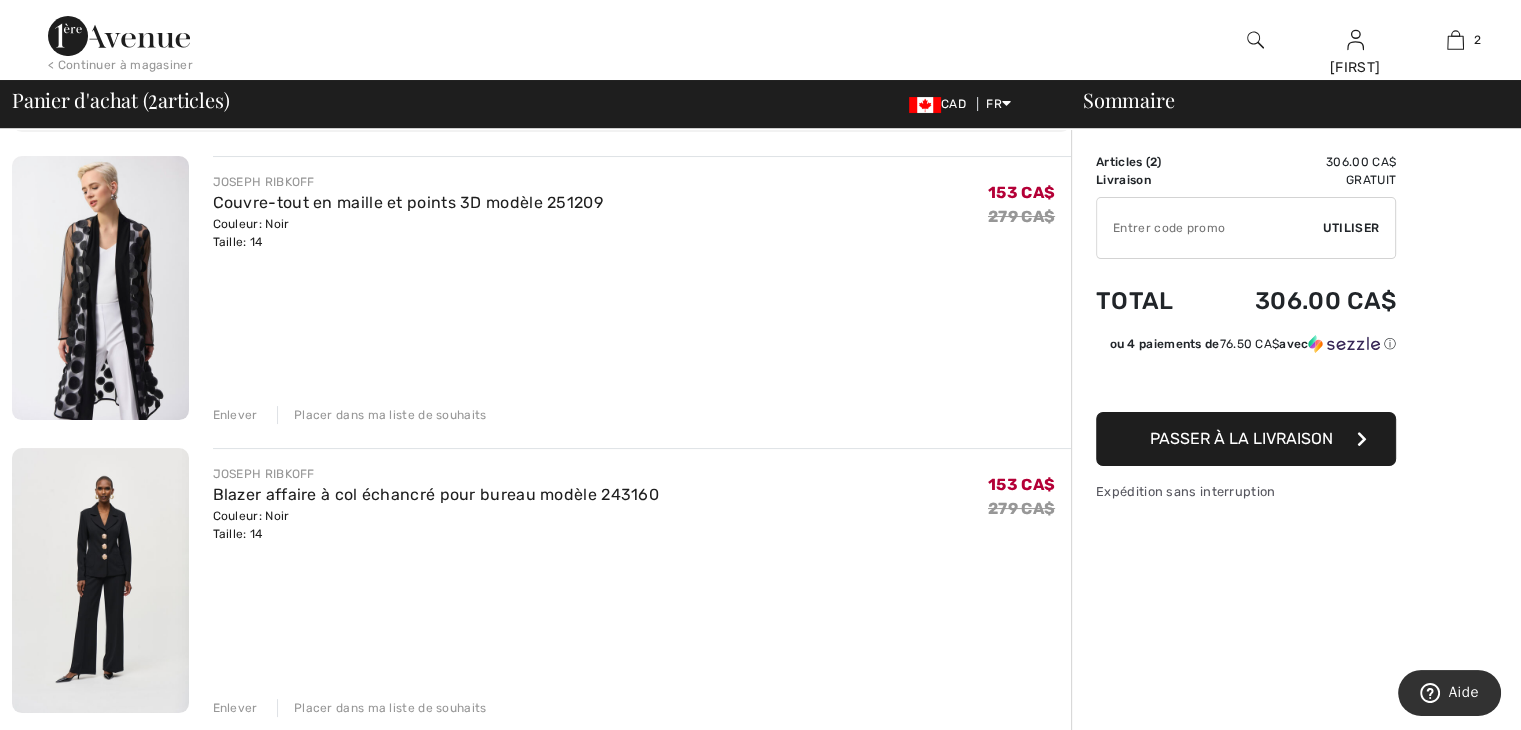 click on "Enlever" at bounding box center (235, 708) 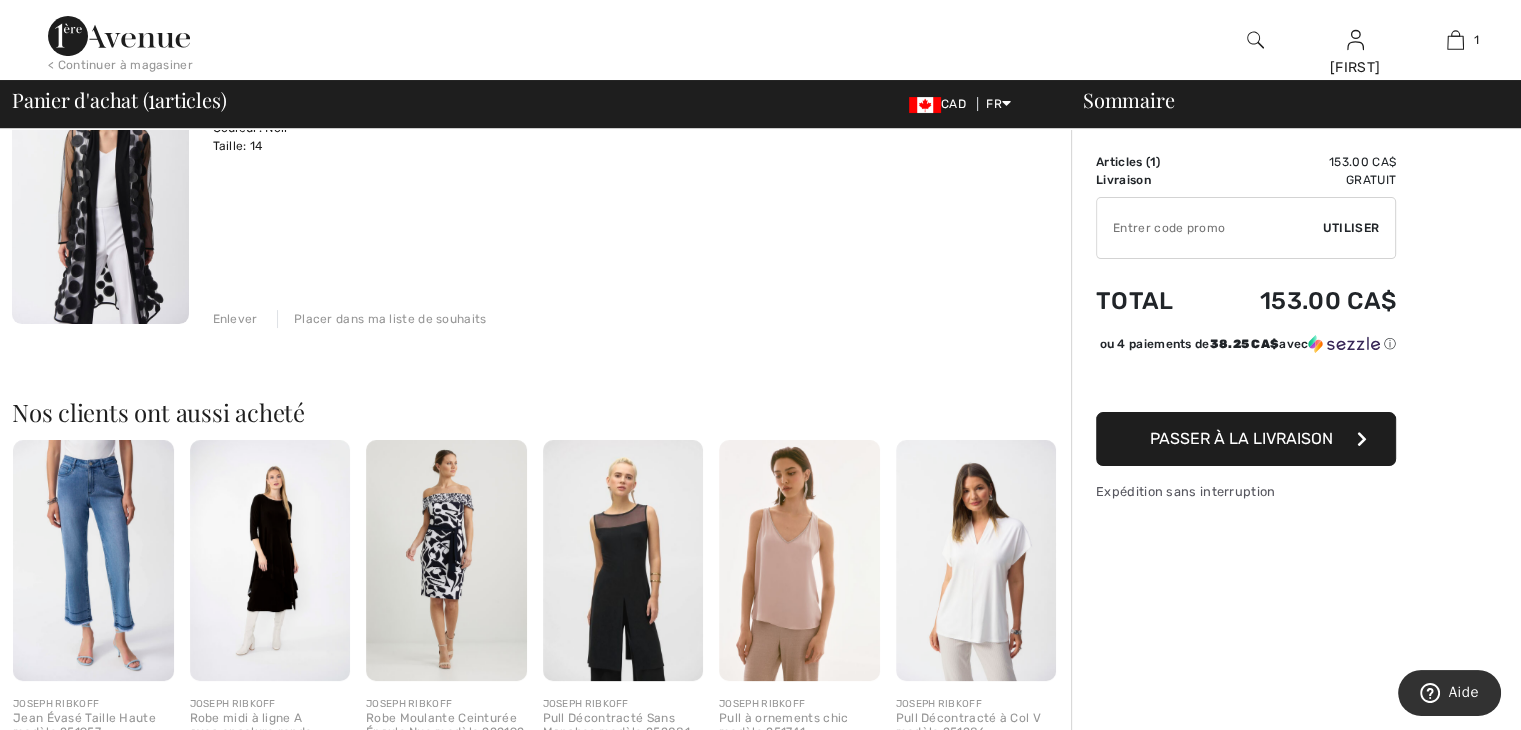 scroll, scrollTop: 220, scrollLeft: 0, axis: vertical 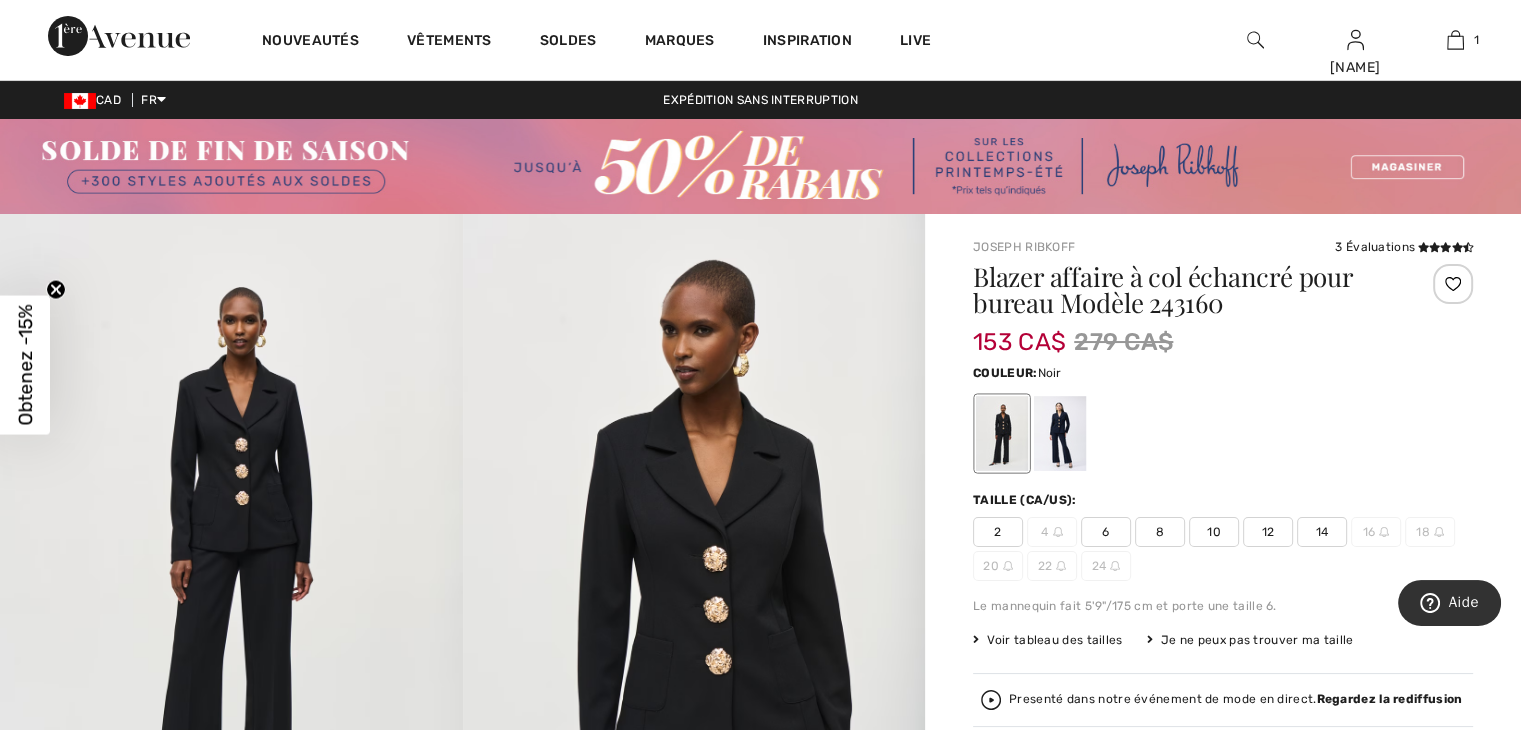click on "14" at bounding box center [1322, 532] 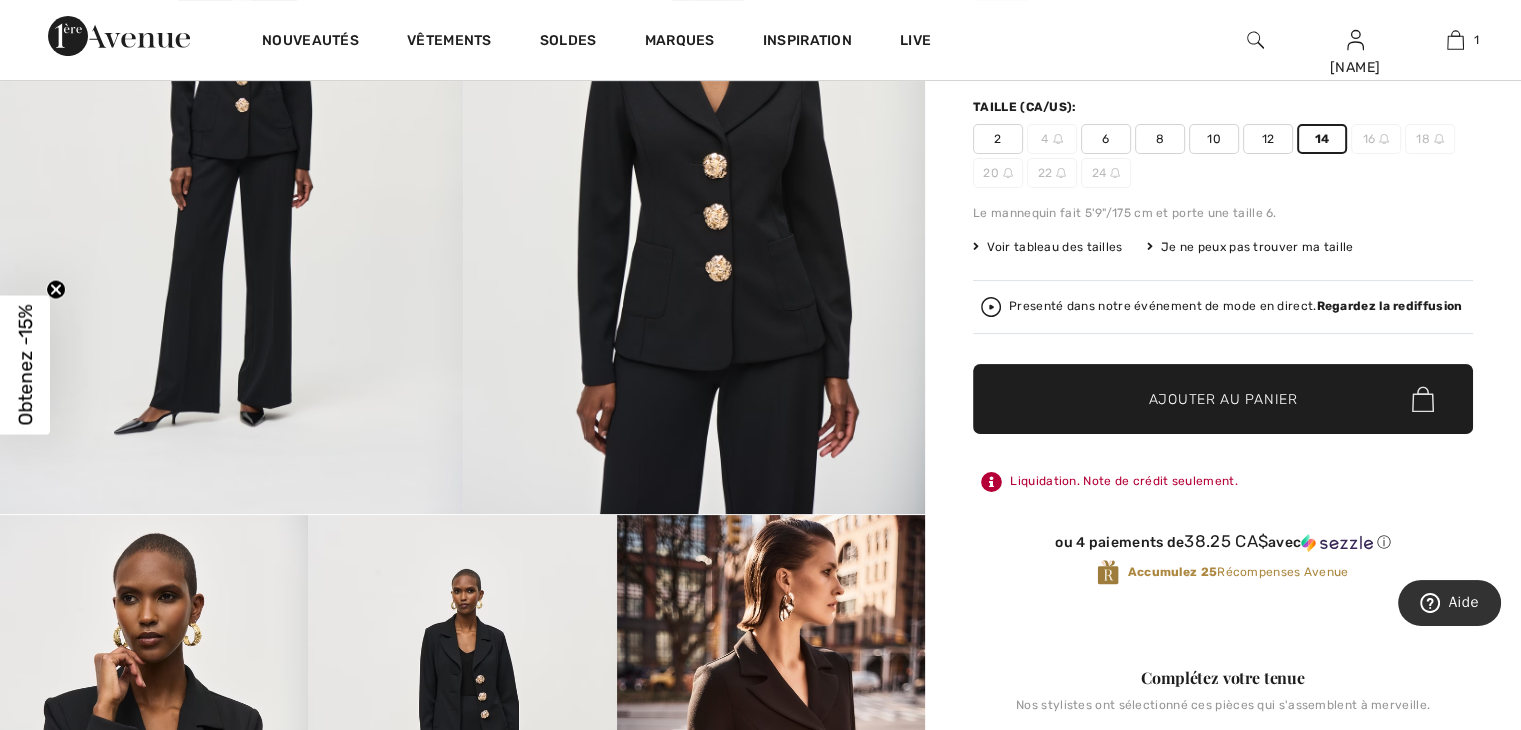 scroll, scrollTop: 420, scrollLeft: 0, axis: vertical 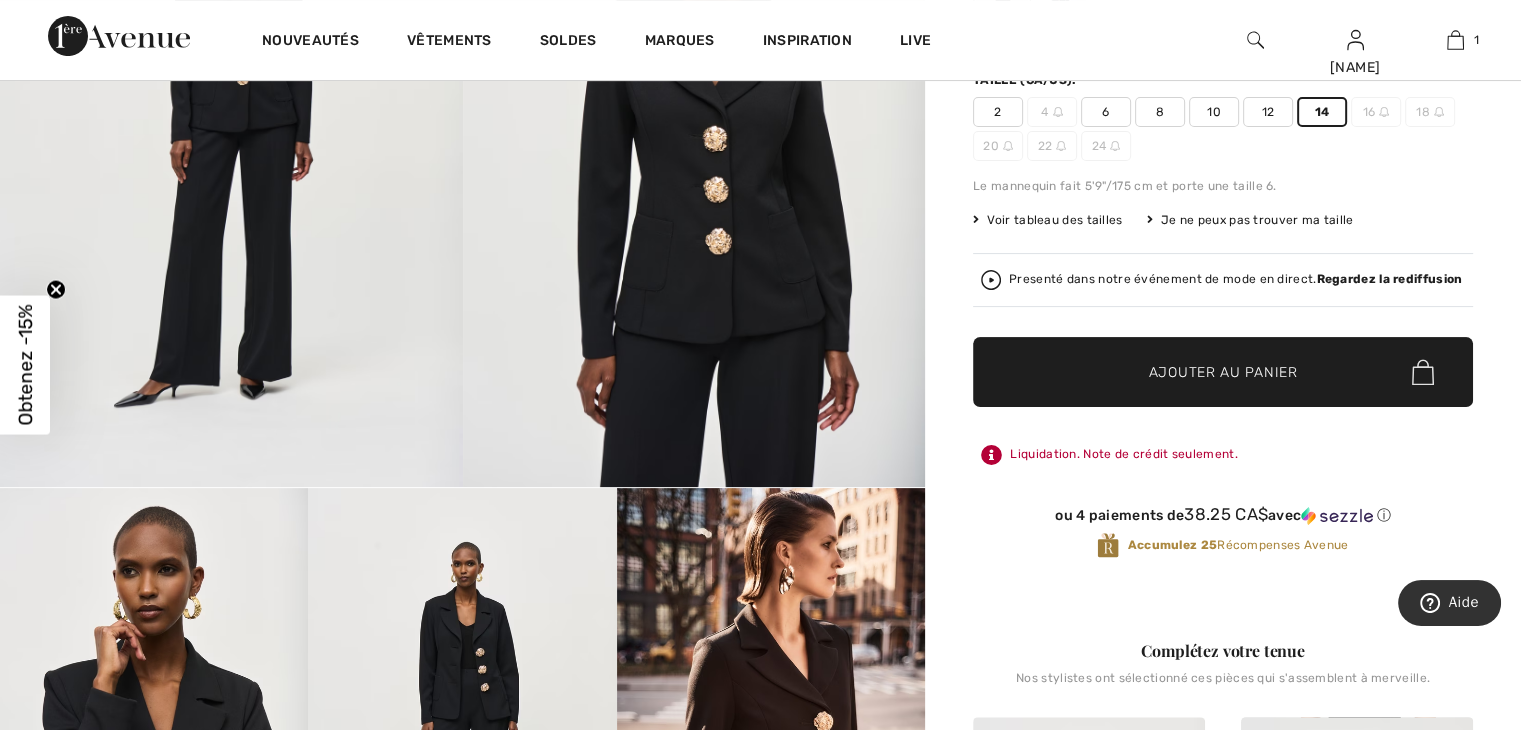 click on "Ajouter au panier" at bounding box center [1223, 372] 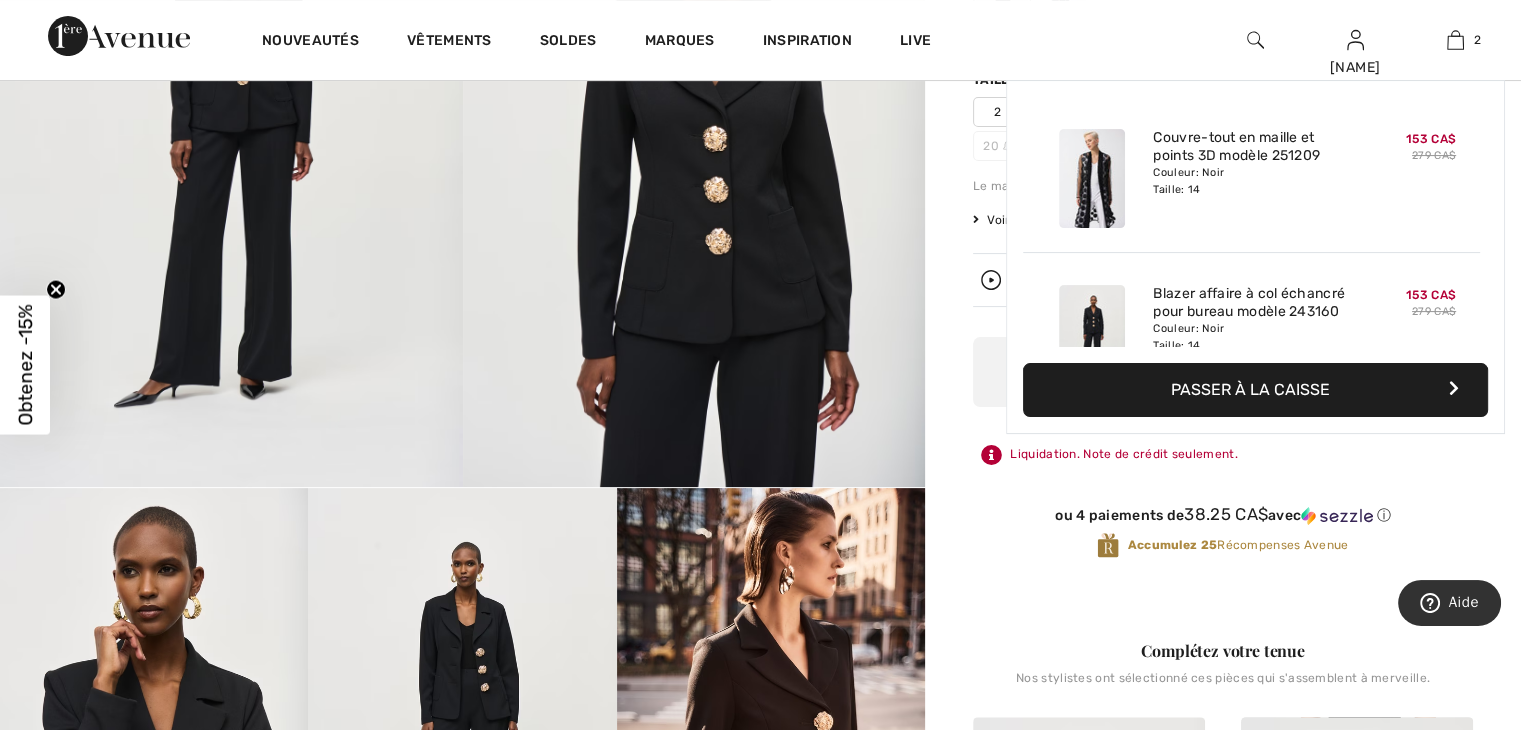 scroll, scrollTop: 61, scrollLeft: 0, axis: vertical 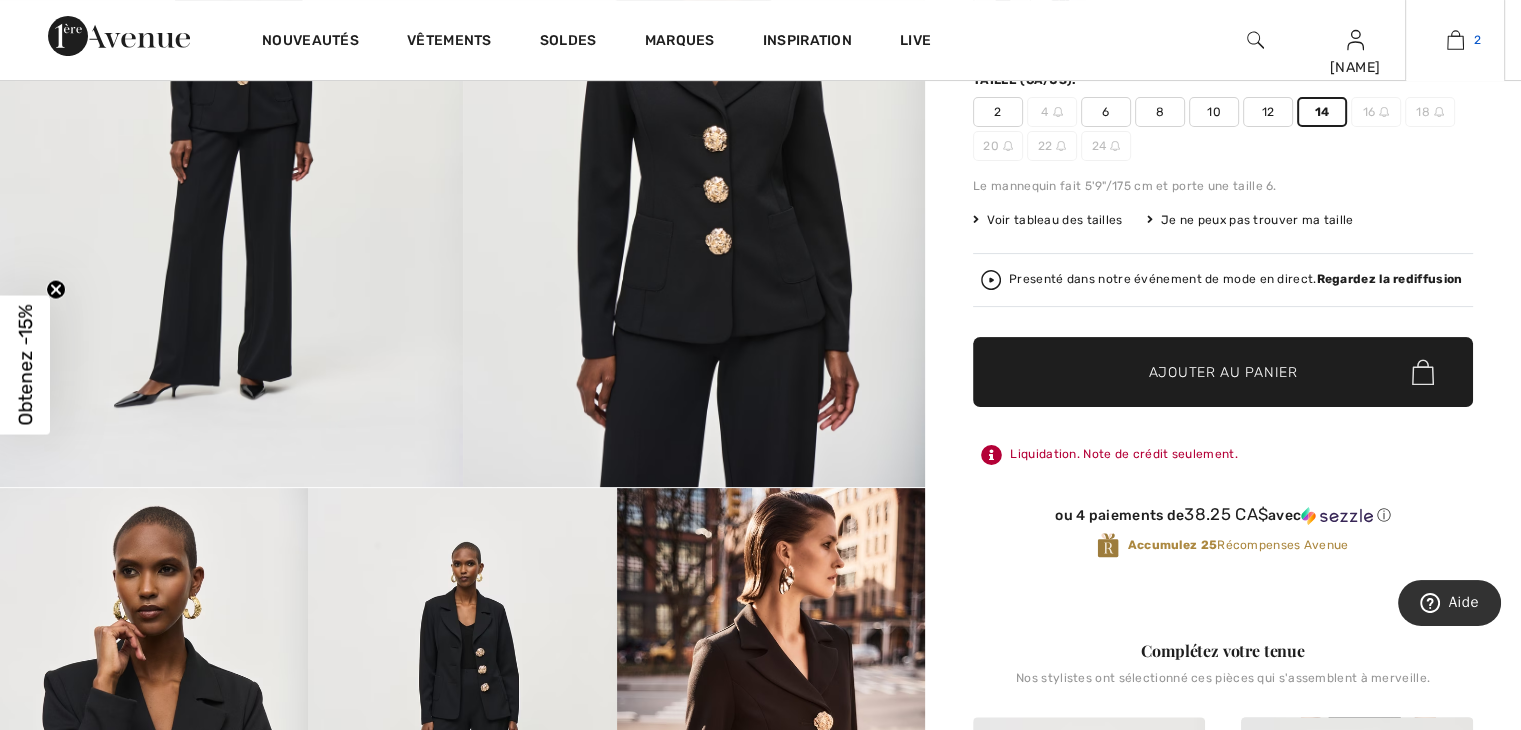 click at bounding box center [1455, 40] 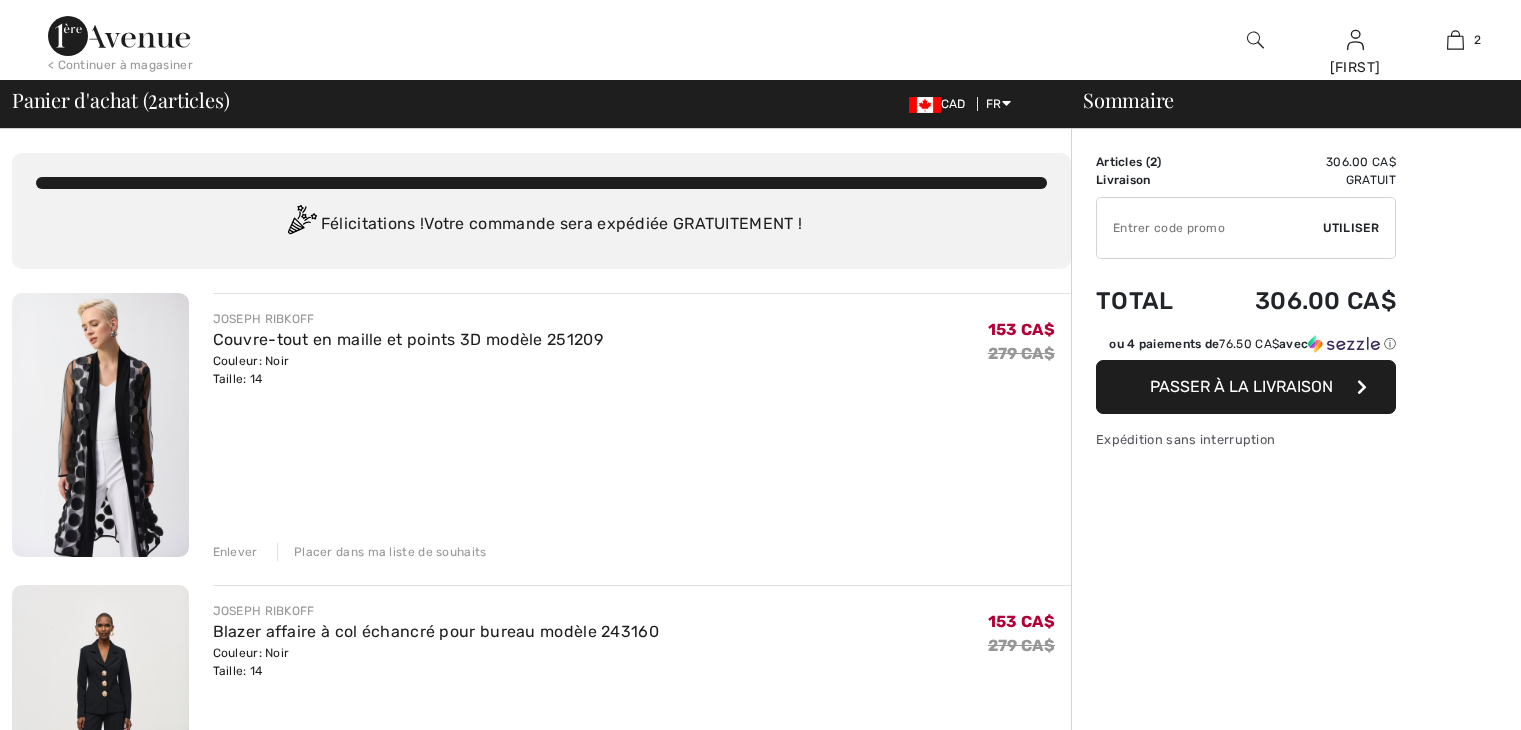 scroll, scrollTop: 0, scrollLeft: 0, axis: both 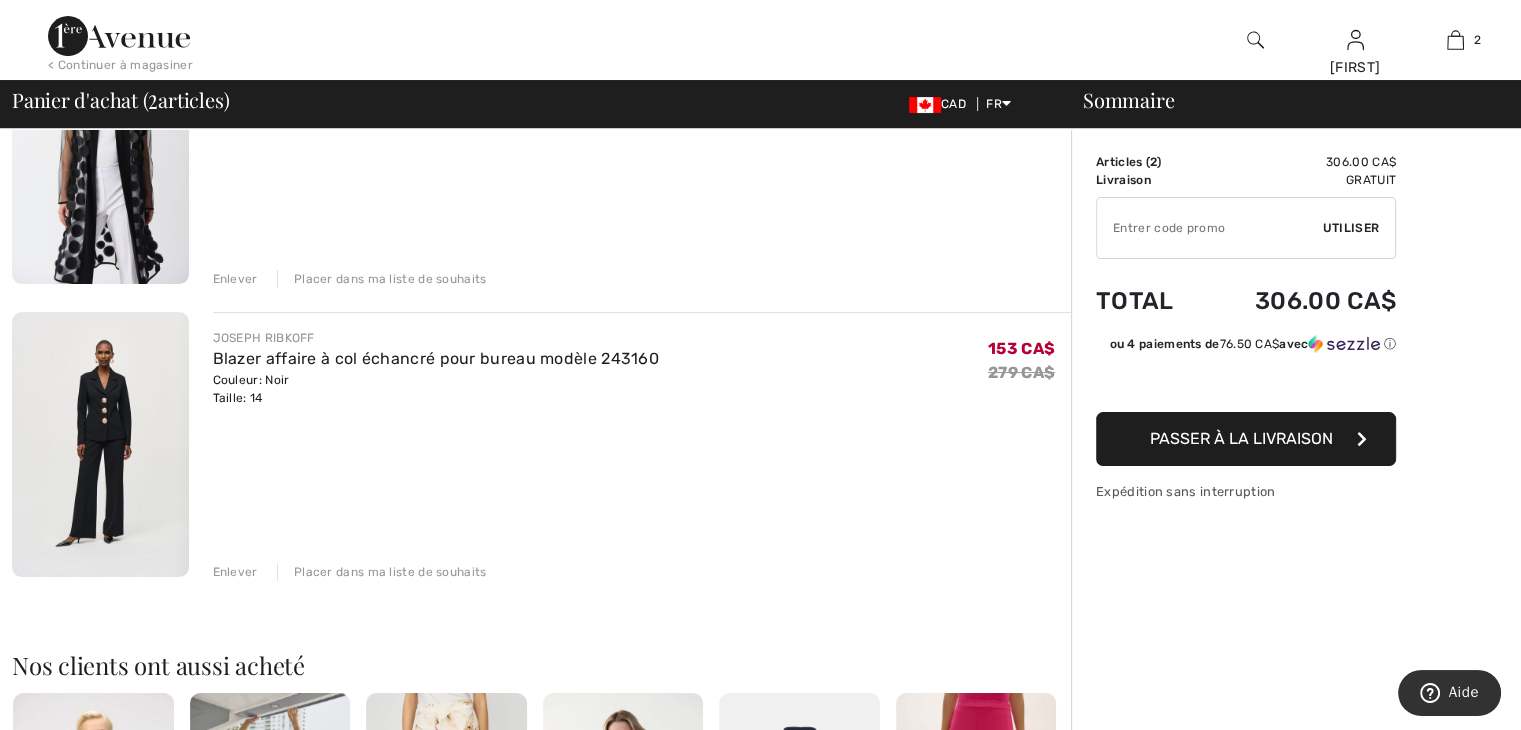 click on "Placer dans ma liste de souhaits" at bounding box center (382, 572) 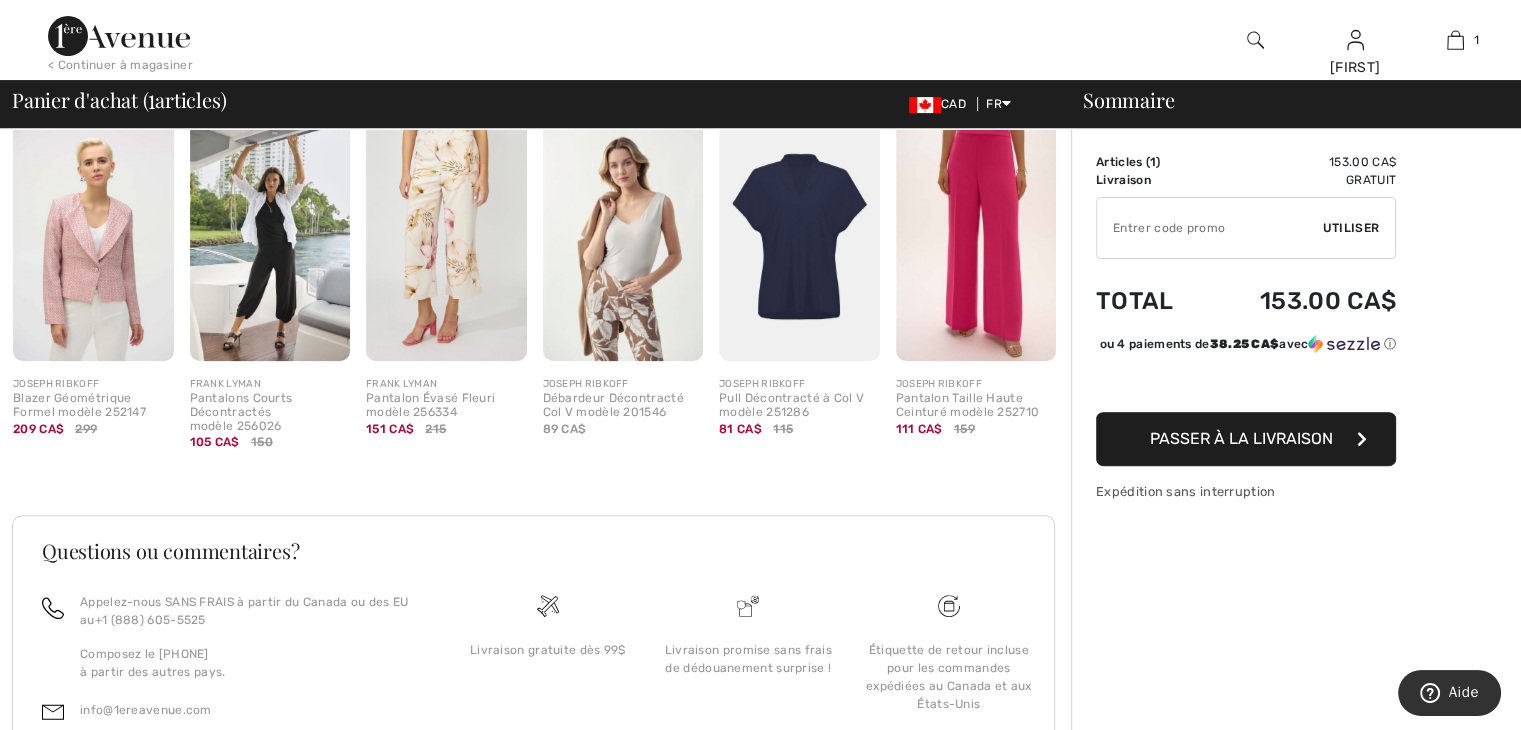 scroll, scrollTop: 0, scrollLeft: 0, axis: both 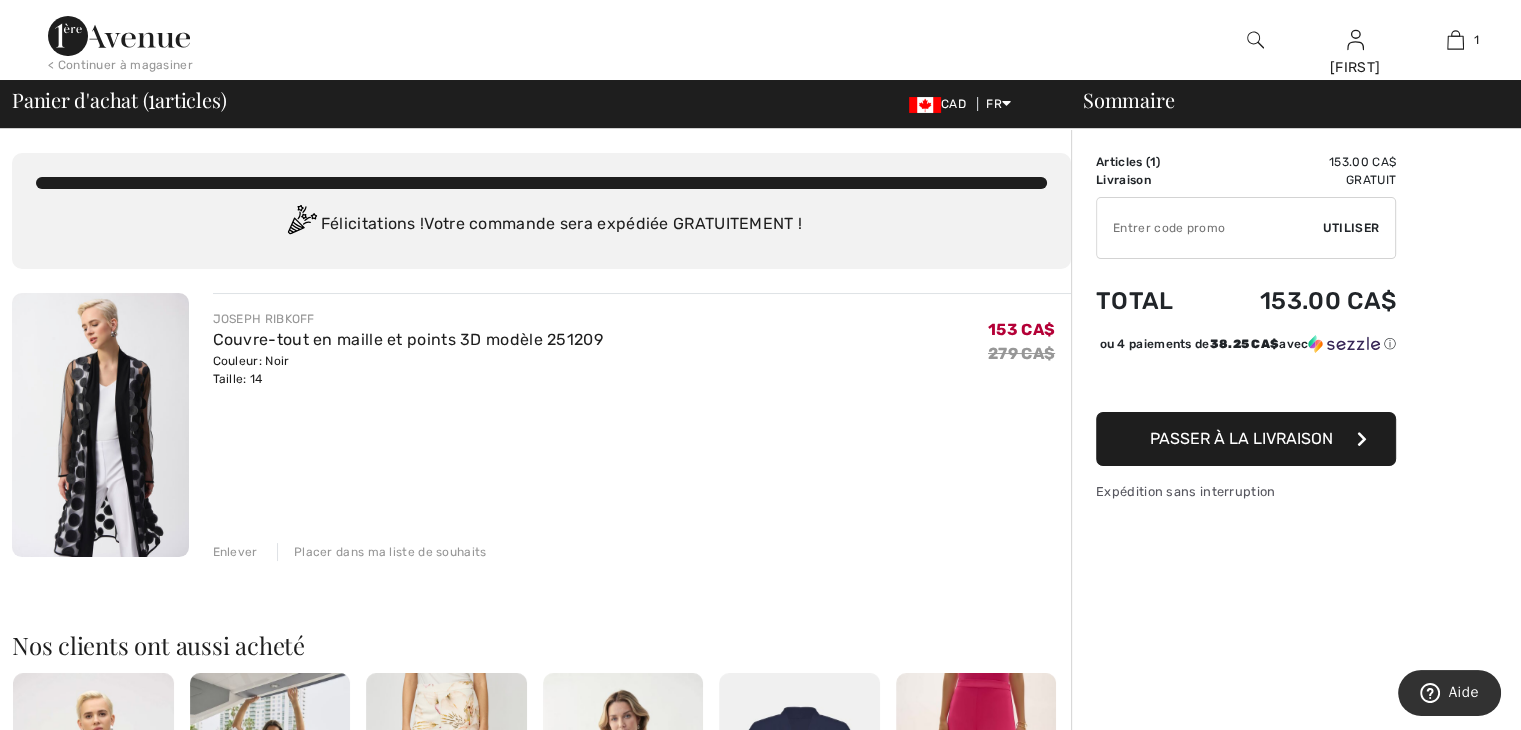 click at bounding box center (100, 425) 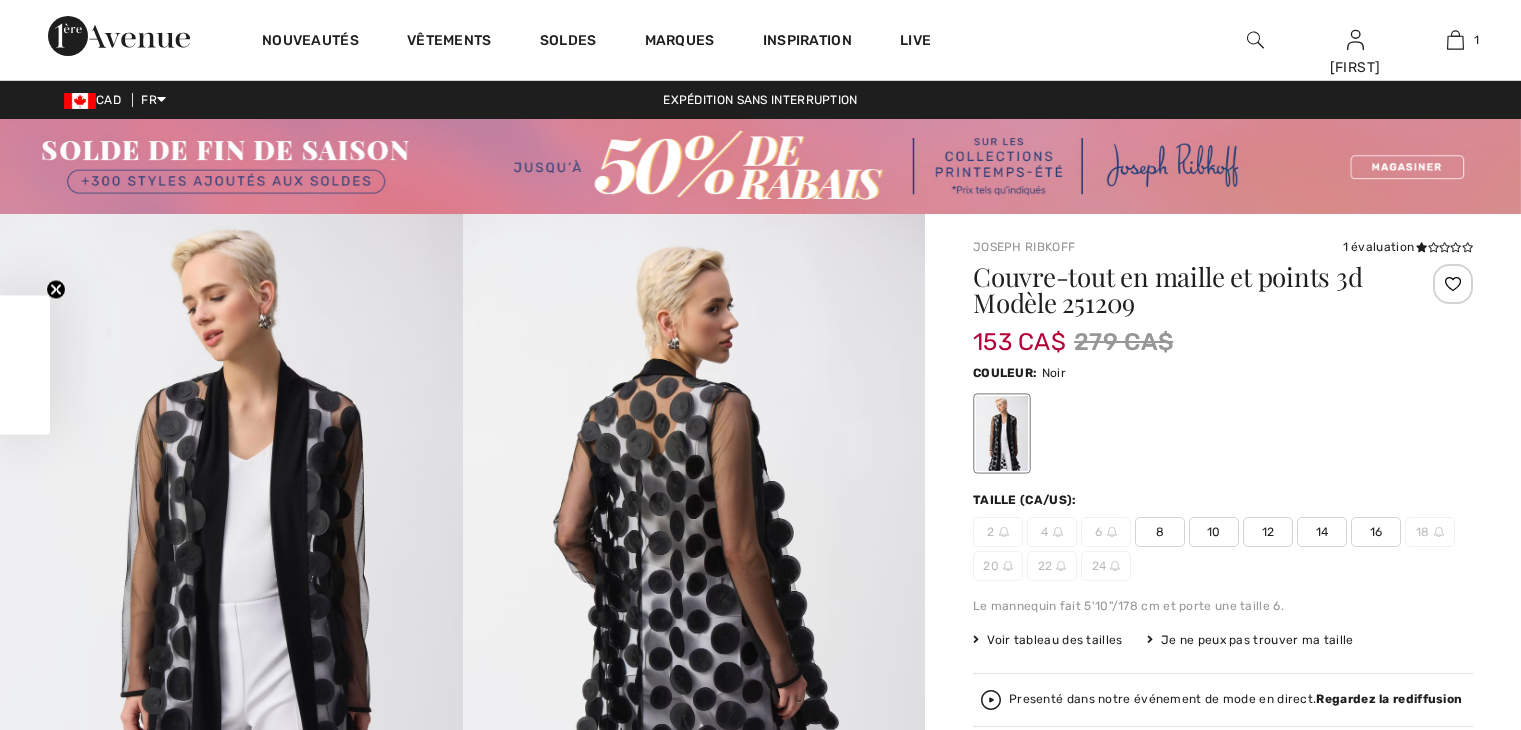 scroll, scrollTop: 0, scrollLeft: 0, axis: both 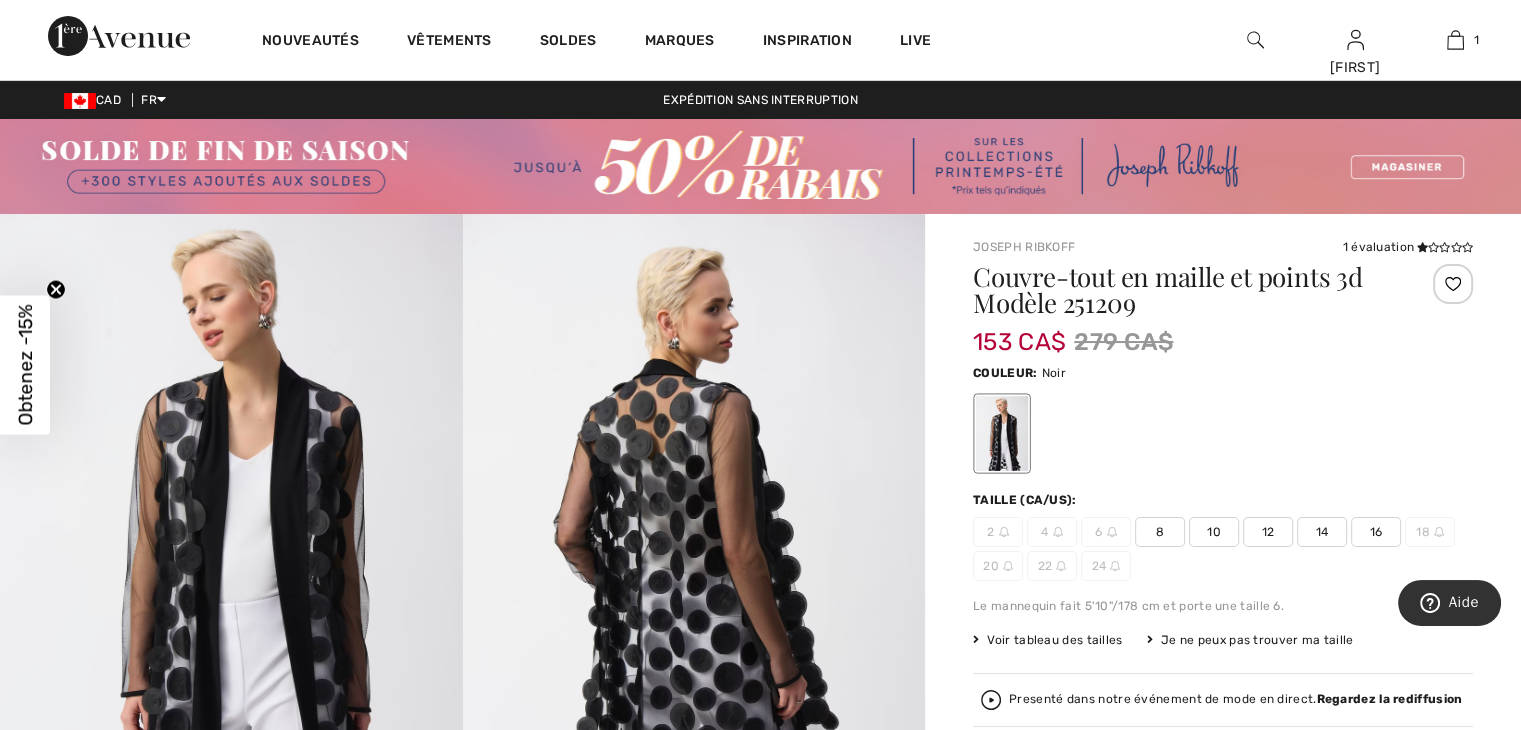 click on "16" at bounding box center (1376, 532) 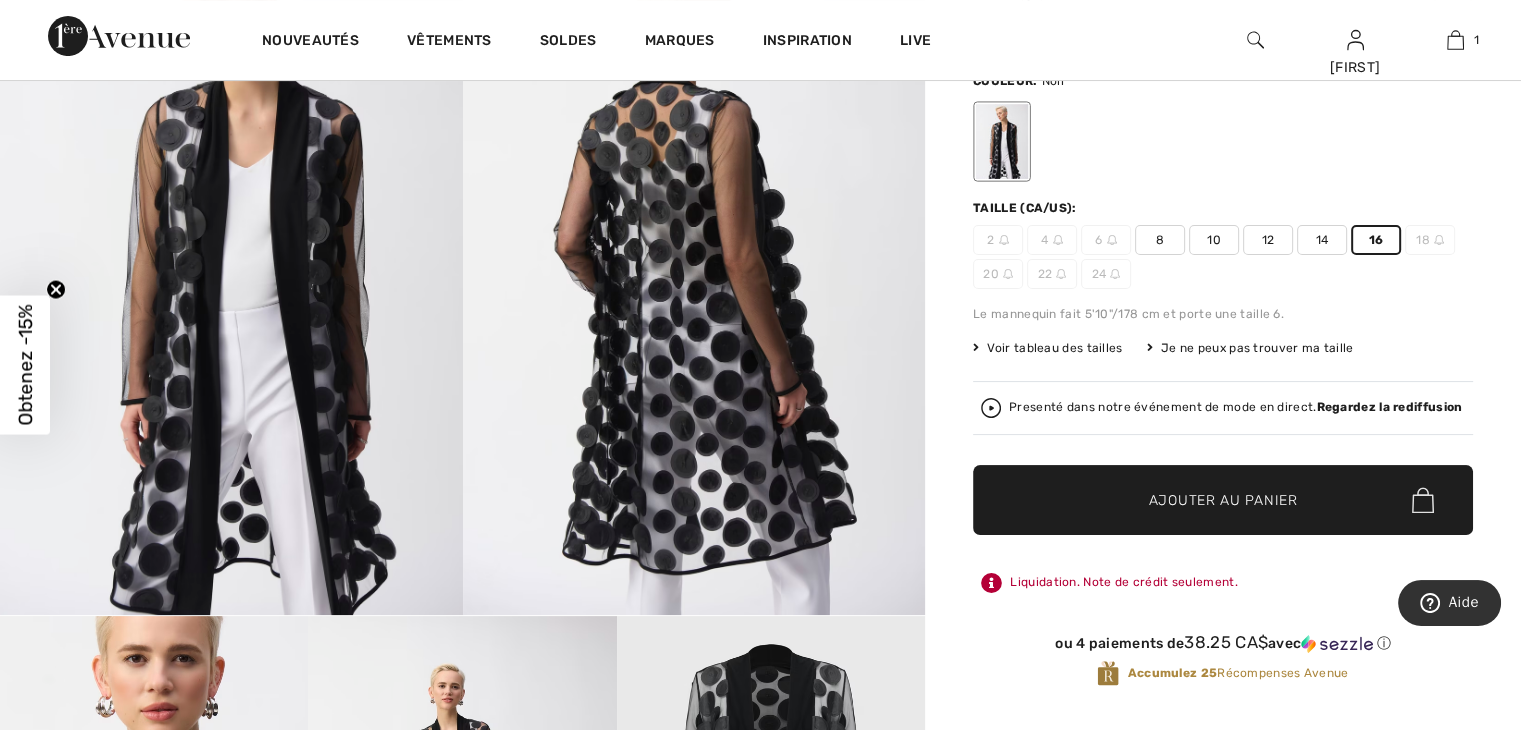 scroll, scrollTop: 355, scrollLeft: 0, axis: vertical 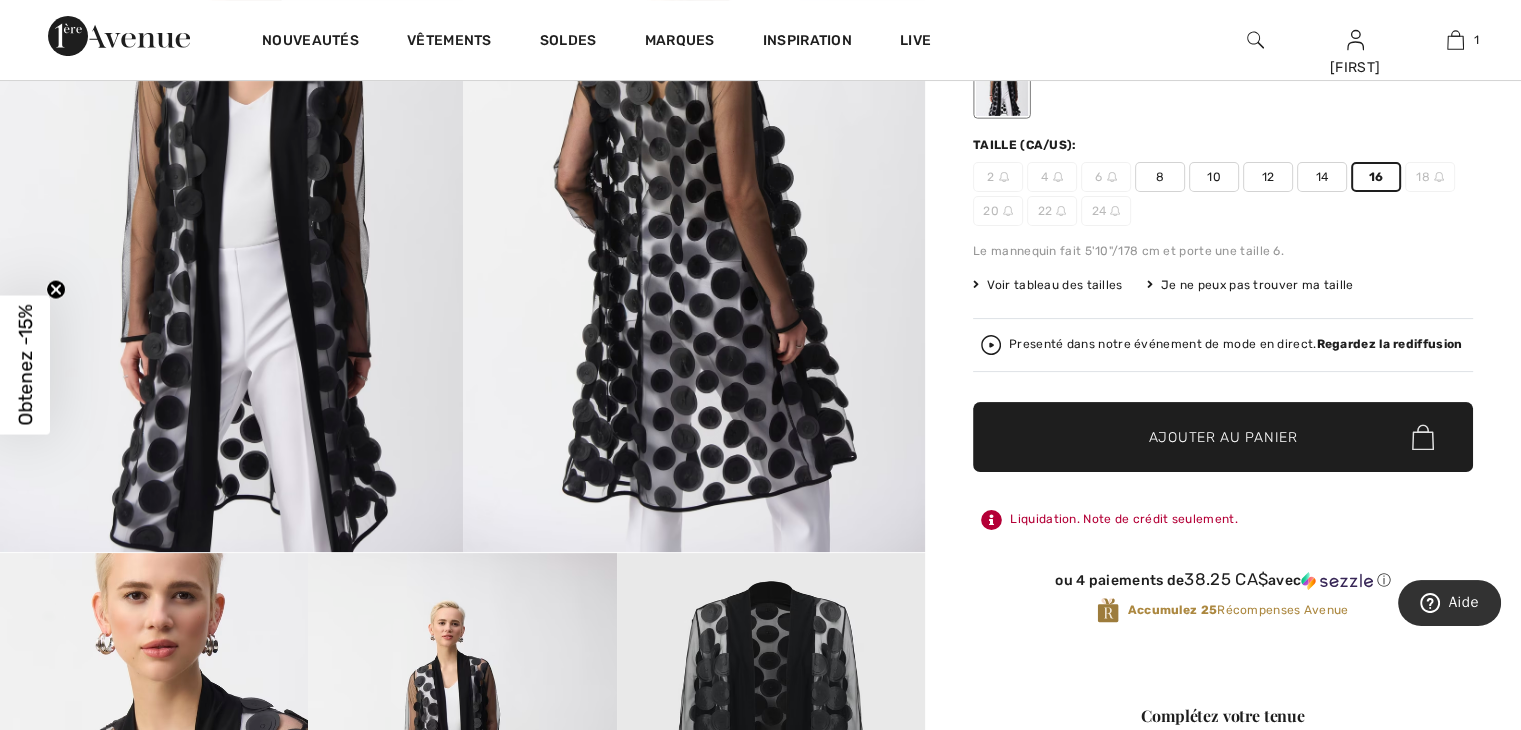 click on "✔ Ajouté au panier
Ajouter au panier" at bounding box center [1223, 437] 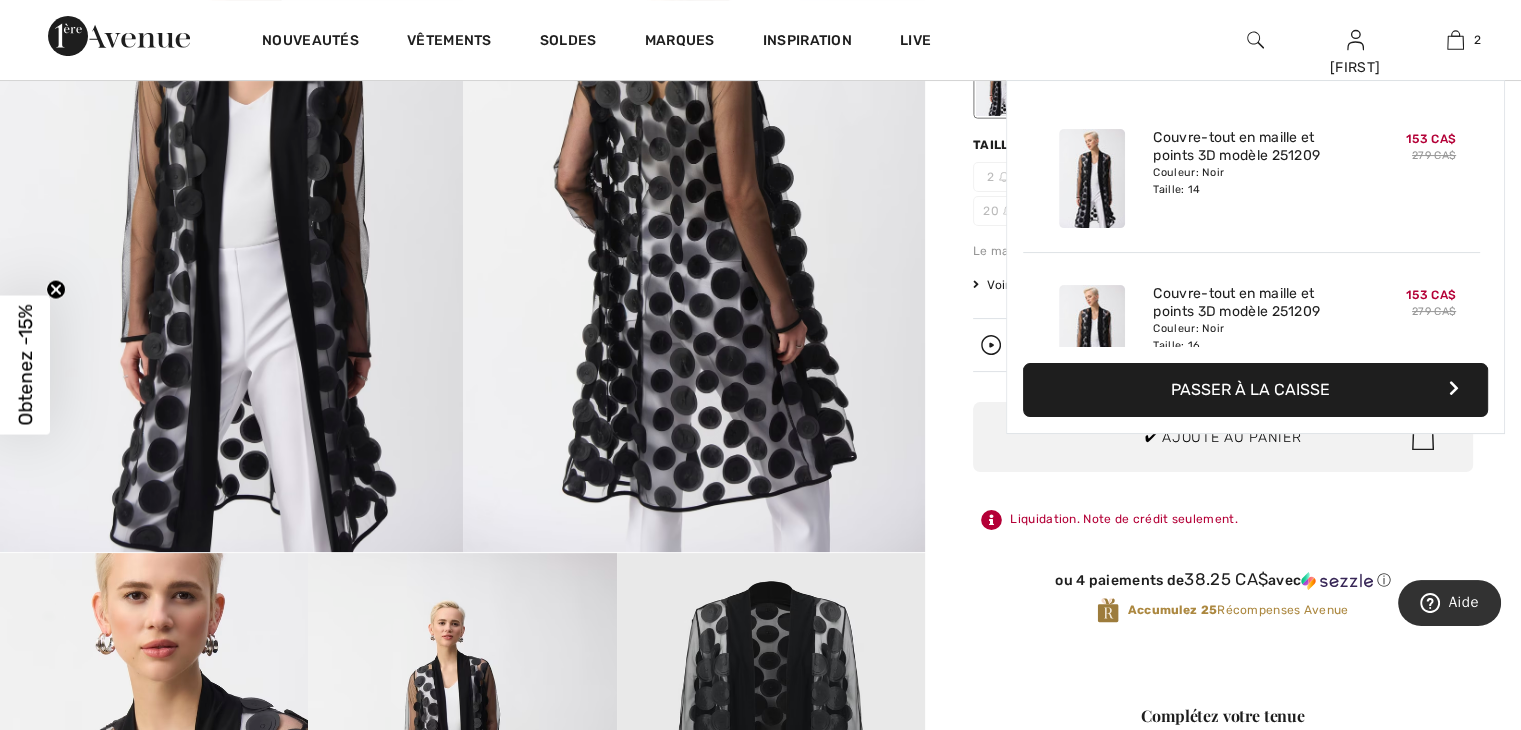 scroll, scrollTop: 61, scrollLeft: 0, axis: vertical 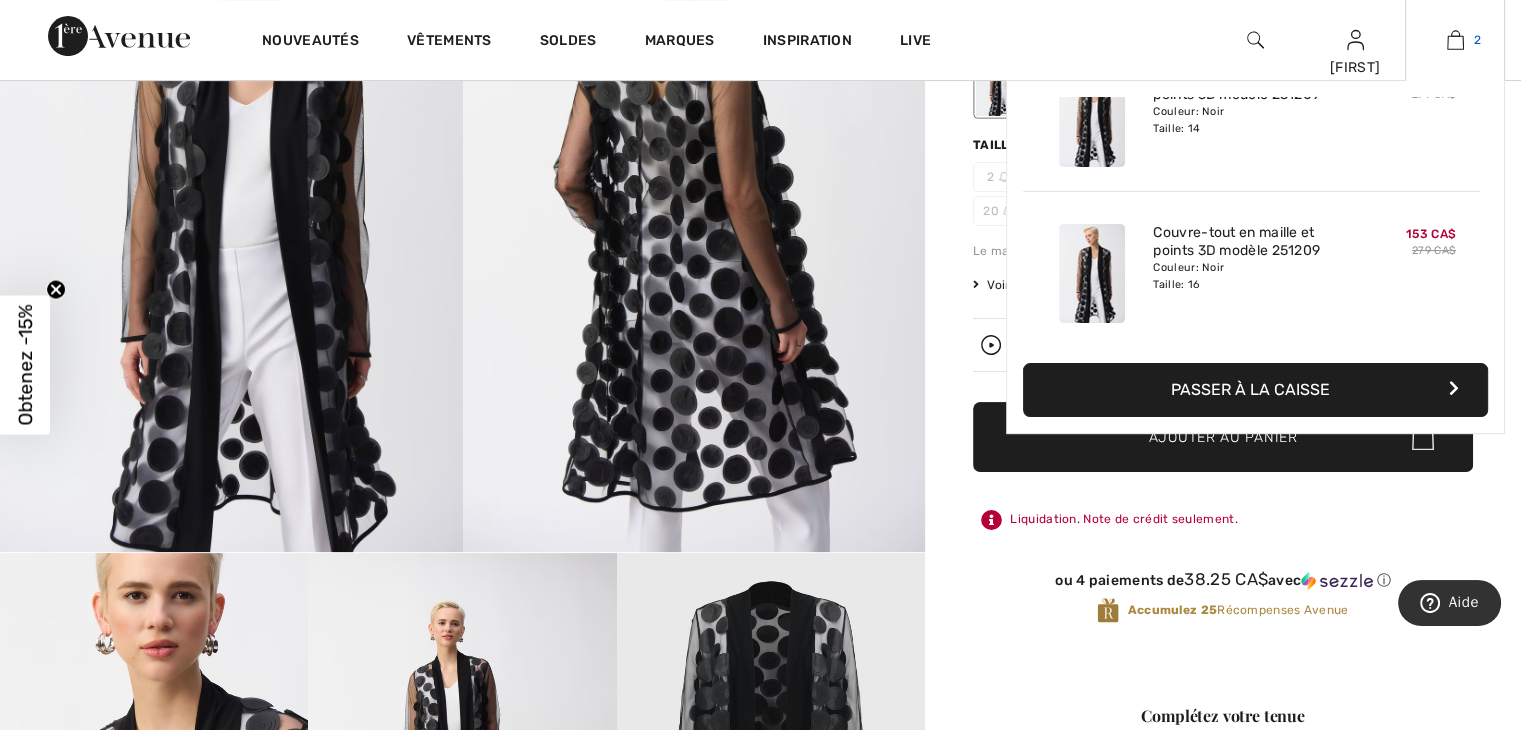 click at bounding box center [1455, 40] 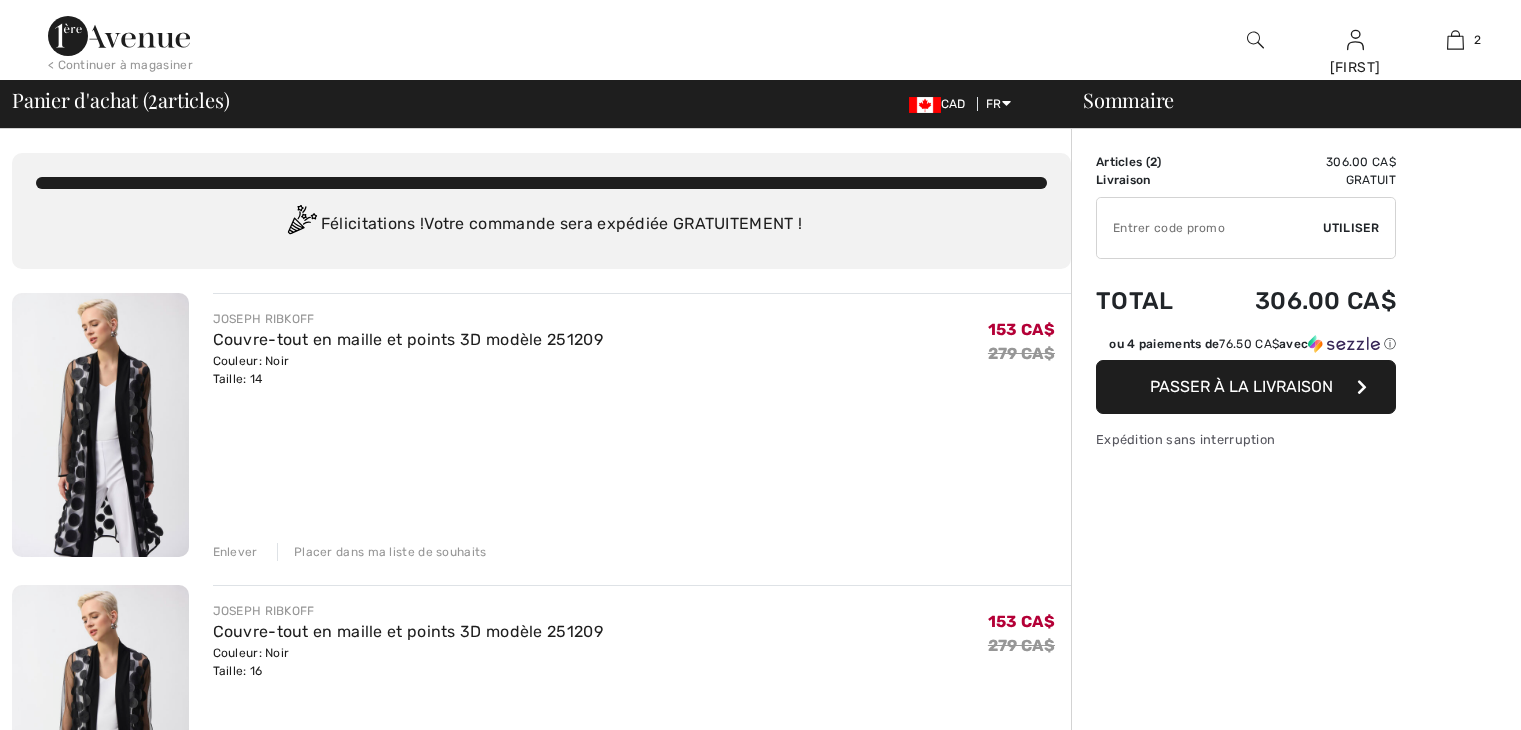 scroll, scrollTop: 0, scrollLeft: 0, axis: both 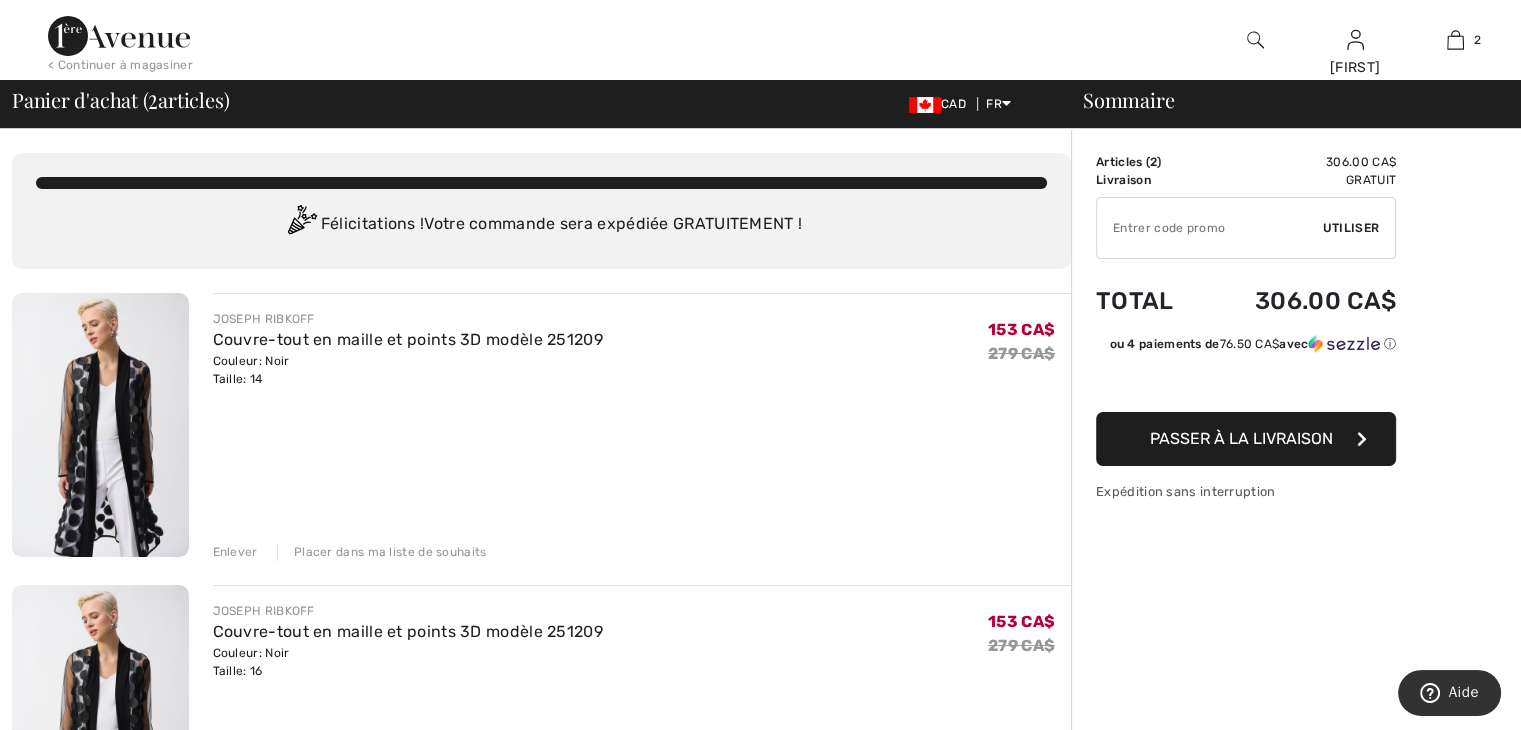 click on "Enlever" at bounding box center (235, 552) 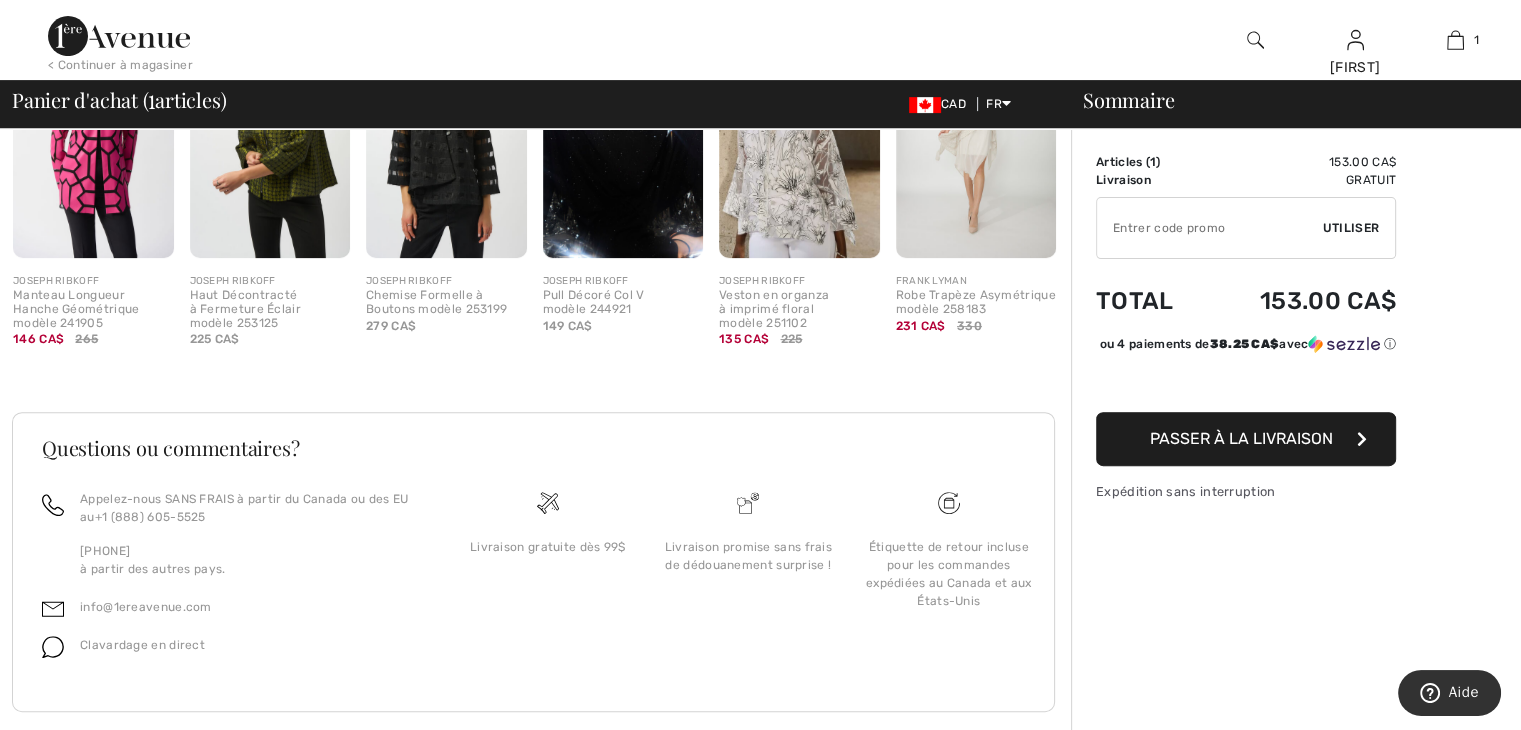 scroll, scrollTop: 688, scrollLeft: 0, axis: vertical 